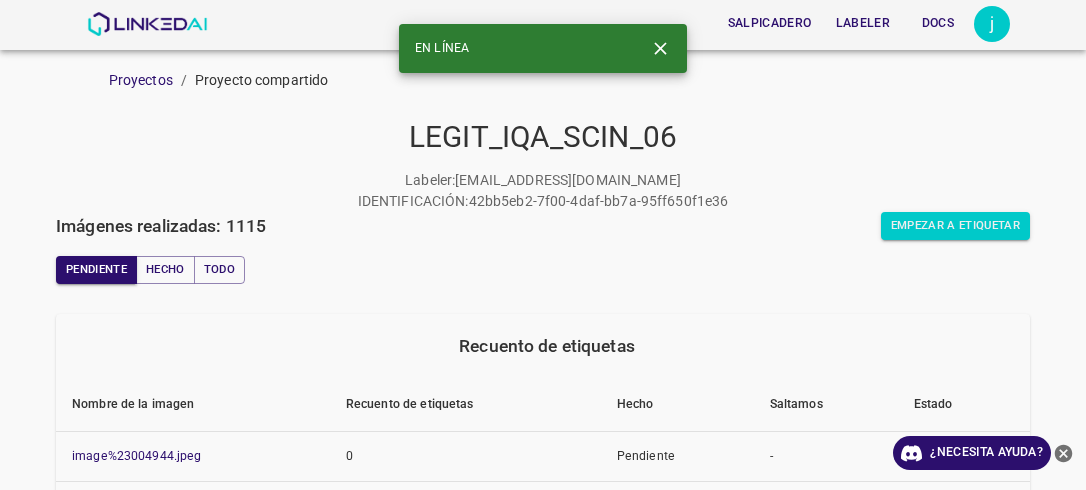 scroll, scrollTop: 0, scrollLeft: 0, axis: both 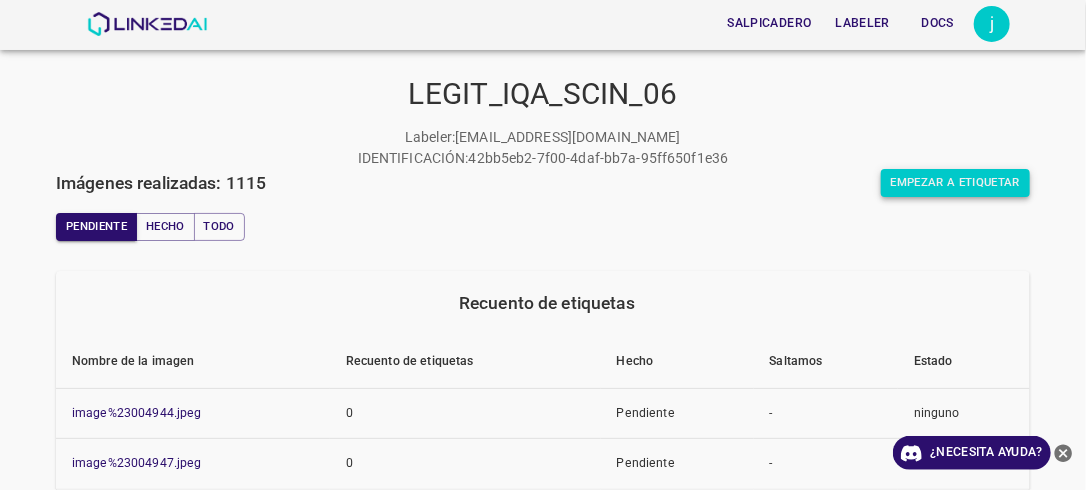 click on "Empezar a etiquetar" at bounding box center (955, 183) 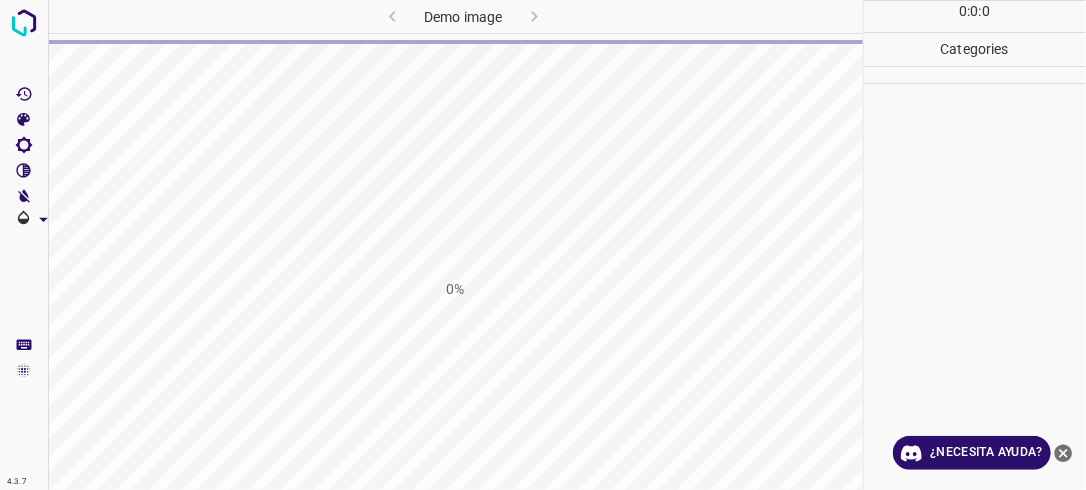 scroll, scrollTop: 0, scrollLeft: 0, axis: both 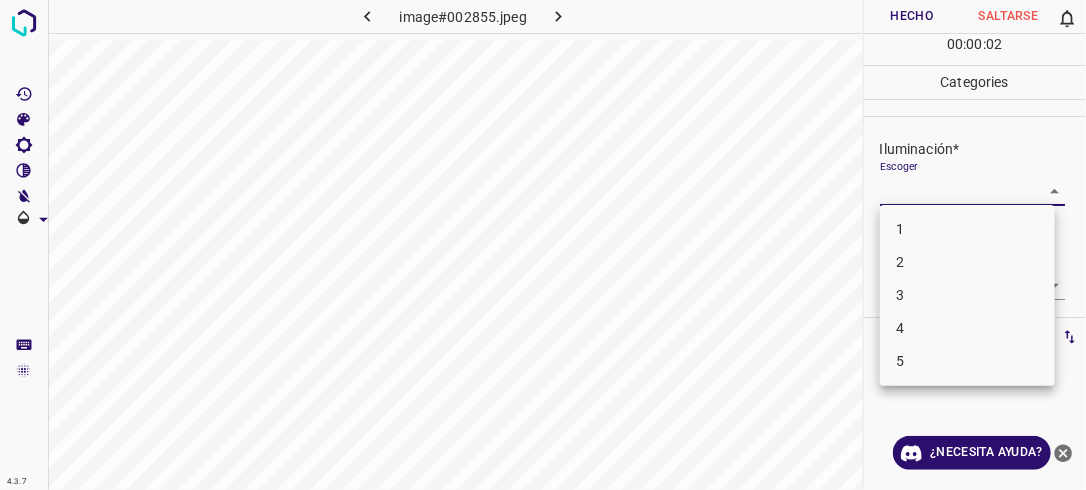 drag, startPoint x: 1040, startPoint y: 189, endPoint x: 1030, endPoint y: 214, distance: 26.925823 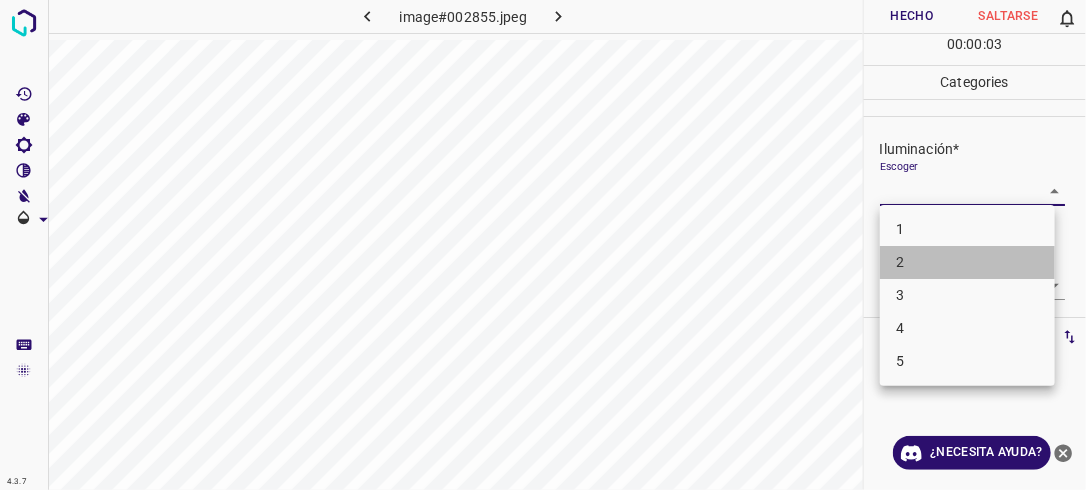 click on "2" at bounding box center (967, 262) 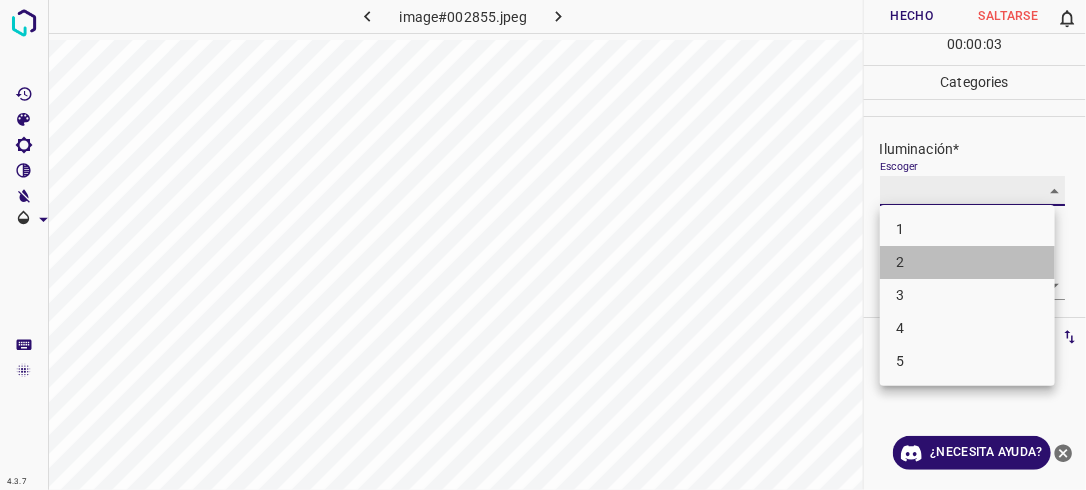 type on "2" 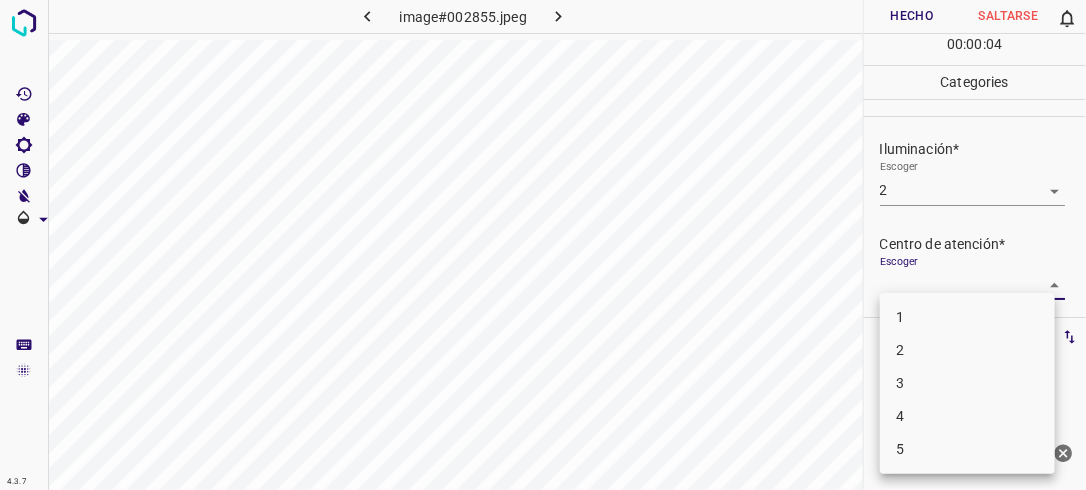 click on "4.3.7 image#002855.jpeg Hecho Saltarse 0 00   : 00   : 04   Categories Iluminación*  Escoger 2 2 Centro de atención*  Escoger ​ En general*  Escoger ​ Etiquetas 0 Categories 1 Lighting 2 Focus 3 Overall Tools Espacio Cambiar entre modos (Dibujar y Editar) Yo Etiquetado automático R Restaurar zoom M Acercar N Alejar Borrar Eliminar etiqueta de selección Filtros Z Restaurar filtros X Filtro de saturación C Filtro de brillo V Filtro de contraste B Filtro de escala de grises General O Descargar ¿Necesita ayuda? -Mensaje de texto -Esconder -Borrar 1 2 3 4 5" at bounding box center (543, 245) 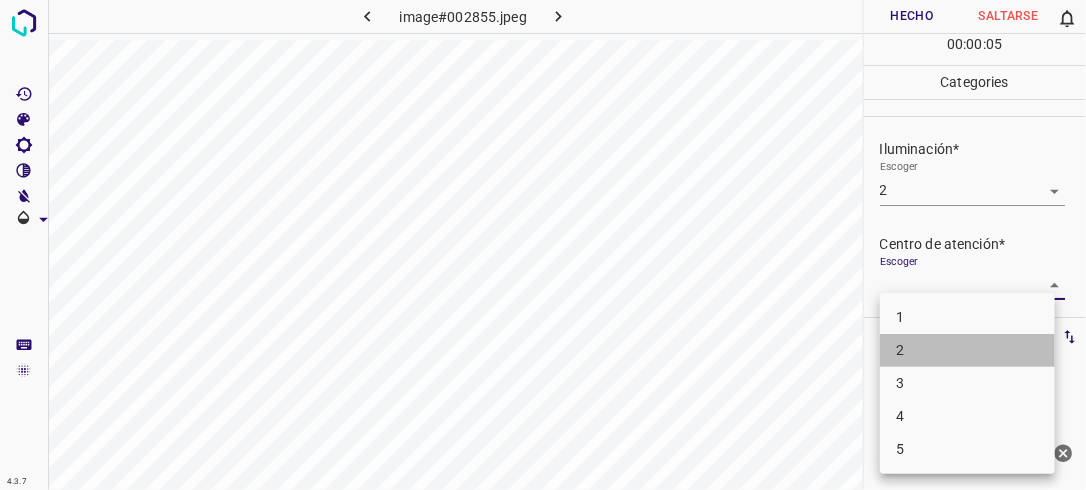 click on "2" at bounding box center [967, 350] 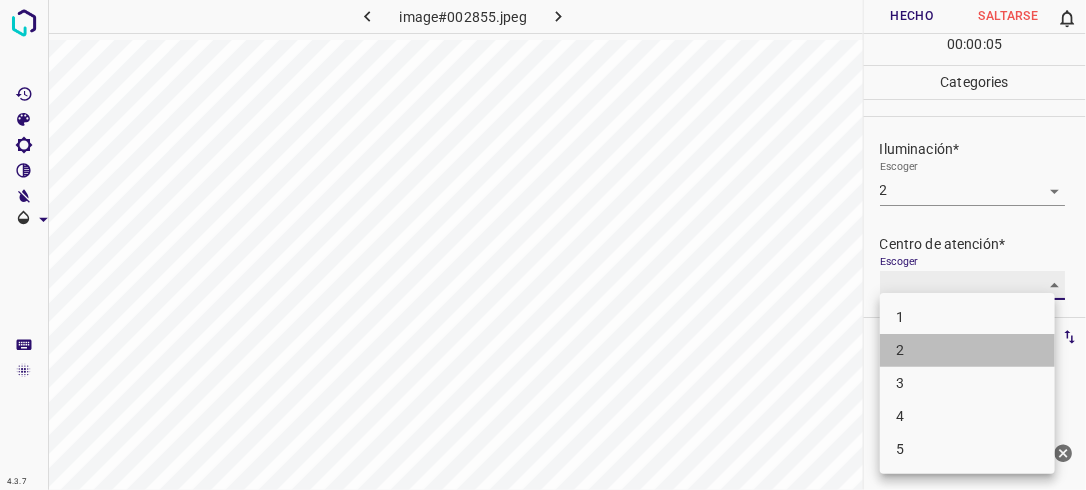 type on "2" 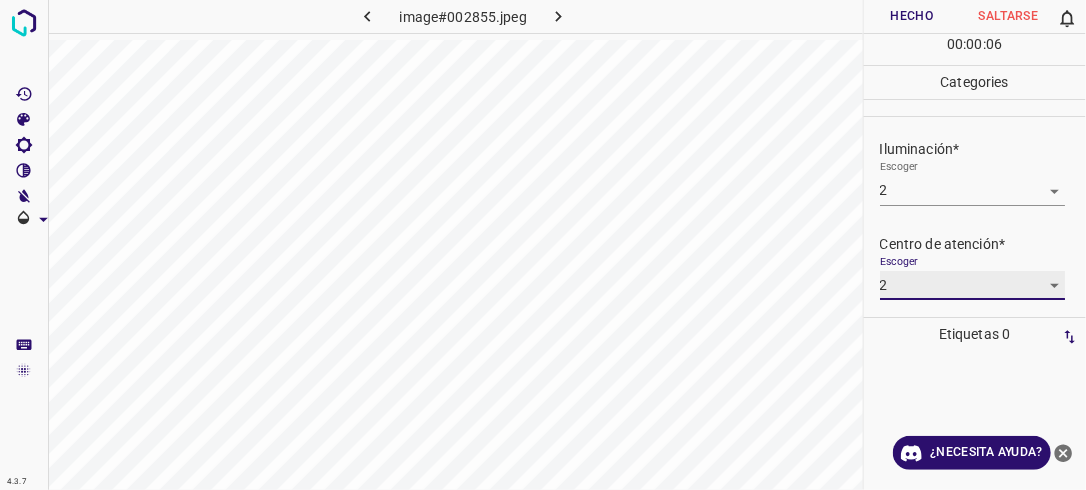 scroll, scrollTop: 98, scrollLeft: 0, axis: vertical 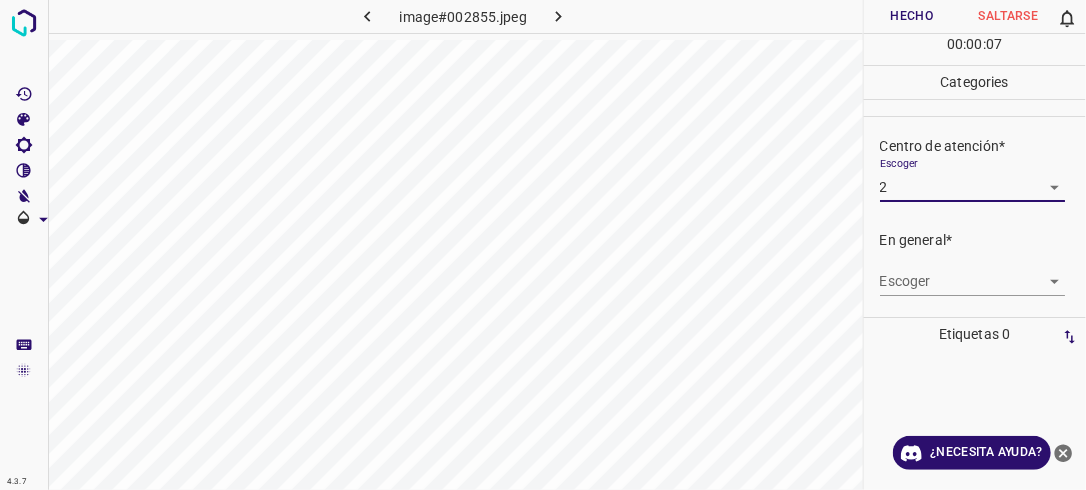 click on "4.3.7 image#002855.jpeg Hecho Saltarse 0 00   : 00   : 07   Categories Iluminación*  Escoger 2 2 Centro de atención*  Escoger 2 2 En general*  Escoger ​ Etiquetas 0 Categories 1 Lighting 2 Focus 3 Overall Tools Espacio Cambiar entre modos (Dibujar y Editar) Yo Etiquetado automático R Restaurar zoom M Acercar N Alejar Borrar Eliminar etiqueta de selección Filtros Z Restaurar filtros X Filtro de saturación C Filtro de brillo V Filtro de contraste B Filtro de escala de grises General O Descargar ¿Necesita ayuda? -Mensaje de texto -Esconder -Borrar" at bounding box center [543, 245] 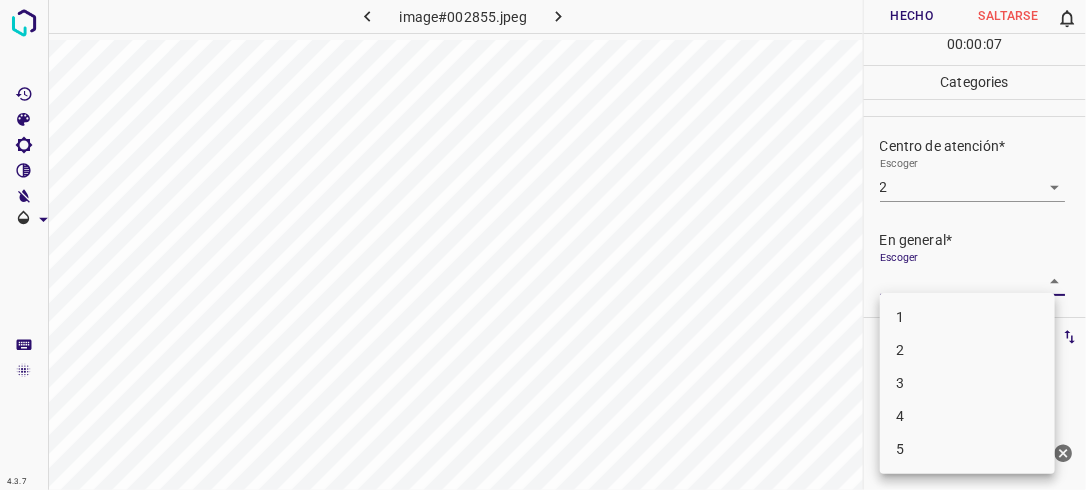 click on "2" at bounding box center [967, 350] 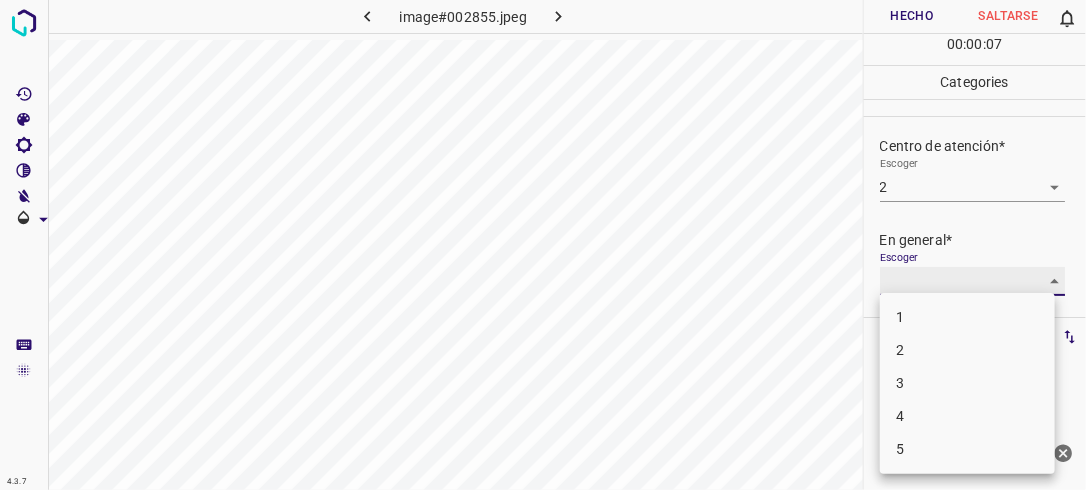 type on "2" 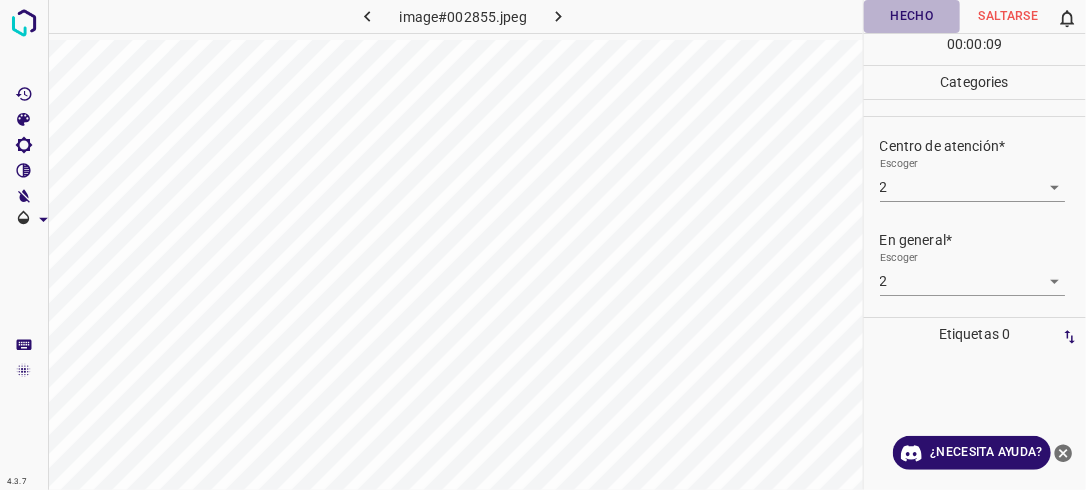 click on "Hecho" at bounding box center [912, 16] 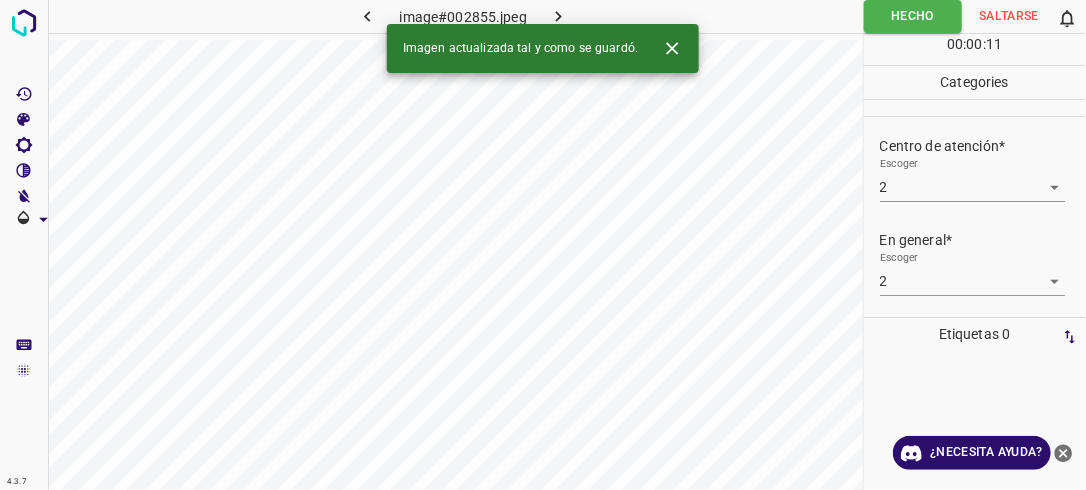 click 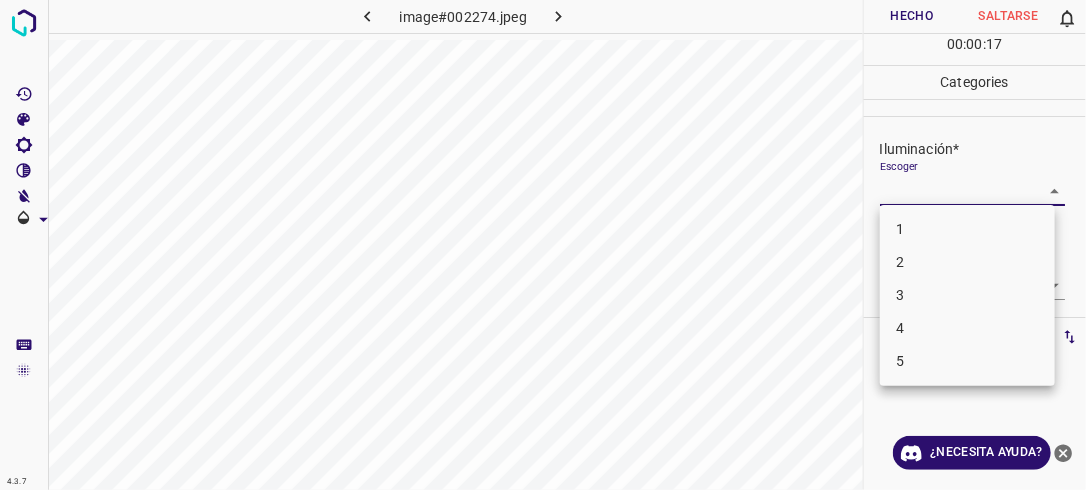 click on "4.3.7 image#002274.jpeg Hecho Saltarse 0 00   : 00   : 17   Categories Iluminación*  Escoger ​ Centro de atención*  Escoger ​ En general*  Escoger ​ Etiquetas 0 Categories 1 Lighting 2 Focus 3 Overall Tools Espacio Cambiar entre modos (Dibujar y Editar) Yo Etiquetado automático R Restaurar zoom M Acercar N Alejar Borrar Eliminar etiqueta de selección Filtros Z Restaurar filtros X Filtro de saturación C Filtro de brillo V Filtro de contraste B Filtro de escala de grises General O Descargar ¿Necesita ayuda? -Mensaje de texto -Esconder -Borrar 1 2 3 4 5" at bounding box center [543, 245] 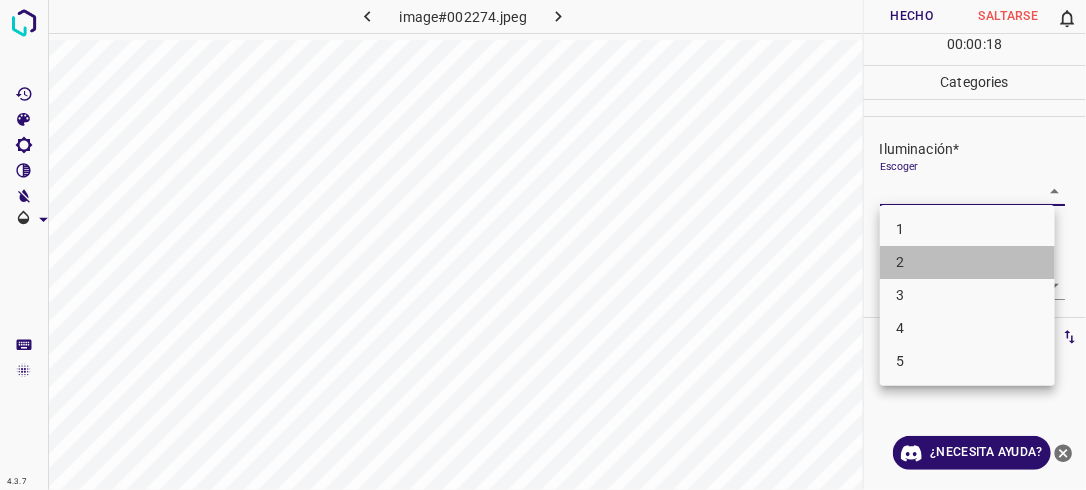click on "2" at bounding box center [967, 262] 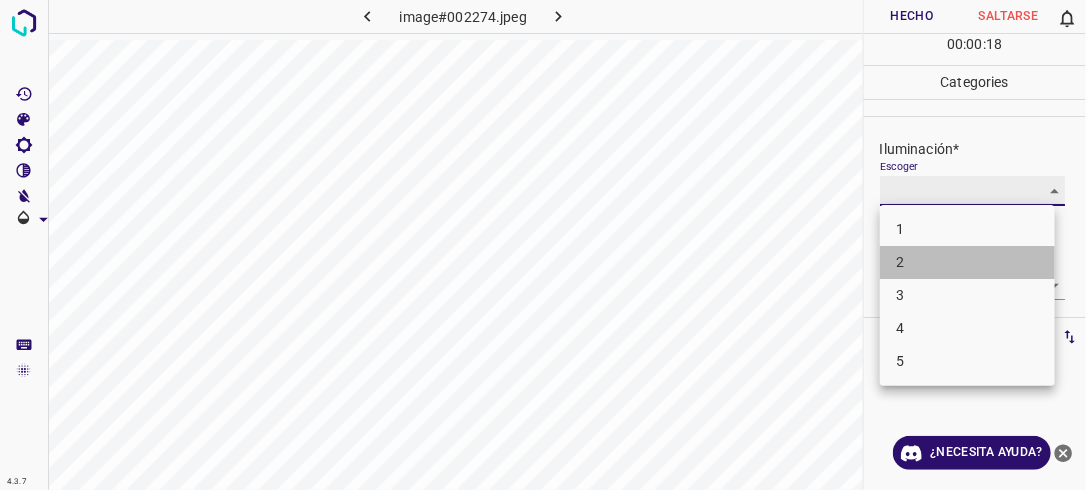 type on "2" 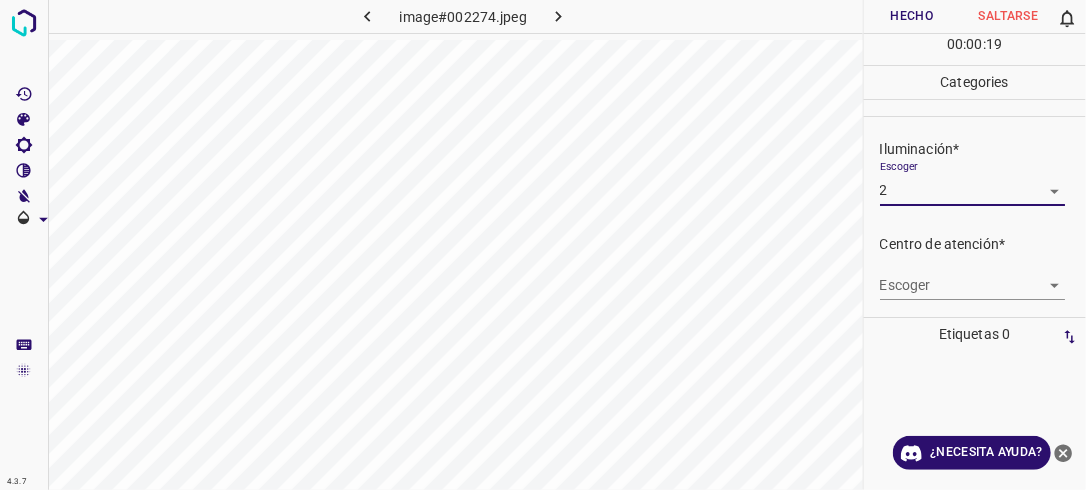 click on "4.3.7 image#002274.jpeg Hecho Saltarse 0 00   : 00   : 19   Categories Iluminación*  Escoger 2 2 Centro de atención*  Escoger ​ En general*  Escoger ​ Etiquetas 0 Categories 1 Lighting 2 Focus 3 Overall Tools Espacio Cambiar entre modos (Dibujar y Editar) Yo Etiquetado automático R Restaurar zoom M Acercar N Alejar Borrar Eliminar etiqueta de selección Filtros Z Restaurar filtros X Filtro de saturación C Filtro de brillo V Filtro de contraste B Filtro de escala de grises General O Descargar ¿Necesita ayuda? -Mensaje de texto -Esconder -Borrar" at bounding box center [543, 245] 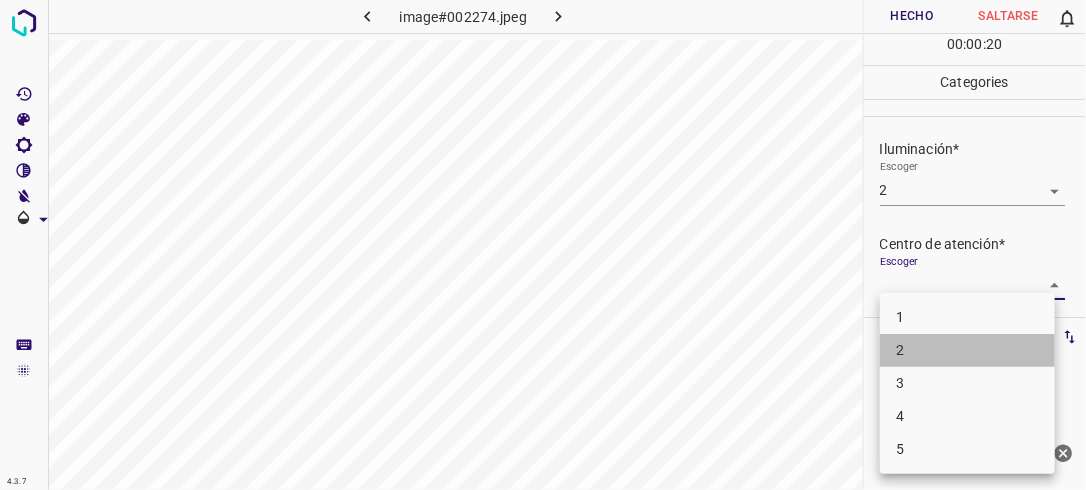 click on "2" at bounding box center (967, 350) 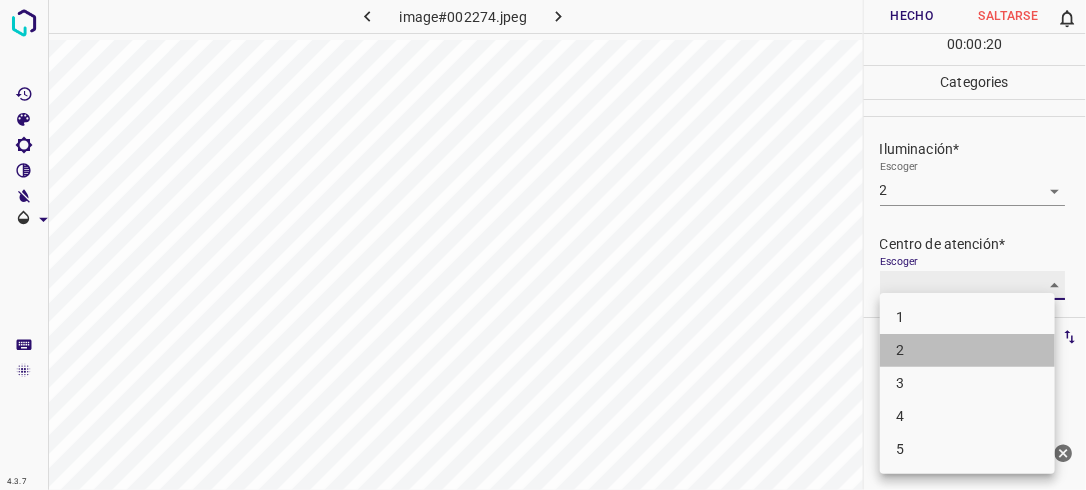 type on "2" 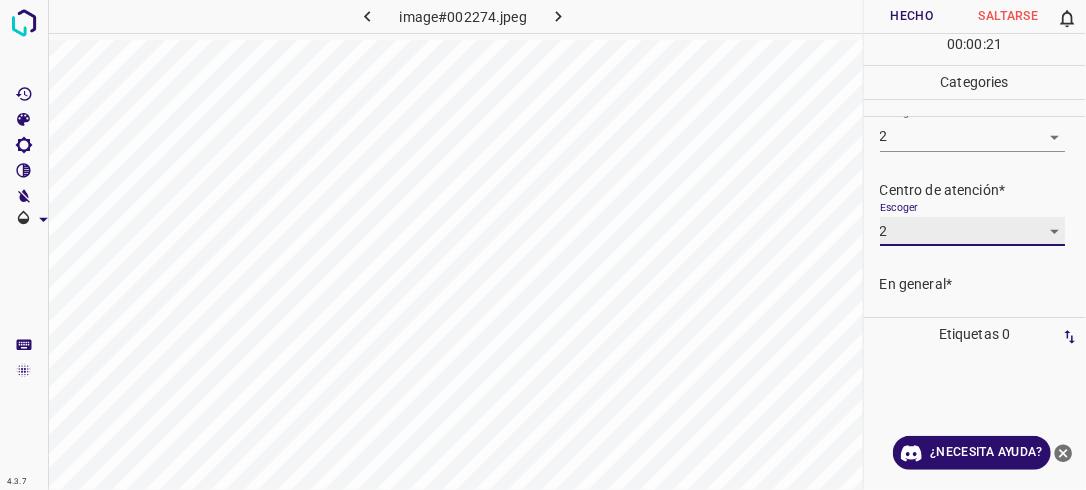 scroll, scrollTop: 98, scrollLeft: 0, axis: vertical 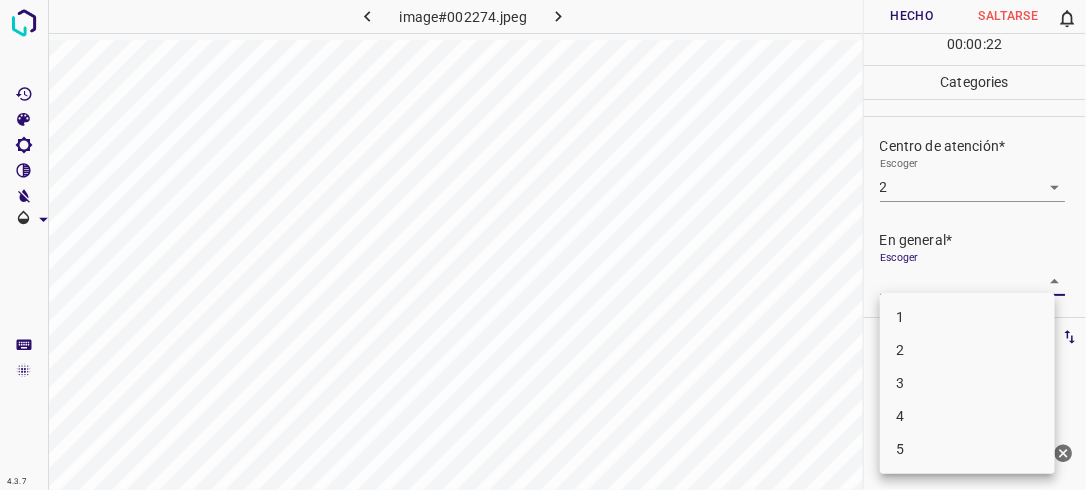 click on "4.3.7 image#002274.jpeg Hecho Saltarse 0 00   : 00   : 22   Categories Iluminación*  Escoger 2 2 Centro de atención*  Escoger 2 2 En general*  Escoger ​ Etiquetas 0 Categories 1 Lighting 2 Focus 3 Overall Tools Espacio Cambiar entre modos (Dibujar y Editar) Yo Etiquetado automático R Restaurar zoom M Acercar N Alejar Borrar Eliminar etiqueta de selección Filtros Z Restaurar filtros X Filtro de saturación C Filtro de brillo V Filtro de contraste B Filtro de escala de grises General O Descargar ¿Necesita ayuda? -Mensaje de texto -Esconder -Borrar 1 2 3 4 5" at bounding box center (543, 245) 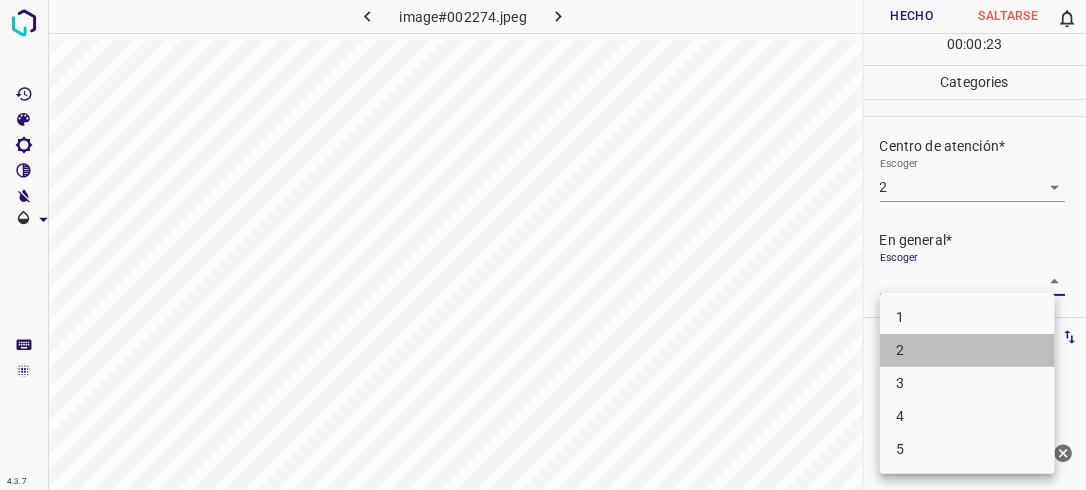 click on "2" at bounding box center [967, 350] 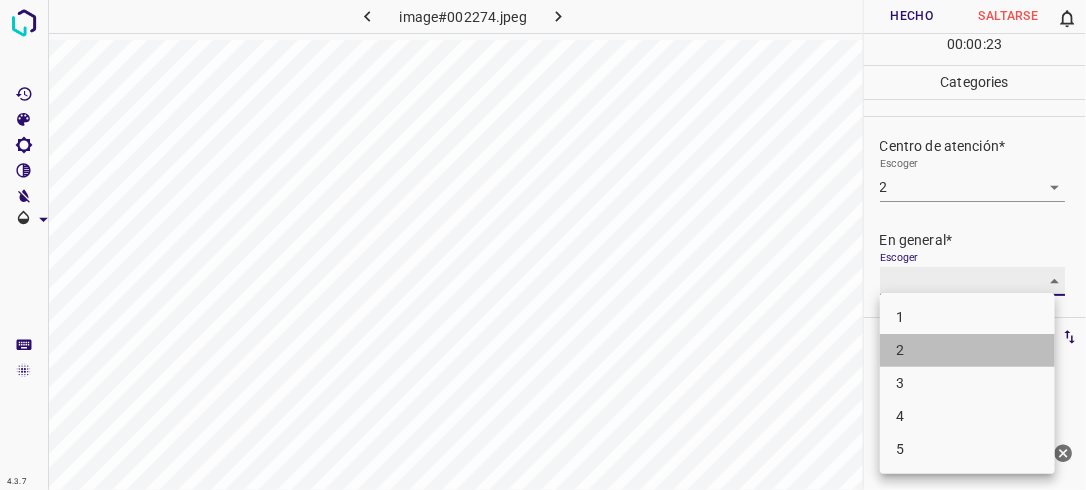 type on "2" 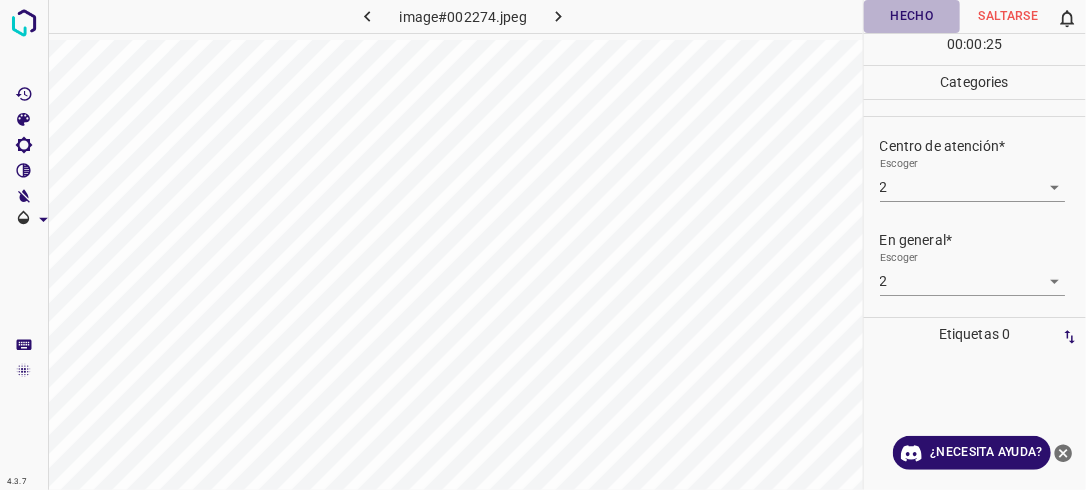 click on "Hecho" at bounding box center [912, 16] 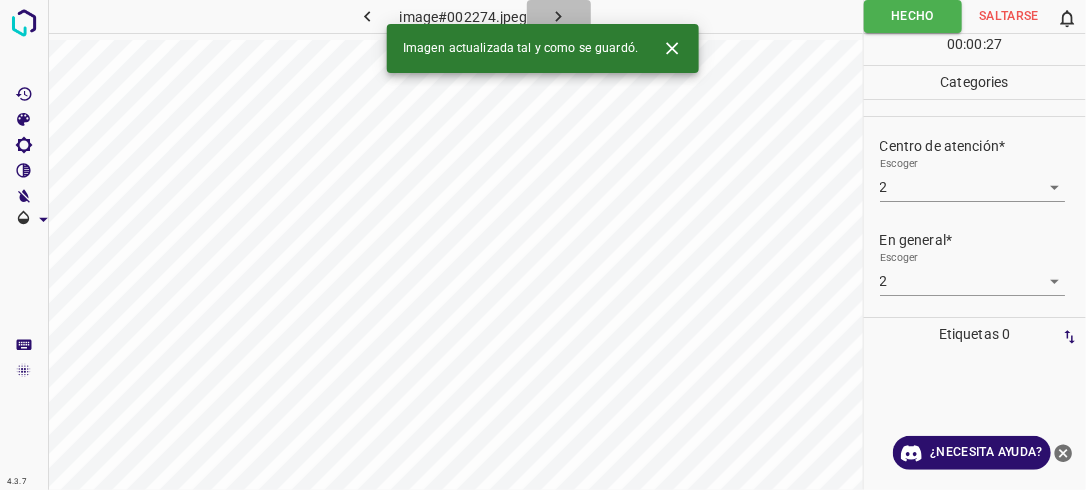 click 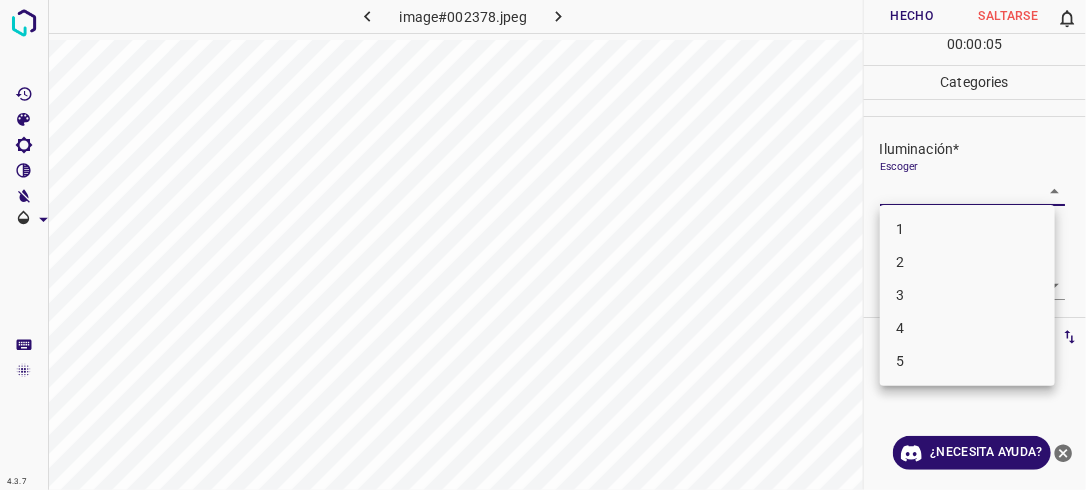 click on "4.3.7 image#002378.jpeg Hecho Saltarse 0 00   : 00   : 05   Categories Iluminación*  Escoger ​ Centro de atención*  Escoger ​ En general*  Escoger ​ Etiquetas 0 Categories 1 Lighting 2 Focus 3 Overall Tools Espacio Cambiar entre modos (Dibujar y Editar) Yo Etiquetado automático R Restaurar zoom M Acercar N Alejar Borrar Eliminar etiqueta de selección Filtros Z Restaurar filtros X Filtro de saturación C Filtro de brillo V Filtro de contraste B Filtro de escala de grises General O Descargar ¿Necesita ayuda? -Mensaje de texto -Esconder -Borrar 1 2 3 4 5" at bounding box center (543, 245) 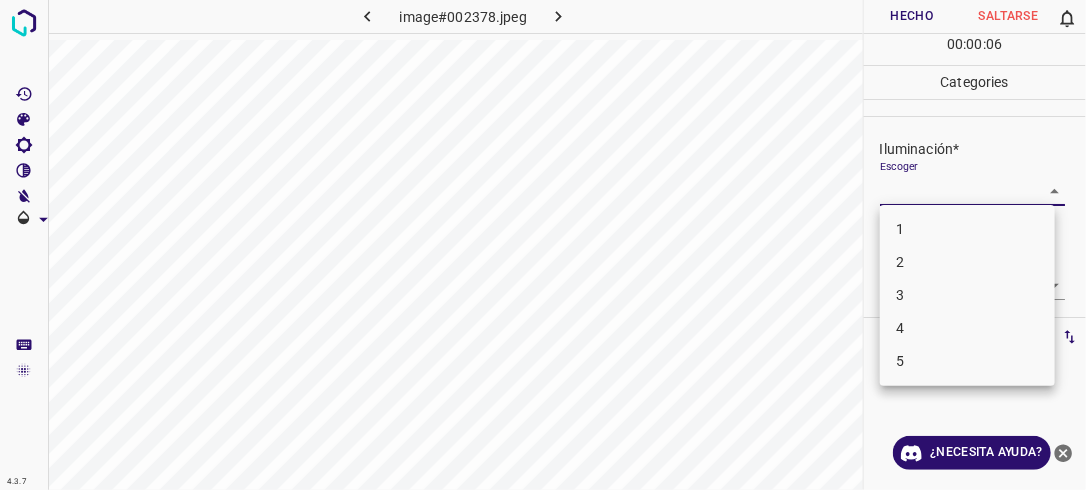 click on "3" at bounding box center (967, 295) 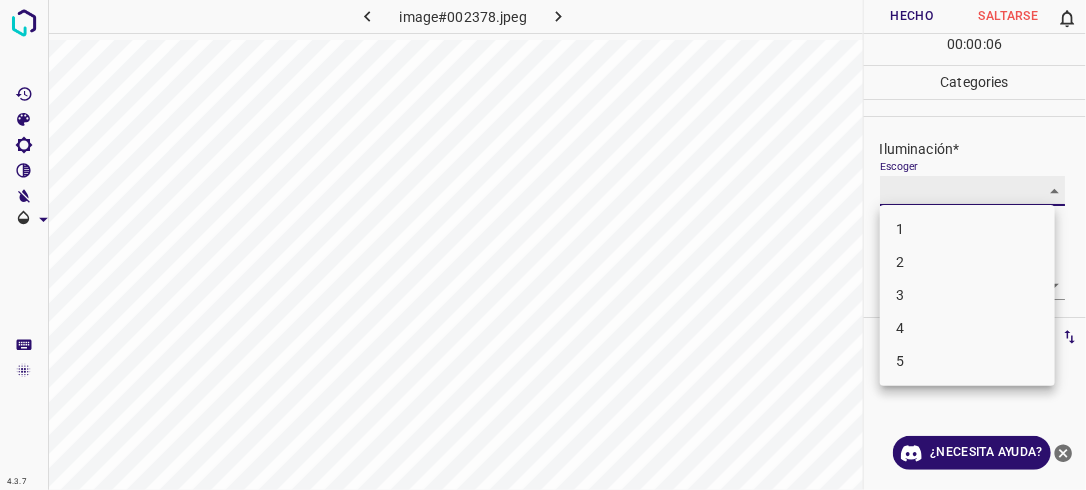 type on "3" 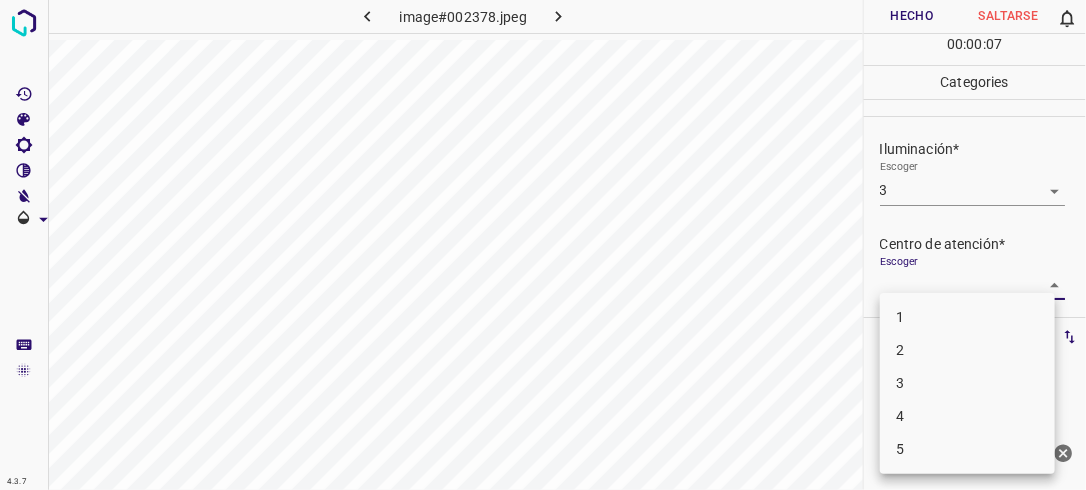 click on "4.3.7 image#002378.jpeg Hecho Saltarse 0 00   : 00   : 07   Categories Iluminación*  Escoger 3 3 Centro de atención*  Escoger ​ En general*  Escoger ​ Etiquetas 0 Categories 1 Lighting 2 Focus 3 Overall Tools Espacio Cambiar entre modos (Dibujar y Editar) Yo Etiquetado automático R Restaurar zoom M Acercar N Alejar Borrar Eliminar etiqueta de selección Filtros Z Restaurar filtros X Filtro de saturación C Filtro de brillo V Filtro de contraste B Filtro de escala de grises General O Descargar ¿Necesita ayuda? -Mensaje de texto -Esconder -Borrar 1 2 3 4 5" at bounding box center (543, 245) 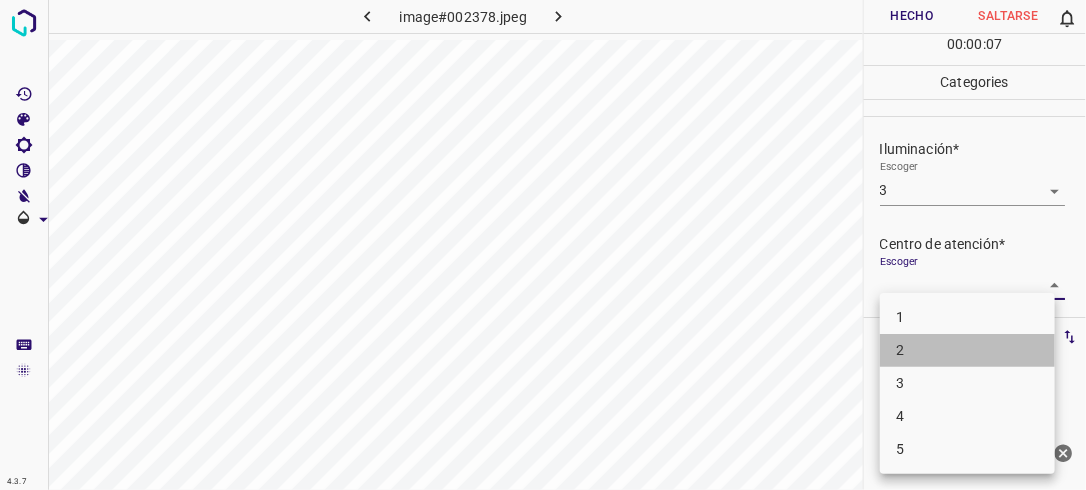 drag, startPoint x: 937, startPoint y: 347, endPoint x: 944, endPoint y: 336, distance: 13.038404 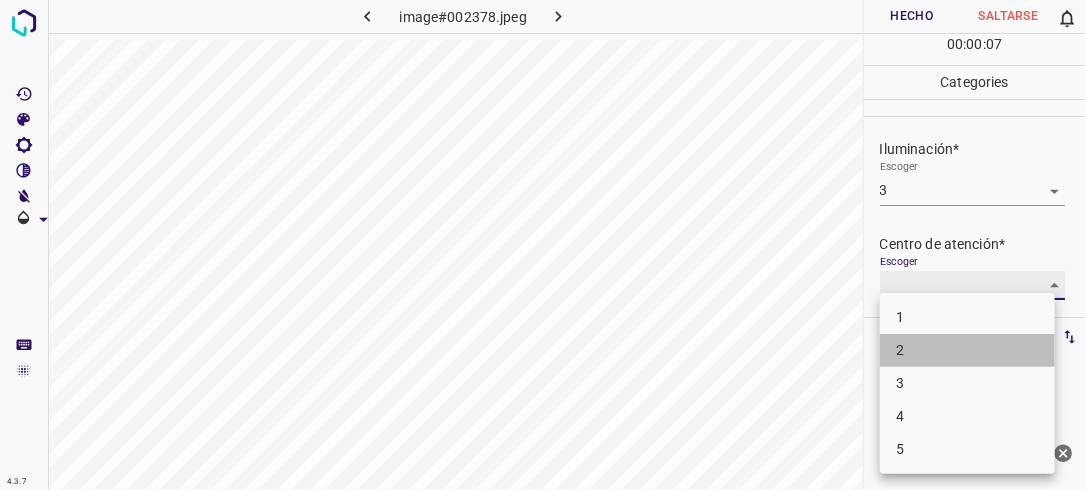 type on "2" 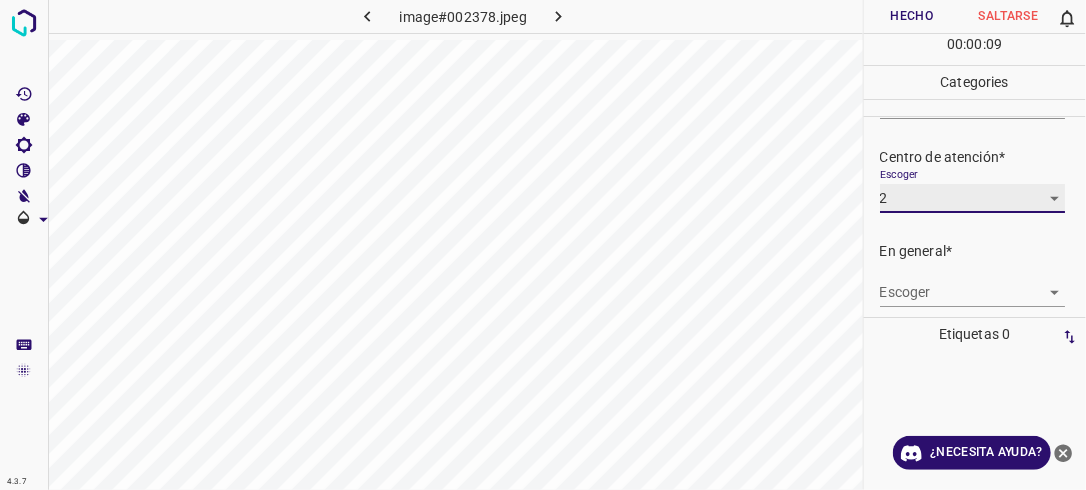 scroll, scrollTop: 89, scrollLeft: 0, axis: vertical 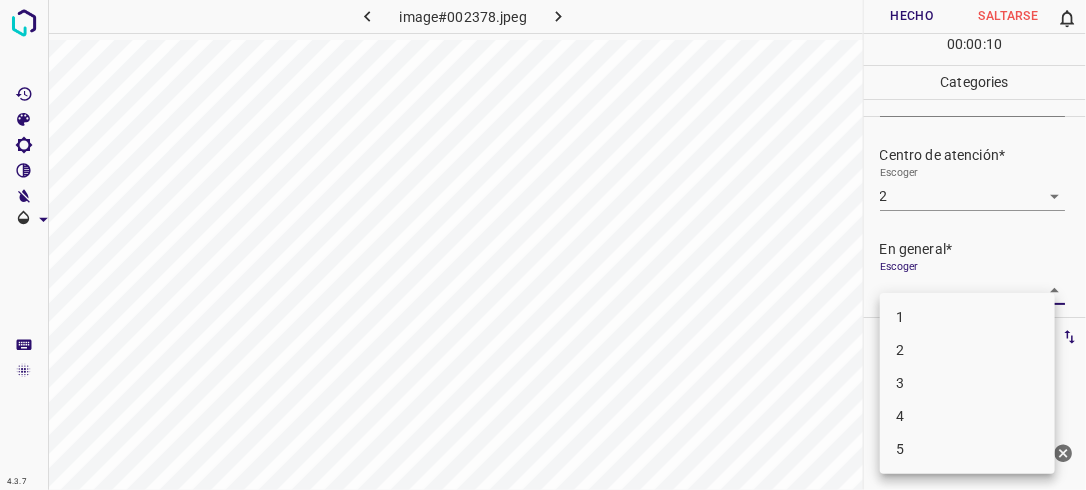 drag, startPoint x: 1042, startPoint y: 285, endPoint x: 866, endPoint y: 392, distance: 205.9733 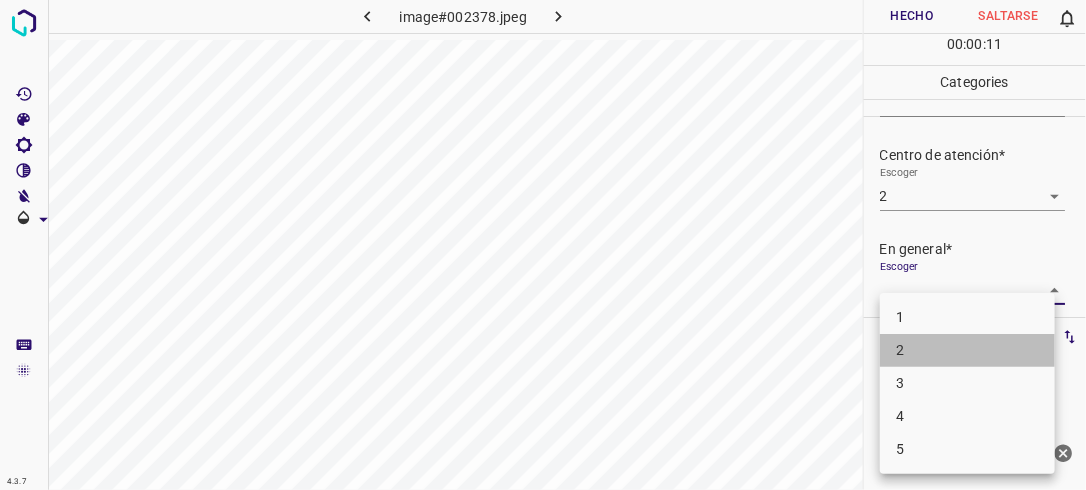 click on "2" at bounding box center (967, 350) 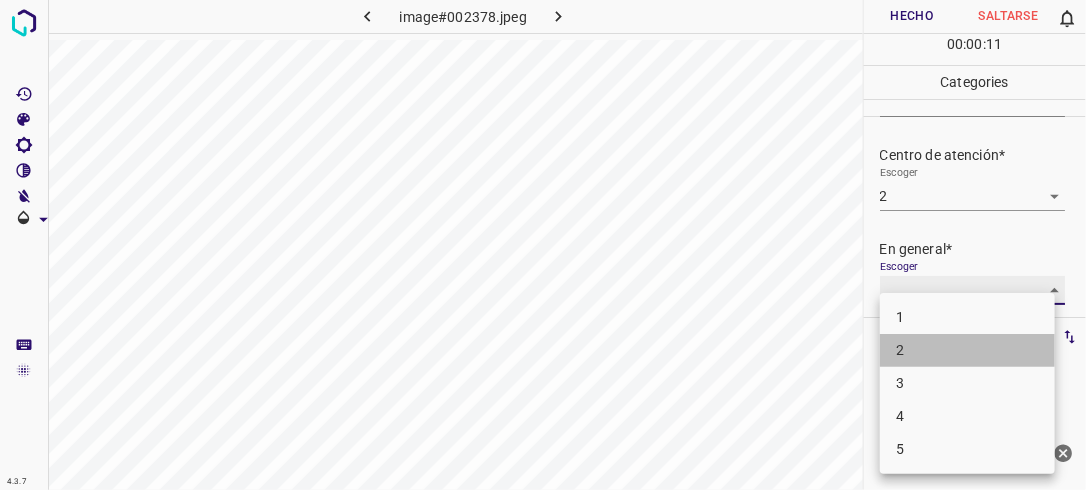 type on "2" 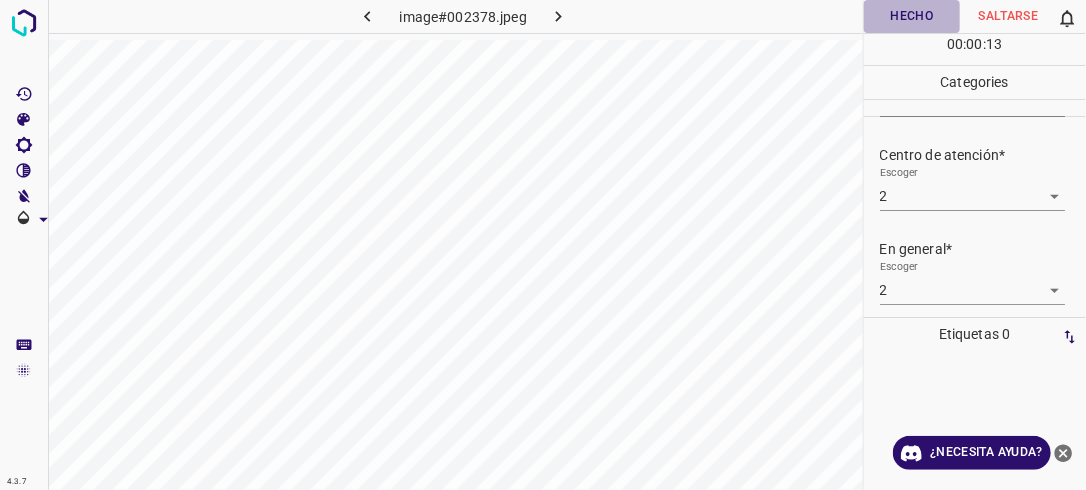 click on "Hecho" at bounding box center [912, 16] 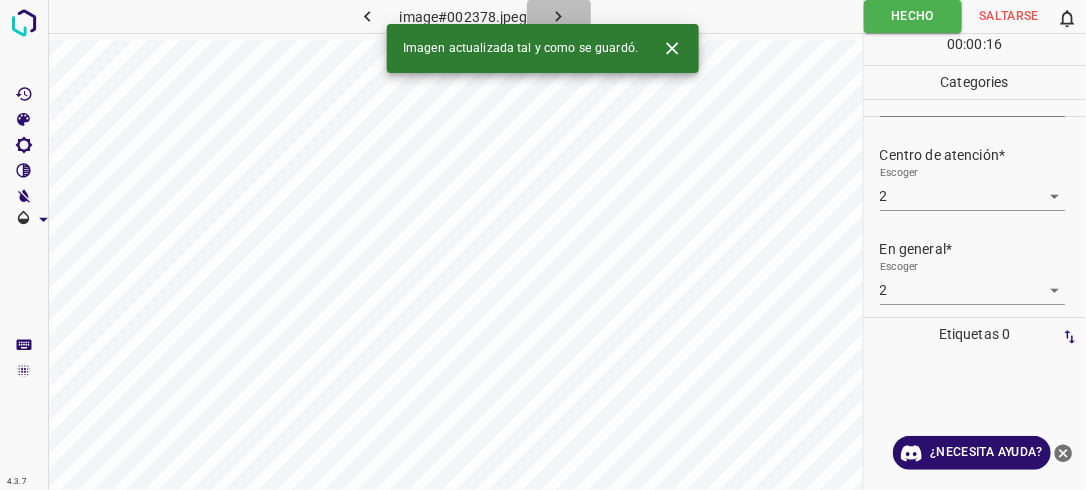 click 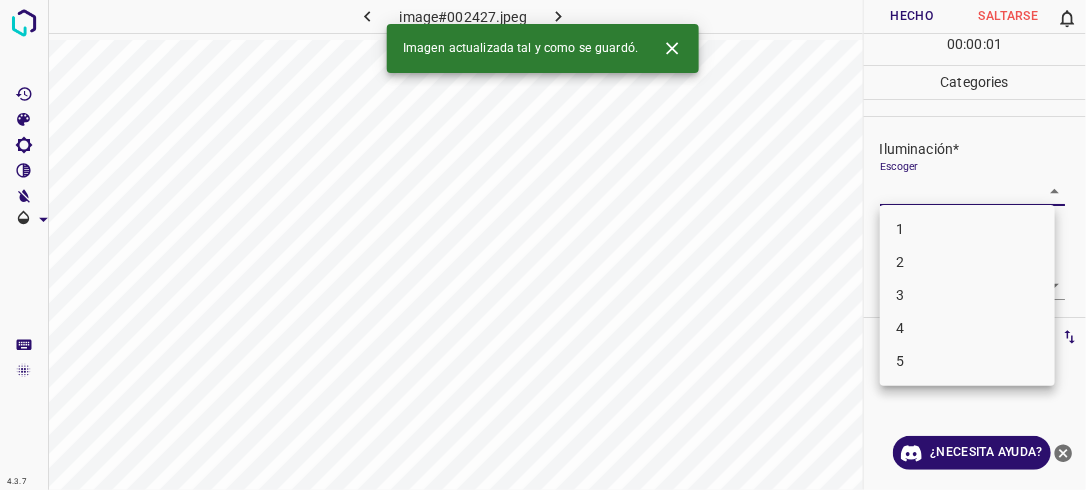 click on "4.3.7 image#002427.jpeg Hecho Saltarse 0 00   : 00   : 01   Categories Iluminación*  Escoger ​ Centro de atención*  Escoger ​ En general*  Escoger ​ Etiquetas 0 Categories 1 Lighting 2 Focus 3 Overall Tools Espacio Cambiar entre modos (Dibujar y Editar) Yo Etiquetado automático R Restaurar zoom M Acercar N Alejar Borrar Eliminar etiqueta de selección Filtros Z Restaurar filtros X Filtro de saturación C Filtro de brillo V Filtro de contraste B Filtro de escala de grises General O Descargar Imagen actualizada tal y como se guardó. ¿Necesita ayuda? -Mensaje de texto -Esconder -Borrar 1 2 3 4 5" at bounding box center (543, 245) 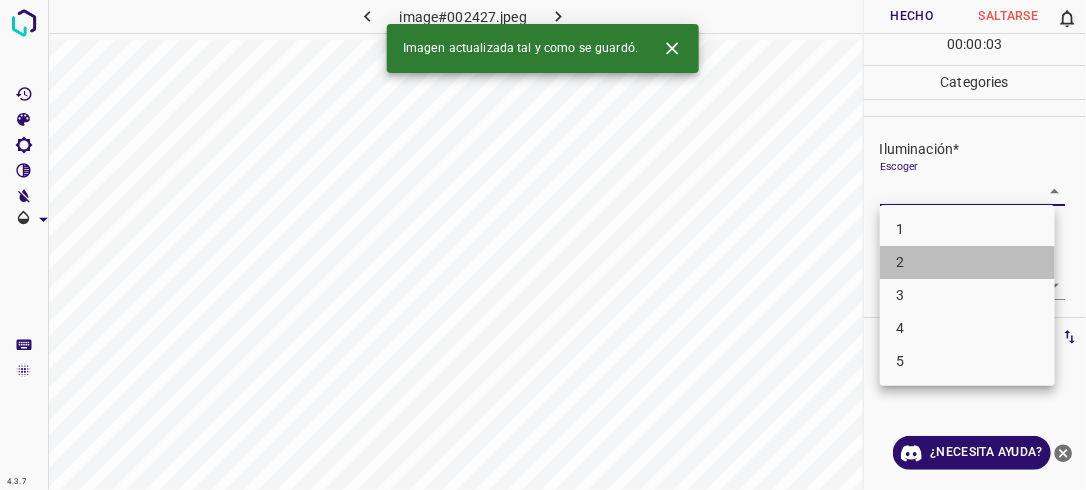 click on "2" at bounding box center [967, 262] 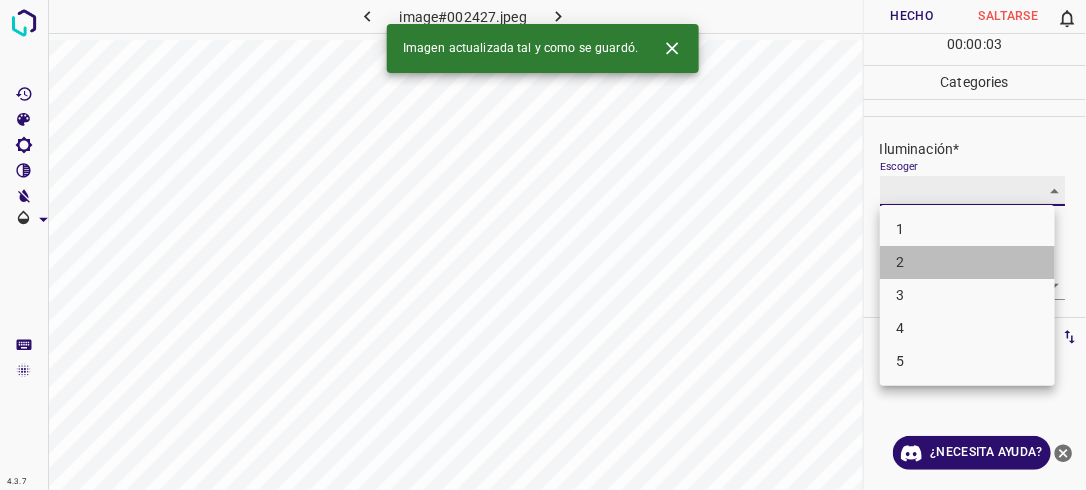 type on "2" 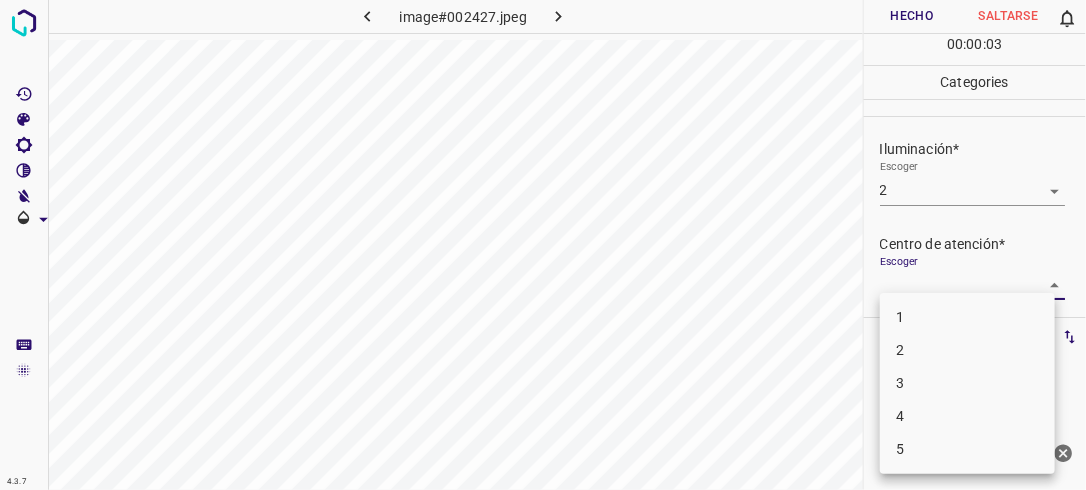 click on "4.3.7 image#002427.jpeg Hecho Saltarse 0 00   : 00   : 03   Categories Iluminación*  Escoger 2 2 Centro de atención*  Escoger ​ En general*  Escoger ​ Etiquetas 0 Categories 1 Lighting 2 Focus 3 Overall Tools Espacio Cambiar entre modos (Dibujar y Editar) Yo Etiquetado automático R Restaurar zoom M Acercar N Alejar Borrar Eliminar etiqueta de selección Filtros Z Restaurar filtros X Filtro de saturación C Filtro de brillo V Filtro de contraste B Filtro de escala de grises General O Descargar ¿Necesita ayuda? -Mensaje de texto -Esconder -Borrar 1 2 3 4 5" at bounding box center [543, 245] 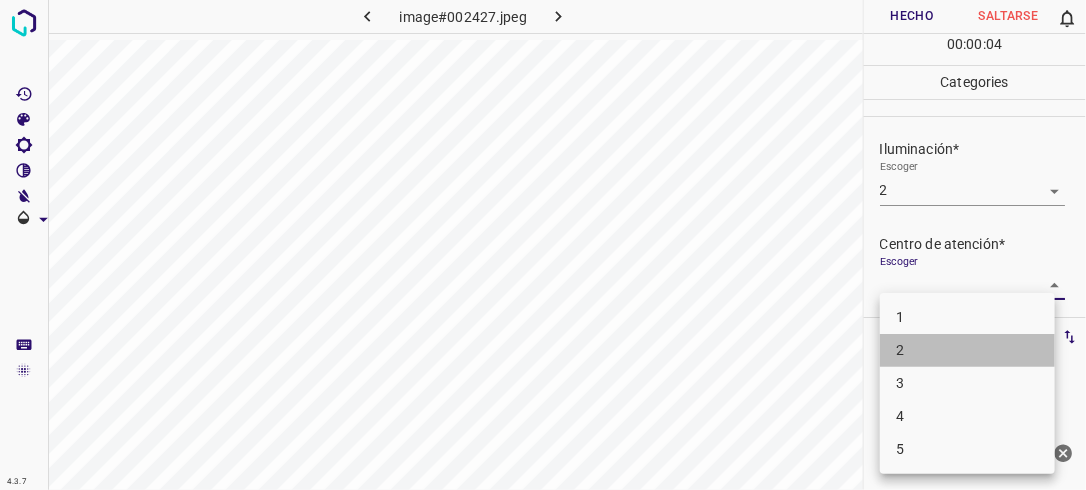 click on "2" at bounding box center [967, 350] 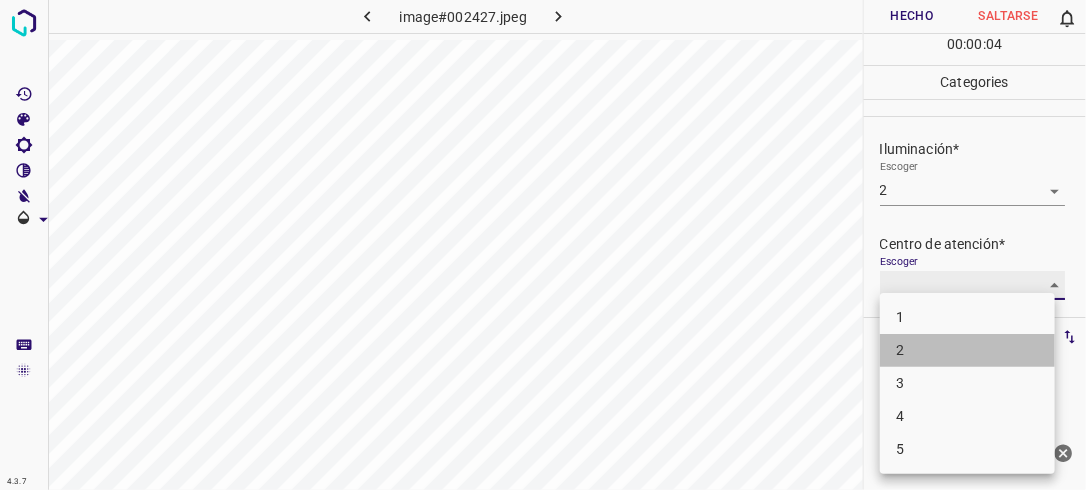 type on "2" 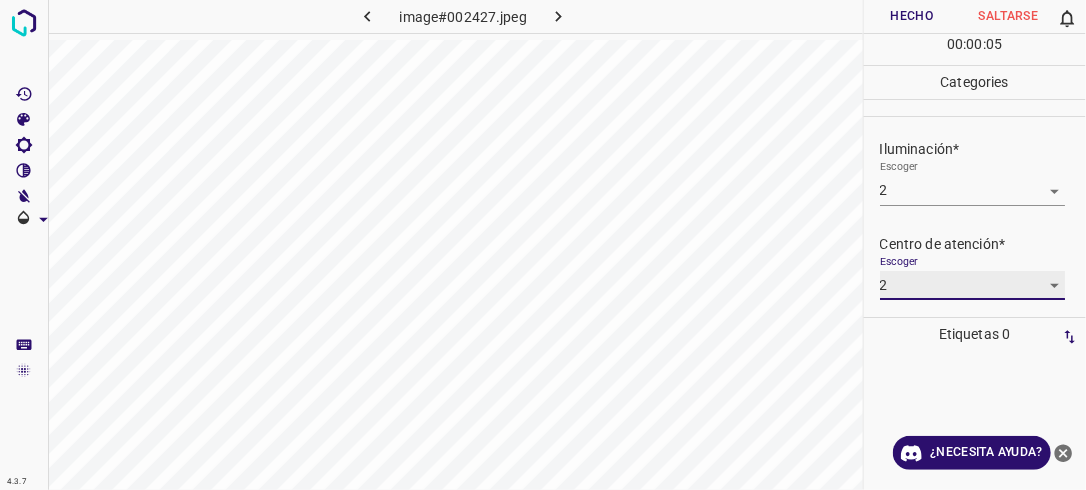 scroll, scrollTop: 98, scrollLeft: 0, axis: vertical 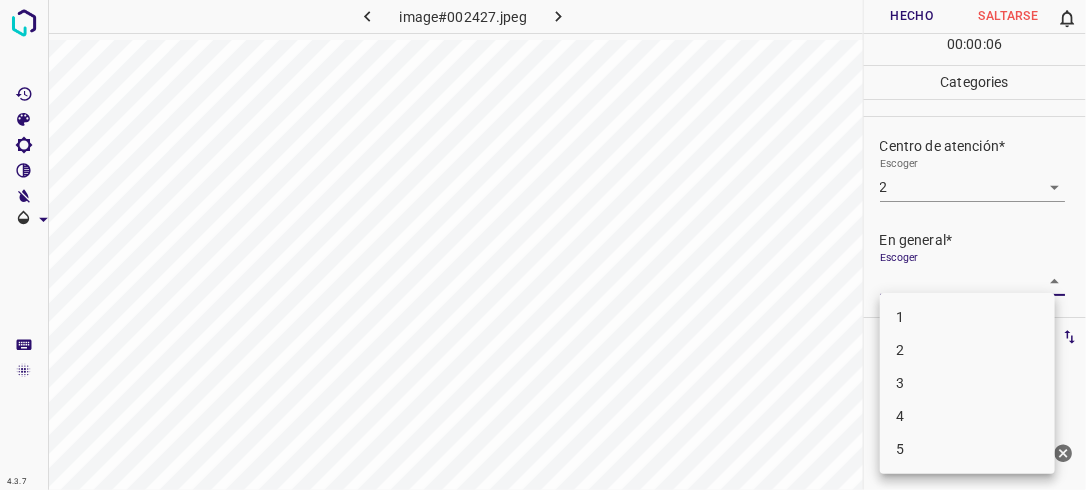click on "4.3.7 image#002427.jpeg Hecho Saltarse 0 00   : 00   : 06   Categories Iluminación*  Escoger 2 2 Centro de atención*  Escoger 2 2 En general*  Escoger ​ Etiquetas 0 Categories 1 Lighting 2 Focus 3 Overall Tools Espacio Cambiar entre modos (Dibujar y Editar) Yo Etiquetado automático R Restaurar zoom M Acercar N Alejar Borrar Eliminar etiqueta de selección Filtros Z Restaurar filtros X Filtro de saturación C Filtro de brillo V Filtro de contraste B Filtro de escala de grises General O Descargar ¿Necesita ayuda? -Mensaje de texto -Esconder -Borrar 1 2 3 4 5" at bounding box center [543, 245] 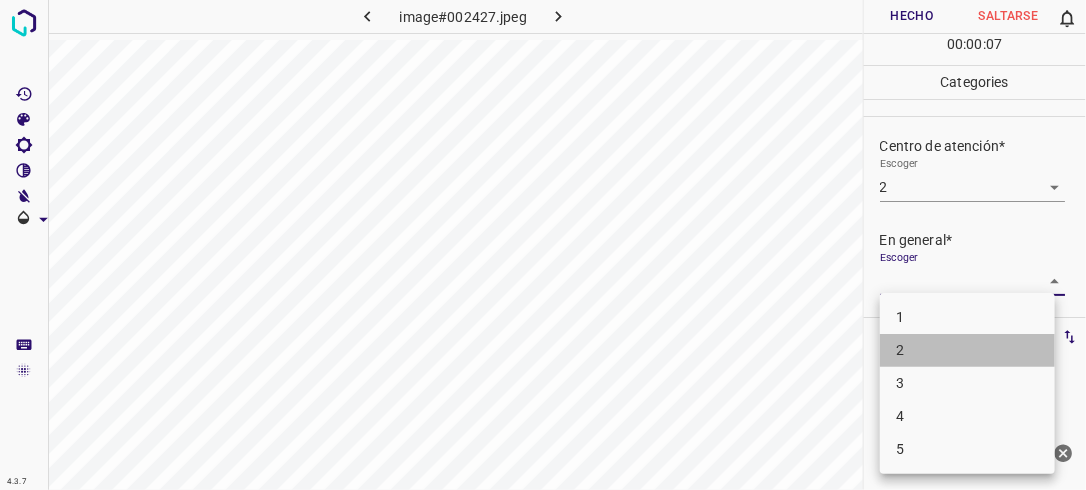 click on "2" at bounding box center (967, 350) 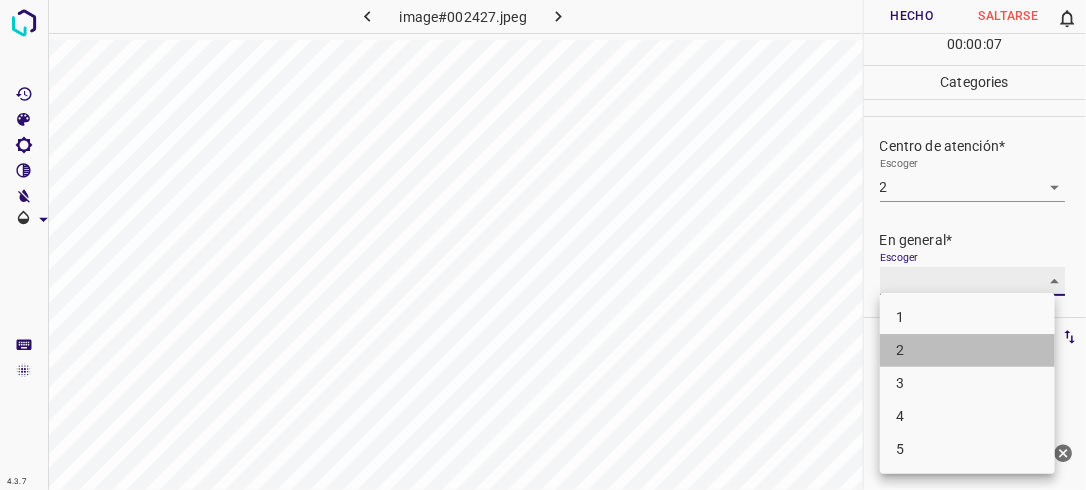 type on "2" 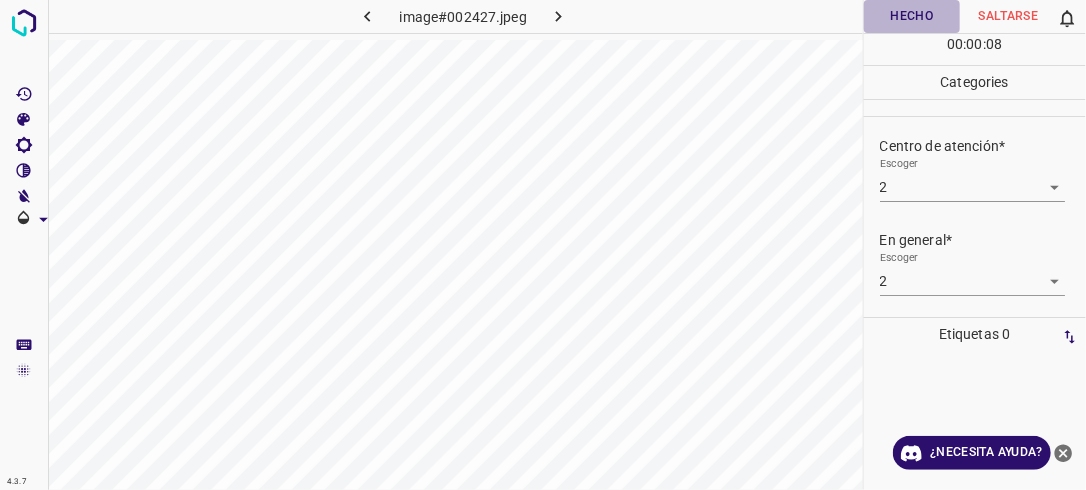click on "Hecho" at bounding box center (912, 16) 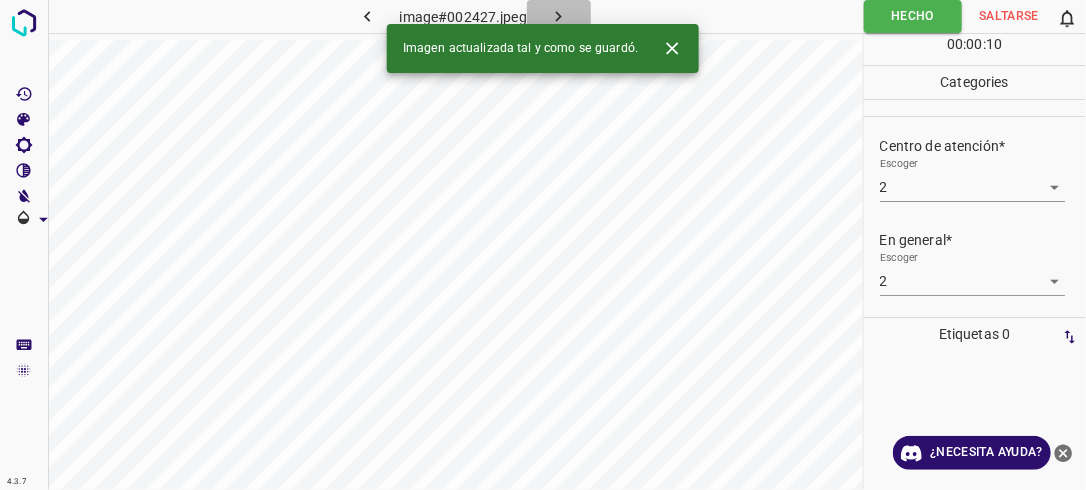 click 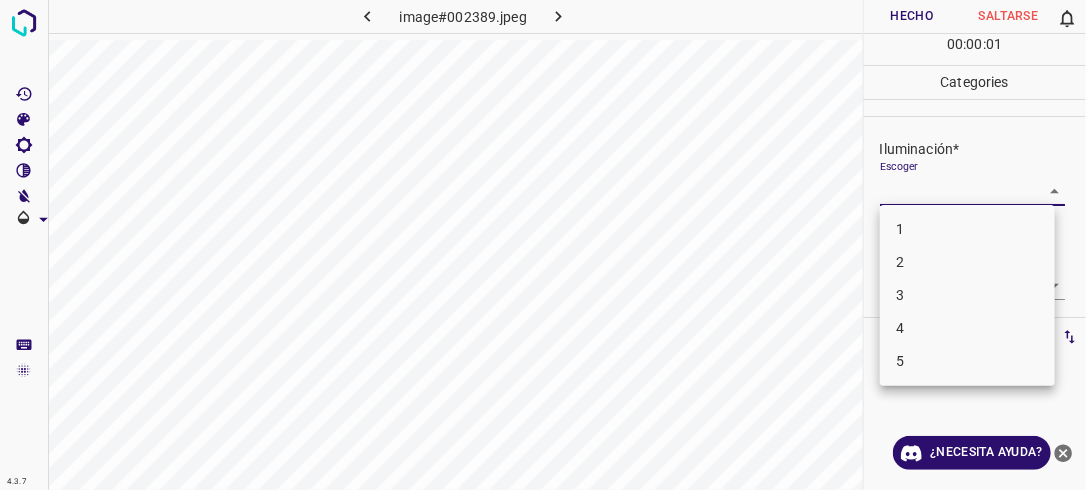 drag, startPoint x: 1049, startPoint y: 189, endPoint x: 1032, endPoint y: 208, distance: 25.495098 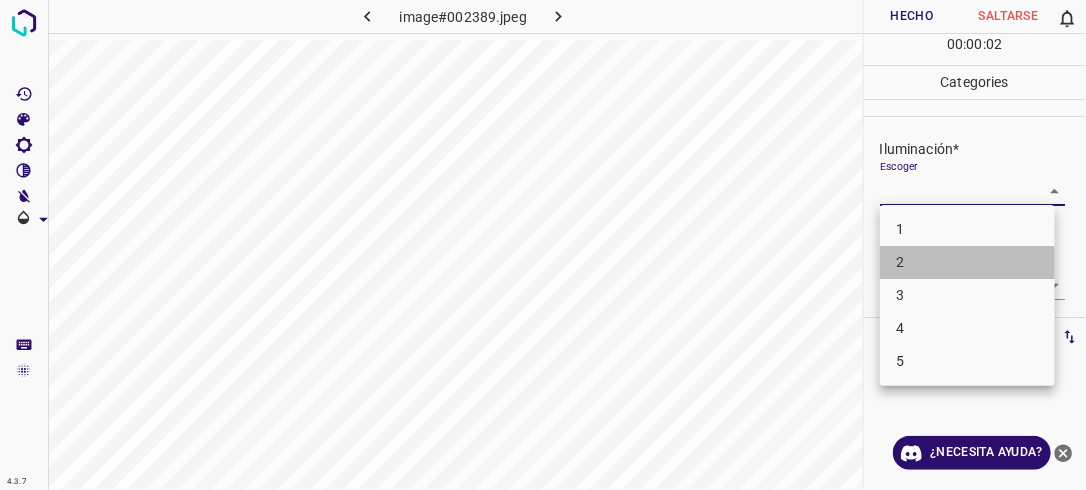 click on "2" at bounding box center (967, 262) 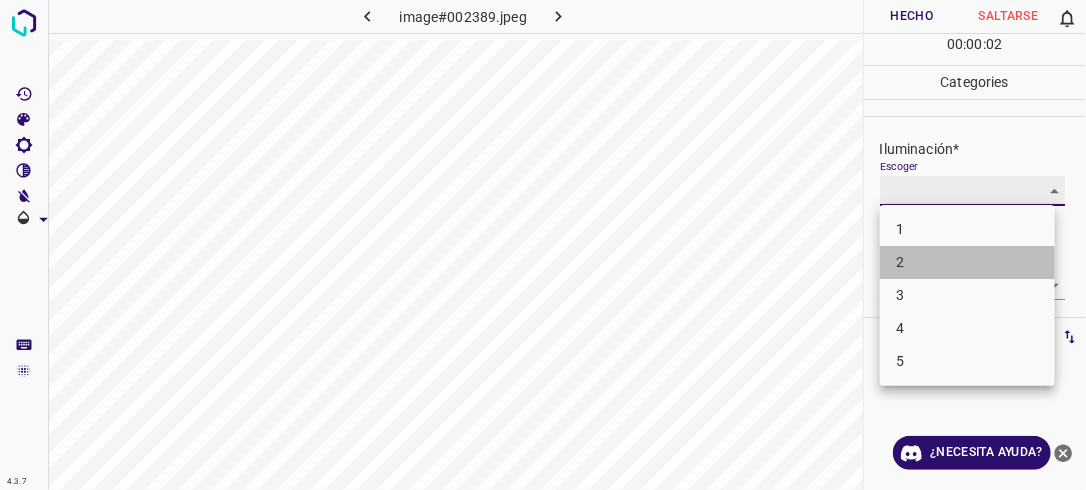 type on "2" 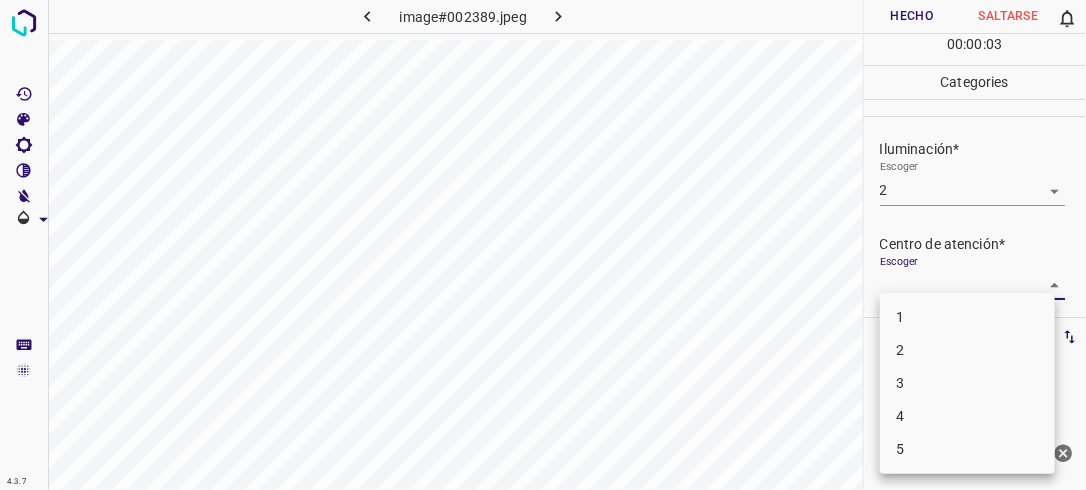 click on "4.3.7 image#002389.jpeg Hecho Saltarse 0 00   : 00   : 03   Categories Iluminación*  Escoger 2 2 Centro de atención*  Escoger ​ En general*  Escoger ​ Etiquetas 0 Categories 1 Lighting 2 Focus 3 Overall Tools Espacio Cambiar entre modos (Dibujar y Editar) Yo Etiquetado automático R Restaurar zoom M Acercar N Alejar Borrar Eliminar etiqueta de selección Filtros Z Restaurar filtros X Filtro de saturación C Filtro de brillo V Filtro de contraste B Filtro de escala de grises General O Descargar ¿Necesita ayuda? -Mensaje de texto -Esconder -Borrar 1 2 3 4 5" at bounding box center (543, 245) 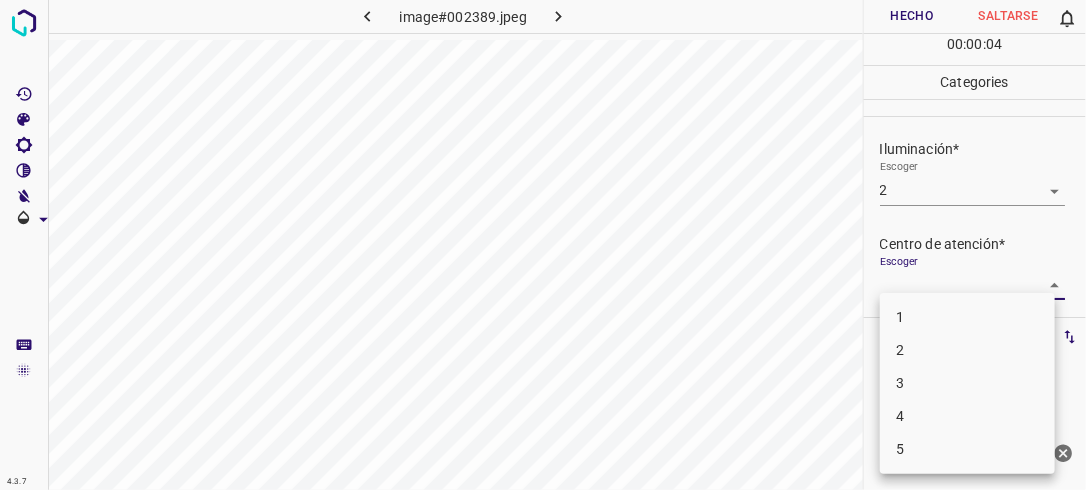 click on "2" at bounding box center [967, 350] 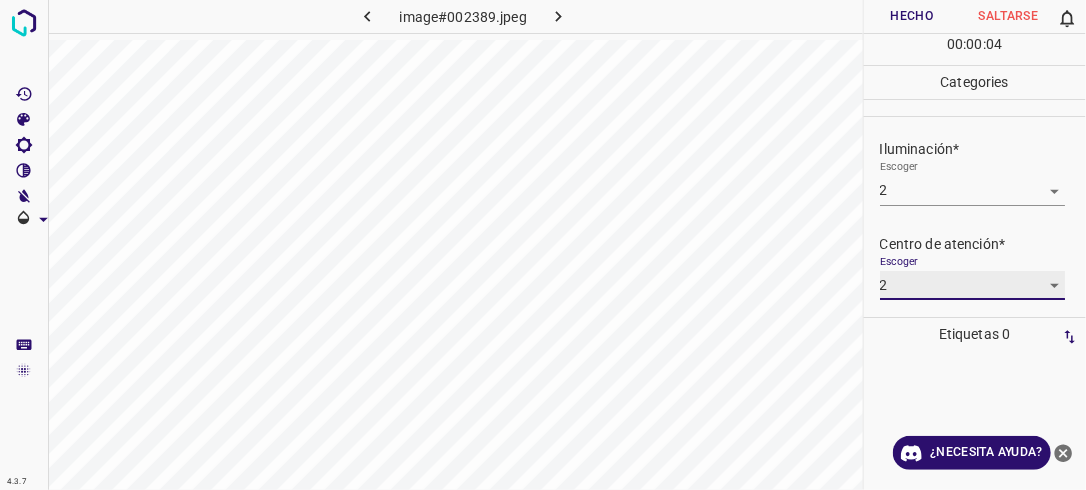 type on "2" 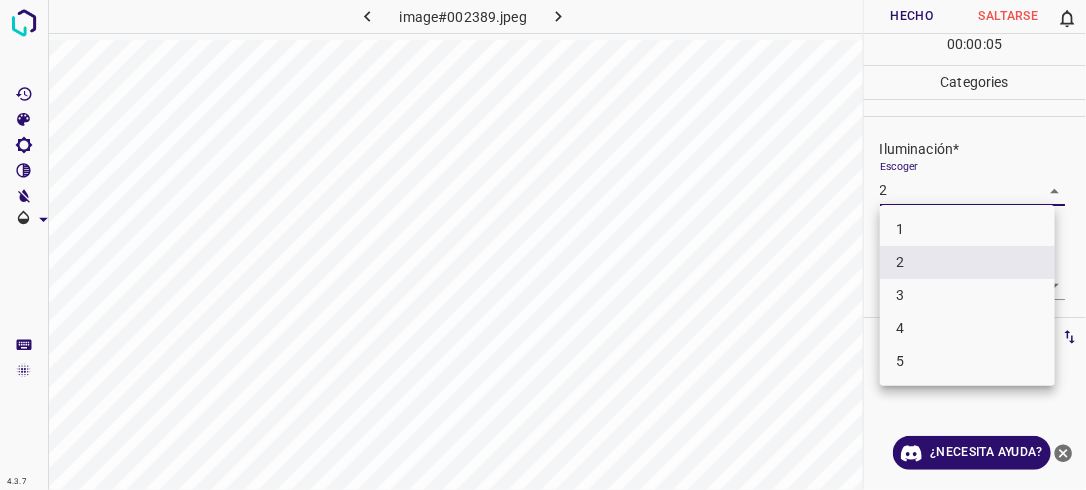 drag, startPoint x: 1043, startPoint y: 195, endPoint x: 1035, endPoint y: 221, distance: 27.202942 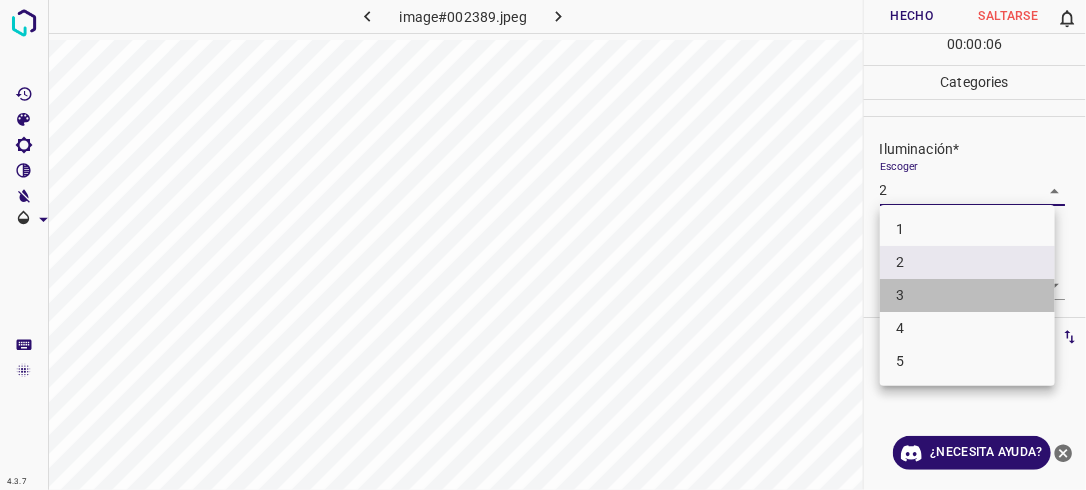 drag, startPoint x: 1010, startPoint y: 289, endPoint x: 1050, endPoint y: 260, distance: 49.40648 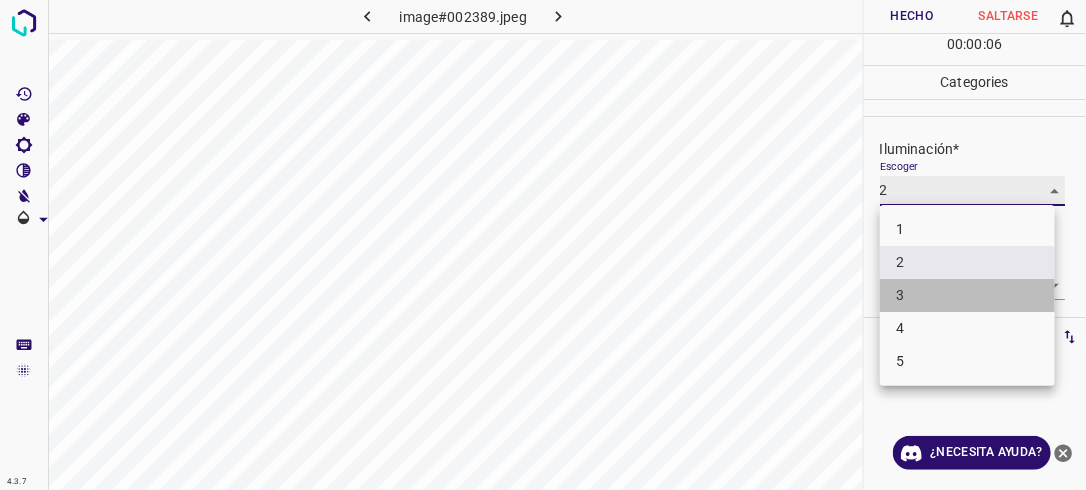 type on "3" 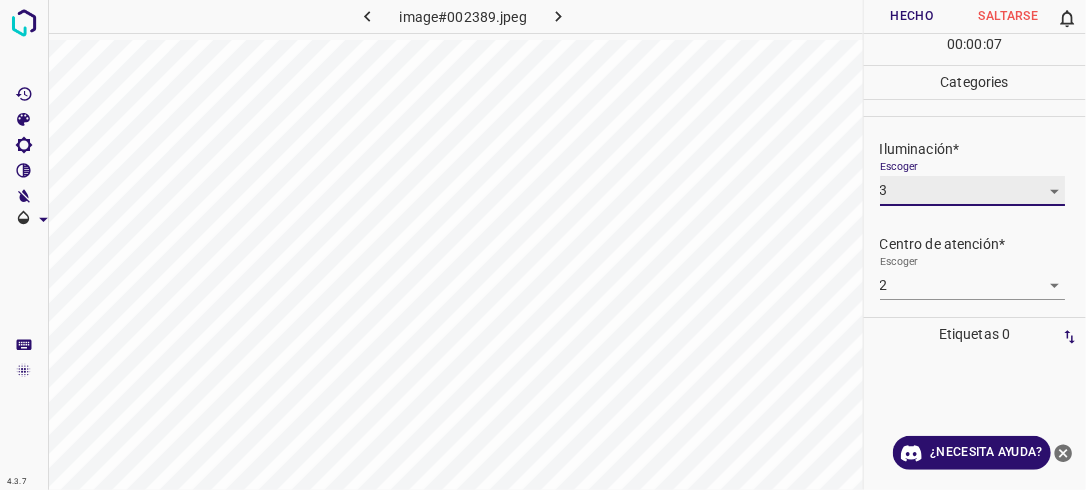 scroll, scrollTop: 98, scrollLeft: 0, axis: vertical 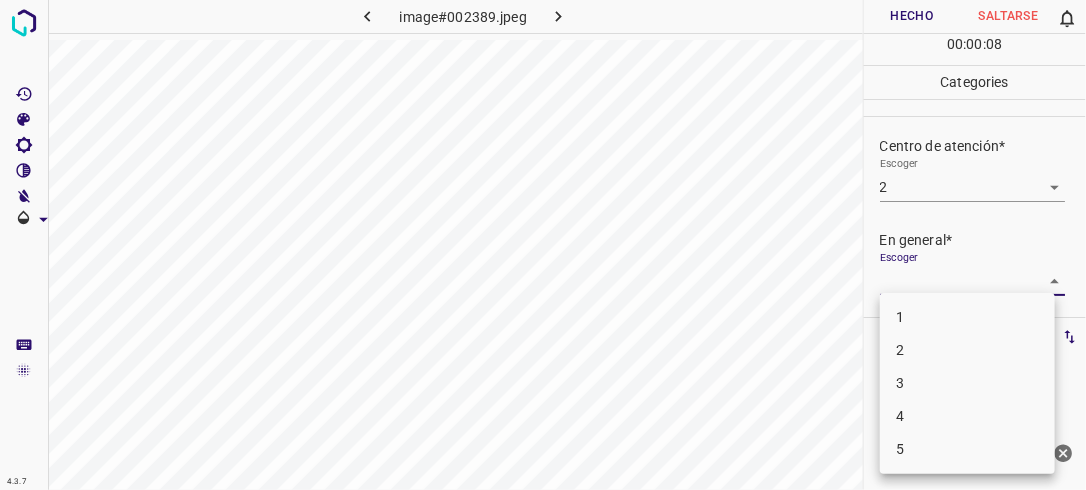drag, startPoint x: 1053, startPoint y: 278, endPoint x: 1009, endPoint y: 328, distance: 66.6033 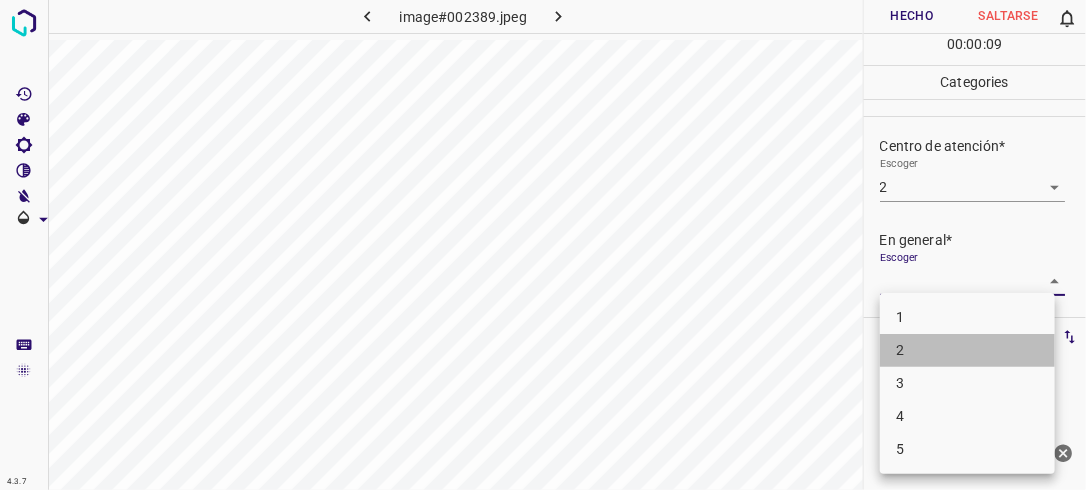 click on "2" at bounding box center (967, 350) 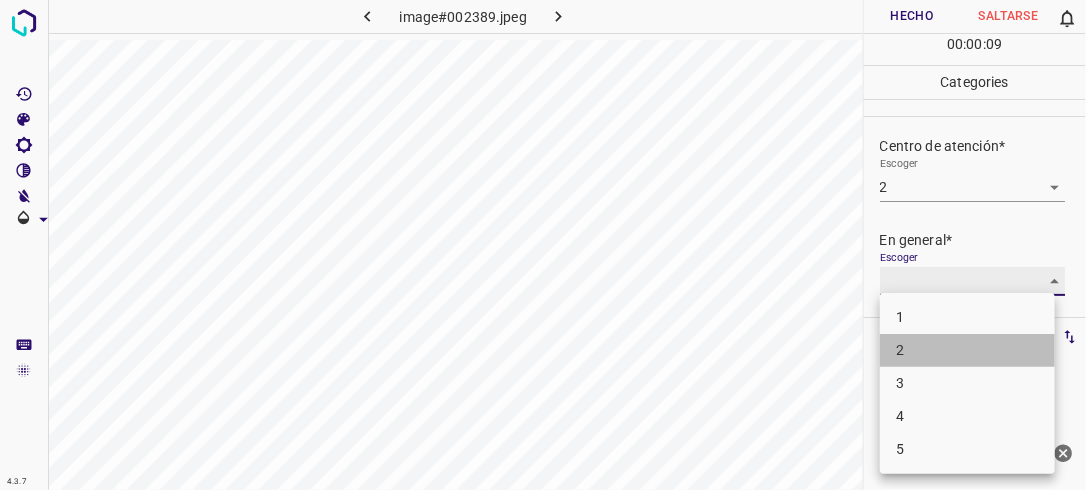 type on "2" 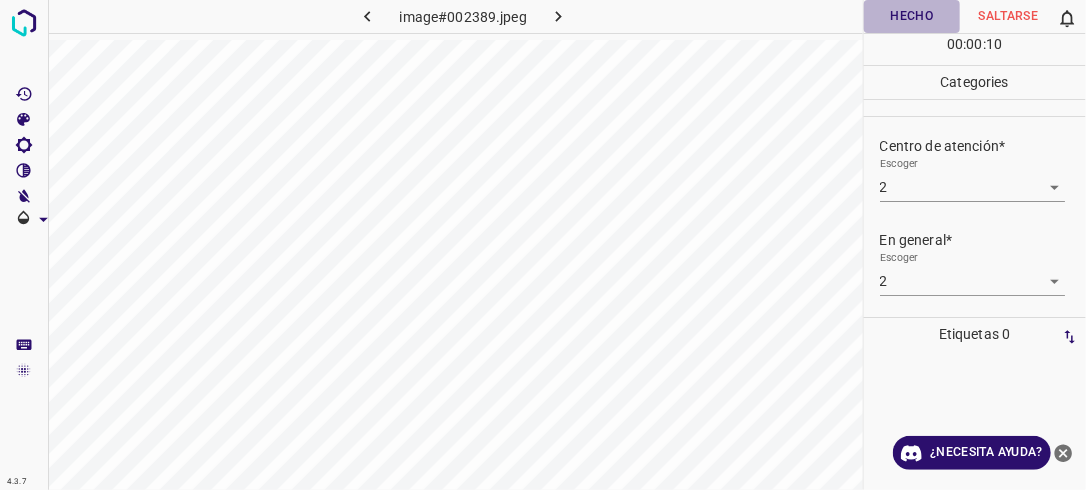 click on "Hecho" at bounding box center (912, 16) 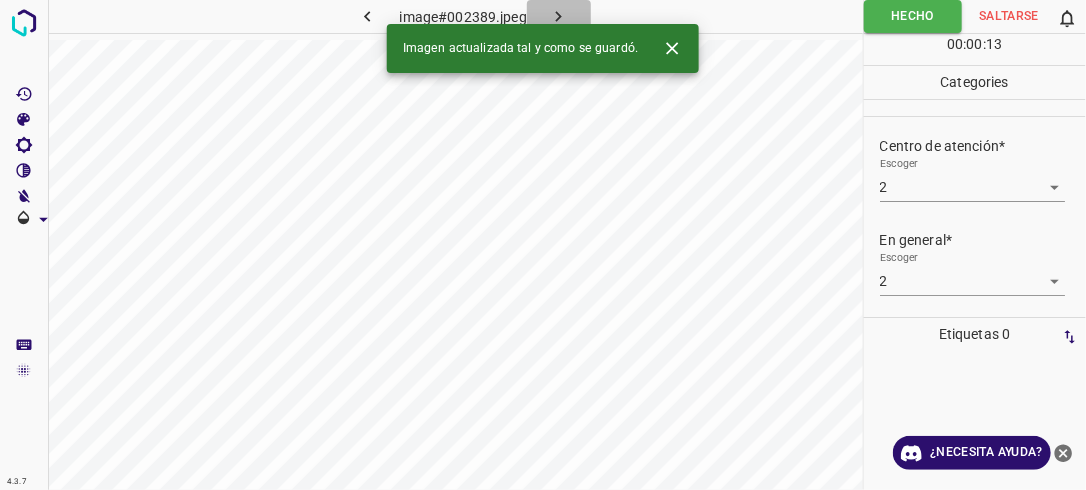 click at bounding box center (559, 16) 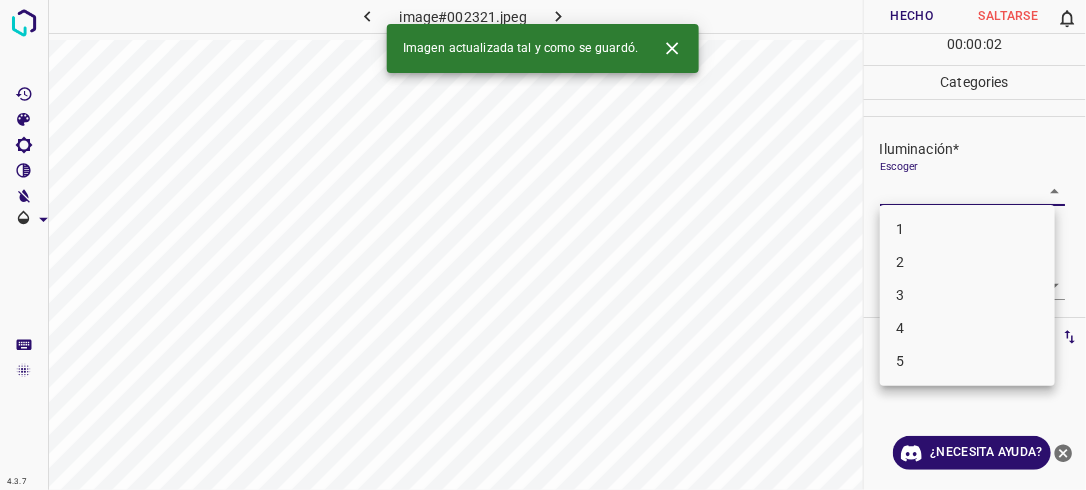 click on "4.3.7 image#002321.jpeg Hecho Saltarse 0 00   : 00   : 02   Categories Iluminación*  Escoger ​ Centro de atención*  Escoger ​ En general*  Escoger ​ Etiquetas 0 Categories 1 Lighting 2 Focus 3 Overall Tools Espacio Cambiar entre modos (Dibujar y Editar) Yo Etiquetado automático R Restaurar zoom M Acercar N Alejar Borrar Eliminar etiqueta de selección Filtros Z Restaurar filtros X Filtro de saturación C Filtro de brillo V Filtro de contraste B Filtro de escala de grises General O Descargar Imagen actualizada tal y como se guardó. ¿Necesita ayuda? -Mensaje de texto -Esconder -Borrar 1 2 3 4 5" at bounding box center (543, 245) 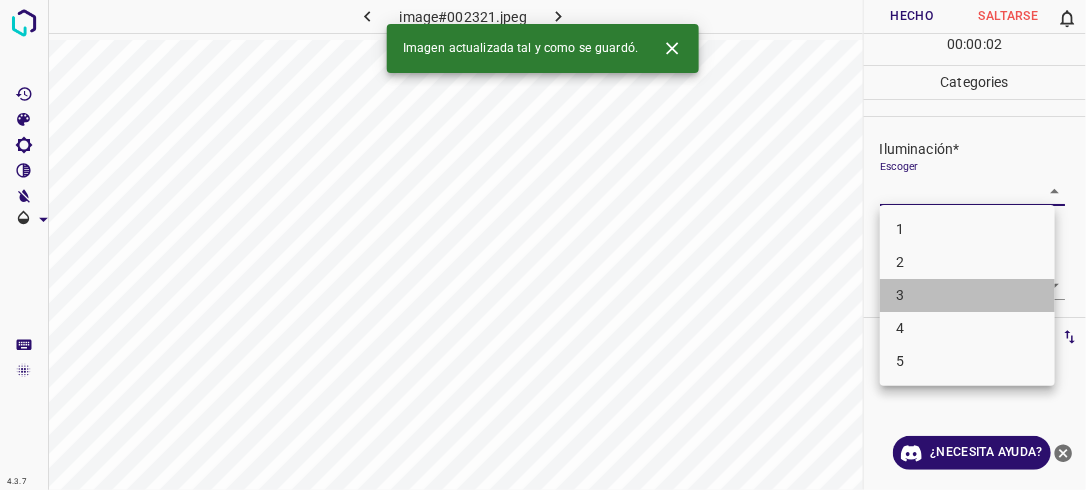 click on "3" at bounding box center [967, 295] 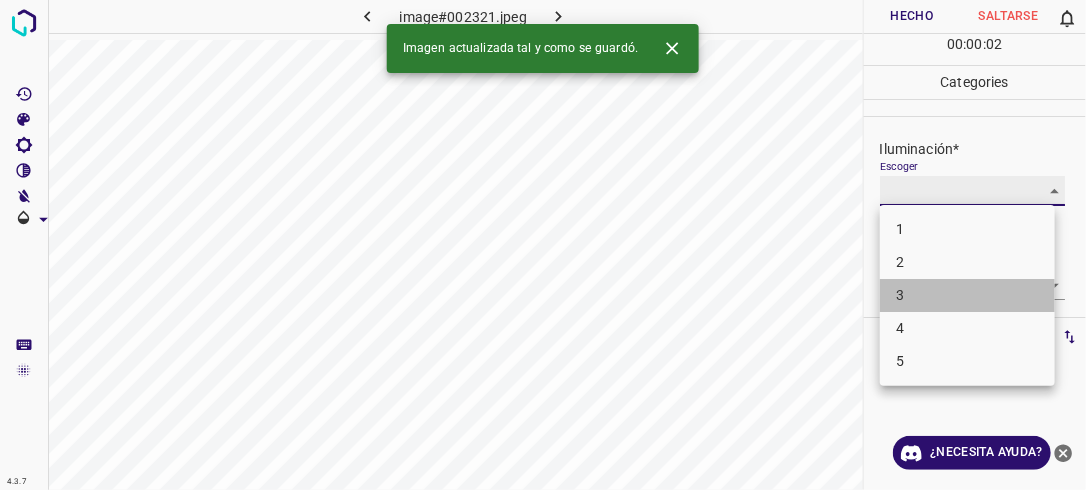 type on "3" 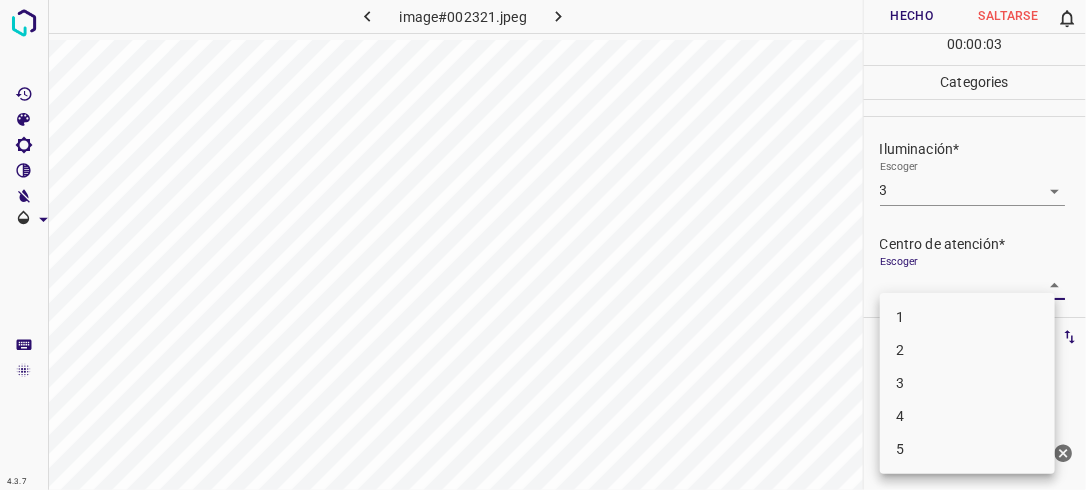 click on "4.3.7 image#002321.jpeg Hecho Saltarse 0 00   : 00   : 03   Categories Iluminación*  Escoger 3 3 Centro de atención*  Escoger ​ En general*  Escoger ​ Etiquetas 0 Categories 1 Lighting 2 Focus 3 Overall Tools Espacio Cambiar entre modos (Dibujar y Editar) Yo Etiquetado automático R Restaurar zoom M Acercar N Alejar Borrar Eliminar etiqueta de selección Filtros Z Restaurar filtros X Filtro de saturación C Filtro de brillo V Filtro de contraste B Filtro de escala de grises General O Descargar ¿Necesita ayuda? -Mensaje de texto -Esconder -Borrar 1 2 3 4 5" at bounding box center [543, 245] 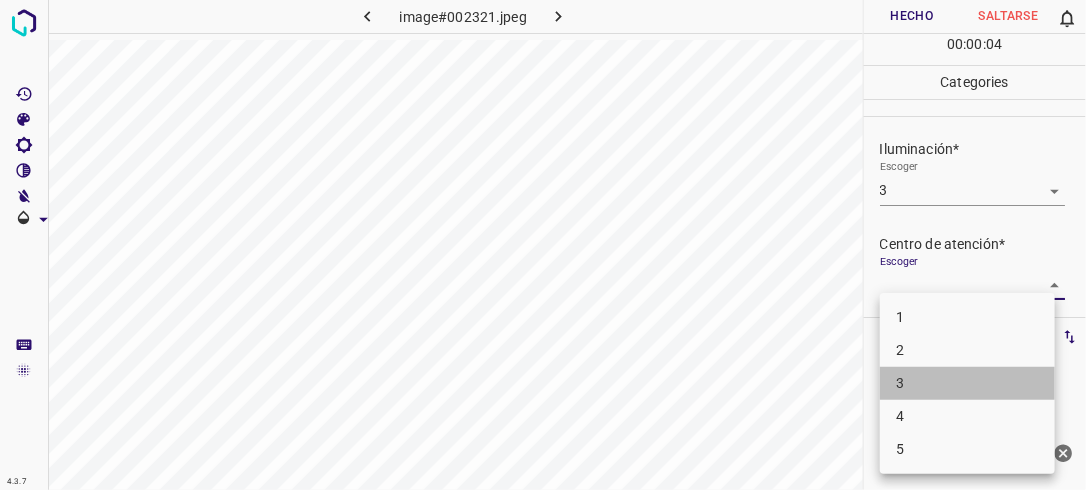 click on "3" at bounding box center [967, 383] 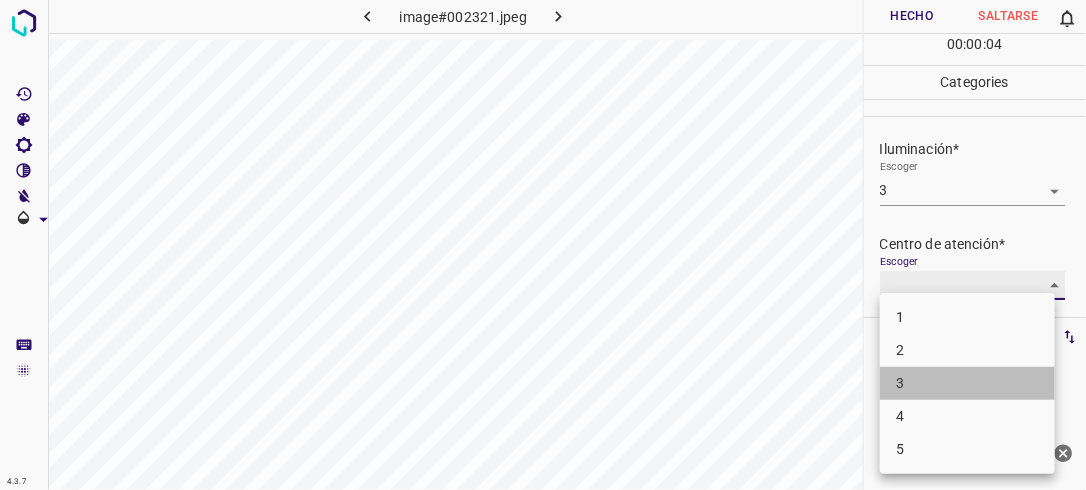 type on "3" 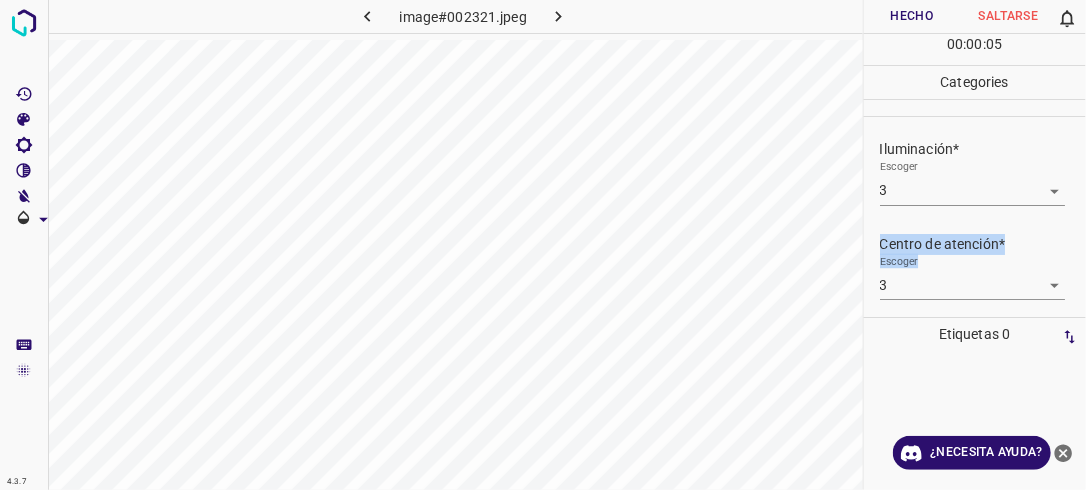 drag, startPoint x: 1072, startPoint y: 217, endPoint x: 1080, endPoint y: 265, distance: 48.6621 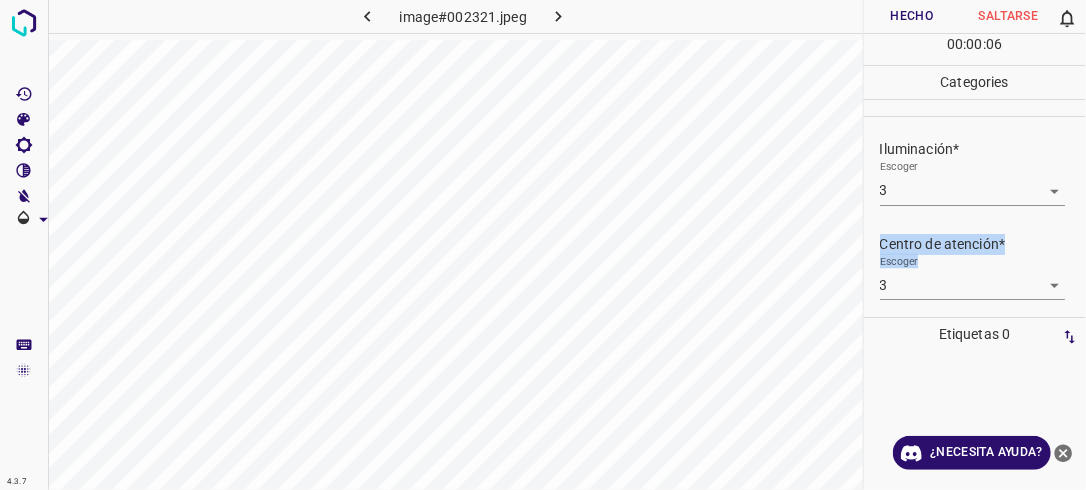 scroll, scrollTop: 98, scrollLeft: 0, axis: vertical 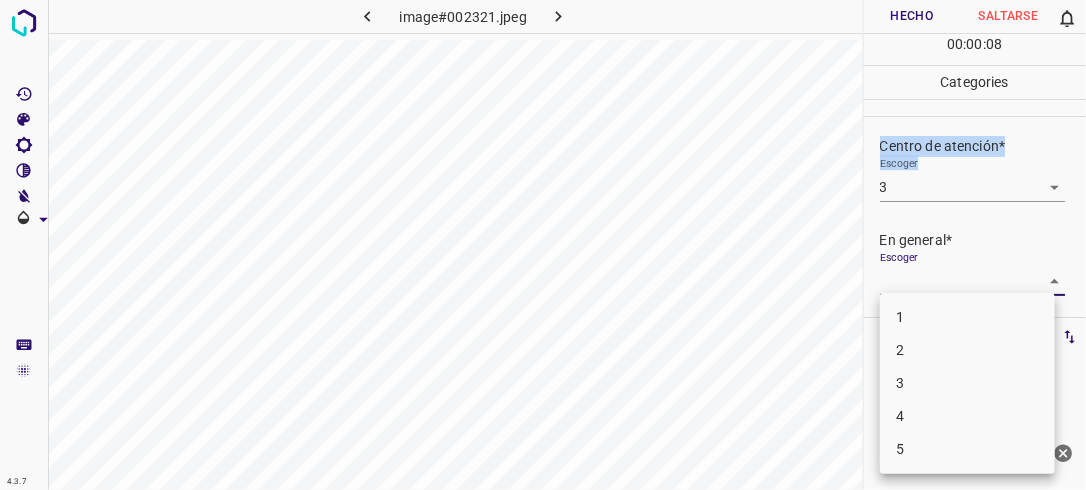 click on "4.3.7 image#002321.jpeg Hecho Saltarse 0 00   : 00   : 08   Categories Iluminación*  Escoger 3 3 Centro de atención*  Escoger 3 3 En general*  Escoger ​ Etiquetas 0 Categories 1 Lighting 2 Focus 3 Overall Tools Espacio Cambiar entre modos (Dibujar y Editar) Yo Etiquetado automático R Restaurar zoom M Acercar N Alejar Borrar Eliminar etiqueta de selección Filtros Z Restaurar filtros X Filtro de saturación C Filtro de brillo V Filtro de contraste B Filtro de escala de grises General O Descargar ¿Necesita ayuda? -Mensaje de texto -Esconder -Borrar 1 2 3 4 5" at bounding box center [543, 245] 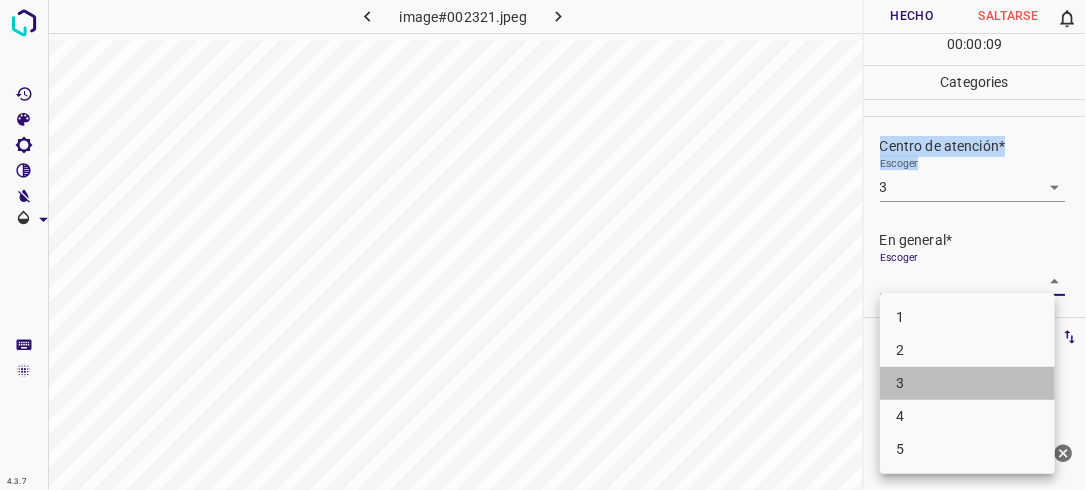 click on "3" at bounding box center (967, 383) 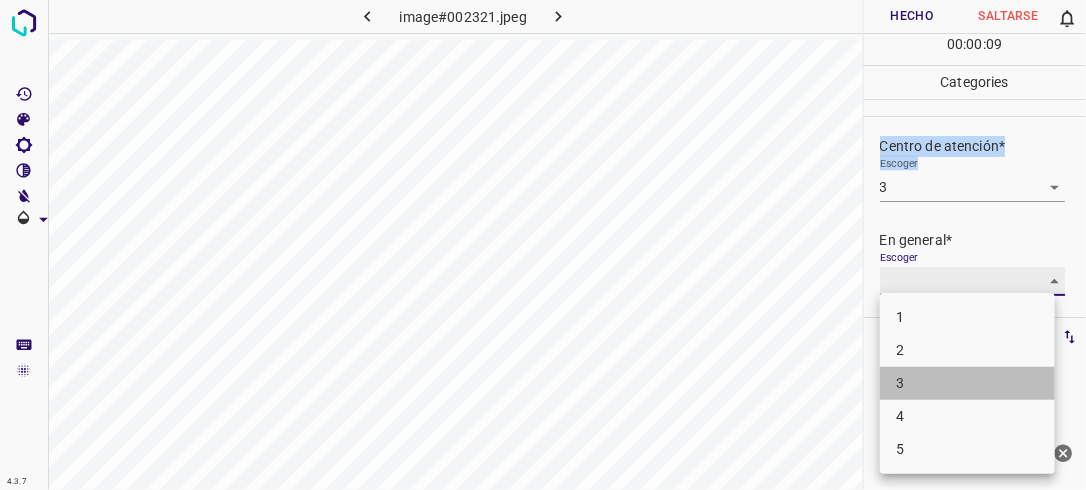 type on "3" 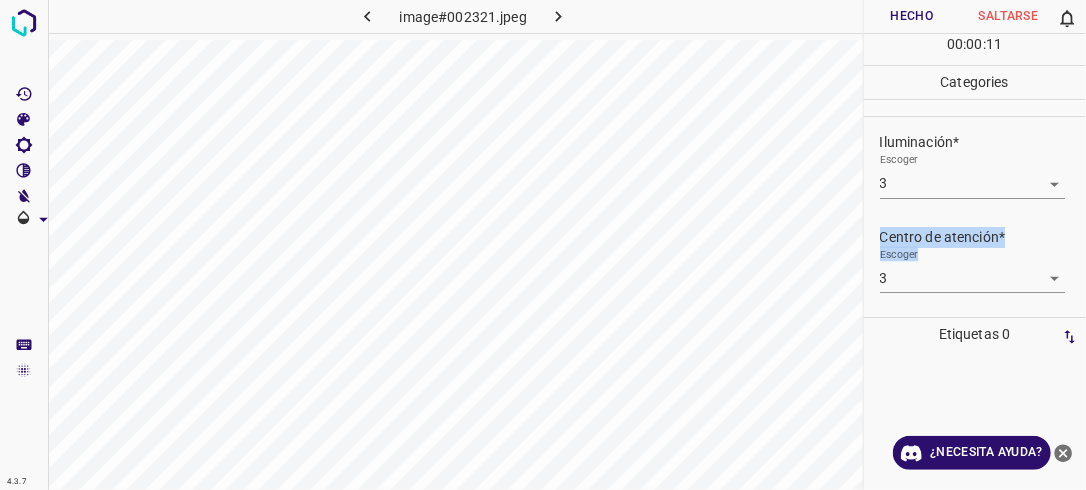 scroll, scrollTop: 0, scrollLeft: 0, axis: both 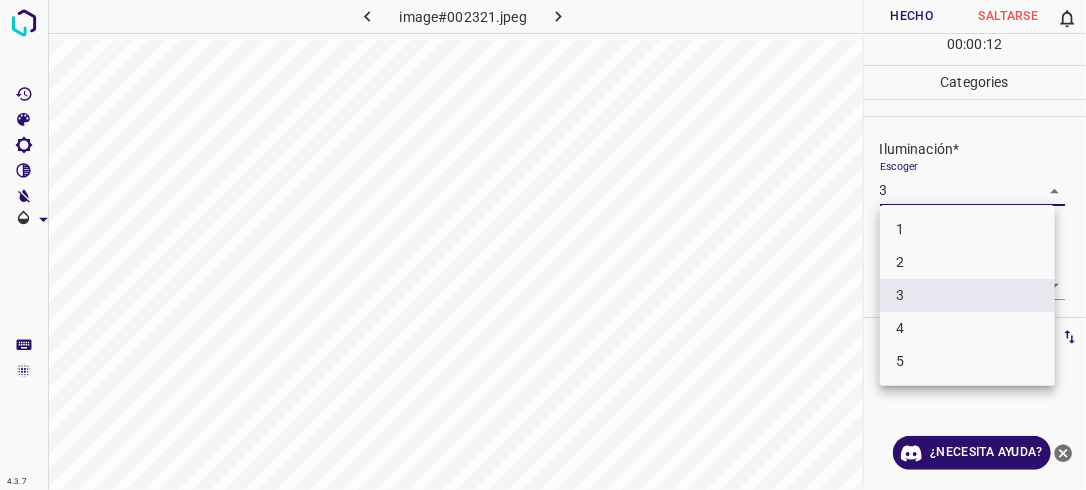 drag, startPoint x: 1050, startPoint y: 188, endPoint x: 977, endPoint y: 279, distance: 116.6619 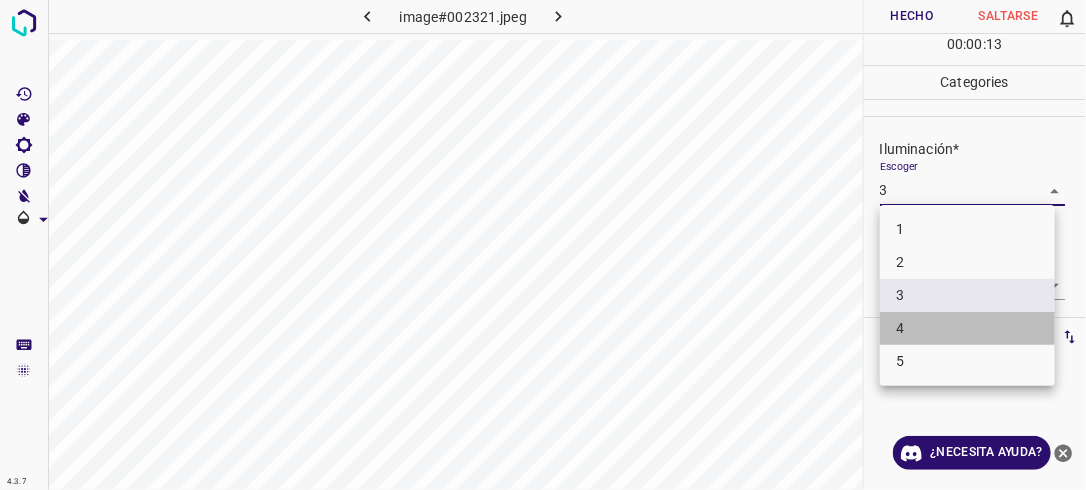 click on "4" at bounding box center (967, 328) 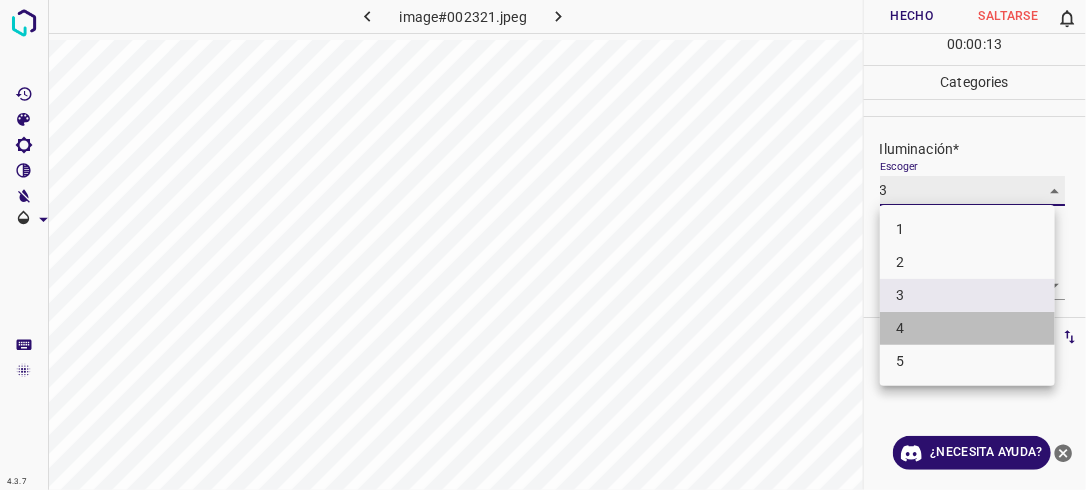 type on "4" 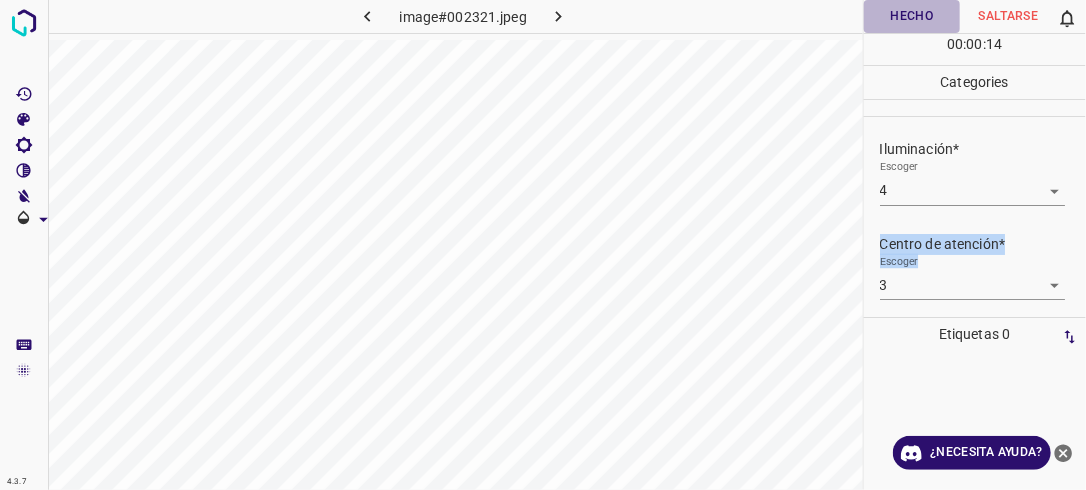 click on "Hecho" at bounding box center [912, 16] 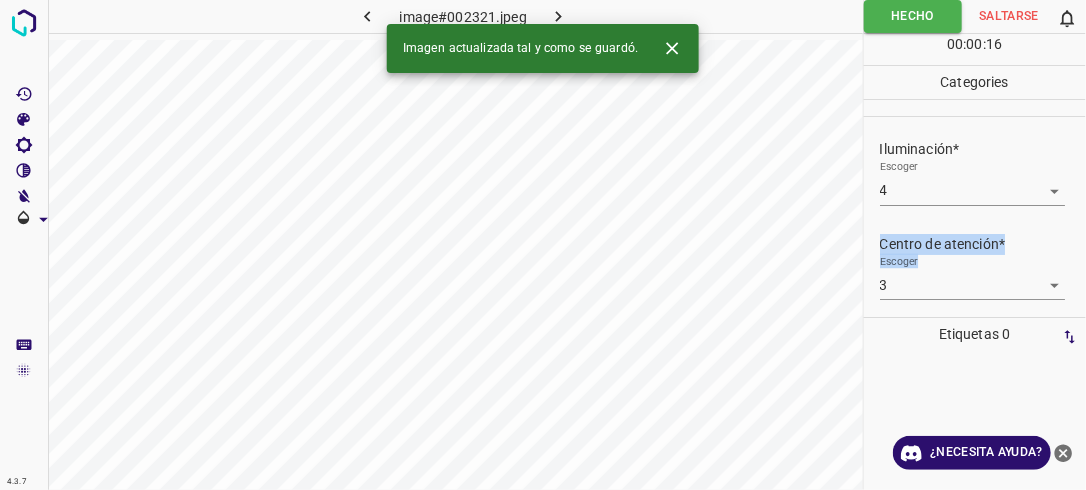 click 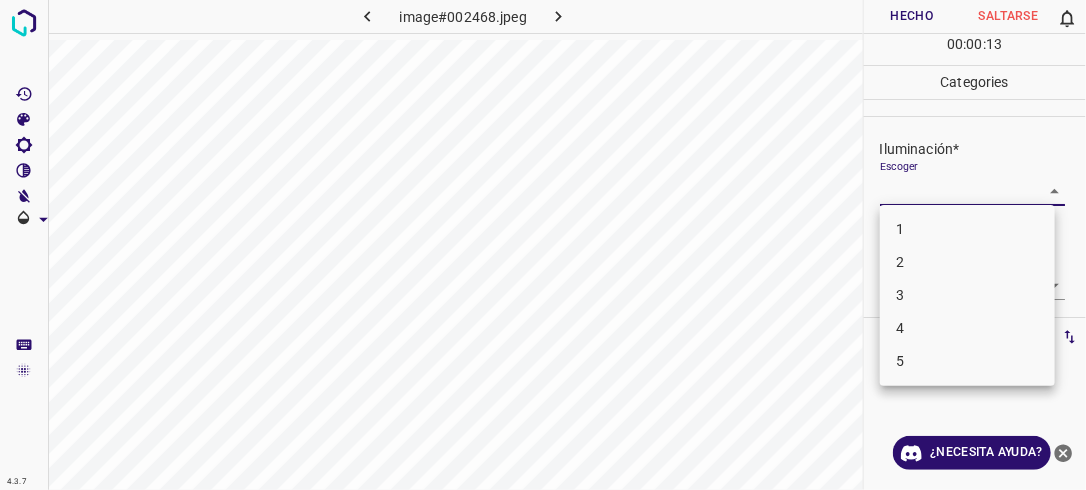 click on "4.3.7 image#002468.jpeg Hecho Saltarse 0 00   : 00   : 13   Categories Iluminación*  Escoger ​ Centro de atención*  Escoger ​ En general*  Escoger ​ Etiquetas 0 Categories 1 Lighting 2 Focus 3 Overall Tools Espacio Cambiar entre modos (Dibujar y Editar) Yo Etiquetado automático R Restaurar zoom M Acercar N Alejar Borrar Eliminar etiqueta de selección Filtros Z Restaurar filtros X Filtro de saturación C Filtro de brillo V Filtro de contraste B Filtro de escala de grises General O Descargar ¿Necesita ayuda? -Mensaje de texto -Esconder -Borrar 1 2 3 4 5" at bounding box center (543, 245) 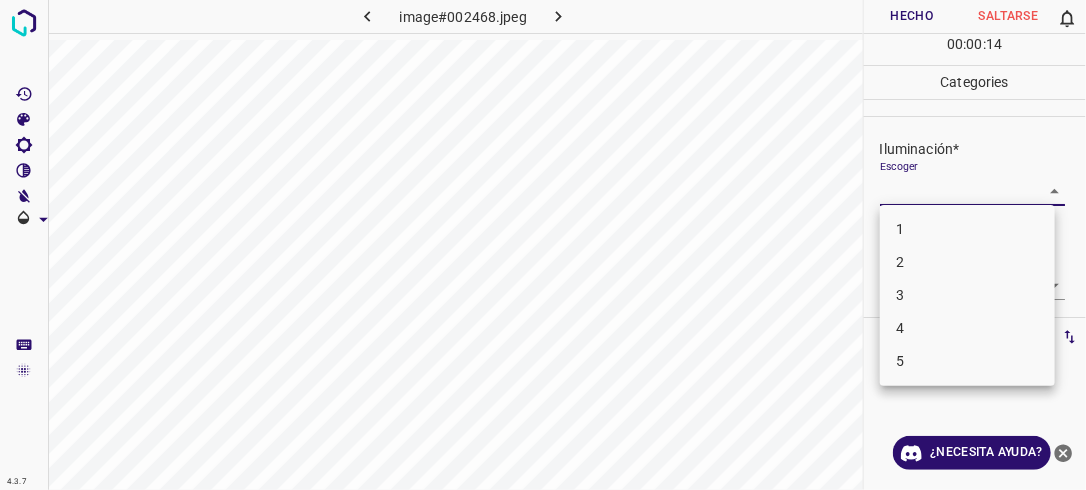click on "2" at bounding box center [967, 262] 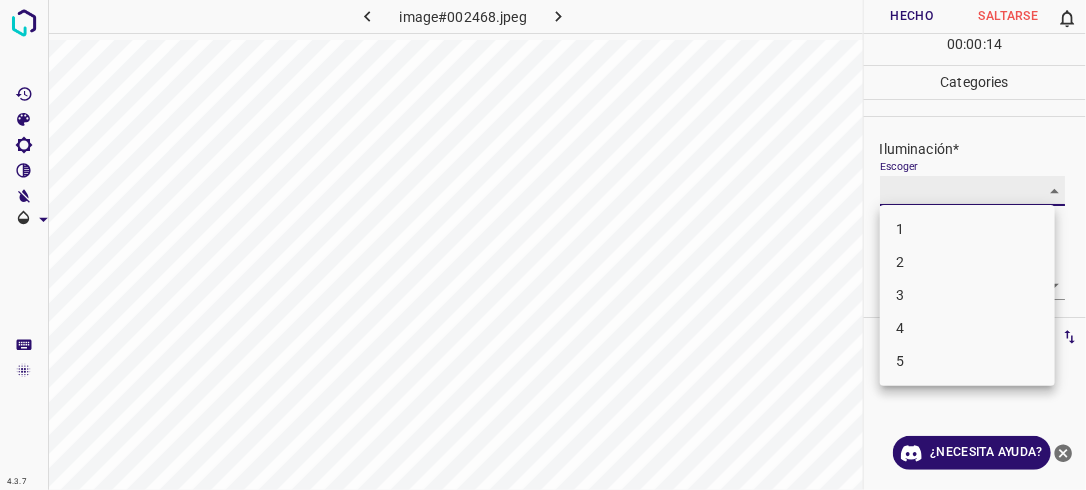type on "2" 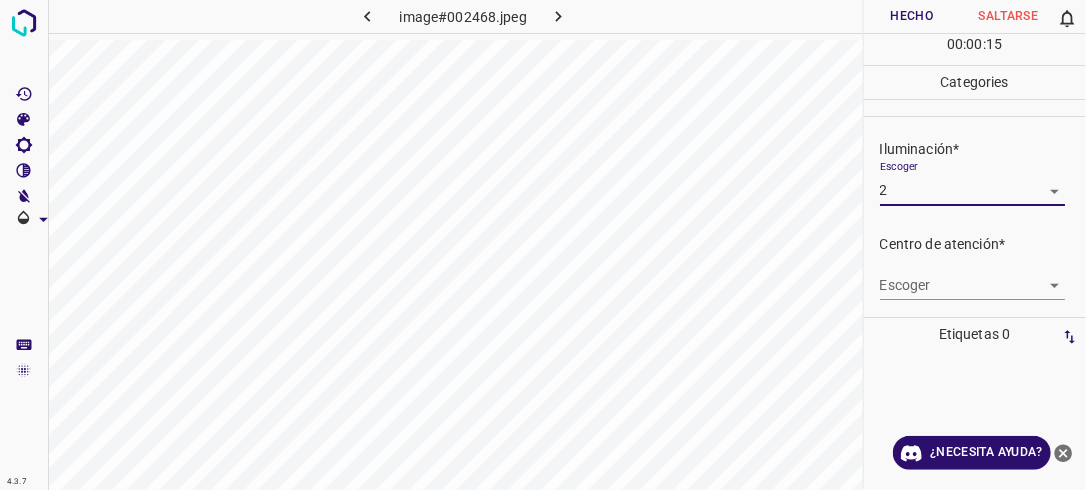 click on "4.3.7 image#002468.jpeg Hecho Saltarse 0 00   : 00   : 15   Categories Iluminación*  Escoger 2 2 Centro de atención*  Escoger ​ En general*  Escoger ​ Etiquetas 0 Categories 1 Lighting 2 Focus 3 Overall Tools Espacio Cambiar entre modos (Dibujar y Editar) Yo Etiquetado automático R Restaurar zoom M Acercar N Alejar Borrar Eliminar etiqueta de selección Filtros Z Restaurar filtros X Filtro de saturación C Filtro de brillo V Filtro de contraste B Filtro de escala de grises General O Descargar ¿Necesita ayuda? -Mensaje de texto -Esconder -Borrar" at bounding box center [543, 245] 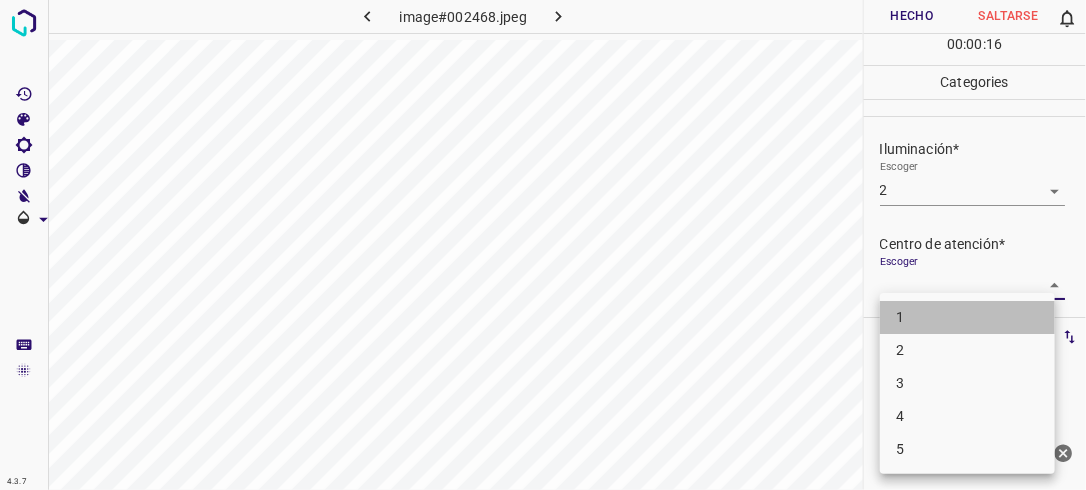 click on "1" at bounding box center (967, 317) 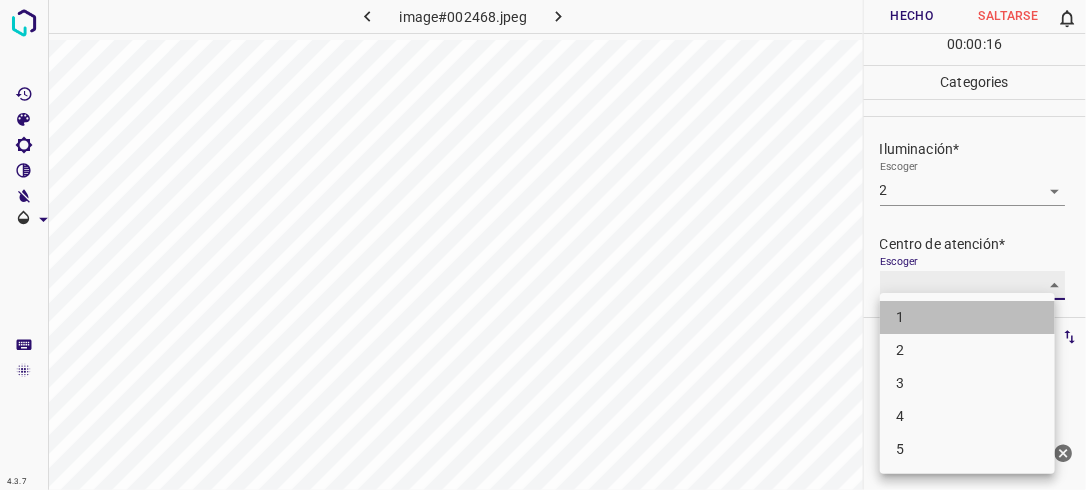 type on "1" 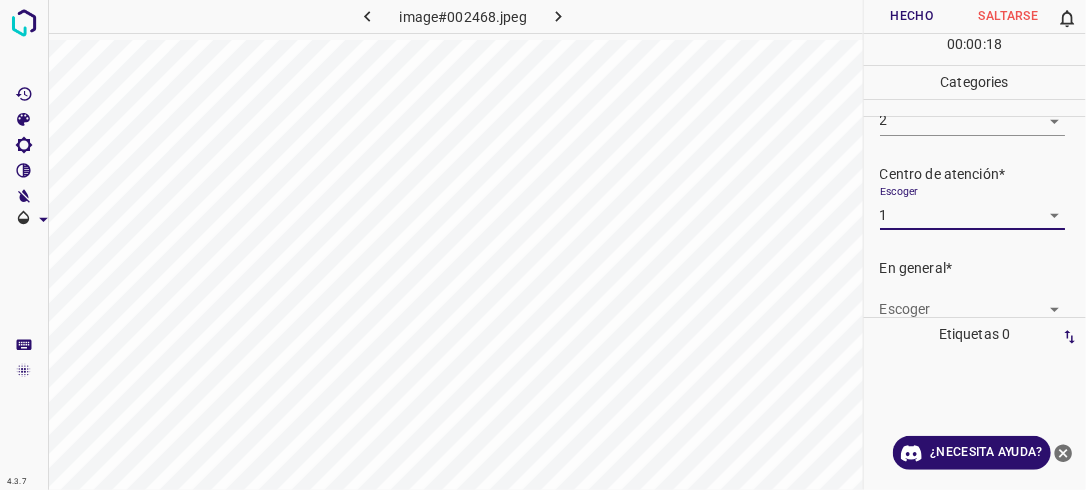 scroll, scrollTop: 76, scrollLeft: 0, axis: vertical 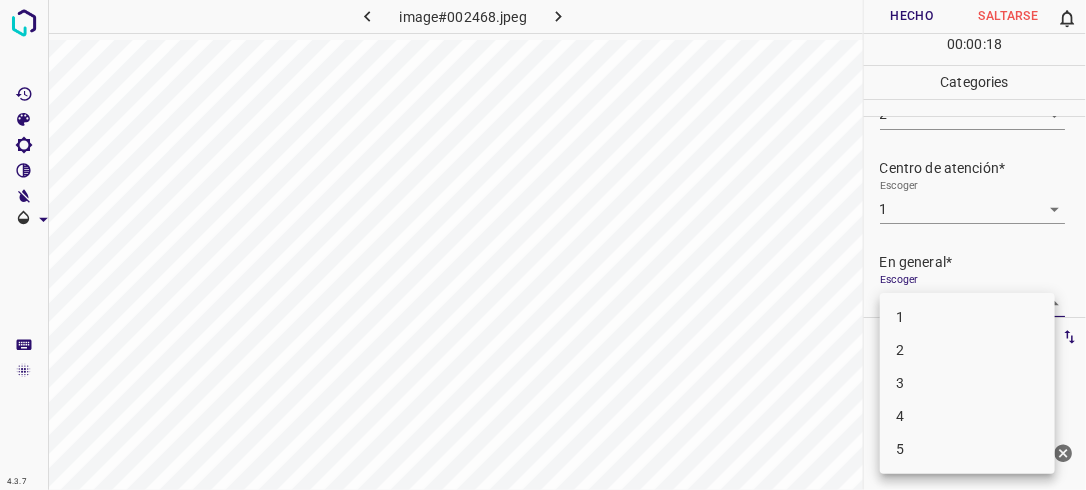 click on "4.3.7 image#002468.jpeg Hecho Saltarse 0 00   : 00   : 18   Categories Iluminación*  Escoger 2 2 Centro de atención*  Escoger 1 1 En general*  Escoger ​ Etiquetas 0 Categories 1 Lighting 2 Focus 3 Overall Tools Espacio Cambiar entre modos (Dibujar y Editar) Yo Etiquetado automático R Restaurar zoom M Acercar N Alejar Borrar Eliminar etiqueta de selección Filtros Z Restaurar filtros X Filtro de saturación C Filtro de brillo V Filtro de contraste B Filtro de escala de grises General O Descargar ¿Necesita ayuda? -Mensaje de texto -Esconder -Borrar 1 2 3 4 5" at bounding box center [543, 245] 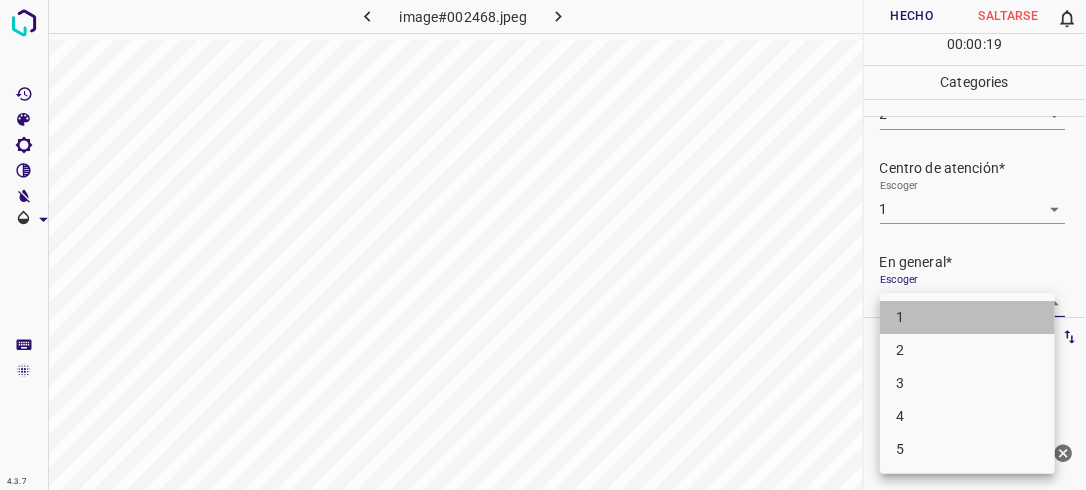 click on "1" at bounding box center [967, 317] 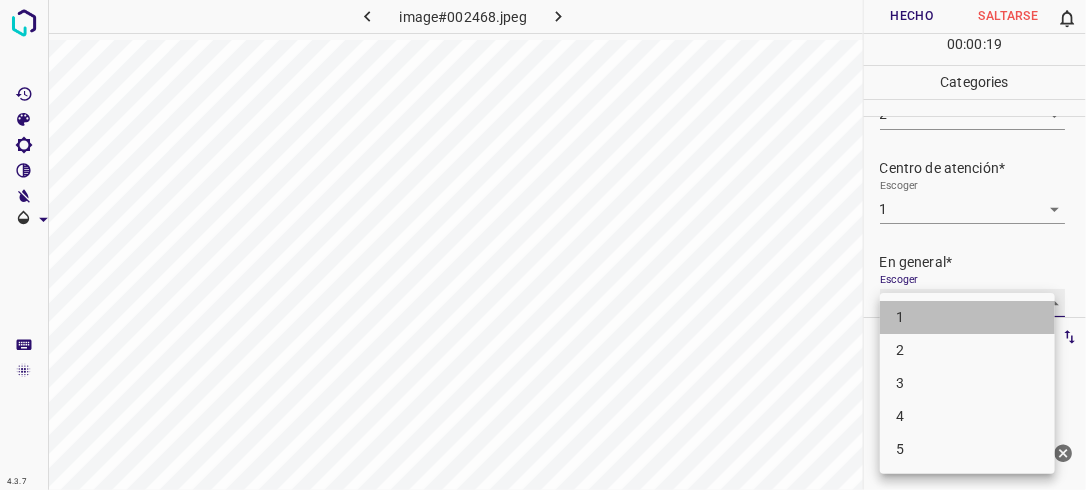 type on "1" 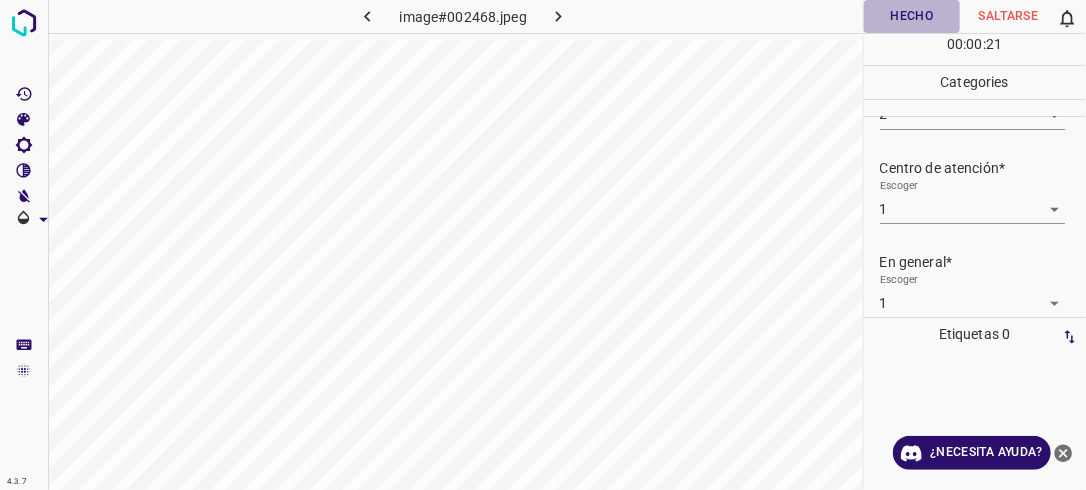 click on "Hecho" at bounding box center [912, 16] 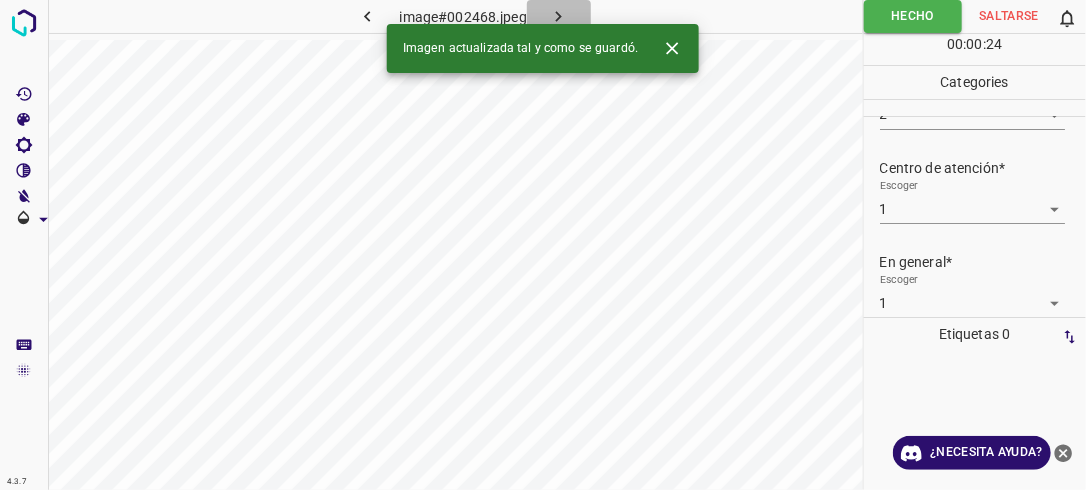click at bounding box center [559, 16] 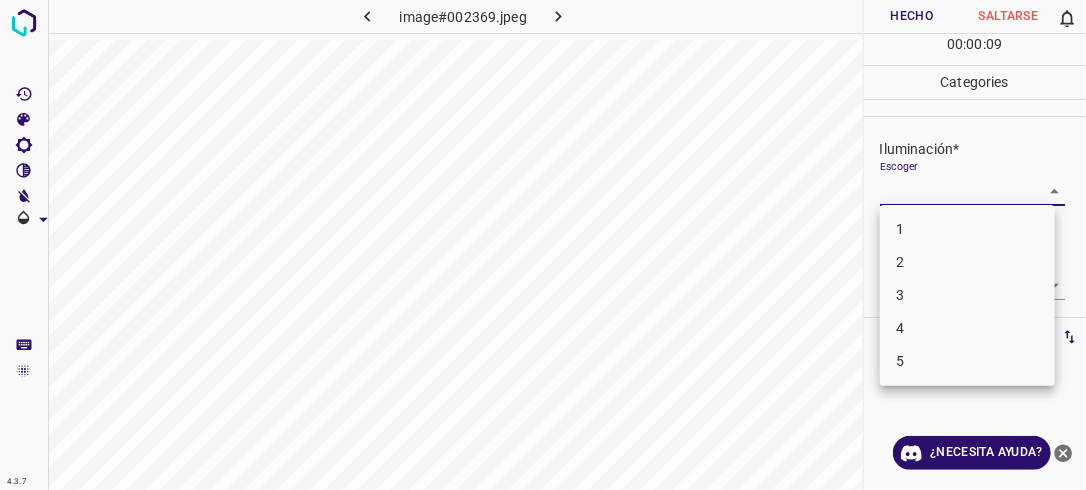 click on "4.3.7 image#002369.jpeg Hecho Saltarse 0 00   : 00   : 09   Categories Iluminación*  Escoger ​ Centro de atención*  Escoger ​ En general*  Escoger ​ Etiquetas 0 Categories 1 Lighting 2 Focus 3 Overall Tools Espacio Cambiar entre modos (Dibujar y Editar) Yo Etiquetado automático R Restaurar zoom M Acercar N Alejar Borrar Eliminar etiqueta de selección Filtros Z Restaurar filtros X Filtro de saturación C Filtro de brillo V Filtro de contraste B Filtro de escala de grises General O Descargar ¿Necesita ayuda? -Mensaje de texto -Esconder -Borrar 1 2 3 4 5" at bounding box center (543, 245) 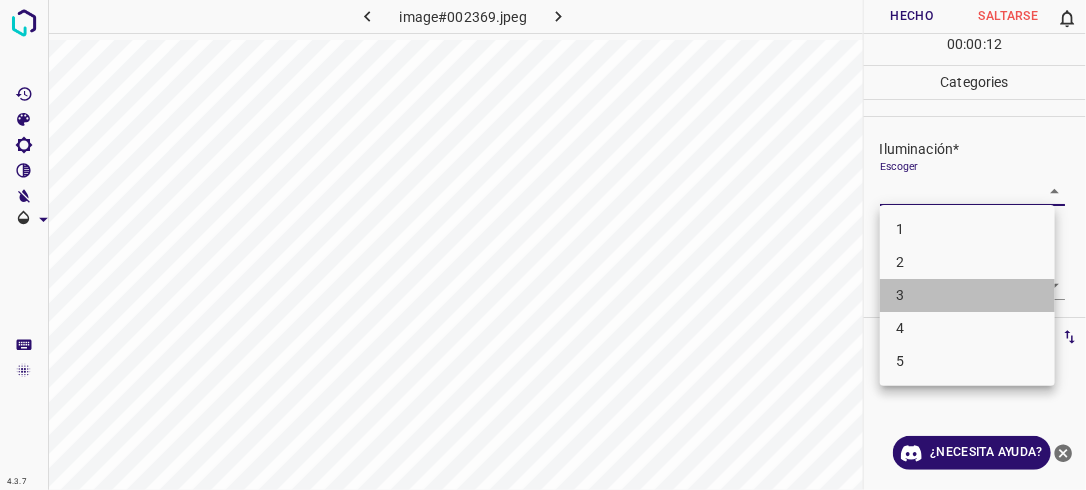 click on "3" at bounding box center (967, 295) 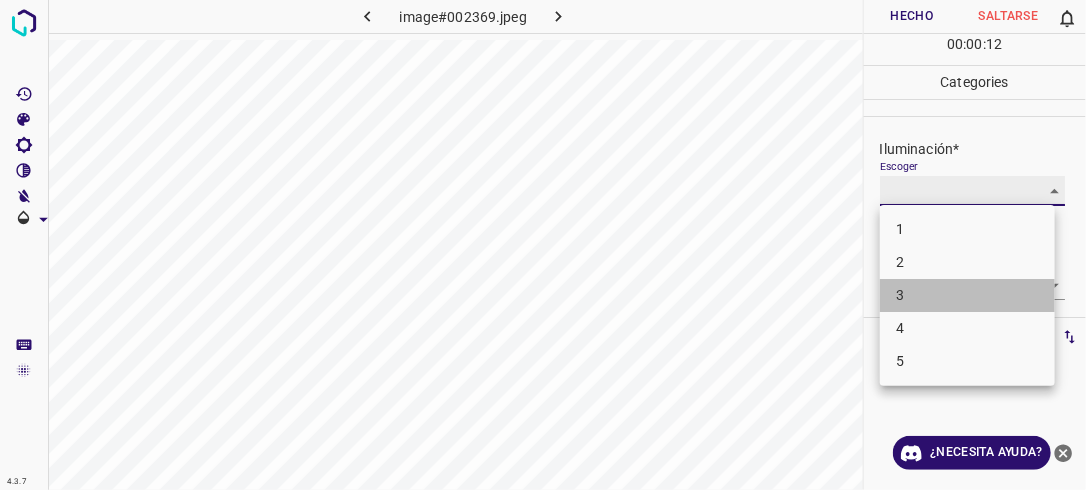 type on "3" 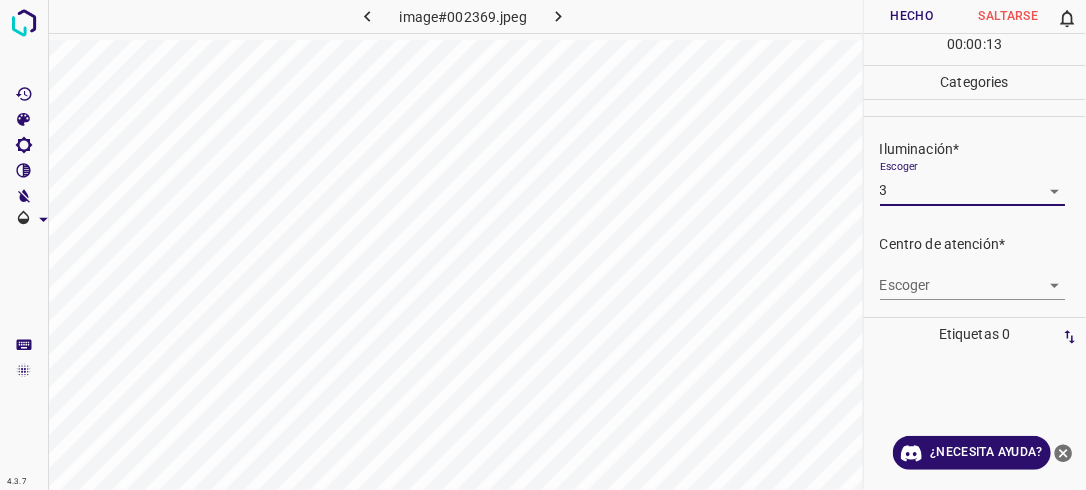 click on "4.3.7 image#002369.jpeg Hecho Saltarse 0 00   : 00   : 13   Categories Iluminación*  Escoger 3 3 Centro de atención*  Escoger ​ En general*  Escoger ​ Etiquetas 0 Categories 1 Lighting 2 Focus 3 Overall Tools Espacio Cambiar entre modos (Dibujar y Editar) Yo Etiquetado automático R Restaurar zoom M Acercar N Alejar Borrar Eliminar etiqueta de selección Filtros Z Restaurar filtros X Filtro de saturación C Filtro de brillo V Filtro de contraste B Filtro de escala de grises General O Descargar ¿Necesita ayuda? -Mensaje de texto -Esconder -Borrar" at bounding box center (543, 245) 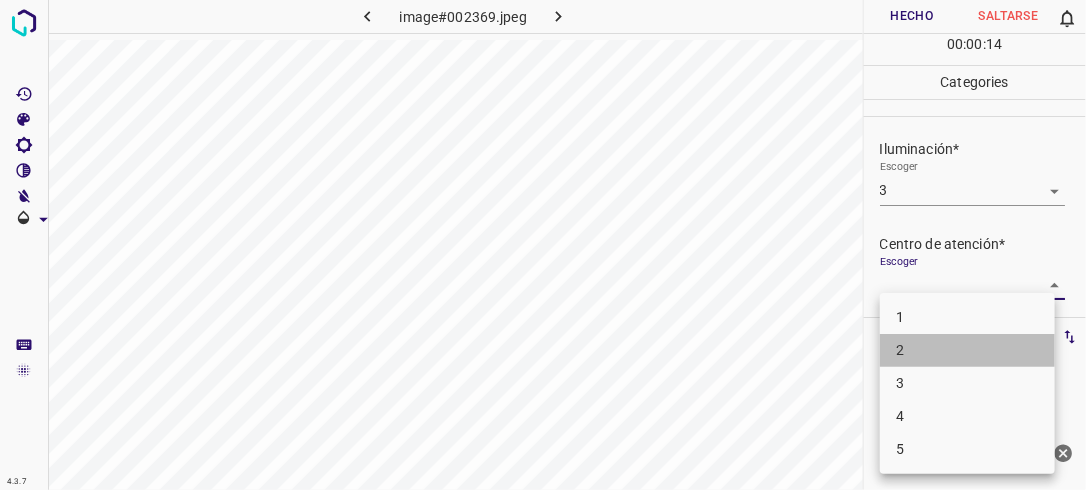click on "2" at bounding box center [967, 350] 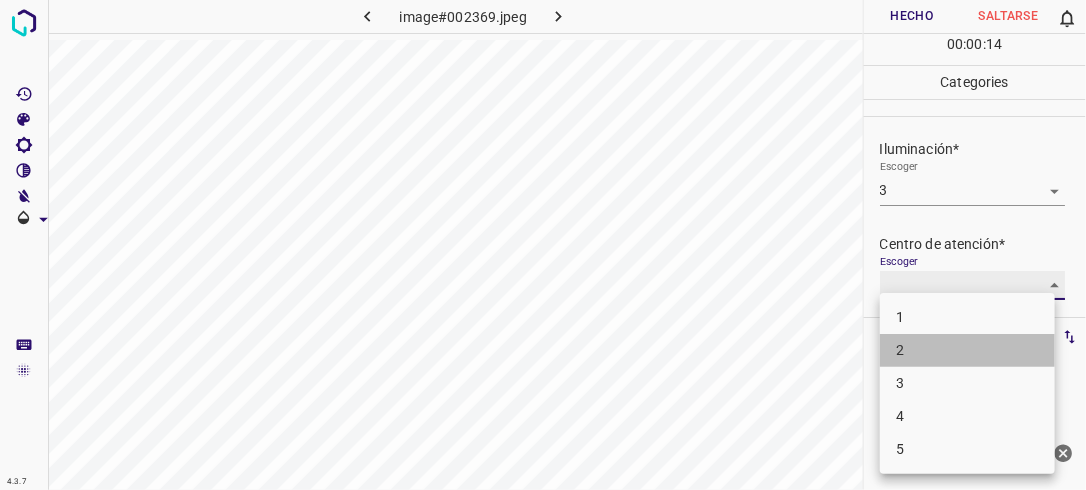 type on "2" 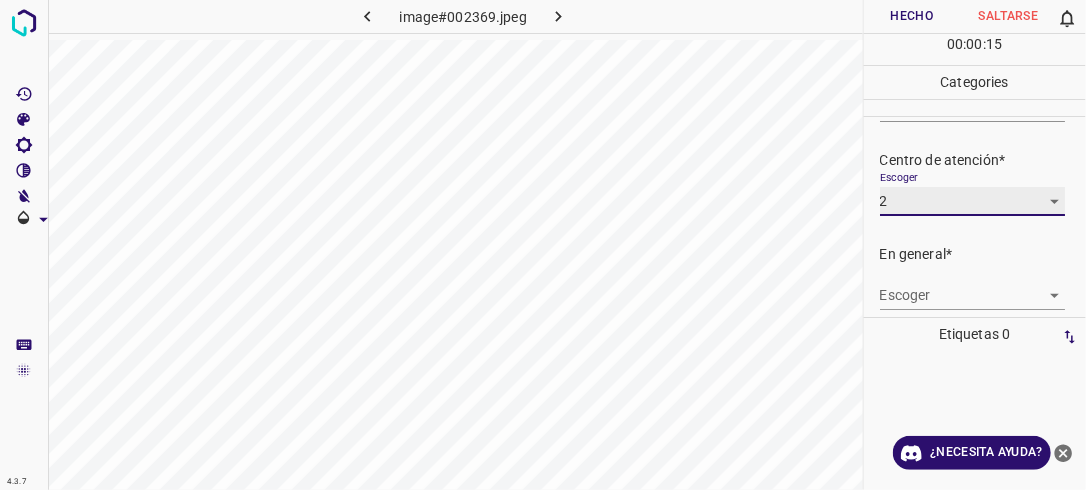 scroll, scrollTop: 92, scrollLeft: 0, axis: vertical 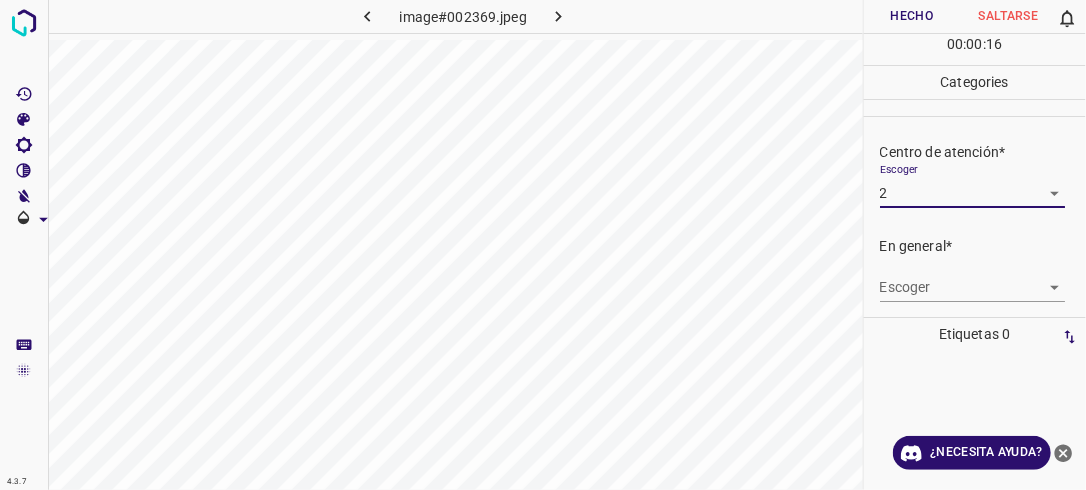 click on "4.3.7 image#002369.jpeg Hecho Saltarse 0 00   : 00   : 16   Categories Iluminación*  Escoger 3 3 Centro de atención*  Escoger 2 2 En general*  Escoger ​ Etiquetas 0 Categories 1 Lighting 2 Focus 3 Overall Tools Espacio Cambiar entre modos (Dibujar y Editar) Yo Etiquetado automático R Restaurar zoom M Acercar N Alejar Borrar Eliminar etiqueta de selección Filtros Z Restaurar filtros X Filtro de saturación C Filtro de brillo V Filtro de contraste B Filtro de escala de grises General O Descargar ¿Necesita ayuda? -Mensaje de texto -Esconder -Borrar" at bounding box center [543, 245] 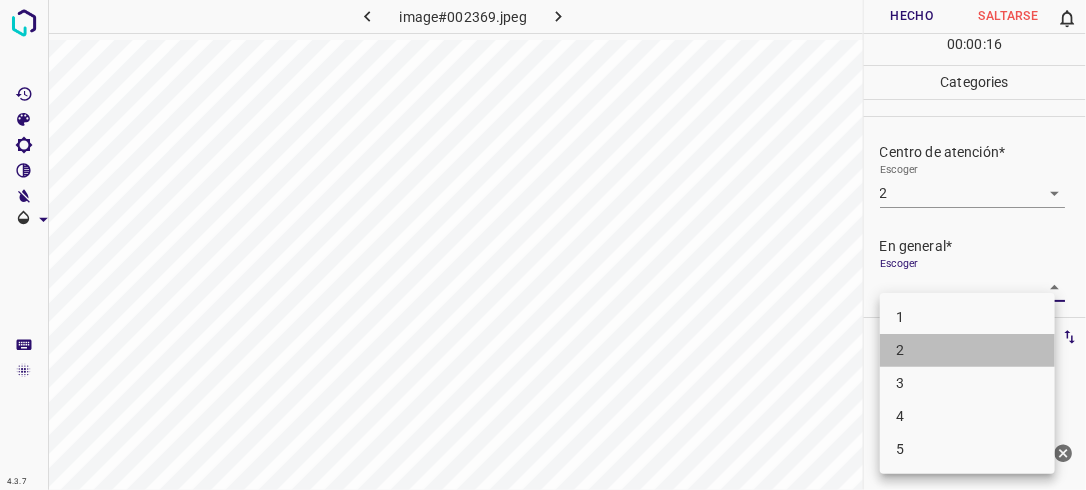 click on "2" at bounding box center [967, 350] 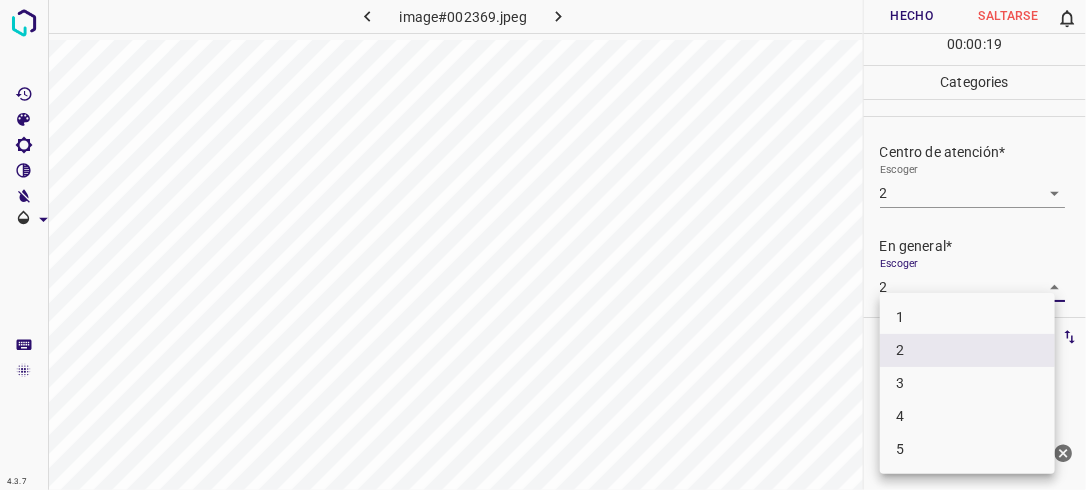 drag, startPoint x: 1047, startPoint y: 277, endPoint x: 1008, endPoint y: 305, distance: 48.010414 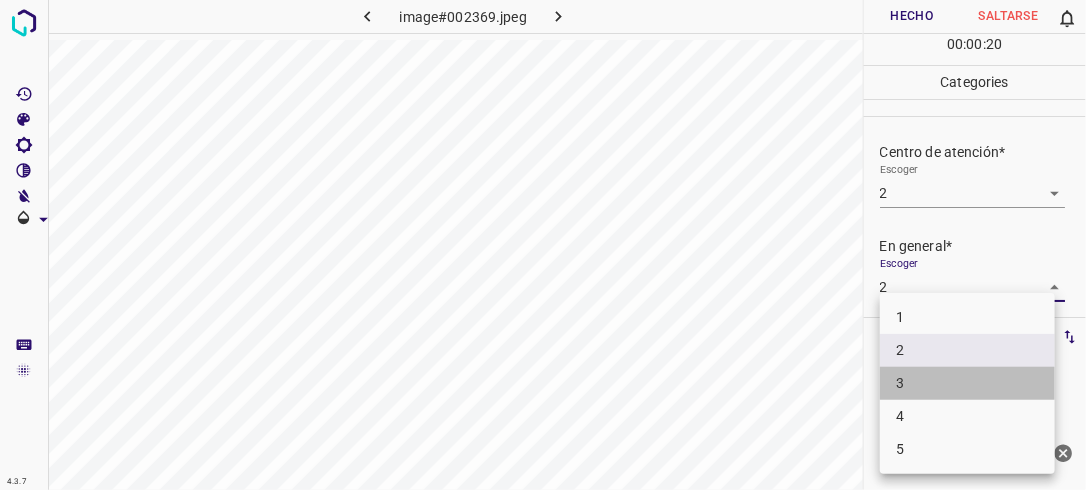 click on "3" at bounding box center (967, 383) 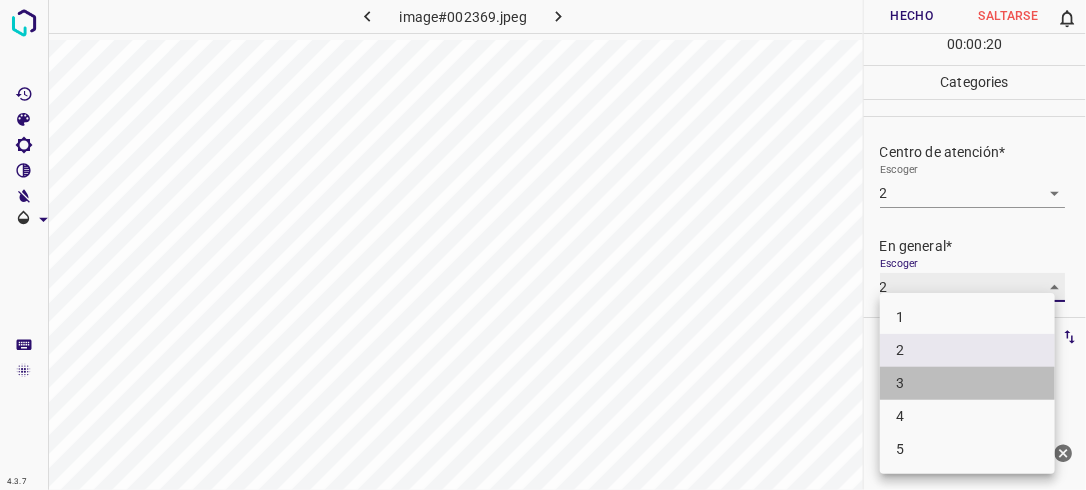type on "3" 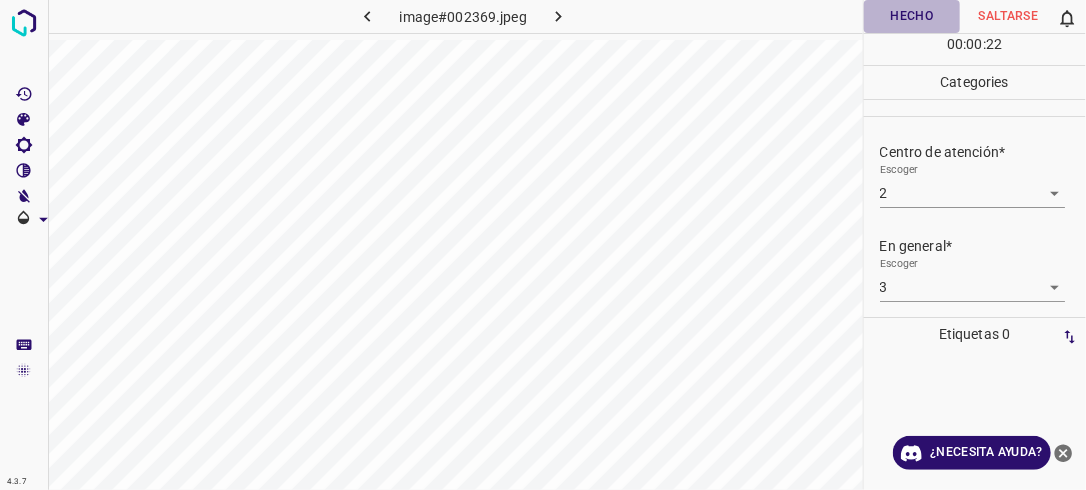 click on "Hecho" at bounding box center [912, 16] 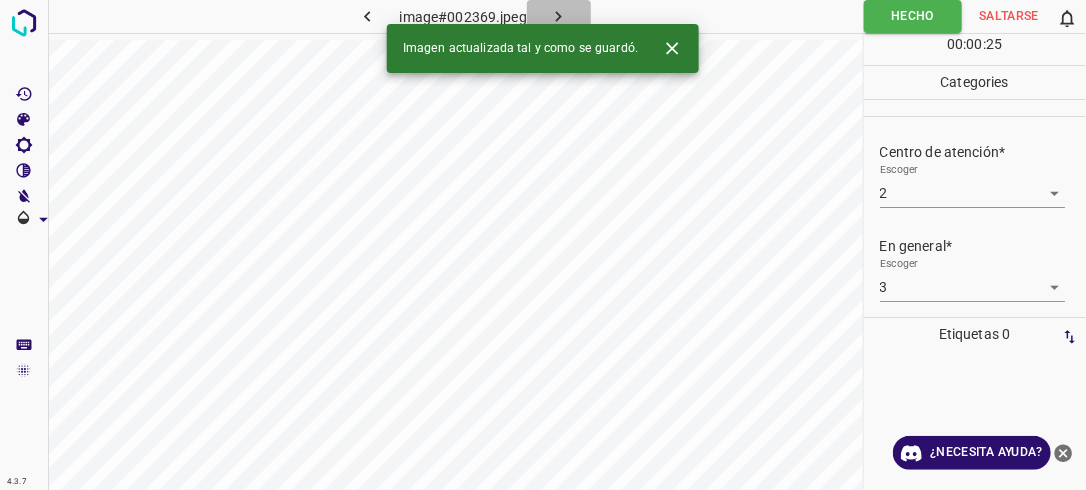 click 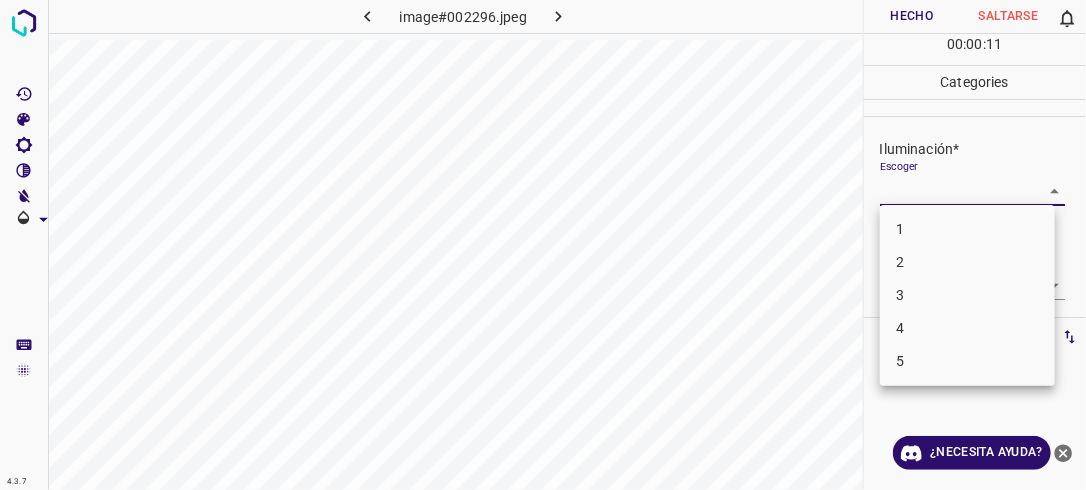 click on "4.3.7 image#002296.jpeg Hecho Saltarse 0 00   : 00   : 11   Categories Iluminación*  Escoger ​ Centro de atención*  Escoger ​ En general*  Escoger ​ Etiquetas 0 Categories 1 Lighting 2 Focus 3 Overall Tools Espacio Cambiar entre modos (Dibujar y Editar) Yo Etiquetado automático R Restaurar zoom M Acercar N Alejar Borrar Eliminar etiqueta de selección Filtros Z Restaurar filtros X Filtro de saturación C Filtro de brillo V Filtro de contraste B Filtro de escala de grises General O Descargar ¿Necesita ayuda? -Mensaje de texto -Esconder -Borrar 1 2 3 4 5" at bounding box center (543, 245) 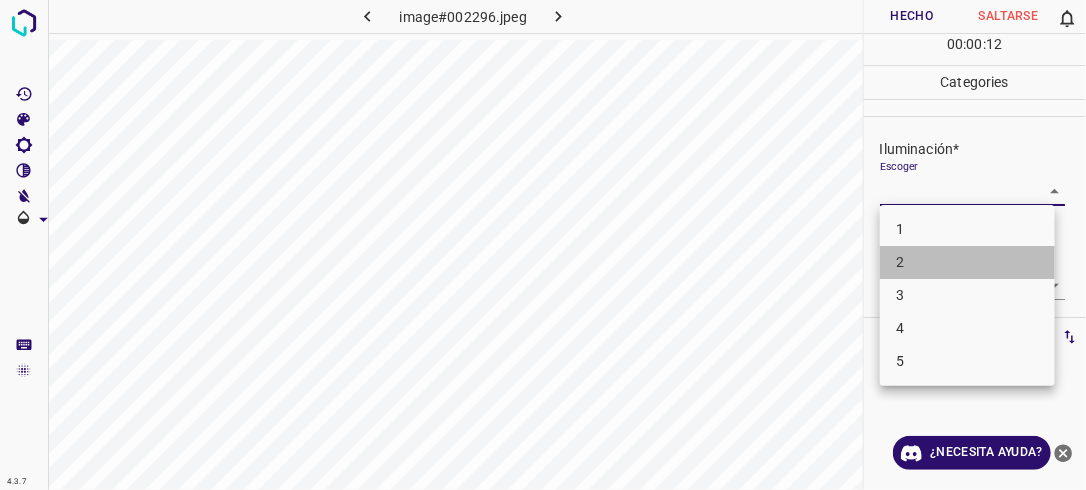 click on "2" at bounding box center [967, 262] 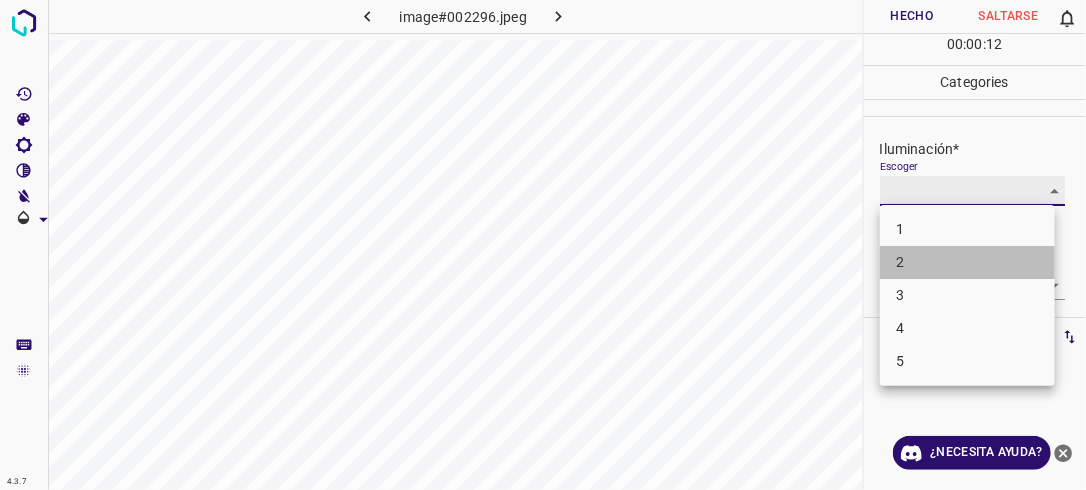 type on "2" 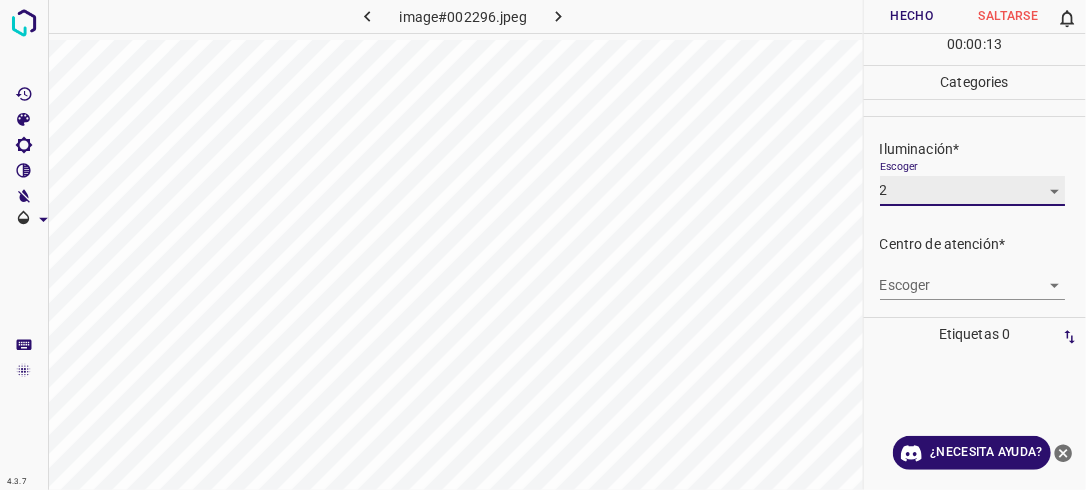 scroll, scrollTop: 67, scrollLeft: 0, axis: vertical 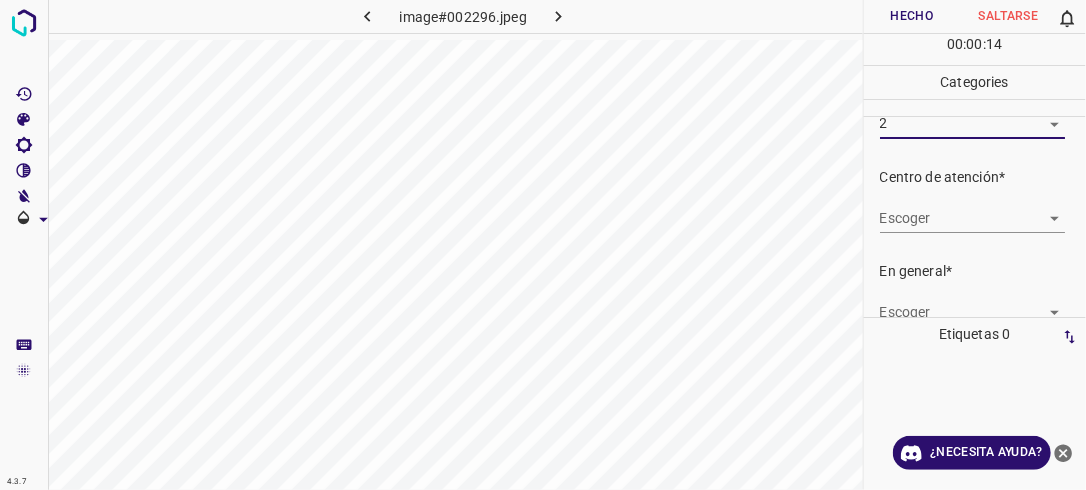 click on "4.3.7 image#002296.jpeg Hecho Saltarse 0 00   : 00   : 14   Categories Iluminación*  Escoger 2 2 Centro de atención*  Escoger ​ En general*  Escoger ​ Etiquetas 0 Categories 1 Lighting 2 Focus 3 Overall Tools Espacio Cambiar entre modos (Dibujar y Editar) Yo Etiquetado automático R Restaurar zoom M Acercar N Alejar Borrar Eliminar etiqueta de selección Filtros Z Restaurar filtros X Filtro de saturación C Filtro de brillo V Filtro de contraste B Filtro de escala de grises General O Descargar ¿Necesita ayuda? -Mensaje de texto -Esconder -Borrar" at bounding box center [543, 245] 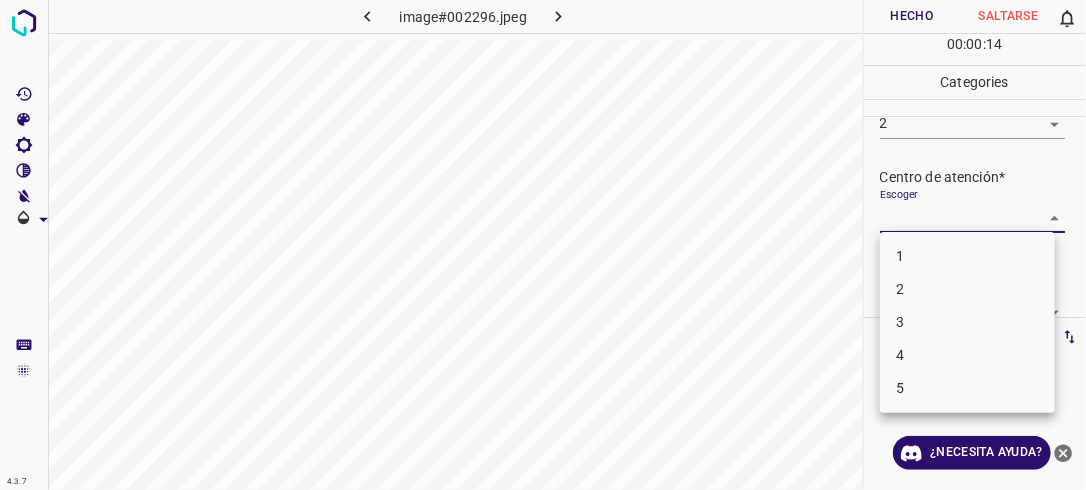 click on "2" at bounding box center [967, 289] 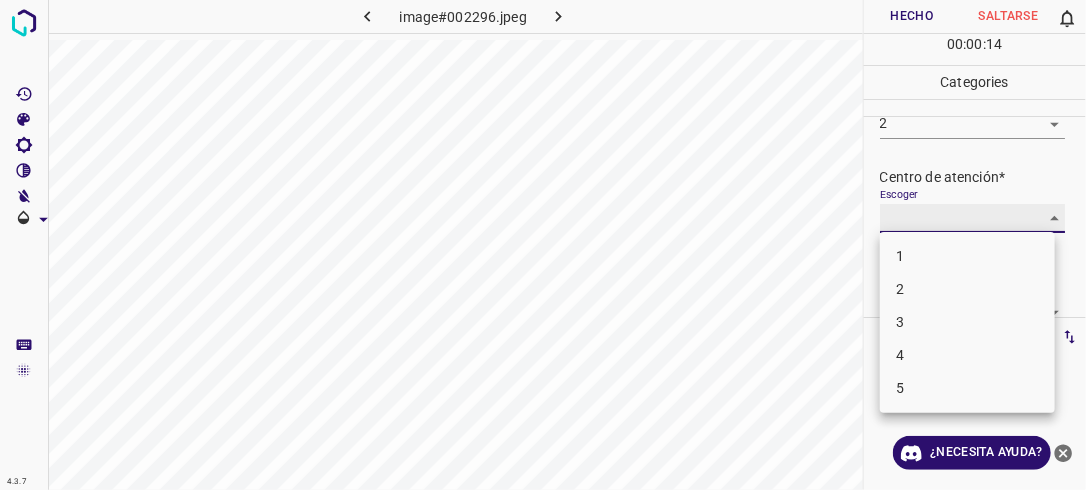 type on "2" 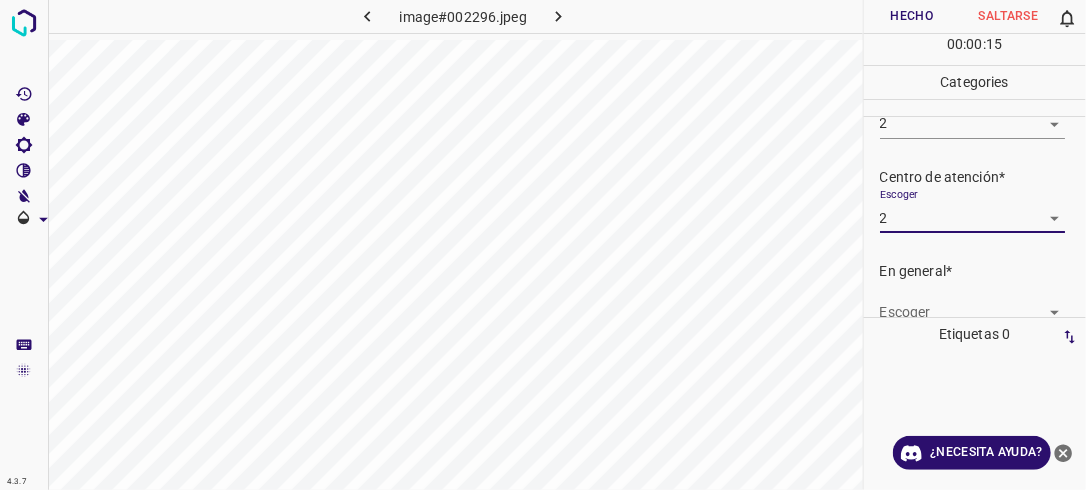 scroll, scrollTop: 76, scrollLeft: 0, axis: vertical 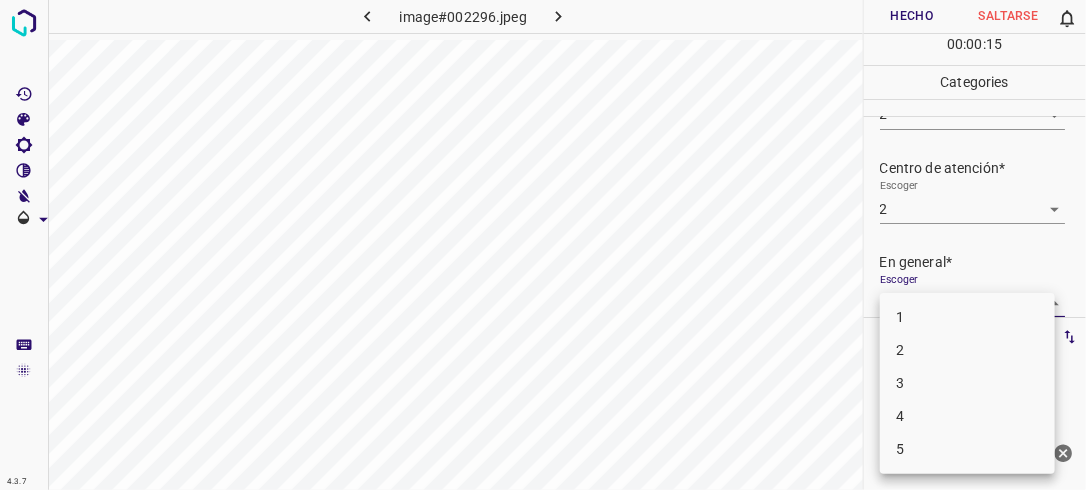 click on "4.3.7 image#002296.jpeg Hecho Saltarse 0 00   : 00   : 15   Categories Iluminación*  Escoger 2 2 Centro de atención*  Escoger 2 2 En general*  Escoger ​ Etiquetas 0 Categories 1 Lighting 2 Focus 3 Overall Tools Espacio Cambiar entre modos (Dibujar y Editar) Yo Etiquetado automático R Restaurar zoom M Acercar N Alejar Borrar Eliminar etiqueta de selección Filtros Z Restaurar filtros X Filtro de saturación C Filtro de brillo V Filtro de contraste B Filtro de escala de grises General O Descargar ¿Necesita ayuda? -Mensaje de texto -Esconder -Borrar 1 2 3 4 5" at bounding box center (543, 245) 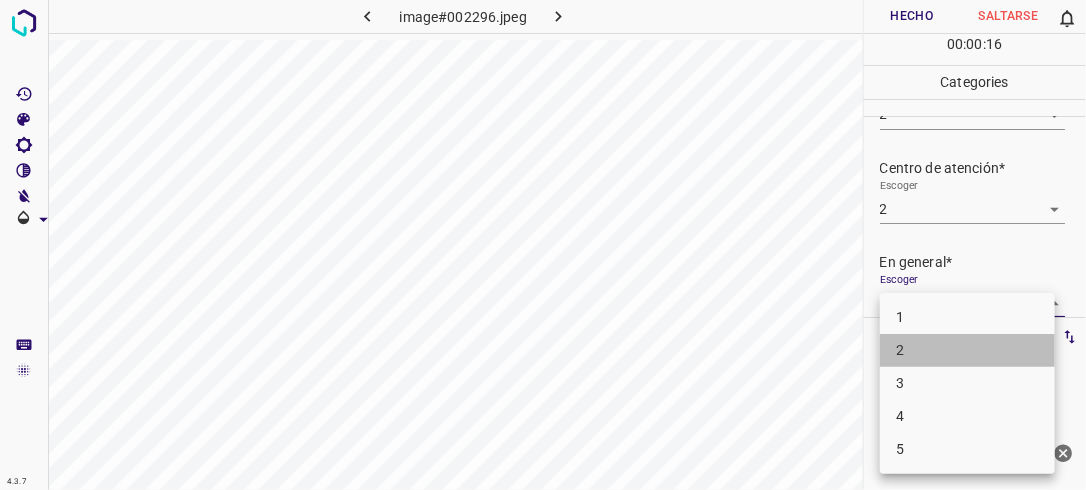 click on "2" at bounding box center (967, 350) 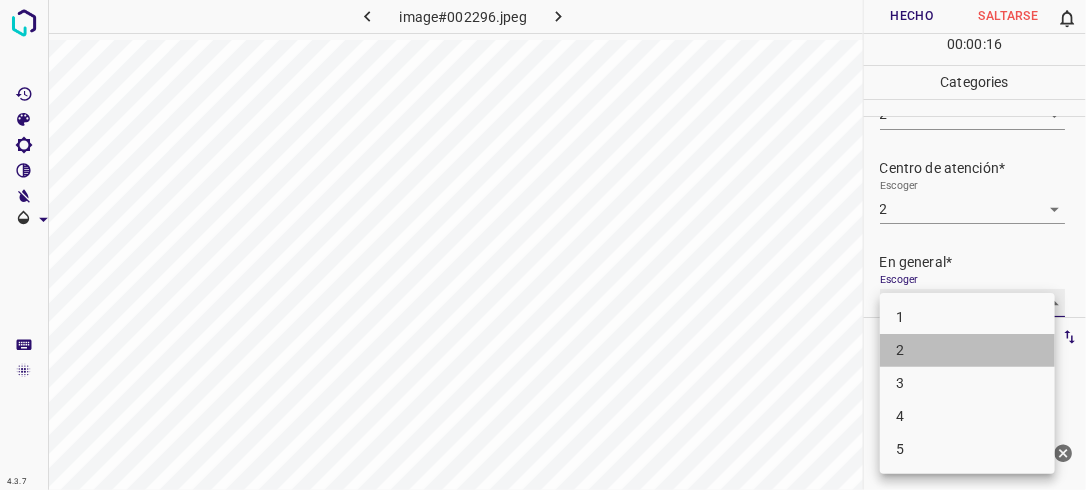 type on "2" 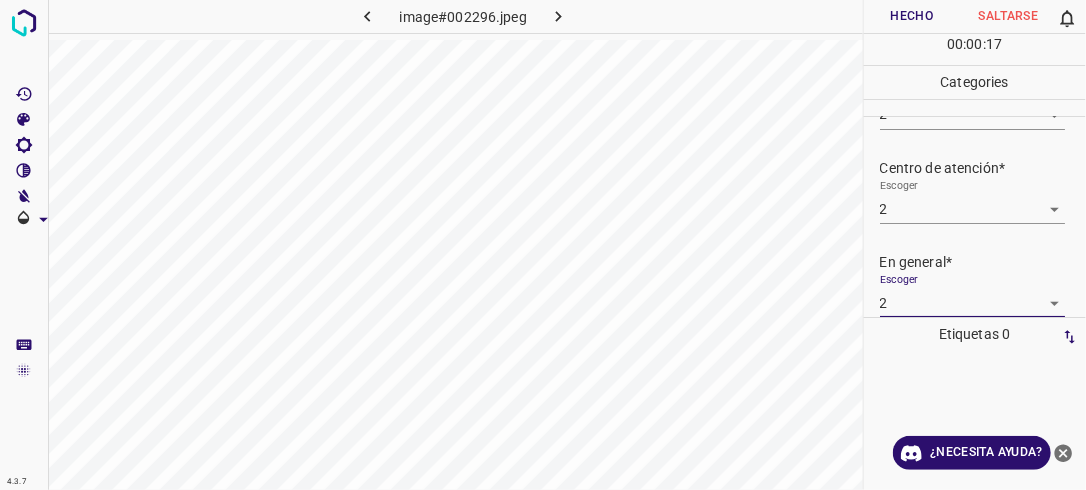click on "Hecho" at bounding box center [912, 16] 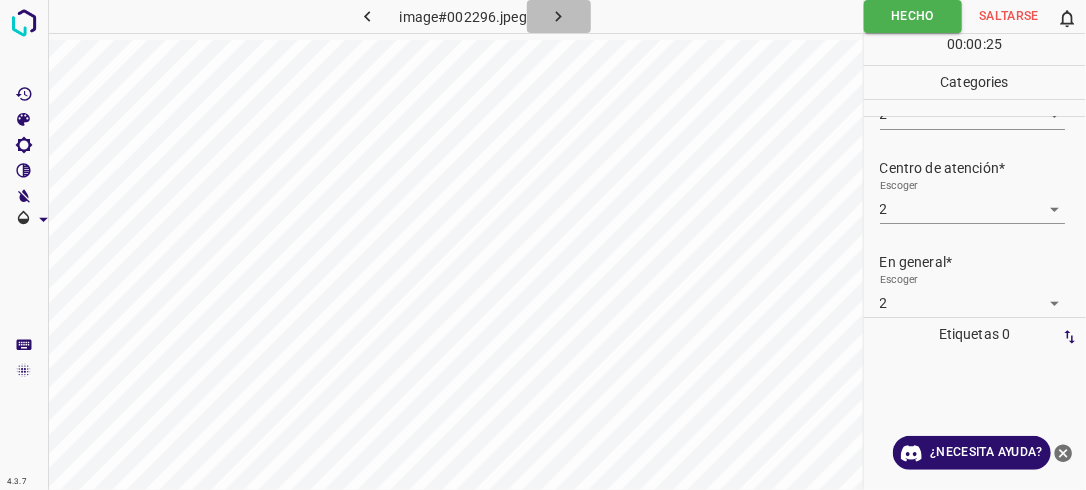 click at bounding box center [559, 16] 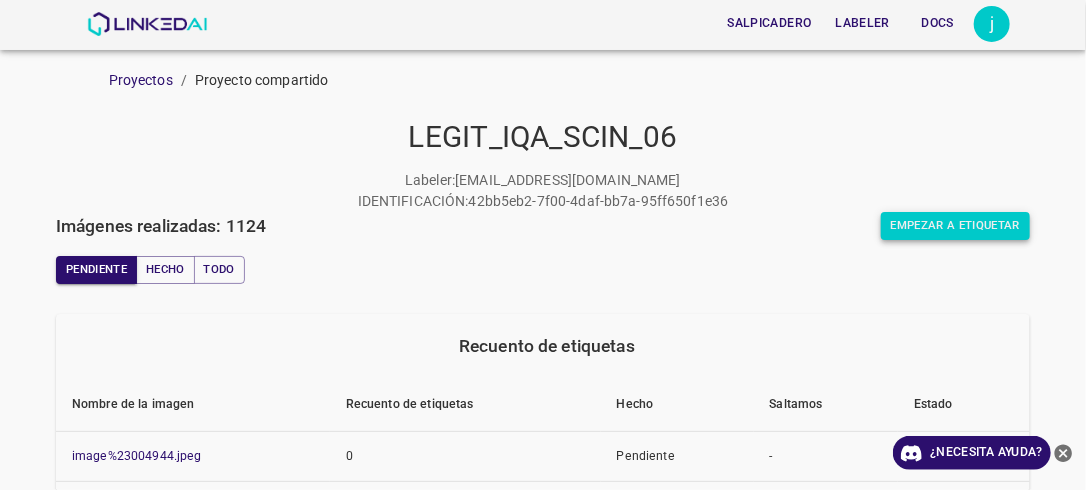 click on "Empezar a etiquetar" at bounding box center (955, 226) 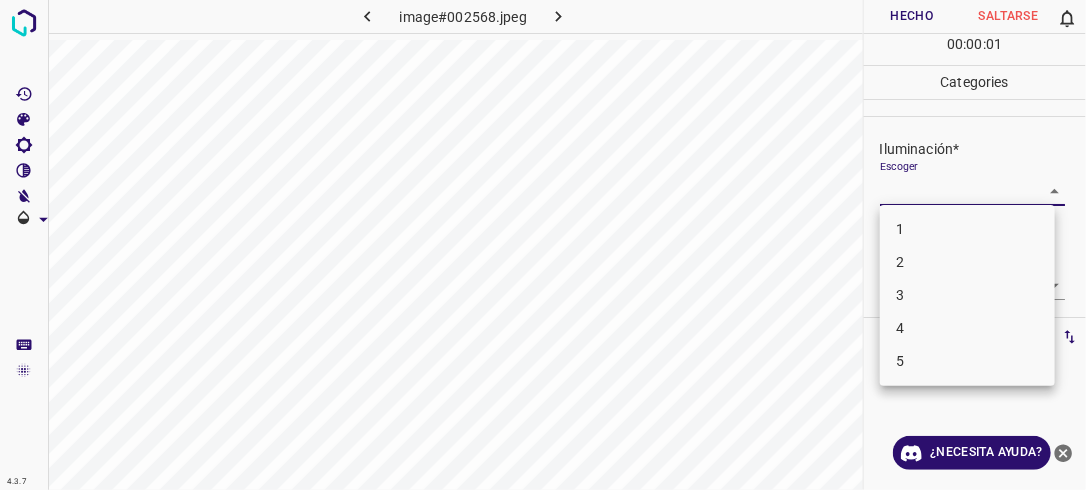 click on "4.3.7 image#002568.jpeg Hecho Saltarse 0 00   : 00   : 01   Categories Iluminación*  Escoger ​ Centro de atención*  Escoger ​ En general*  Escoger ​ Etiquetas 0 Categories 1 Lighting 2 Focus 3 Overall Tools Espacio Cambiar entre modos (Dibujar y Editar) Yo Etiquetado automático R Restaurar zoom M Acercar N Alejar Borrar Eliminar etiqueta de selección Filtros Z Restaurar filtros X Filtro de saturación C Filtro de brillo V Filtro de contraste B Filtro de escala de grises General O Descargar ¿Necesita ayuda? -Mensaje de texto -Esconder -Borrar 1 2 3 4 5" at bounding box center [543, 245] 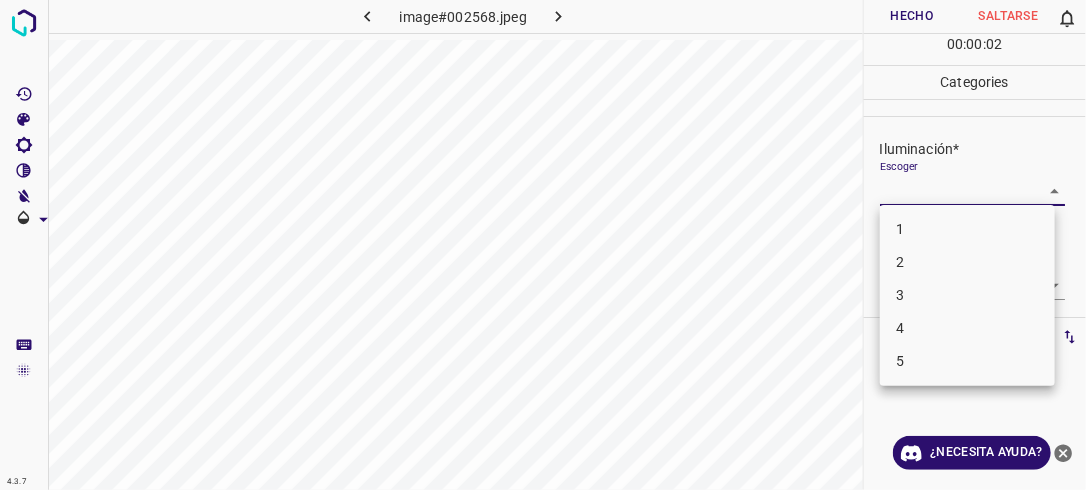 click on "2" at bounding box center [967, 262] 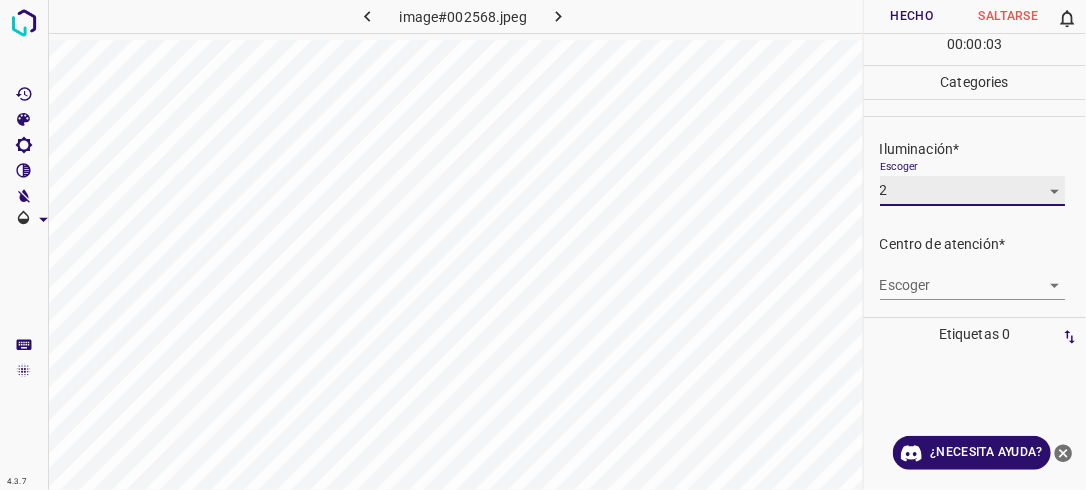 type on "2" 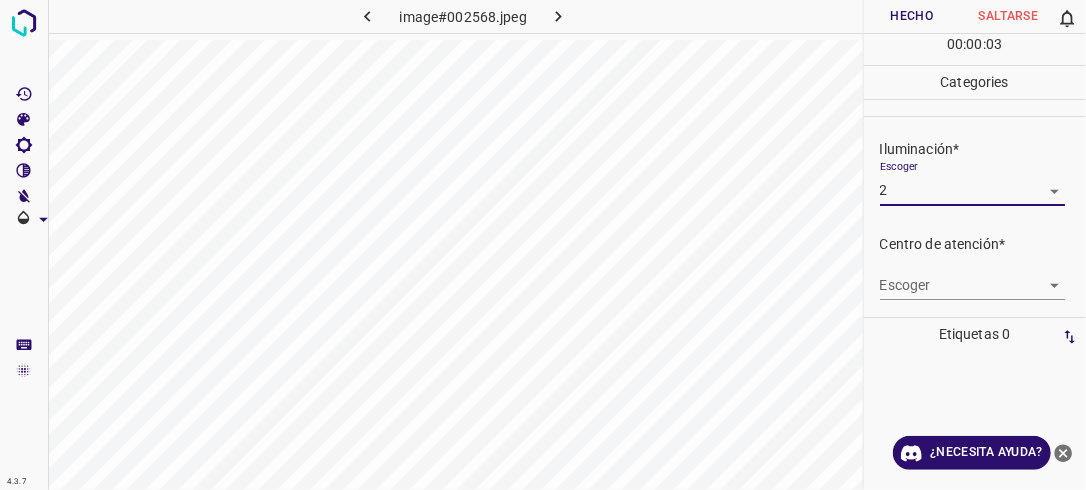 click on "4.3.7 image#002568.jpeg Hecho Saltarse 0 00   : 00   : 03   Categories Iluminación*  Escoger 2 2 Centro de atención*  Escoger ​ En general*  Escoger ​ Etiquetas 0 Categories 1 Lighting 2 Focus 3 Overall Tools Espacio Cambiar entre modos (Dibujar y Editar) Yo Etiquetado automático R Restaurar zoom M Acercar N Alejar Borrar Eliminar etiqueta de selección Filtros Z Restaurar filtros X Filtro de saturación C Filtro de brillo V Filtro de contraste B Filtro de escala de grises General O Descargar ¿Necesita ayuda? -Mensaje de texto -Esconder -Borrar" at bounding box center [543, 245] 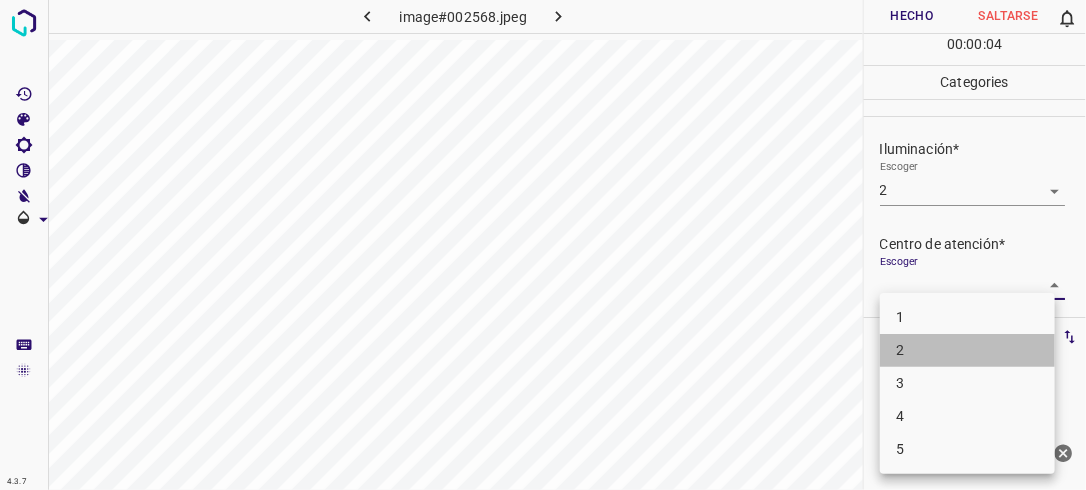 drag, startPoint x: 987, startPoint y: 348, endPoint x: 1008, endPoint y: 316, distance: 38.27532 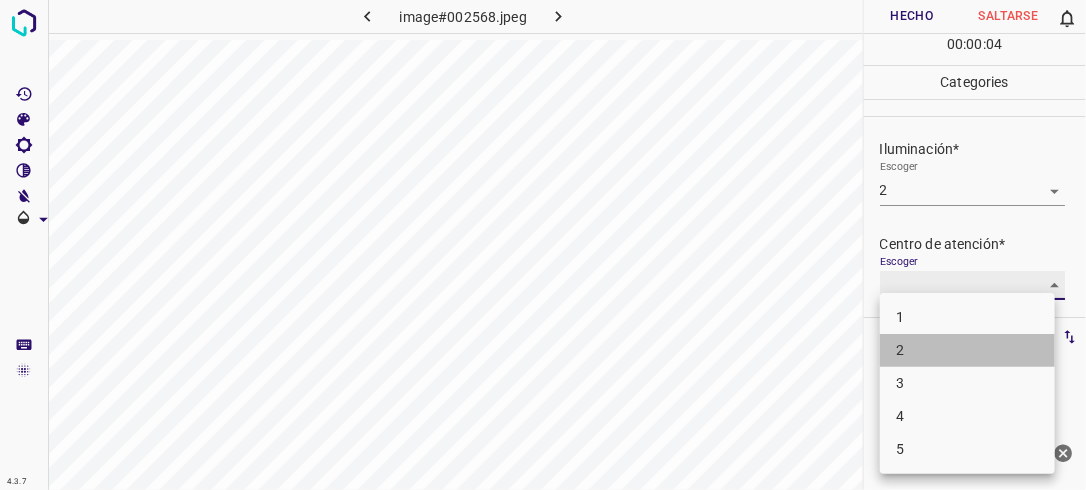 type on "2" 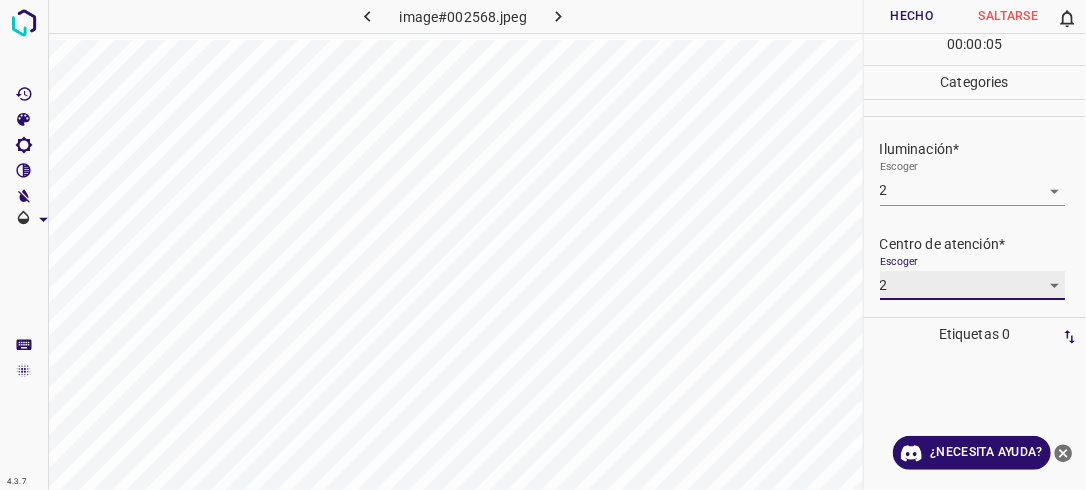 scroll, scrollTop: 82, scrollLeft: 0, axis: vertical 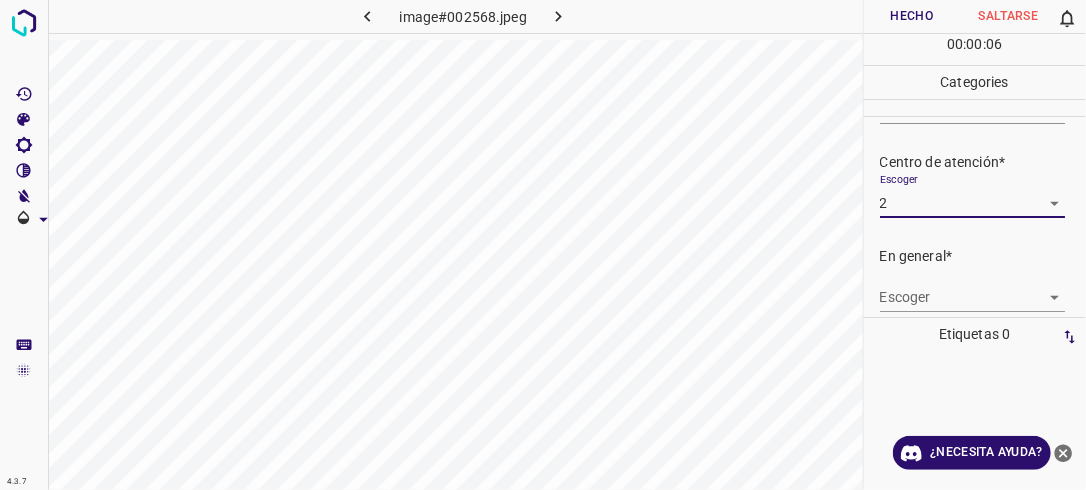 click on "4.3.7 image#002568.jpeg Hecho Saltarse 0 00   : 00   : 06   Categories Iluminación*  Escoger 2 2 Centro de atención*  Escoger 2 2 En general*  Escoger ​ Etiquetas 0 Categories 1 Lighting 2 Focus 3 Overall Tools Espacio Cambiar entre modos (Dibujar y Editar) Yo Etiquetado automático R Restaurar zoom M Acercar N Alejar Borrar Eliminar etiqueta de selección Filtros Z Restaurar filtros X Filtro de saturación C Filtro de brillo V Filtro de contraste B Filtro de escala de grises General O Descargar ¿Necesita ayuda? -Mensaje de texto -Esconder -Borrar" at bounding box center [543, 245] 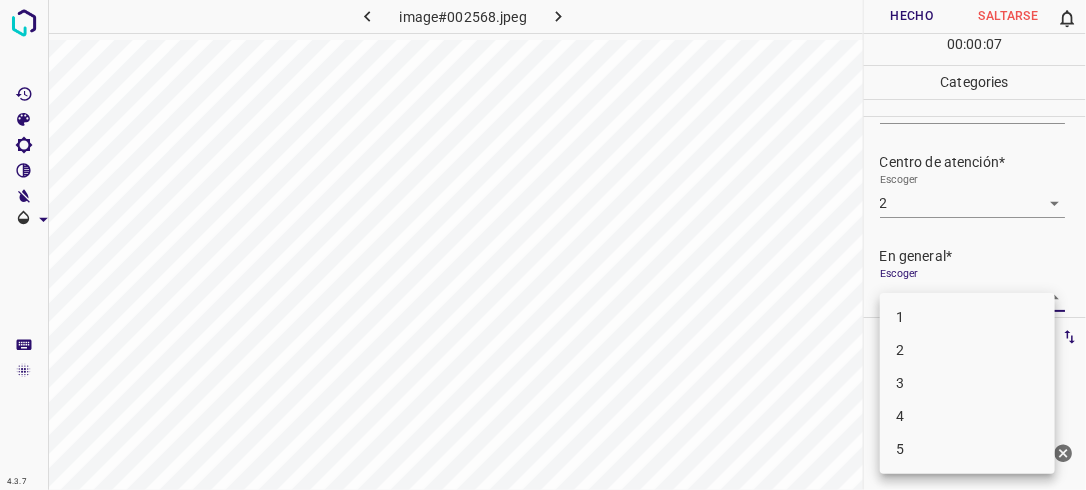 click on "2" at bounding box center (967, 350) 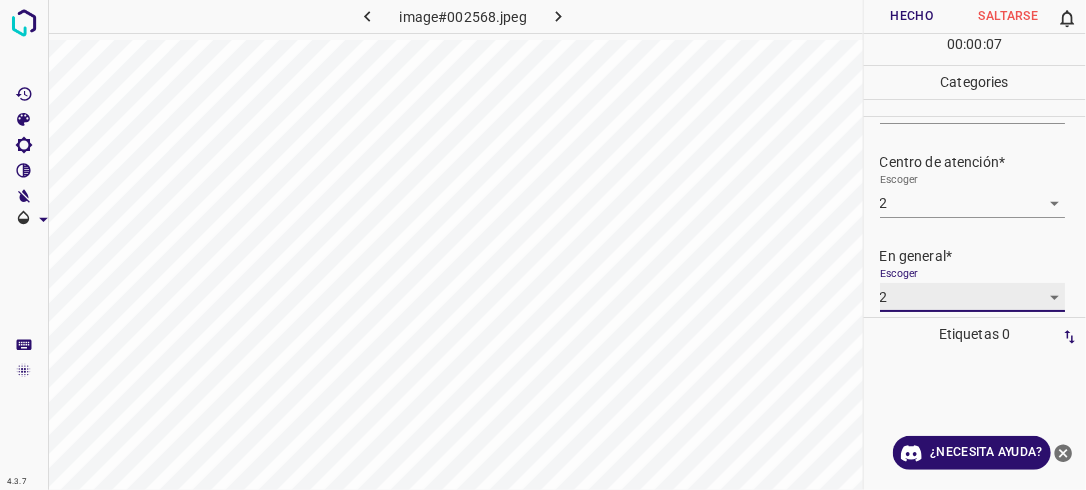 type on "2" 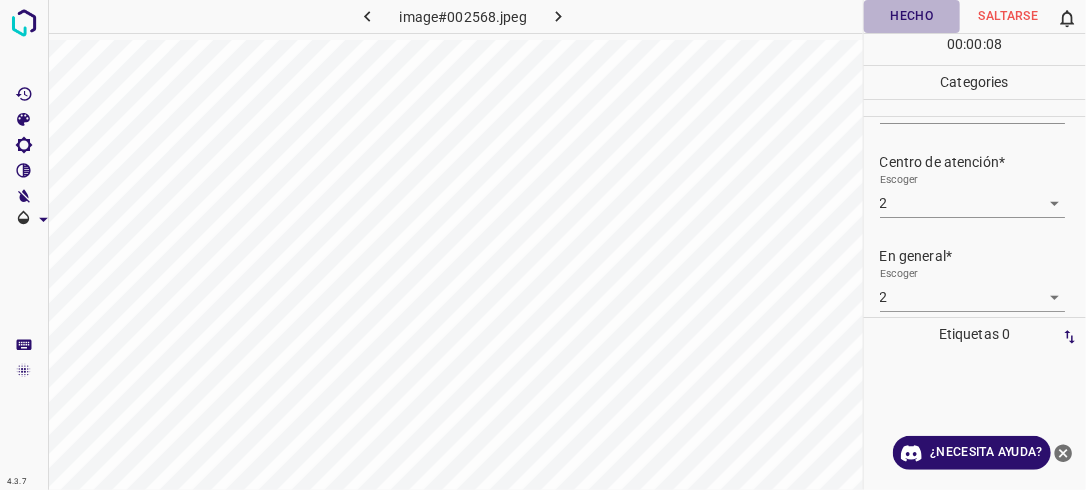 click on "Hecho" at bounding box center (912, 16) 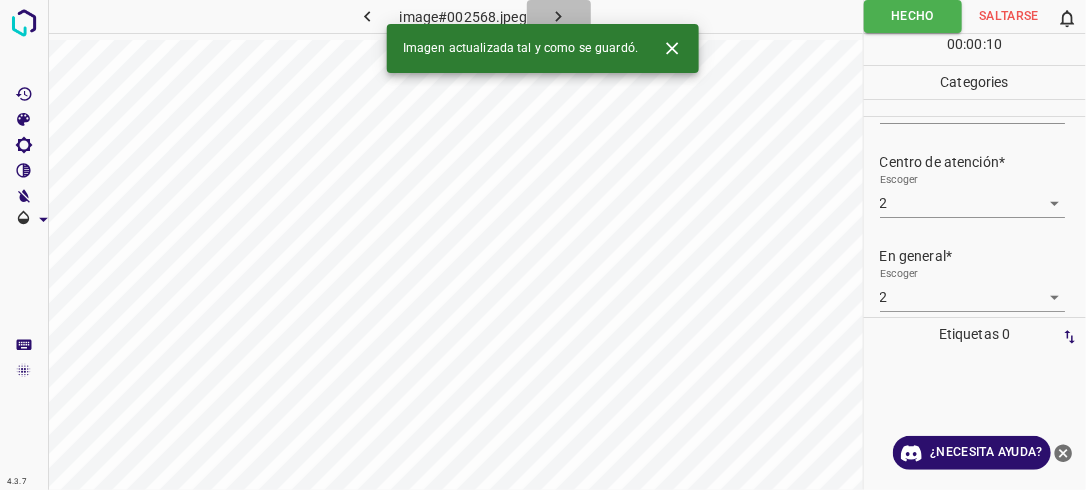 click at bounding box center (559, 16) 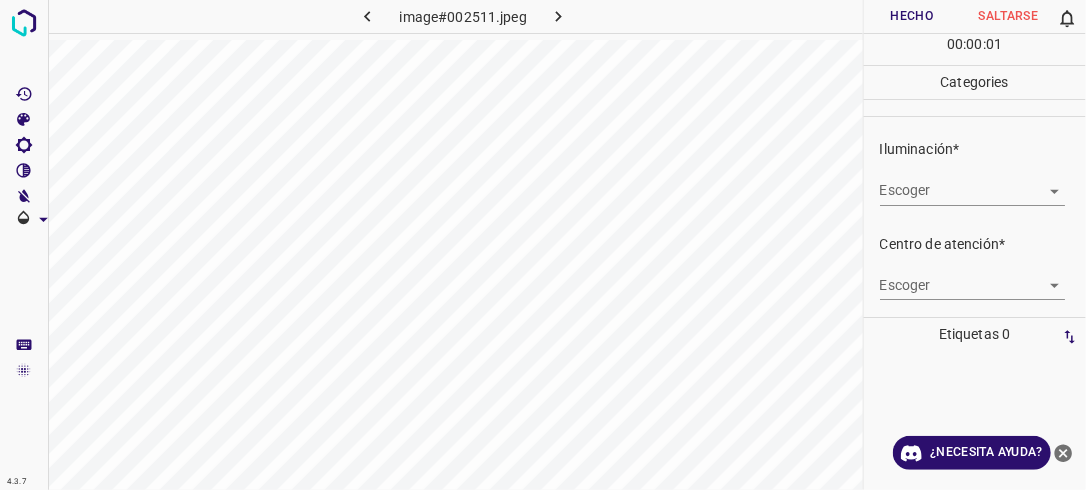 click on "4.3.7 image#002511.jpeg Hecho Saltarse 0 00   : 00   : 01   Categories Iluminación*  Escoger ​ Centro de atención*  Escoger ​ En general*  Escoger ​ Etiquetas 0 Categories 1 Lighting 2 Focus 3 Overall Tools Espacio Cambiar entre modos (Dibujar y Editar) Yo Etiquetado automático R Restaurar zoom M Acercar N Alejar Borrar Eliminar etiqueta de selección Filtros Z Restaurar filtros X Filtro de saturación C Filtro de brillo V Filtro de contraste B Filtro de escala de grises General O Descargar ¿Necesita ayuda? -Mensaje de texto -Esconder -Borrar" at bounding box center [543, 245] 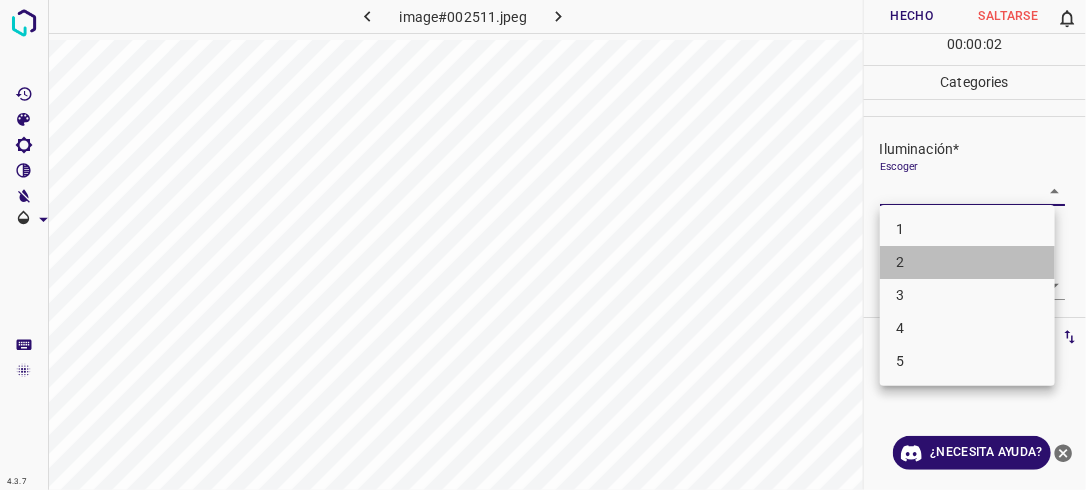 click on "2" at bounding box center [967, 262] 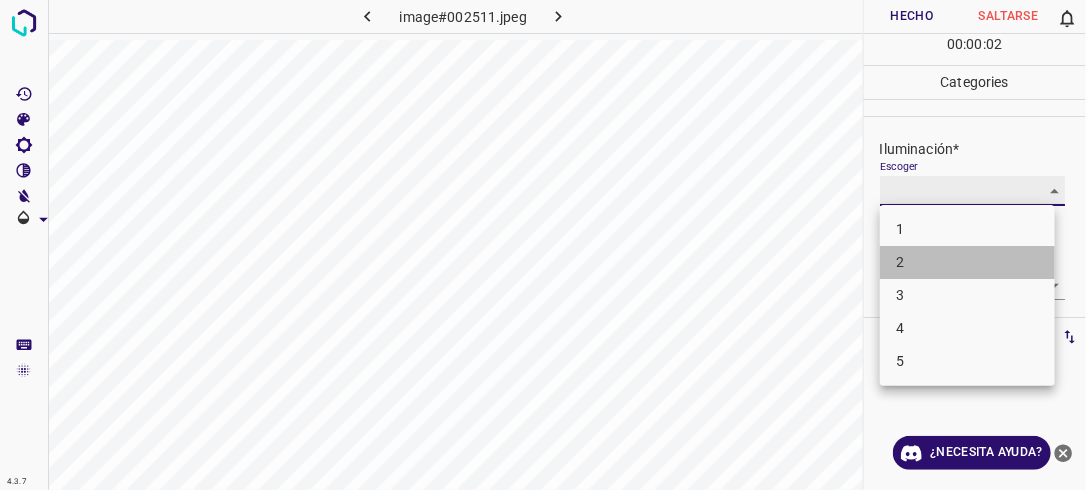 type on "2" 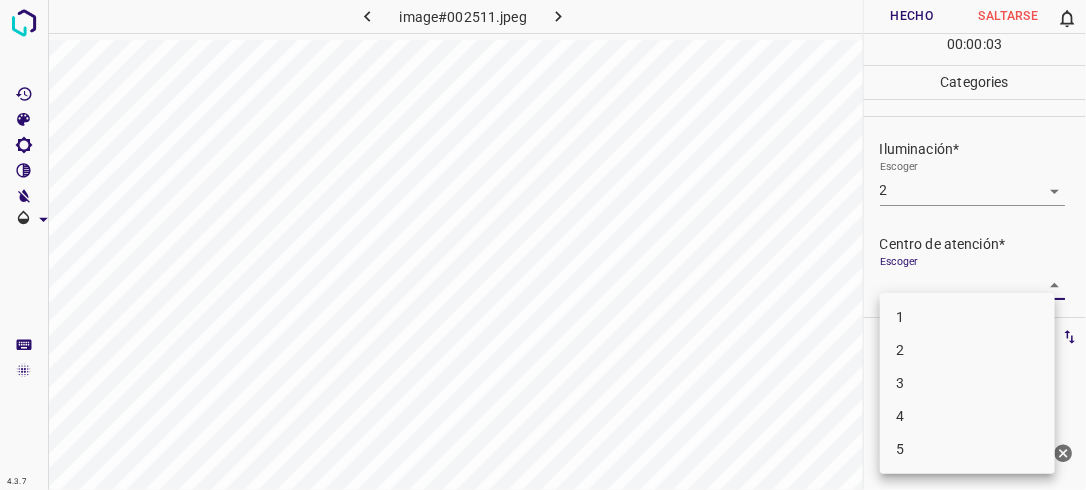 click on "4.3.7 image#002511.jpeg Hecho Saltarse 0 00   : 00   : 03   Categories Iluminación*  Escoger 2 2 Centro de atención*  Escoger ​ En general*  Escoger ​ Etiquetas 0 Categories 1 Lighting 2 Focus 3 Overall Tools Espacio Cambiar entre modos (Dibujar y Editar) Yo Etiquetado automático R Restaurar zoom M Acercar N Alejar Borrar Eliminar etiqueta de selección Filtros Z Restaurar filtros X Filtro de saturación C Filtro de brillo V Filtro de contraste B Filtro de escala de grises General O Descargar ¿Necesita ayuda? -Mensaje de texto -Esconder -Borrar 1 2 3 4 5" at bounding box center (543, 245) 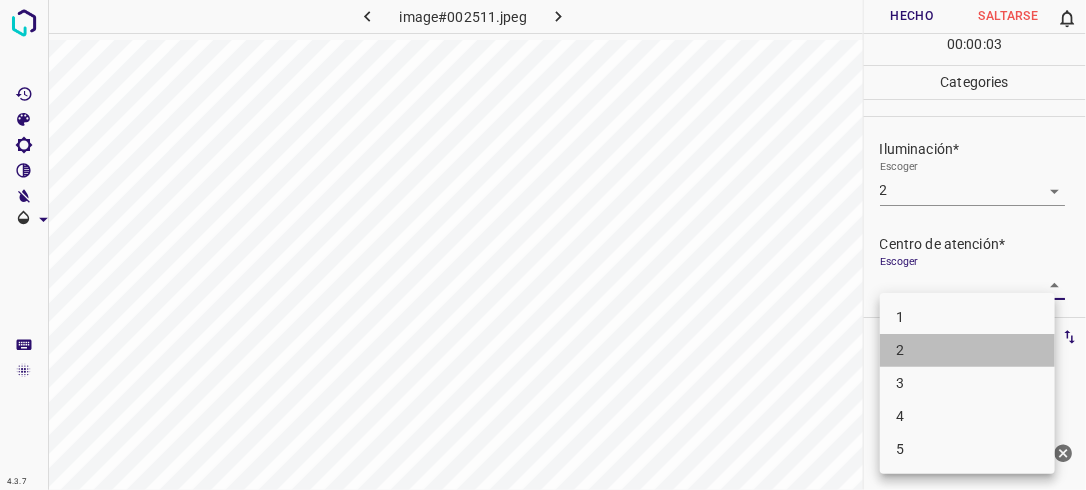 click on "2" at bounding box center (967, 350) 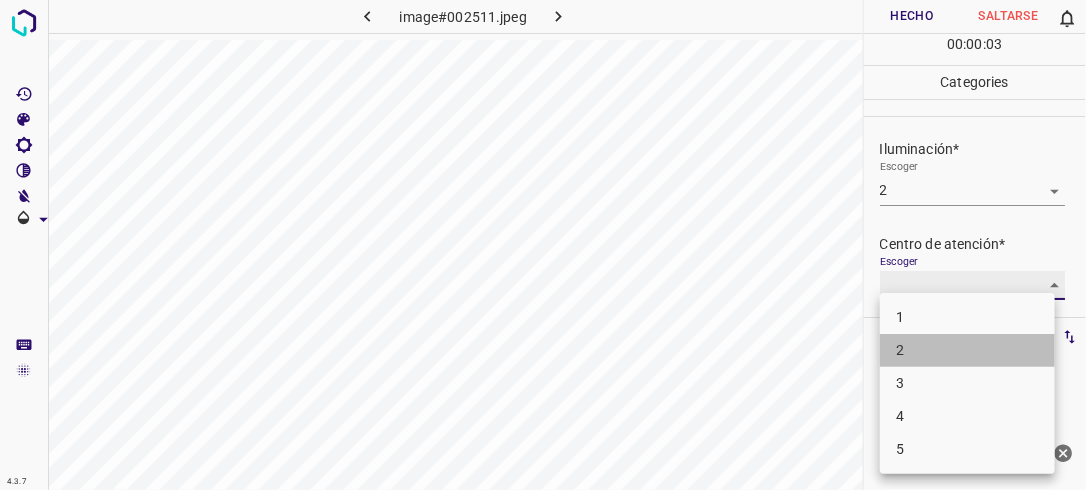 type on "2" 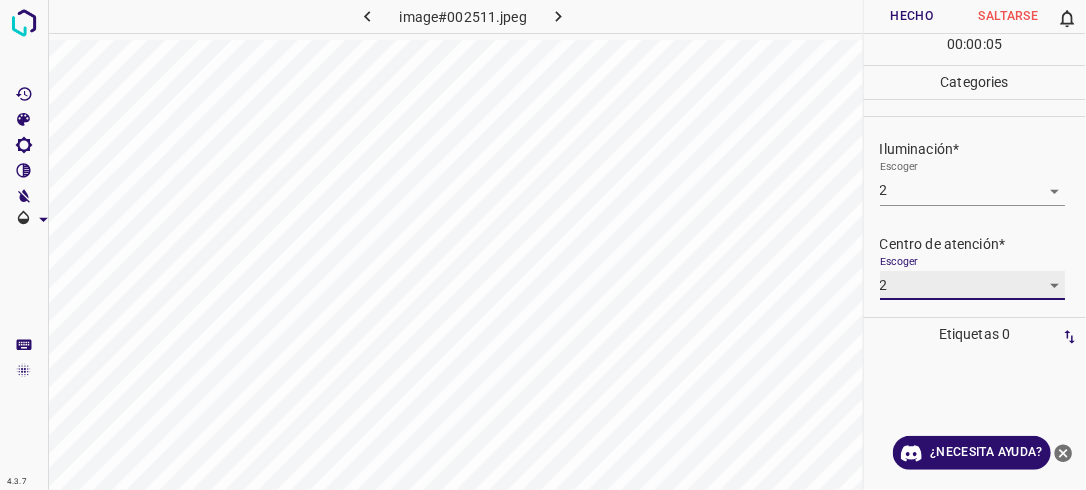 scroll, scrollTop: 52, scrollLeft: 0, axis: vertical 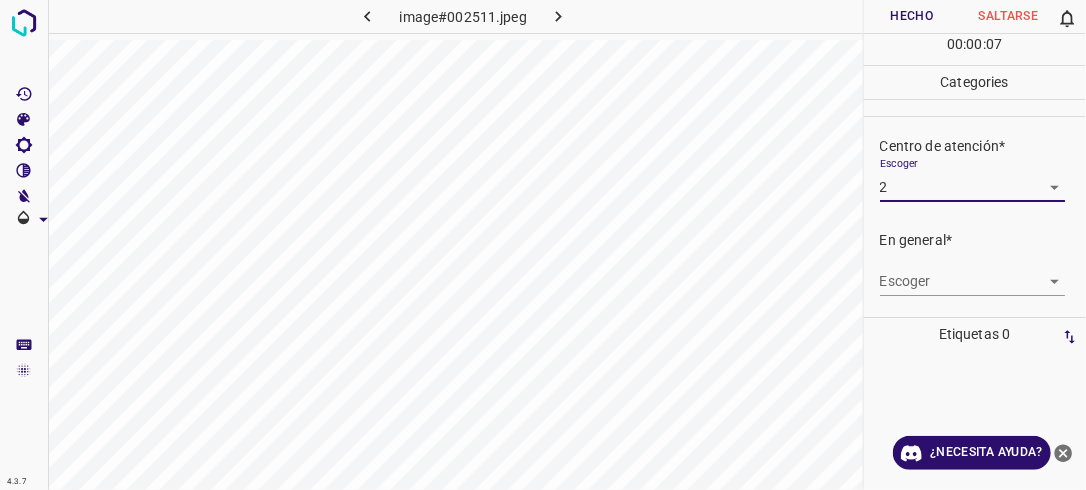 click on "4.3.7 image#002511.jpeg Hecho Saltarse 0 00   : 00   : 07   Categories Iluminación*  Escoger 2 2 Centro de atención*  Escoger 2 2 En general*  Escoger ​ Etiquetas 0 Categories 1 Lighting 2 Focus 3 Overall Tools Espacio Cambiar entre modos (Dibujar y Editar) Yo Etiquetado automático R Restaurar zoom M Acercar N Alejar Borrar Eliminar etiqueta de selección Filtros Z Restaurar filtros X Filtro de saturación C Filtro de brillo V Filtro de contraste B Filtro de escala de grises General O Descargar ¿Necesita ayuda? -Mensaje de texto -Esconder -Borrar" at bounding box center [543, 245] 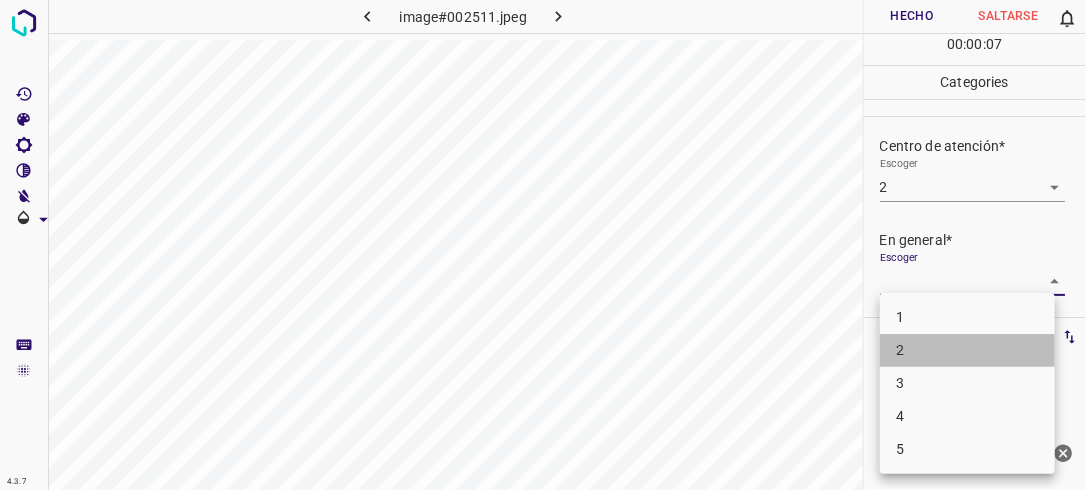 click on "2" at bounding box center [967, 350] 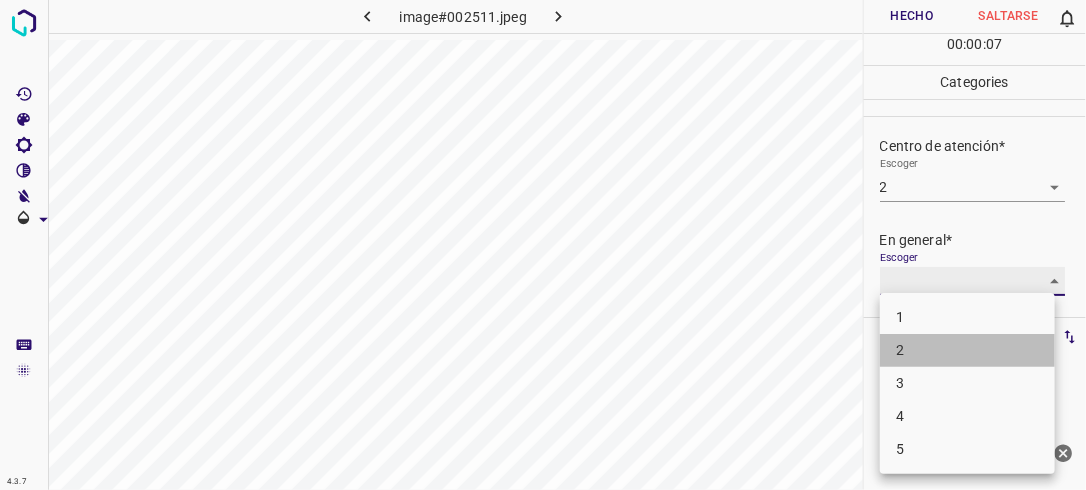 type on "2" 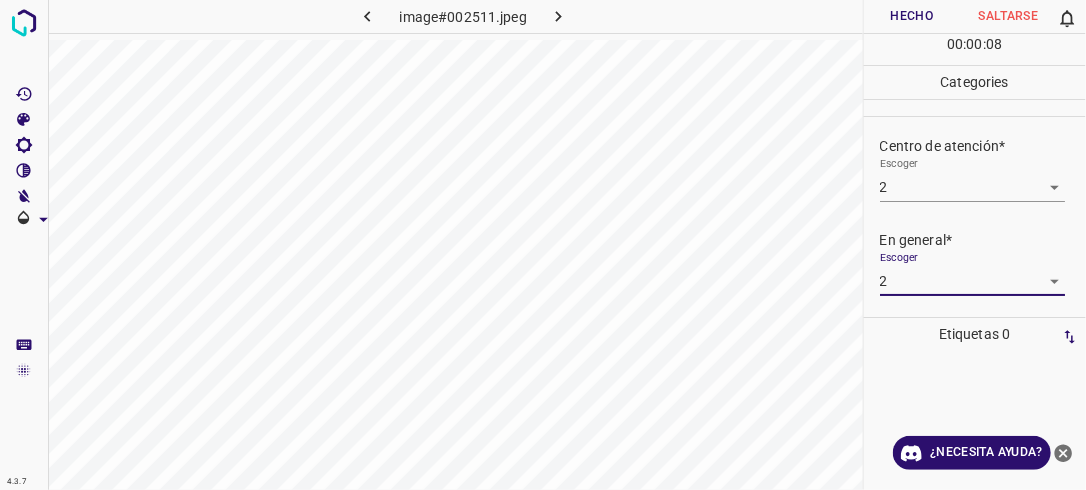 click on "Hecho" at bounding box center (912, 16) 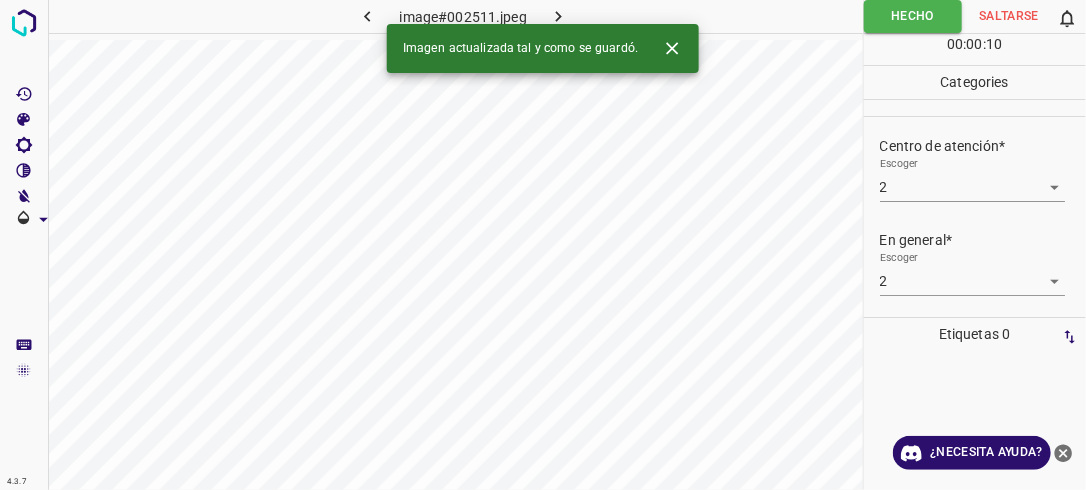 click 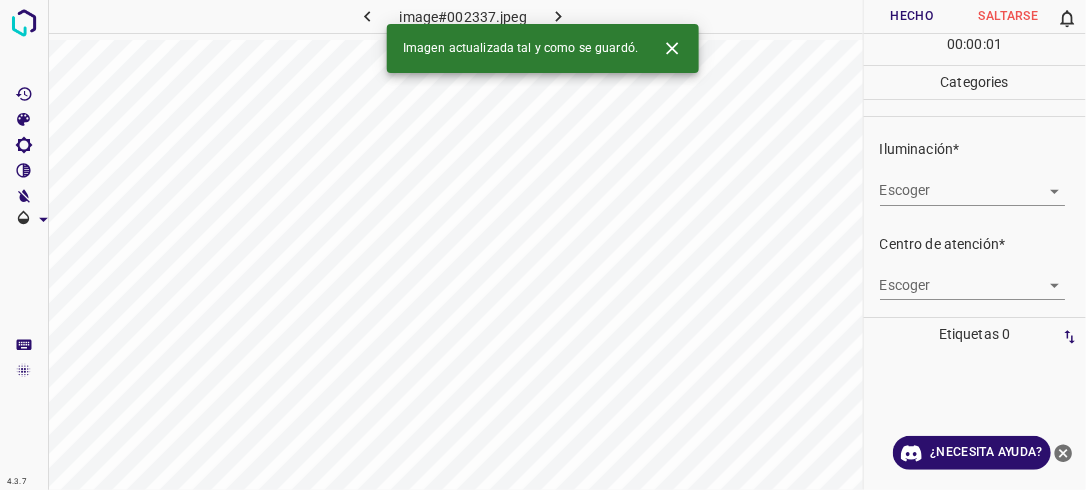 click on "4.3.7 image#002337.jpeg Hecho Saltarse 0 00   : 00   : 01   Categories Iluminación*  Escoger ​ Centro de atención*  Escoger ​ En general*  Escoger ​ Etiquetas 0 Categories 1 Lighting 2 Focus 3 Overall Tools Espacio Cambiar entre modos (Dibujar y Editar) Yo Etiquetado automático R Restaurar zoom M Acercar N Alejar Borrar Eliminar etiqueta de selección Filtros Z Restaurar filtros X Filtro de saturación C Filtro de brillo V Filtro de contraste B Filtro de escala de grises General O Descargar Imagen actualizada tal y como se guardó. ¿Necesita ayuda? -Mensaje de texto -Esconder -Borrar" at bounding box center (543, 245) 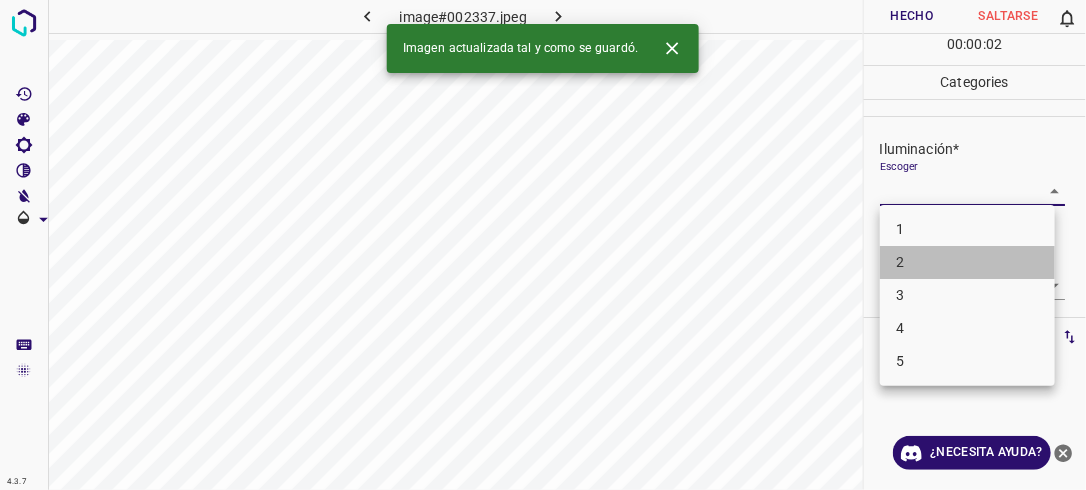 click on "2" at bounding box center [967, 262] 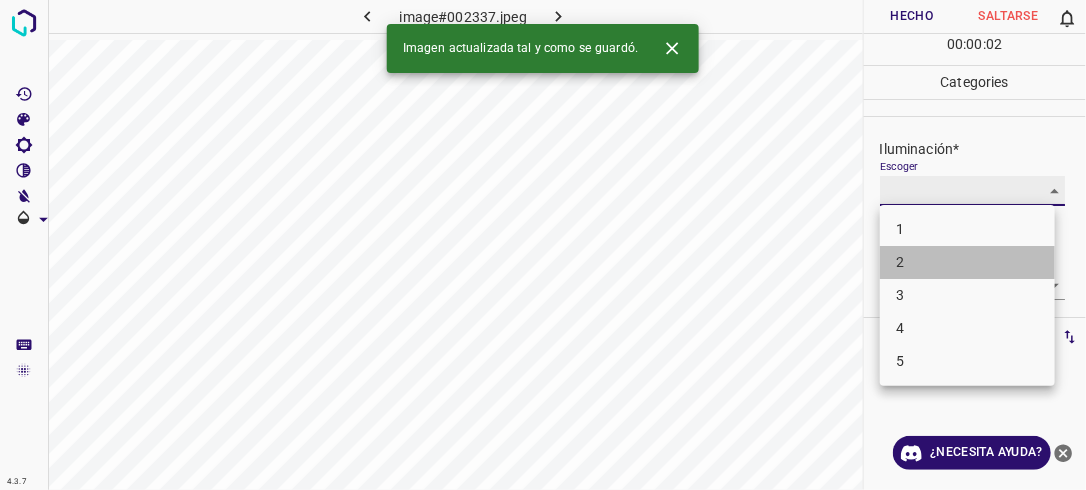 type on "2" 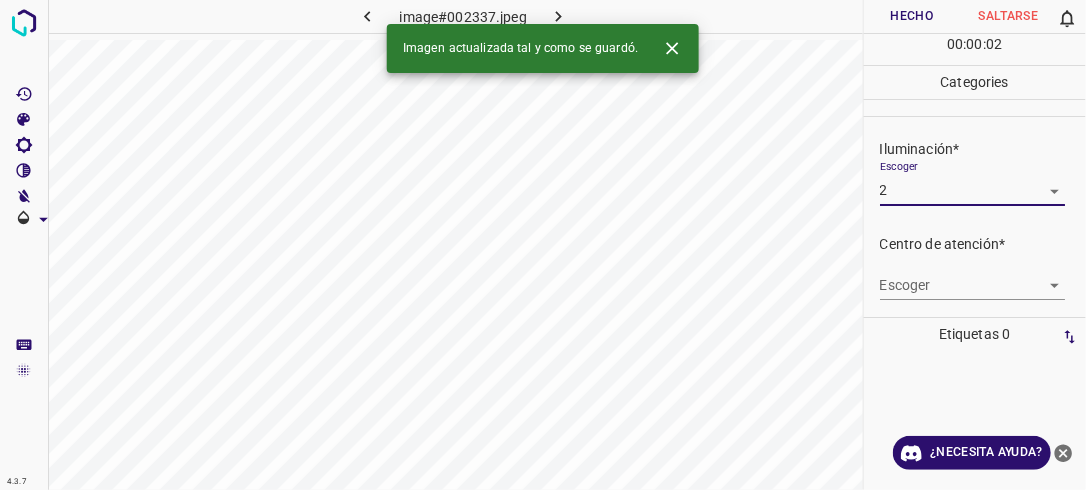 click on "4.3.7 image#002337.jpeg Hecho Saltarse 0 00   : 00   : 02   Categories Iluminación*  Escoger 2 2 Centro de atención*  Escoger ​ En general*  Escoger ​ Etiquetas 0 Categories 1 Lighting 2 Focus 3 Overall Tools Espacio Cambiar entre modos (Dibujar y Editar) Yo Etiquetado automático R Restaurar zoom M Acercar N Alejar Borrar Eliminar etiqueta de selección Filtros Z Restaurar filtros X Filtro de saturación C Filtro de brillo V Filtro de contraste B Filtro de escala de grises General O Descargar Imagen actualizada tal y como se guardó. ¿Necesita ayuda? -Mensaje de texto -Esconder -Borrar" at bounding box center [543, 245] 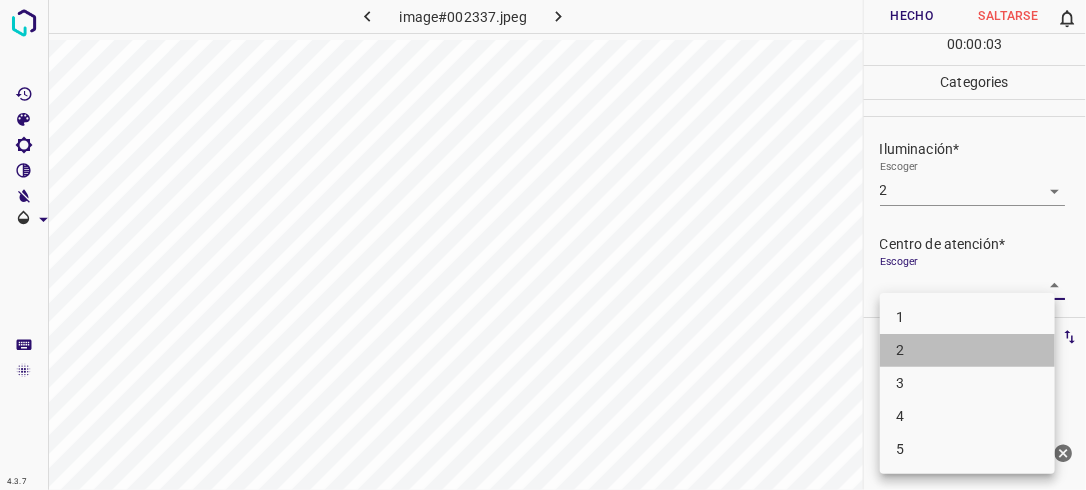 click on "2" at bounding box center (967, 350) 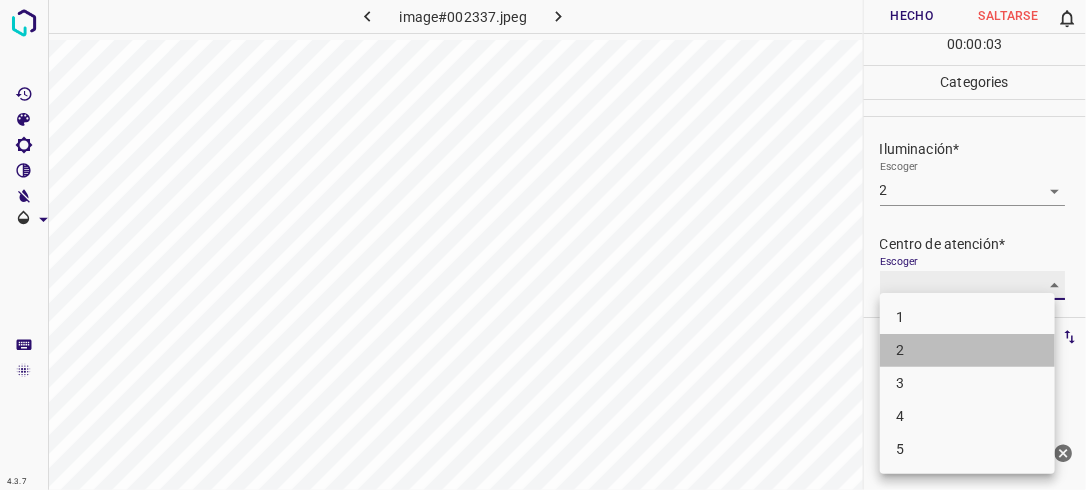 type on "2" 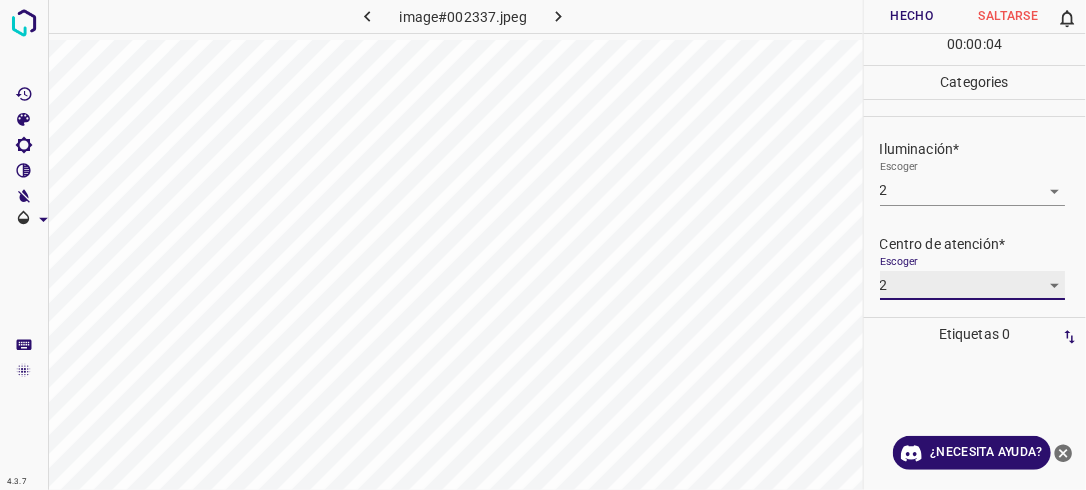 scroll, scrollTop: 98, scrollLeft: 0, axis: vertical 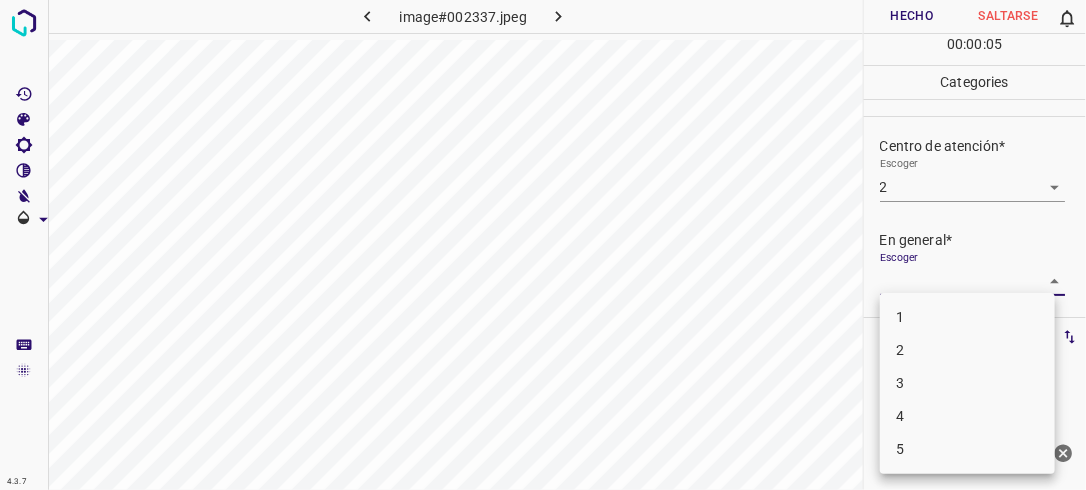 drag, startPoint x: 1046, startPoint y: 282, endPoint x: 1022, endPoint y: 301, distance: 30.610456 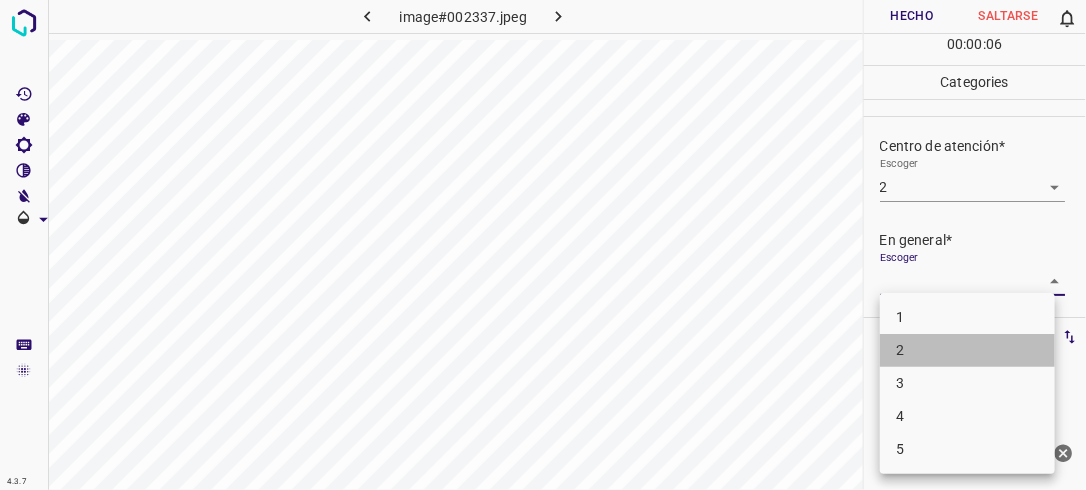 click on "2" at bounding box center [967, 350] 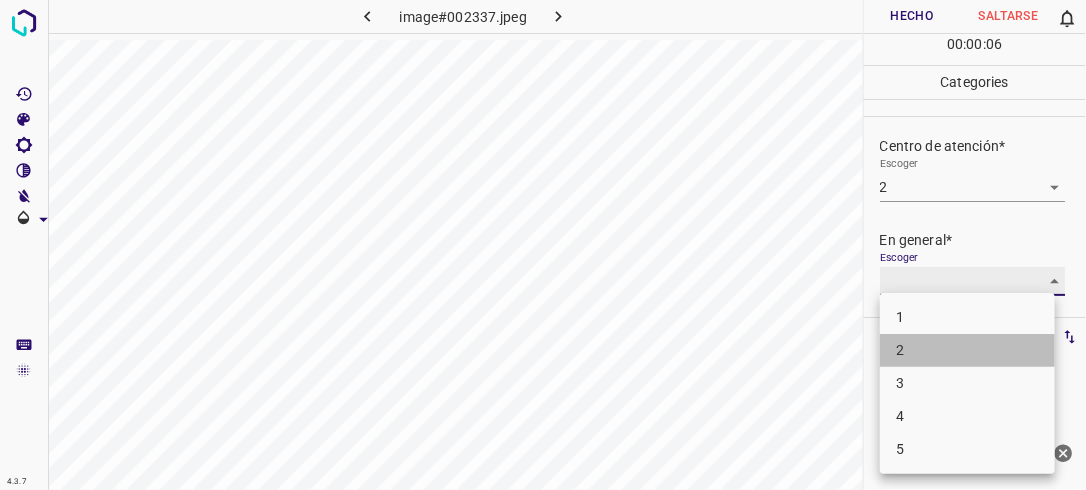 type on "2" 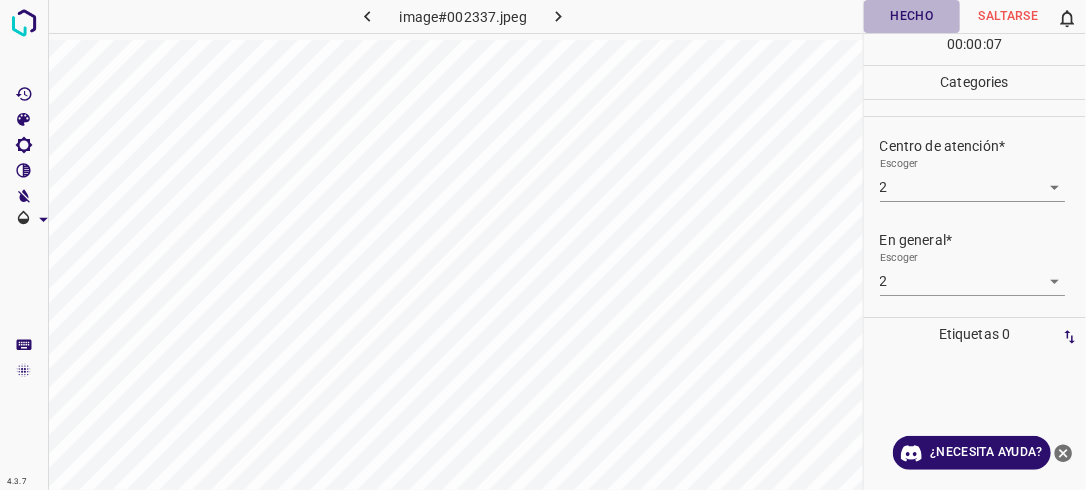 click on "Hecho" at bounding box center [912, 16] 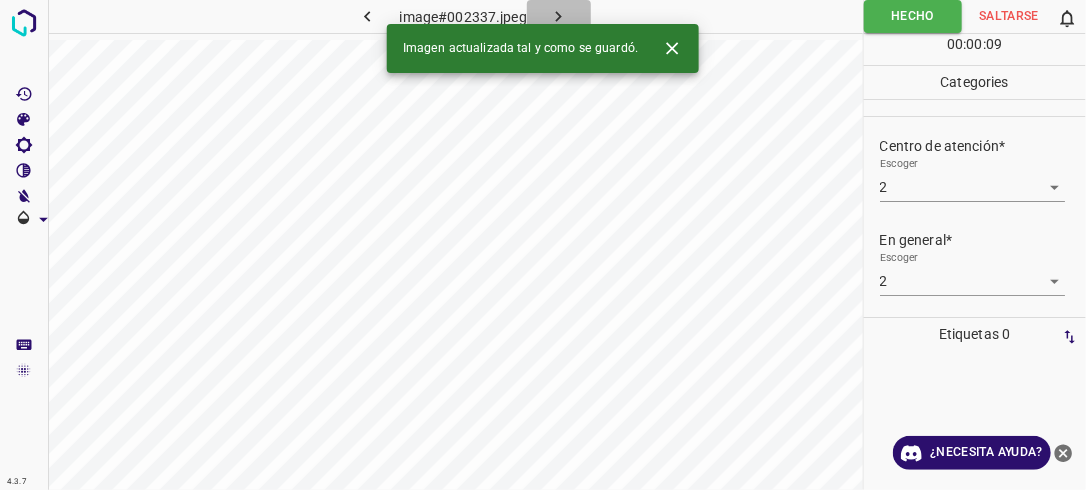 click 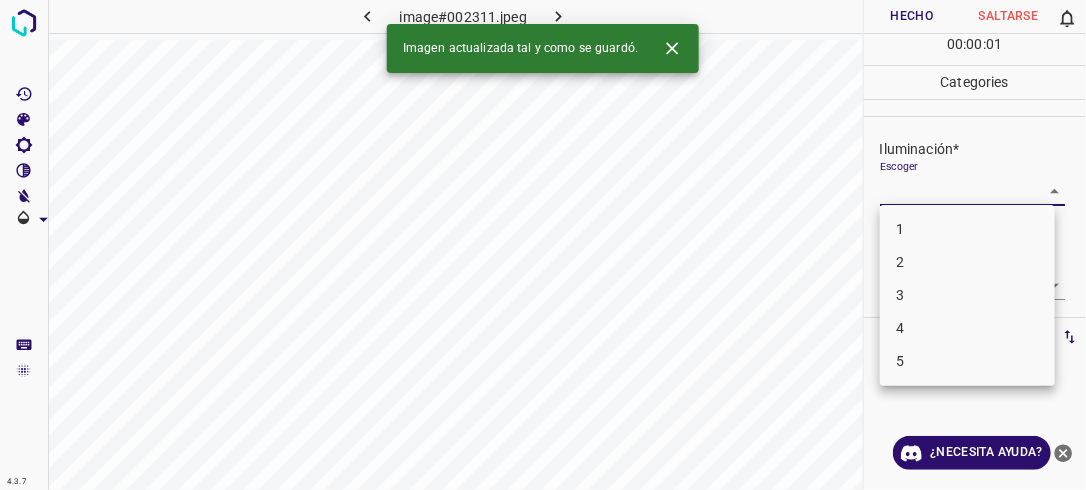 click on "4.3.7 image#002311.jpeg Hecho Saltarse 0 00   : 00   : 01   Categories Iluminación*  Escoger ​ Centro de atención*  Escoger ​ En general*  Escoger ​ Etiquetas 0 Categories 1 Lighting 2 Focus 3 Overall Tools Espacio Cambiar entre modos (Dibujar y Editar) Yo Etiquetado automático R Restaurar zoom M Acercar N Alejar Borrar Eliminar etiqueta de selección Filtros Z Restaurar filtros X Filtro de saturación C Filtro de brillo V Filtro de contraste B Filtro de escala de grises General O Descargar Imagen actualizada tal y como se guardó. ¿Necesita ayuda? -Mensaje de texto -Esconder -Borrar 1 2 3 4 5" at bounding box center (543, 245) 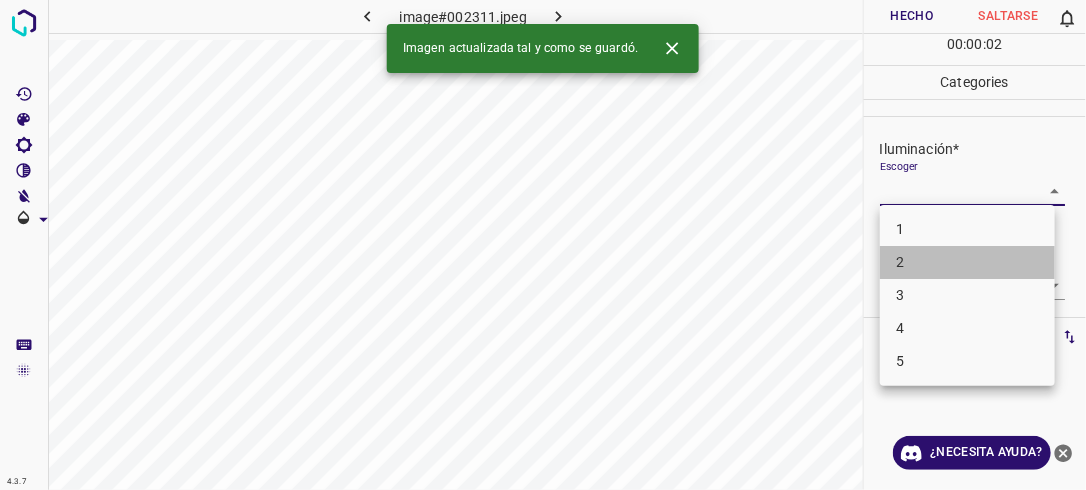 click on "2" at bounding box center [967, 262] 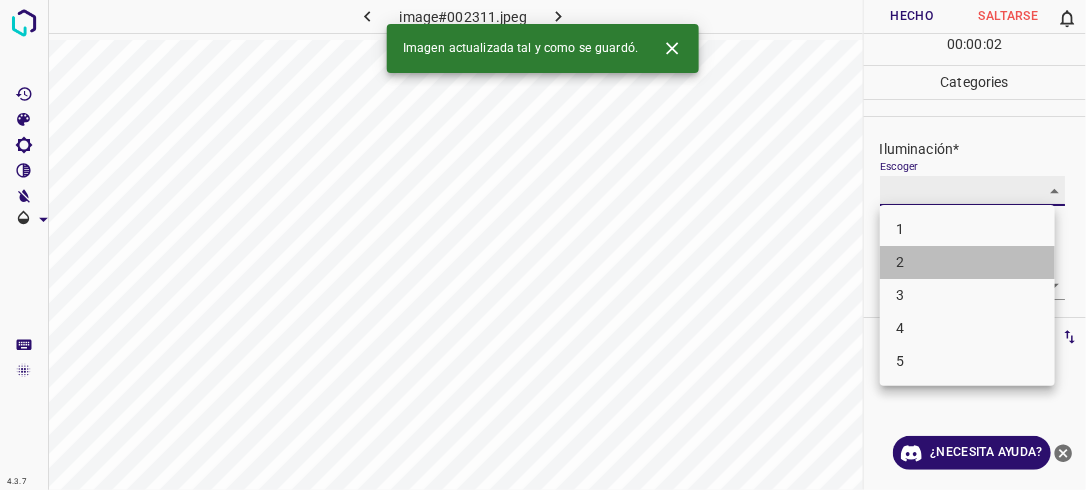 type on "2" 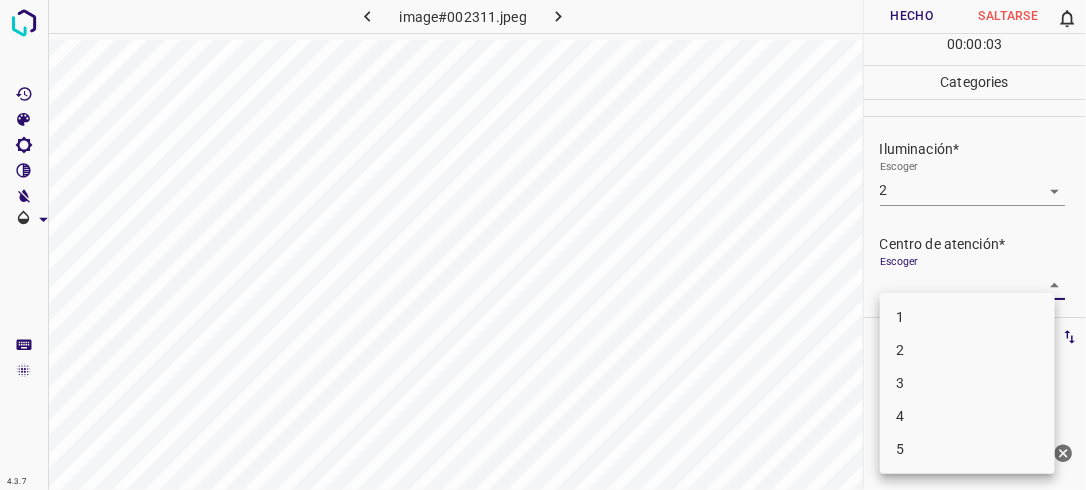 click on "4.3.7 image#002311.jpeg Hecho Saltarse 0 00   : 00   : 03   Categories Iluminación*  Escoger 2 2 Centro de atención*  Escoger ​ En general*  Escoger ​ Etiquetas 0 Categories 1 Lighting 2 Focus 3 Overall Tools Espacio Cambiar entre modos (Dibujar y Editar) Yo Etiquetado automático R Restaurar zoom M Acercar N Alejar Borrar Eliminar etiqueta de selección Filtros Z Restaurar filtros X Filtro de saturación C Filtro de brillo V Filtro de contraste B Filtro de escala de grises General O Descargar ¿Necesita ayuda? -Mensaje de texto -Esconder -Borrar 1 2 3 4 5" at bounding box center (543, 245) 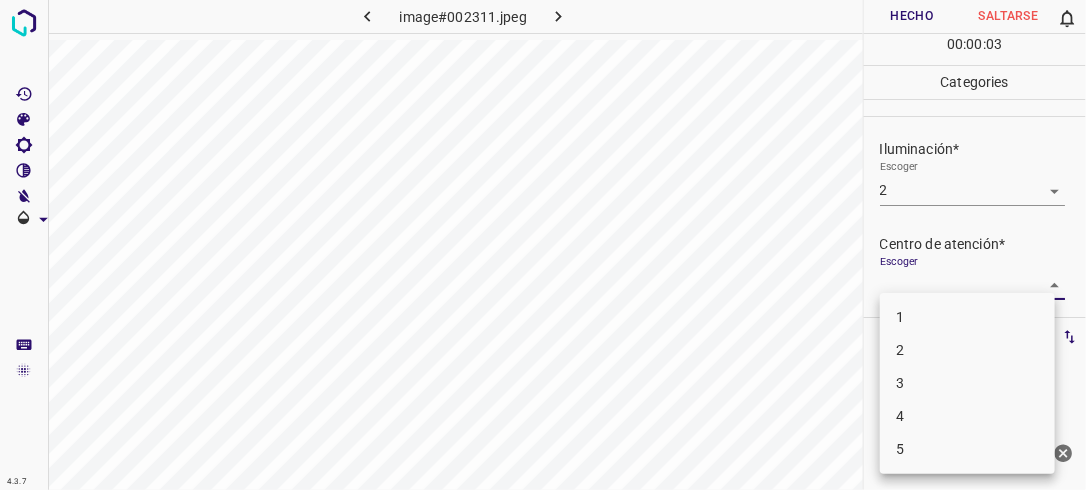 click on "2" at bounding box center [967, 350] 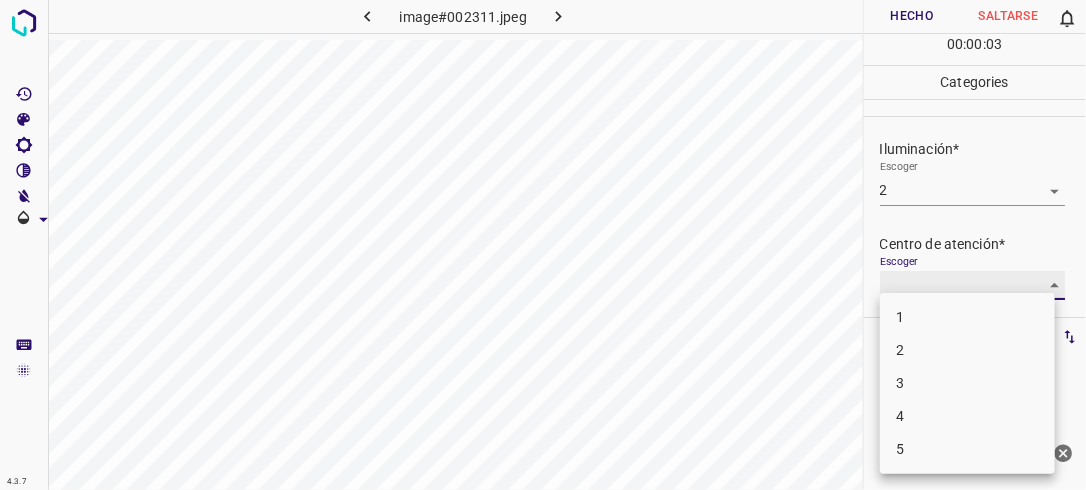 type on "2" 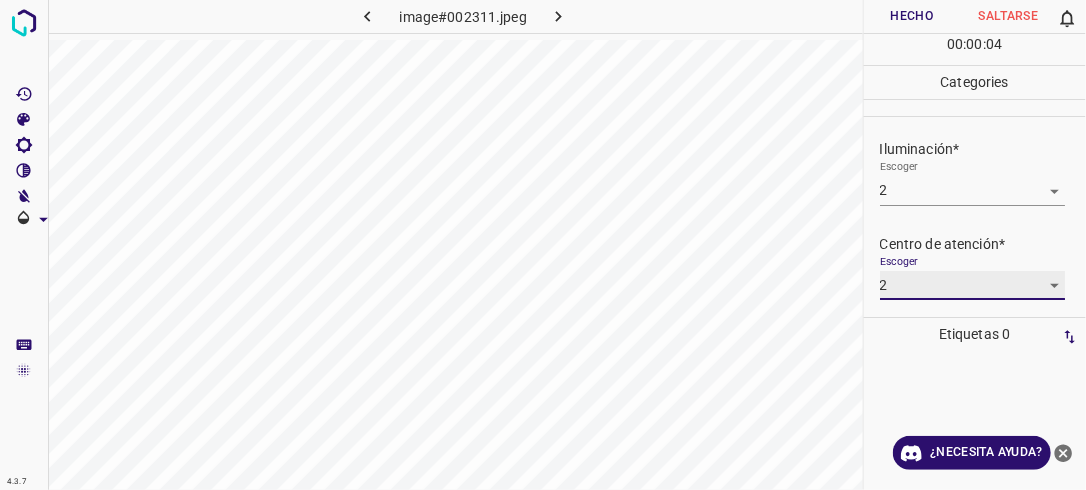 scroll, scrollTop: 98, scrollLeft: 0, axis: vertical 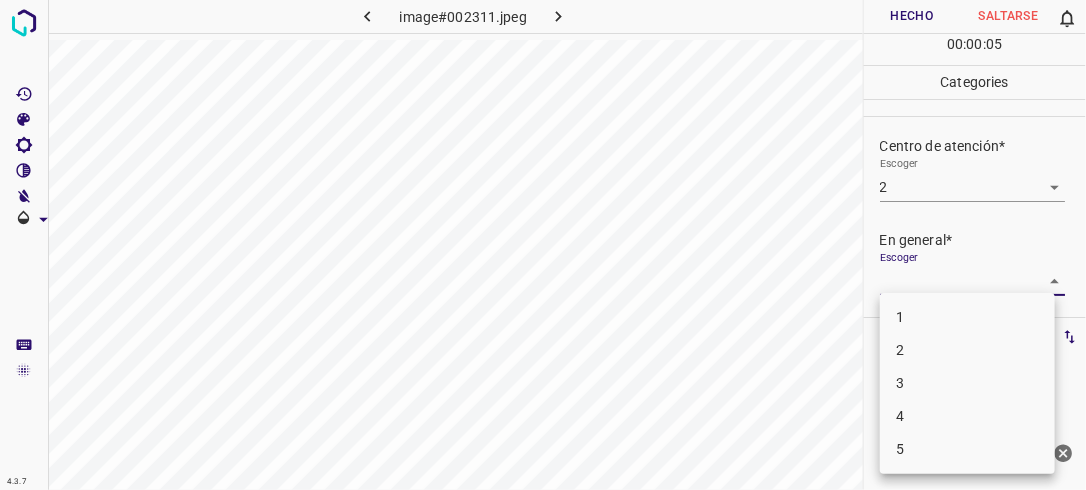 drag, startPoint x: 1043, startPoint y: 266, endPoint x: 1014, endPoint y: 302, distance: 46.227695 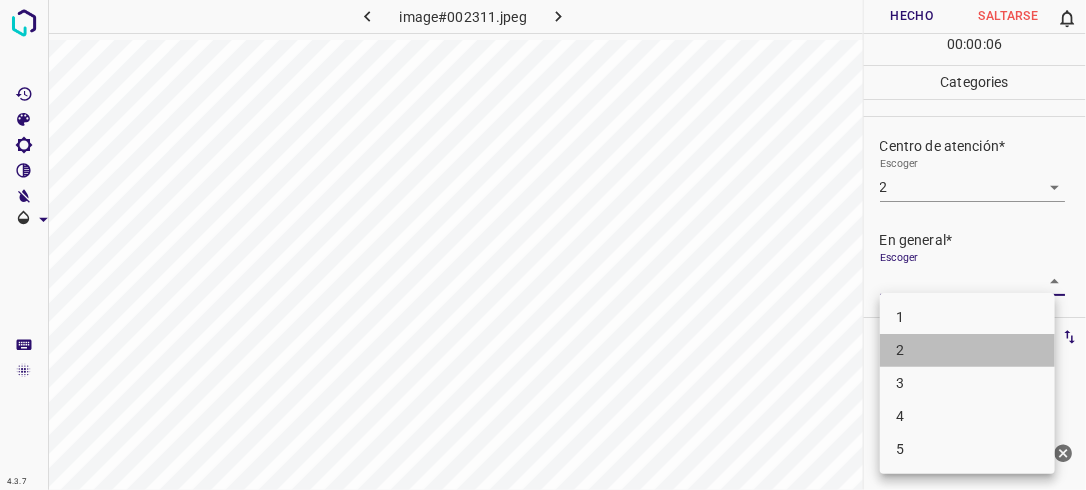 click on "2" at bounding box center (967, 350) 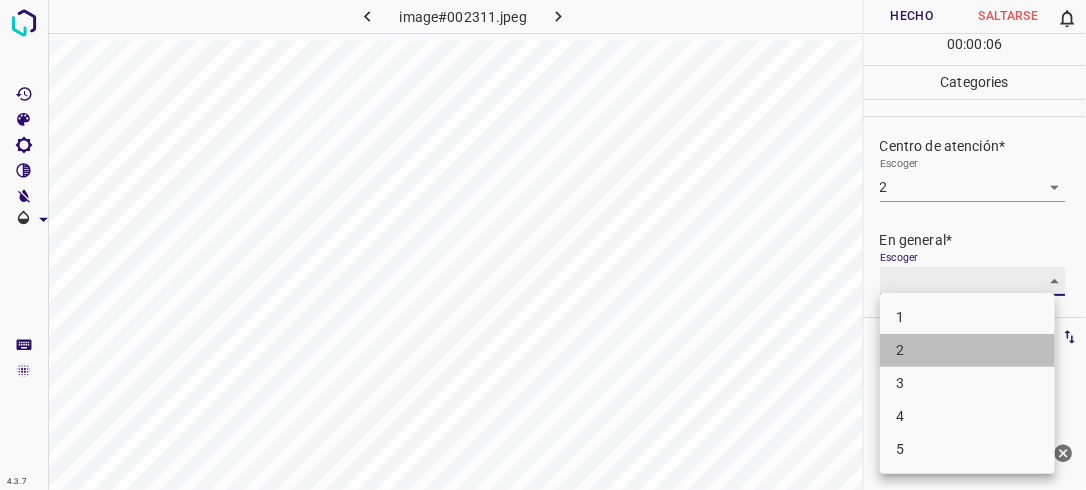type on "2" 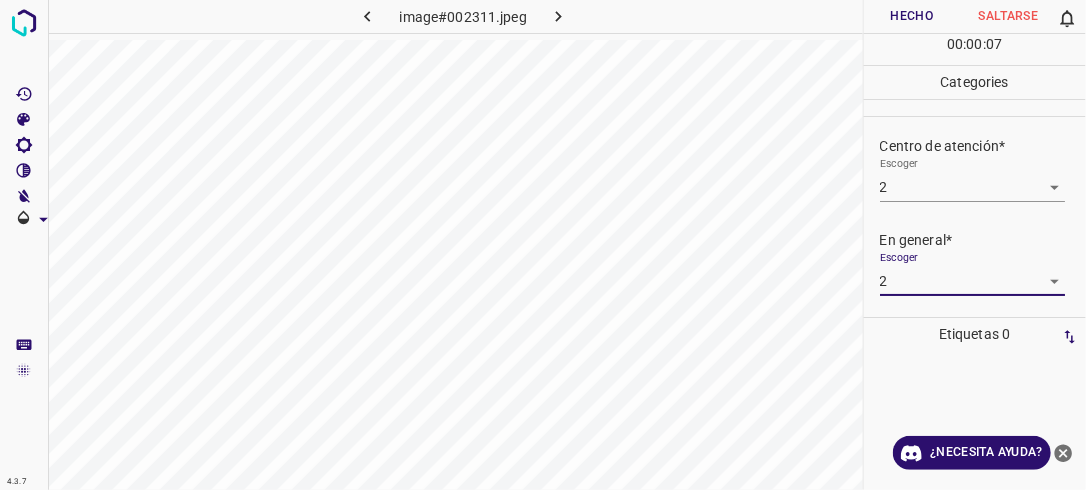 click on "Hecho" at bounding box center (912, 16) 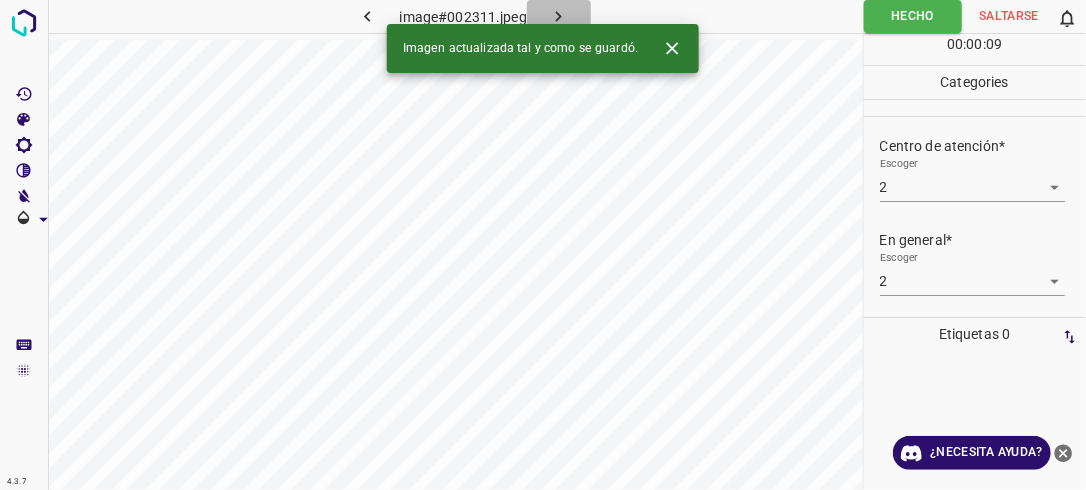 click 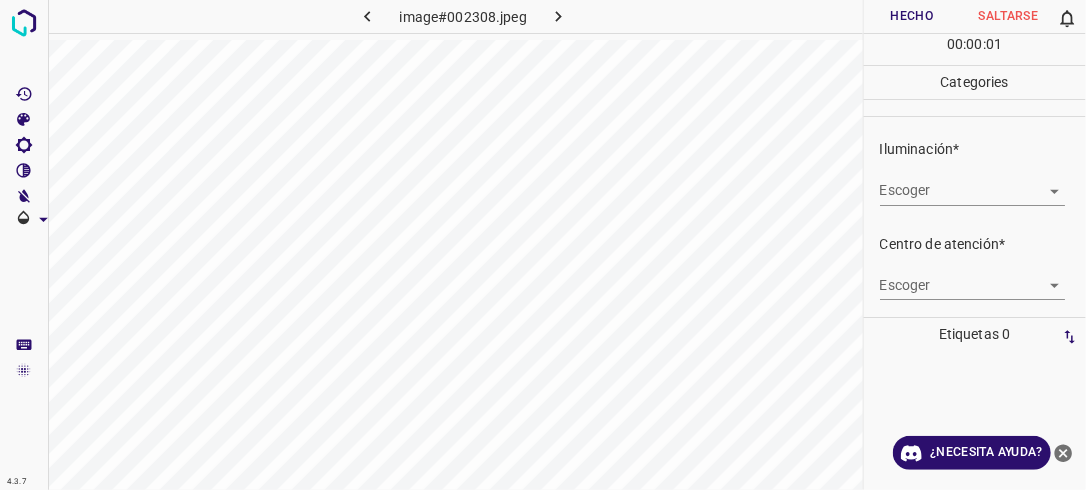click on "4.3.7 image#002308.jpeg Hecho Saltarse 0 00   : 00   : 01   Categories Iluminación*  Escoger ​ Centro de atención*  Escoger ​ En general*  Escoger ​ Etiquetas 0 Categories 1 Lighting 2 Focus 3 Overall Tools Espacio Cambiar entre modos (Dibujar y Editar) Yo Etiquetado automático R Restaurar zoom M Acercar N Alejar Borrar Eliminar etiqueta de selección Filtros Z Restaurar filtros X Filtro de saturación C Filtro de brillo V Filtro de contraste B Filtro de escala de grises General O Descargar ¿Necesita ayuda? -Mensaje de texto -Esconder -Borrar" at bounding box center (543, 245) 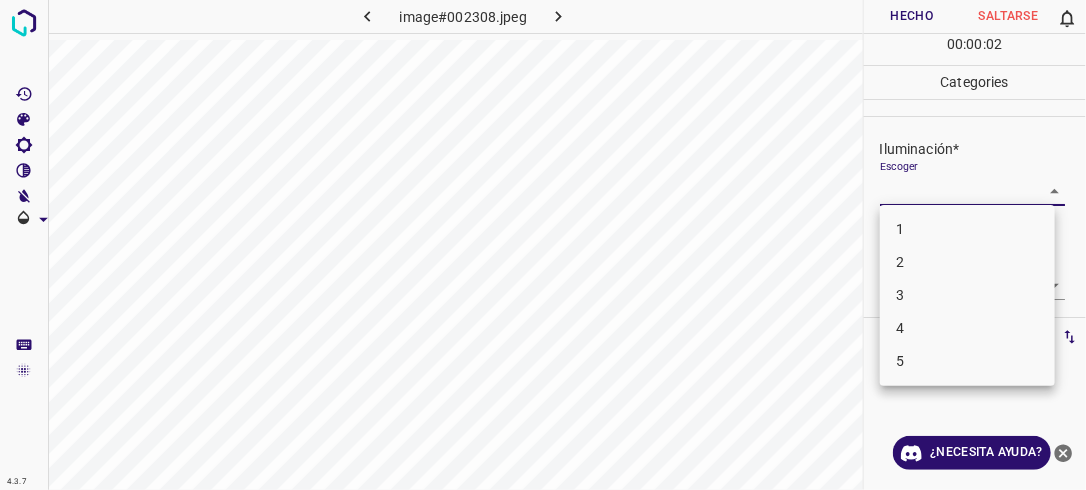 click on "2" at bounding box center [967, 262] 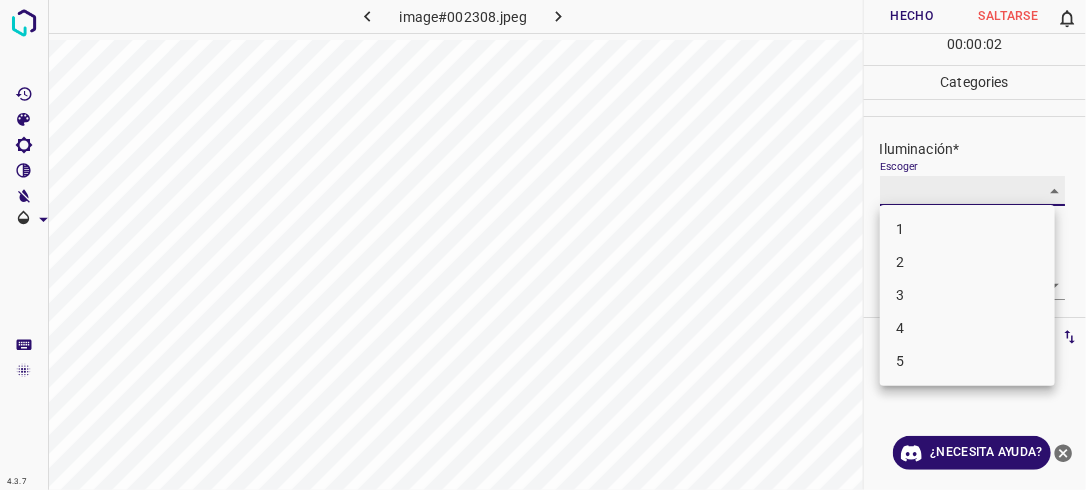 type on "2" 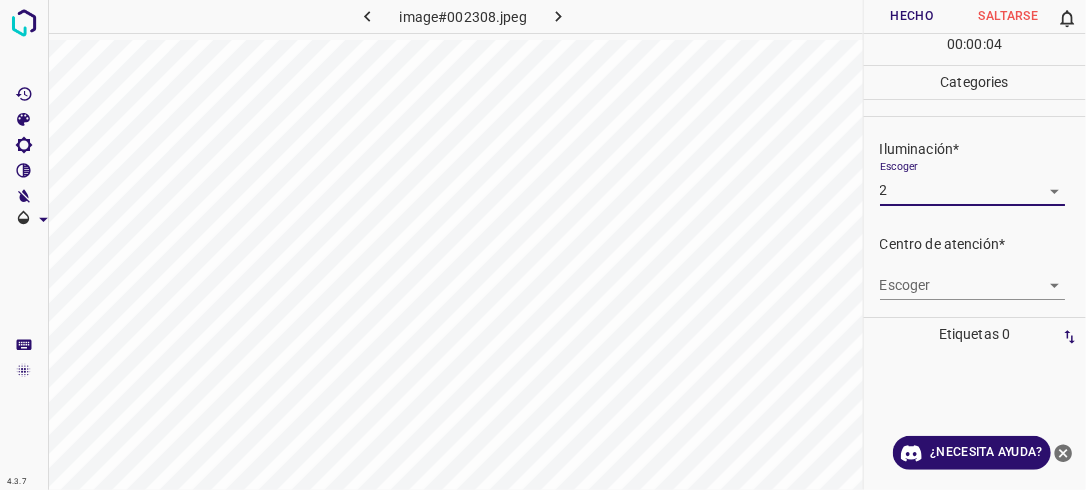 click on "4.3.7 image#002308.jpeg Hecho Saltarse 0 00   : 00   : 04   Categories Iluminación*  Escoger 2 2 Centro de atención*  Escoger ​ En general*  Escoger ​ Etiquetas 0 Categories 1 Lighting 2 Focus 3 Overall Tools Espacio Cambiar entre modos (Dibujar y Editar) Yo Etiquetado automático R Restaurar zoom M Acercar N Alejar Borrar Eliminar etiqueta de selección Filtros Z Restaurar filtros X Filtro de saturación C Filtro de brillo V Filtro de contraste B Filtro de escala de grises General O Descargar ¿Necesita ayuda? -Mensaje de texto -Esconder -Borrar" at bounding box center (543, 245) 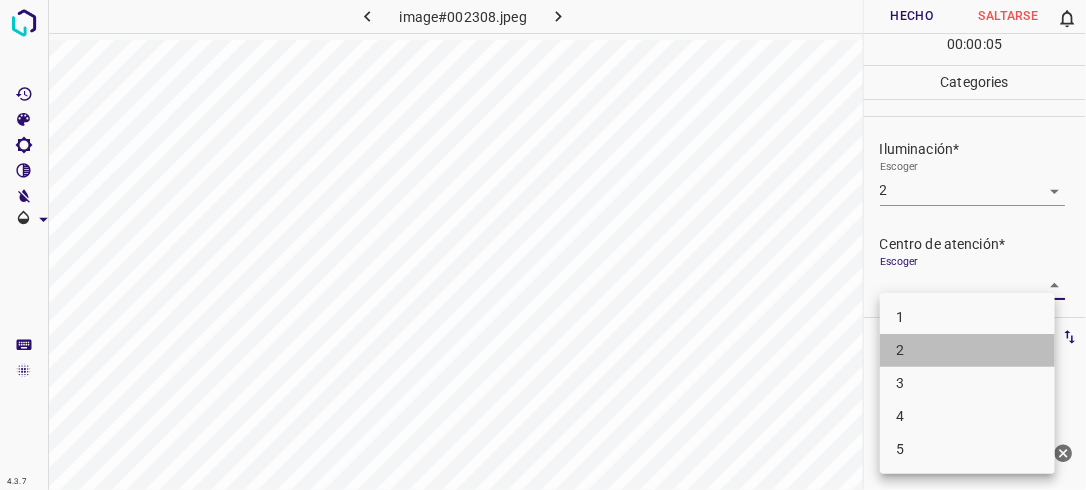 click on "2" at bounding box center (967, 350) 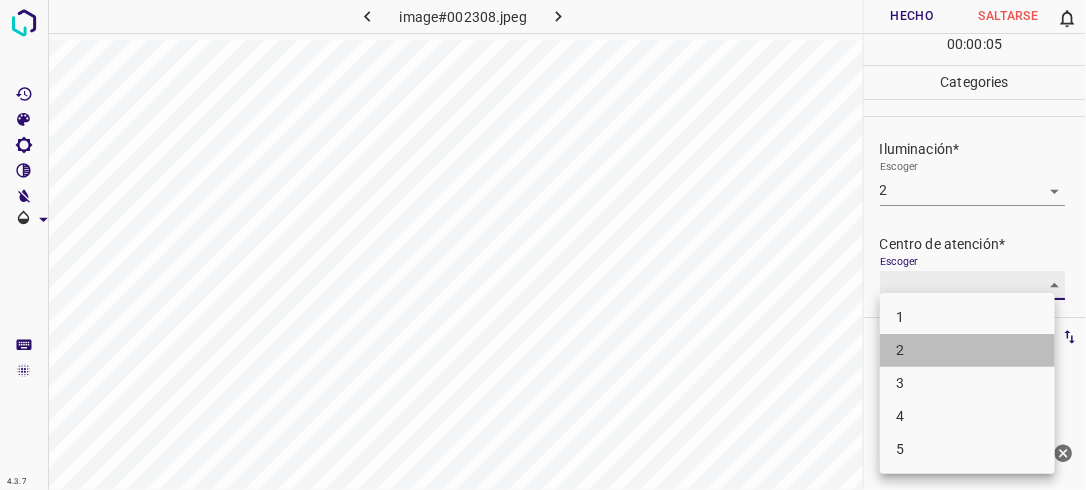 type on "2" 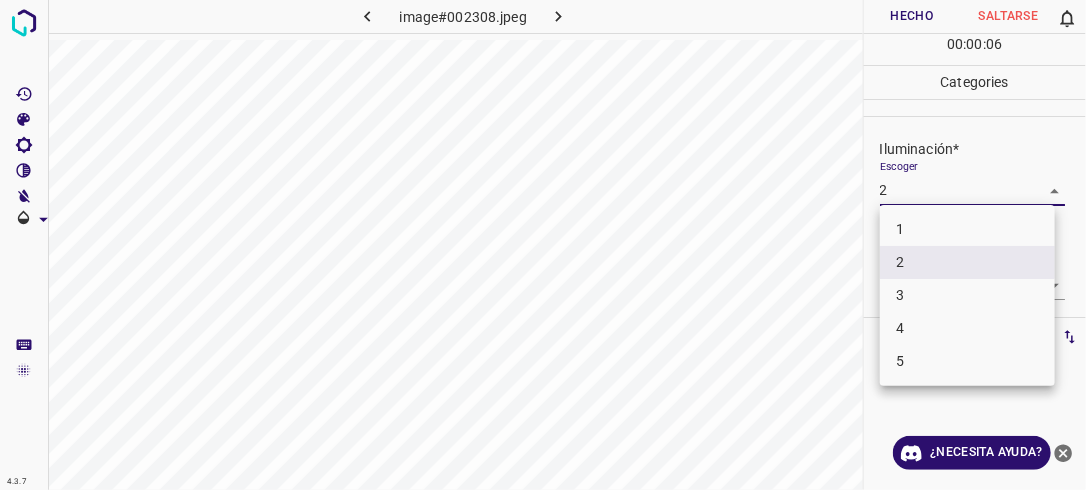 drag, startPoint x: 1041, startPoint y: 191, endPoint x: 1015, endPoint y: 212, distance: 33.42155 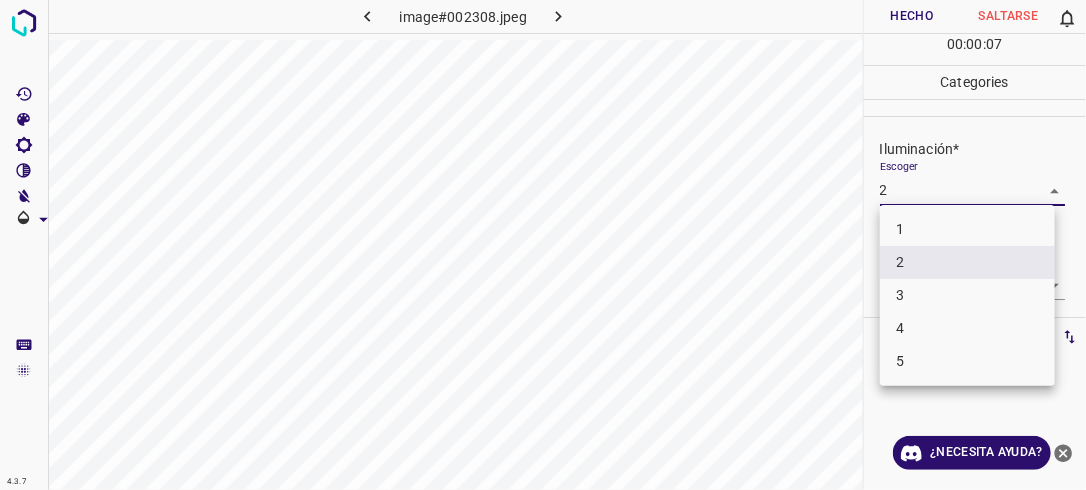 click on "3" at bounding box center (967, 295) 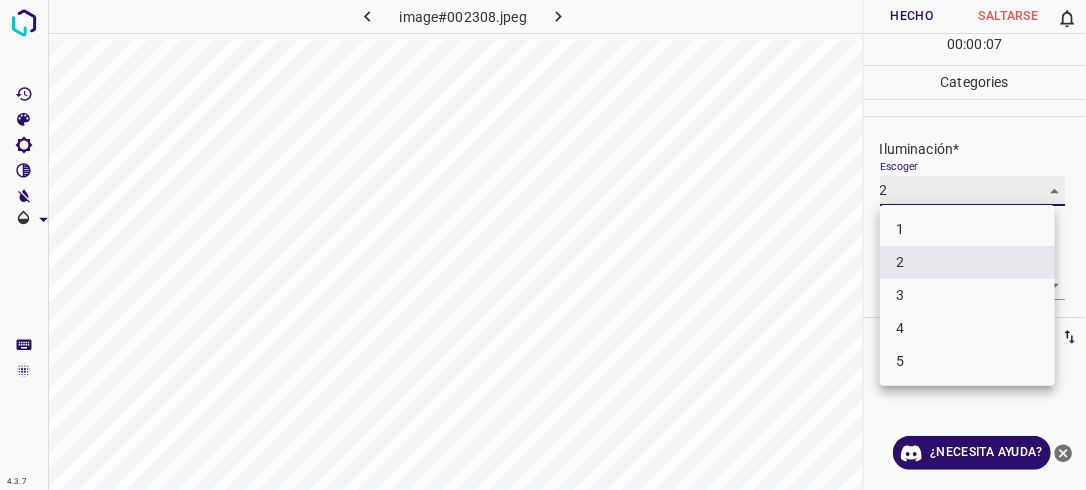 type on "3" 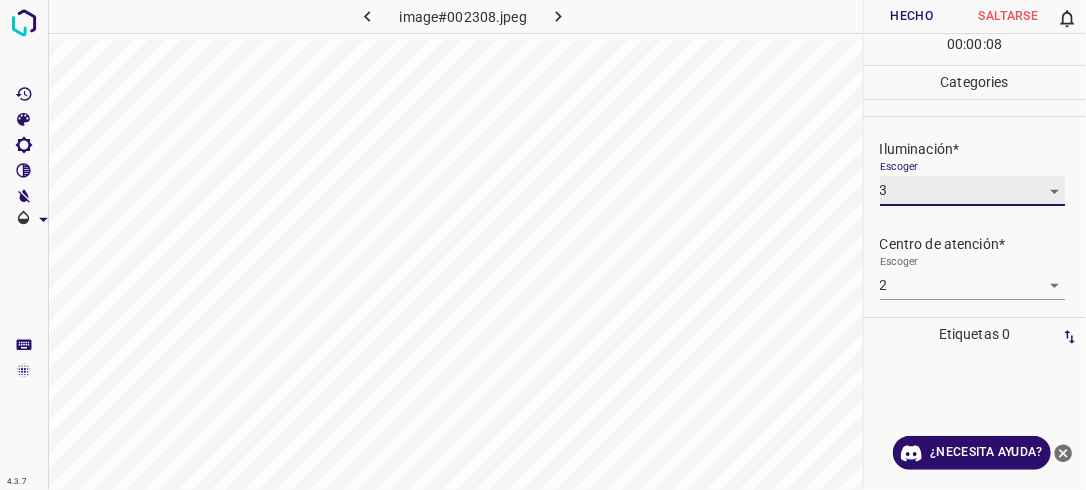 scroll, scrollTop: 76, scrollLeft: 0, axis: vertical 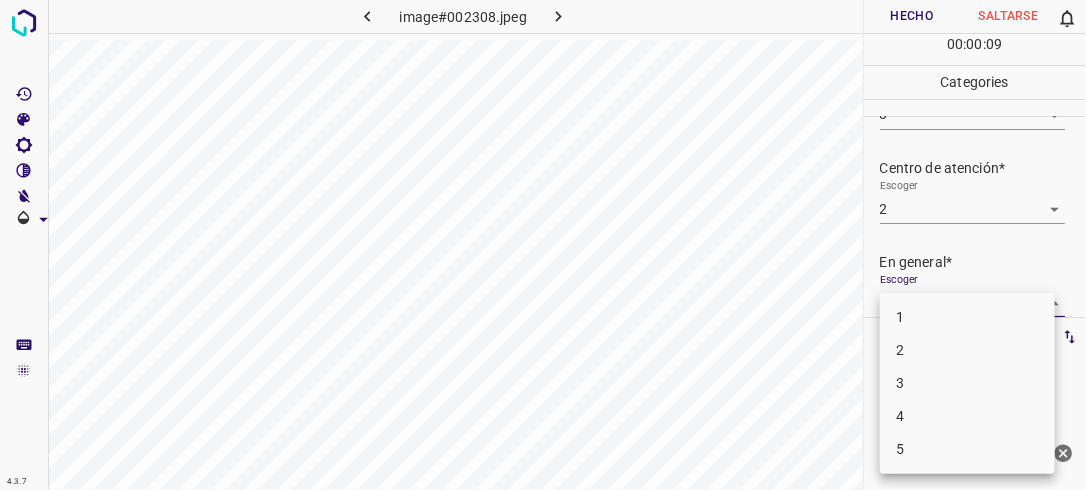 click on "4.3.7 image#002308.jpeg Hecho Saltarse 0 00   : 00   : 09   Categories Iluminación*  Escoger 3 3 Centro de atención*  Escoger 2 2 En general*  Escoger ​ Etiquetas 0 Categories 1 Lighting 2 Focus 3 Overall Tools Espacio Cambiar entre modos (Dibujar y Editar) Yo Etiquetado automático R Restaurar zoom M Acercar N Alejar Borrar Eliminar etiqueta de selección Filtros Z Restaurar filtros X Filtro de saturación C Filtro de brillo V Filtro de contraste B Filtro de escala de grises General O Descargar ¿Necesita ayuda? -Mensaje de texto -Esconder -Borrar 1 2 3 4 5" at bounding box center [543, 245] 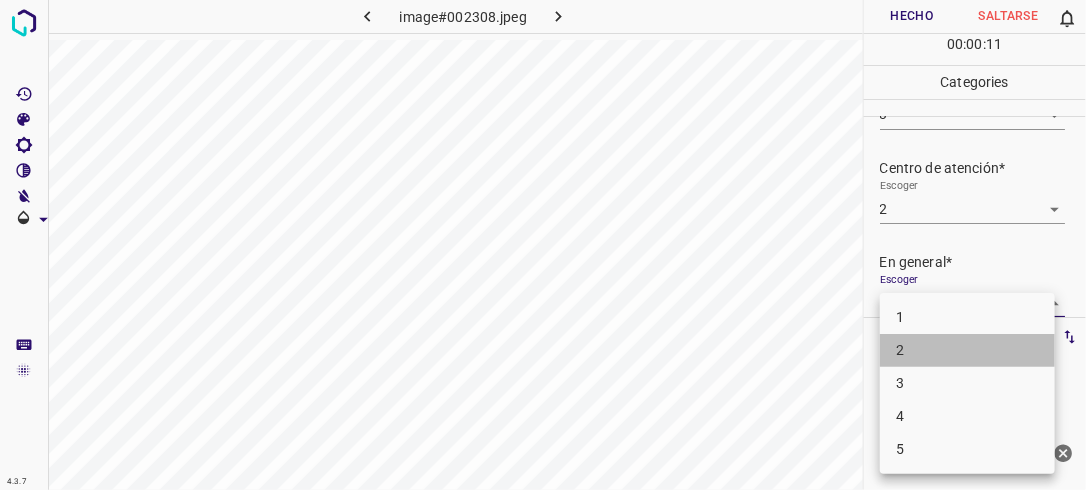 click on "2" at bounding box center [967, 350] 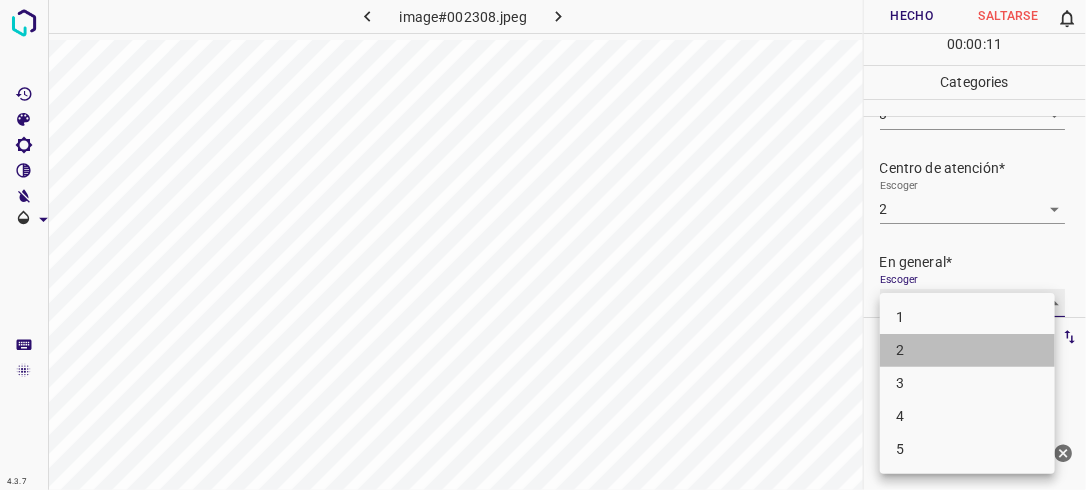 type on "2" 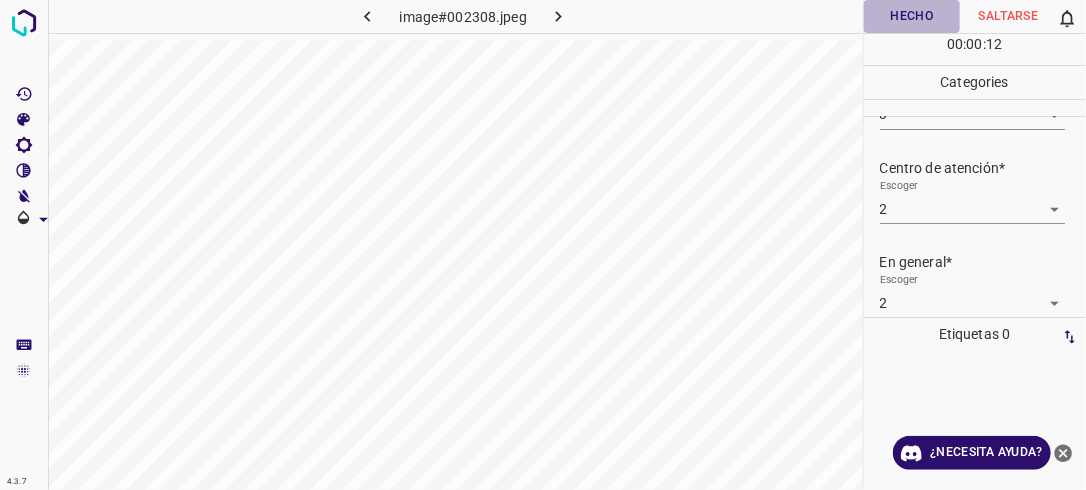 click on "Hecho" at bounding box center (912, 16) 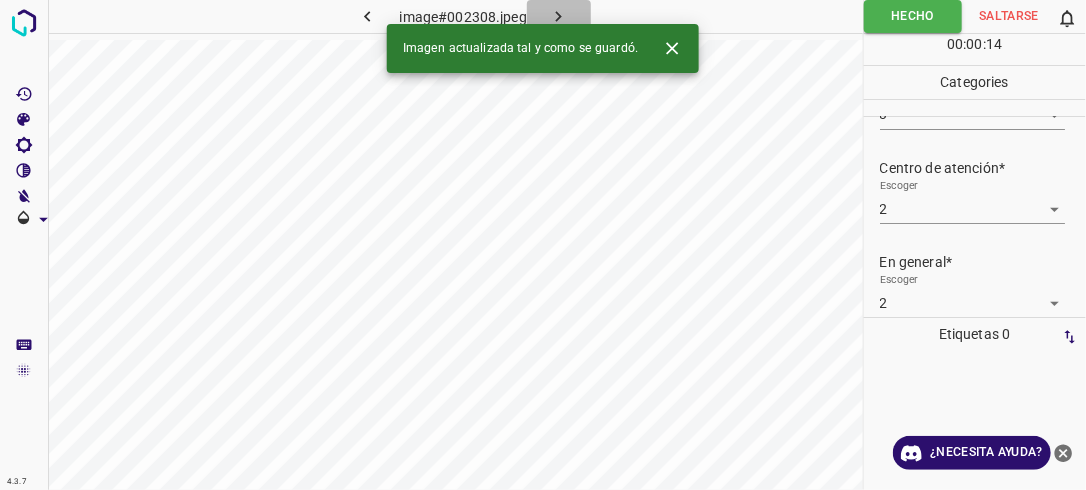 click at bounding box center (559, 16) 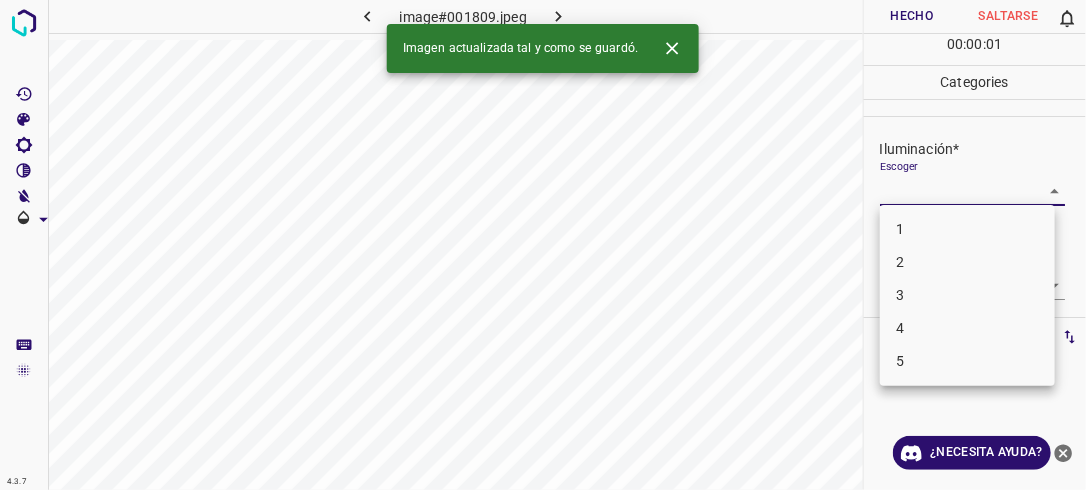 click on "4.3.7 image#001809.jpeg Hecho Saltarse 0 00   : 00   : 01   Categories Iluminación*  Escoger ​ Centro de atención*  Escoger ​ En general*  Escoger ​ Etiquetas 0 Categories 1 Lighting 2 Focus 3 Overall Tools Espacio Cambiar entre modos (Dibujar y Editar) Yo Etiquetado automático R Restaurar zoom M Acercar N Alejar Borrar Eliminar etiqueta de selección Filtros Z Restaurar filtros X Filtro de saturación C Filtro de brillo V Filtro de contraste B Filtro de escala de grises General O Descargar Imagen actualizada tal y como se guardó. ¿Necesita ayuda? -Mensaje de texto -Esconder -Borrar 1 2 3 4 5" at bounding box center (543, 245) 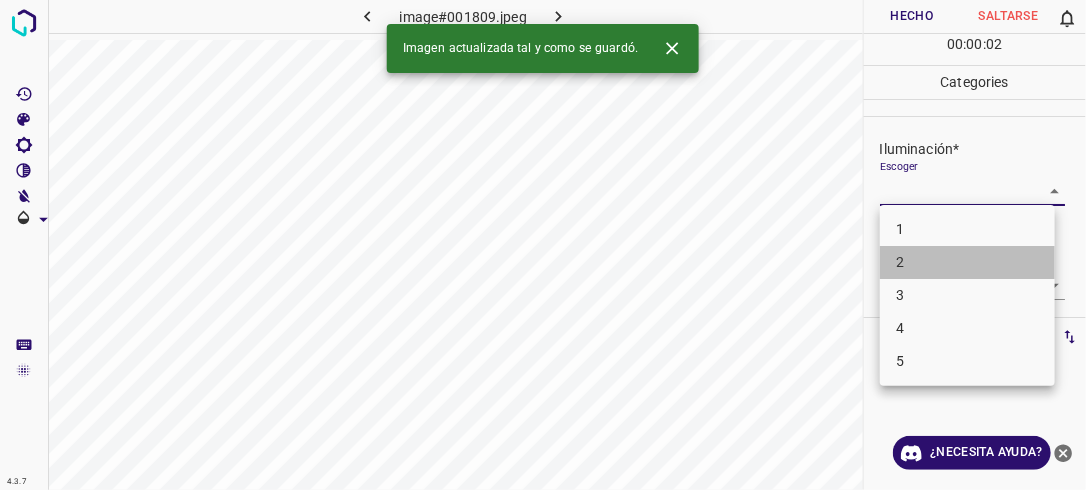 click on "2" at bounding box center (967, 262) 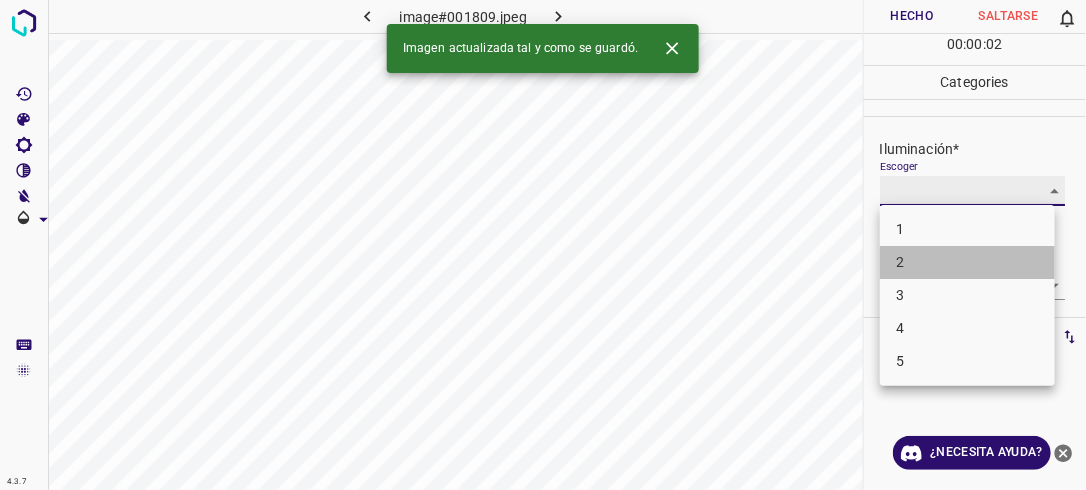 type on "2" 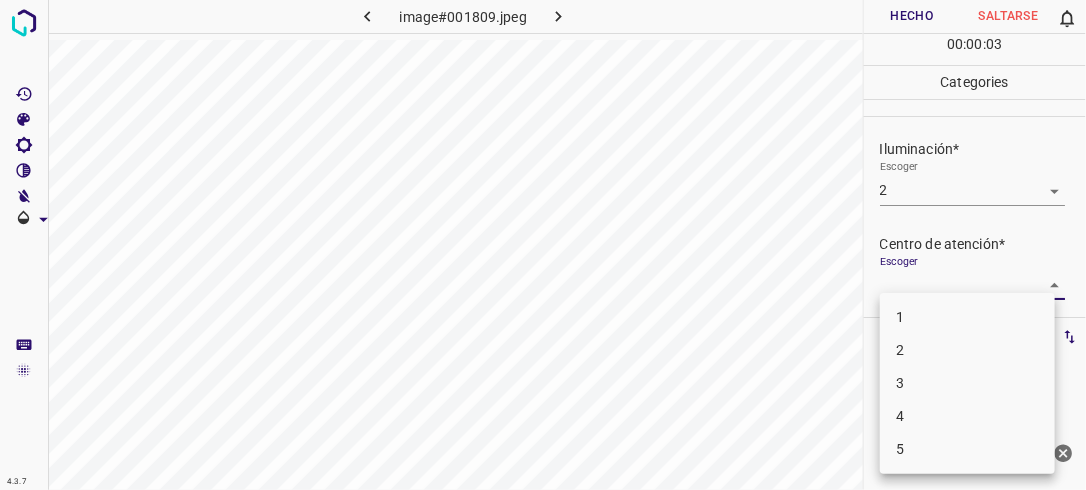 click on "4.3.7 image#001809.jpeg Hecho Saltarse 0 00   : 00   : 03   Categories Iluminación*  Escoger 2 2 Centro de atención*  Escoger ​ En general*  Escoger ​ Etiquetas 0 Categories 1 Lighting 2 Focus 3 Overall Tools Espacio Cambiar entre modos (Dibujar y Editar) Yo Etiquetado automático R Restaurar zoom M Acercar N Alejar Borrar Eliminar etiqueta de selección Filtros Z Restaurar filtros X Filtro de saturación C Filtro de brillo V Filtro de contraste B Filtro de escala de grises General O Descargar ¿Necesita ayuda? -Mensaje de texto -Esconder -Borrar 1 2 3 4 5" at bounding box center [543, 245] 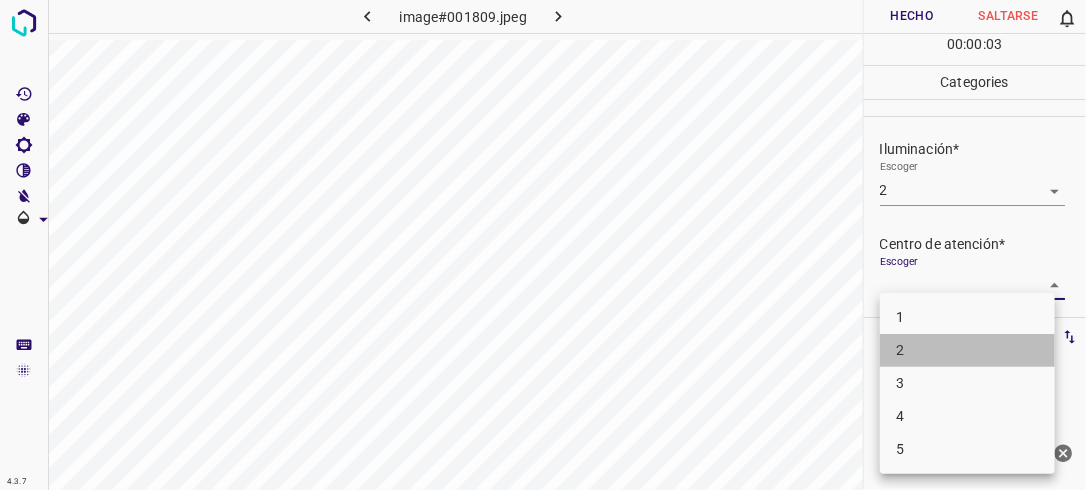 drag, startPoint x: 969, startPoint y: 342, endPoint x: 999, endPoint y: 305, distance: 47.63402 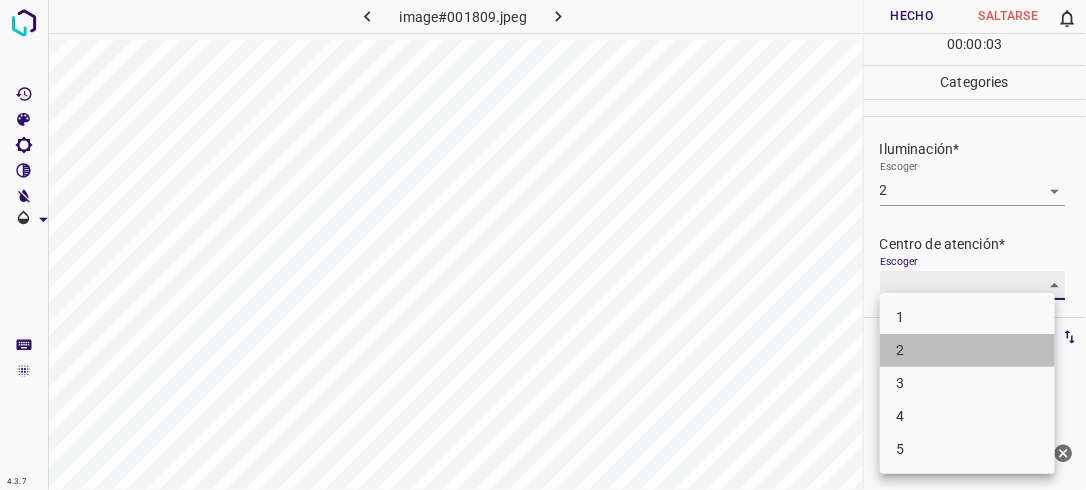 type on "2" 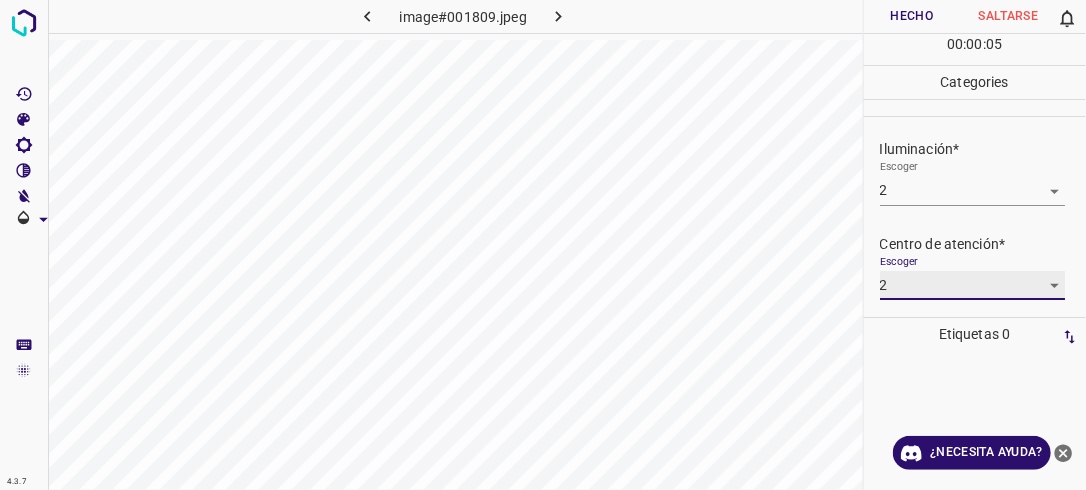 scroll, scrollTop: 98, scrollLeft: 0, axis: vertical 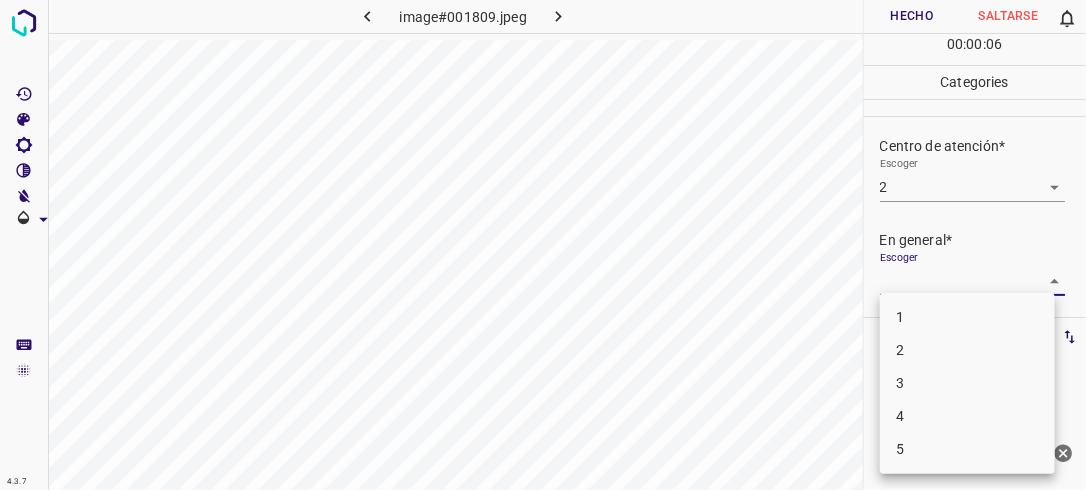 drag, startPoint x: 1038, startPoint y: 284, endPoint x: 1005, endPoint y: 321, distance: 49.57822 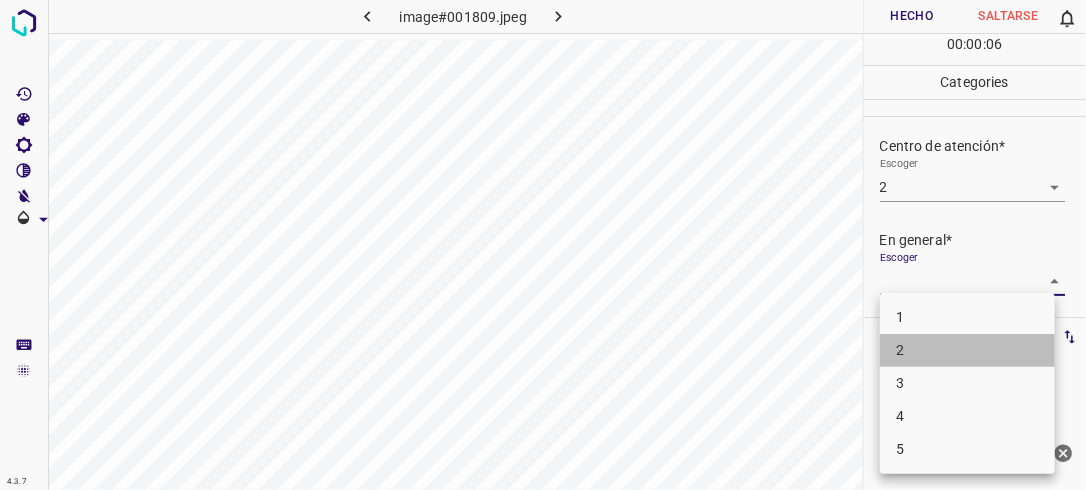 click on "2" at bounding box center (967, 350) 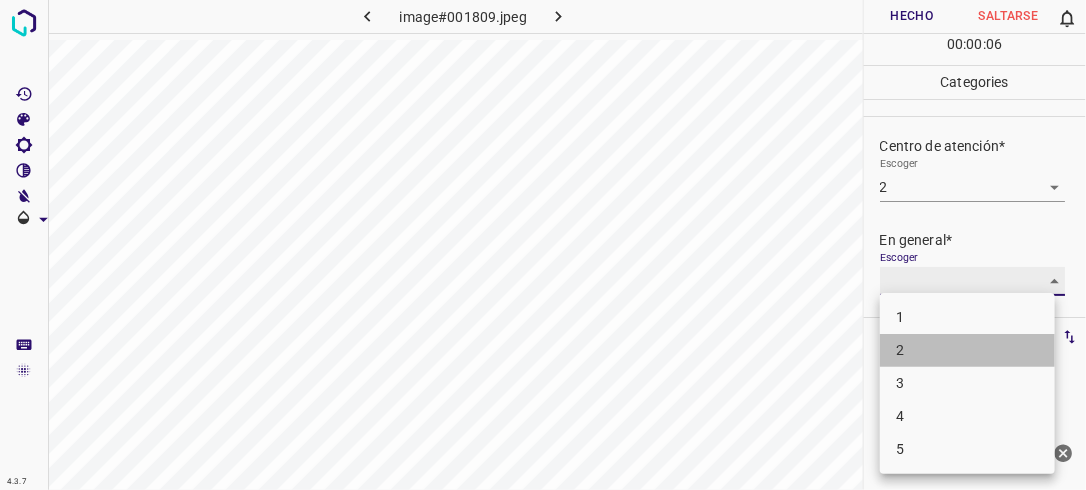 type on "2" 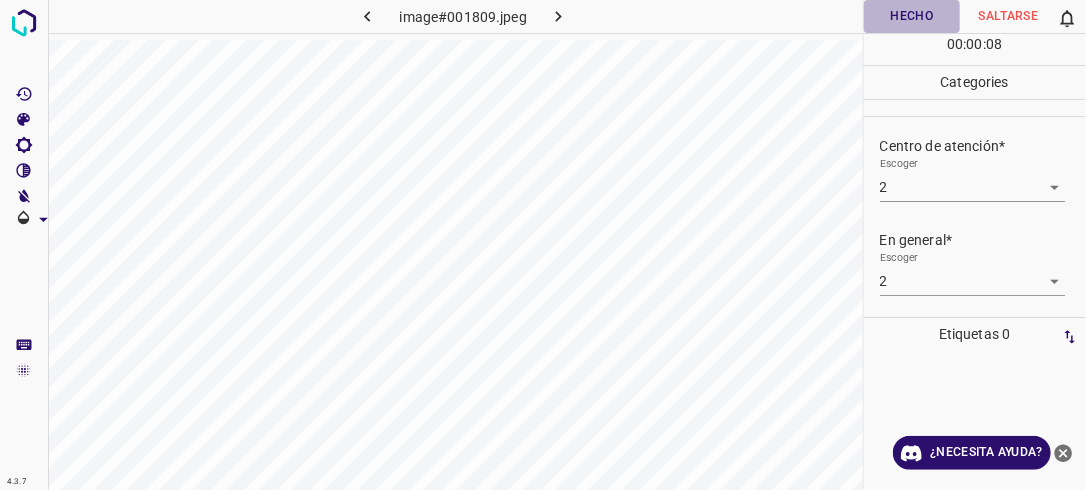 click on "Hecho" at bounding box center [912, 16] 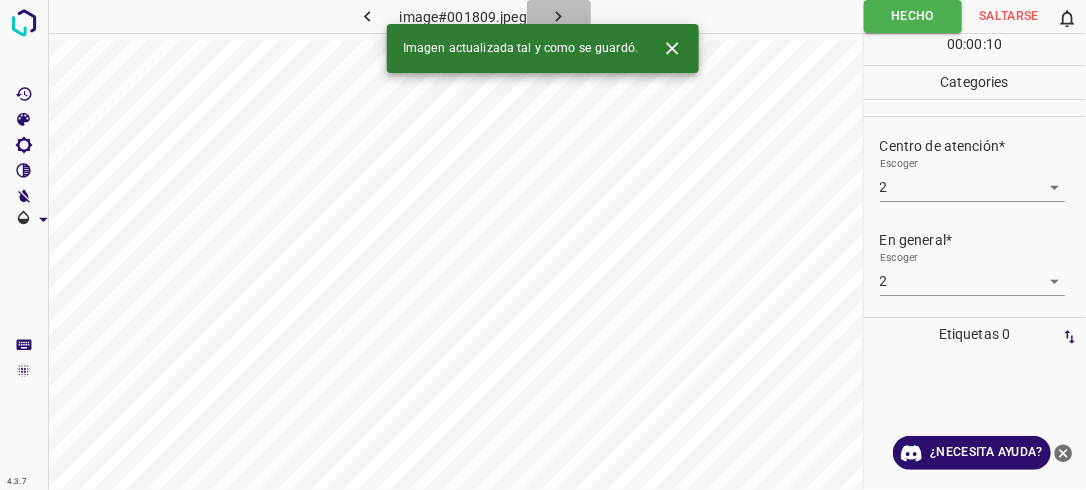 click 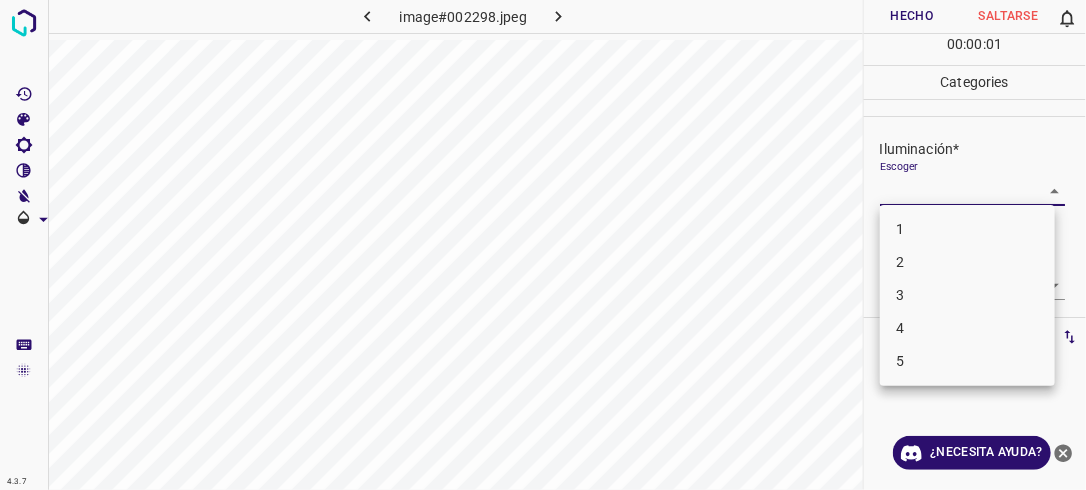 click on "4.3.7 image#002298.jpeg Hecho Saltarse 0 00   : 00   : 01   Categories Iluminación*  Escoger ​ Centro de atención*  Escoger ​ En general*  Escoger ​ Etiquetas 0 Categories 1 Lighting 2 Focus 3 Overall Tools Espacio Cambiar entre modos (Dibujar y Editar) Yo Etiquetado automático R Restaurar zoom M Acercar N Alejar Borrar Eliminar etiqueta de selección Filtros Z Restaurar filtros X Filtro de saturación C Filtro de brillo V Filtro de contraste B Filtro de escala de grises General O Descargar ¿Necesita ayuda? -Mensaje de texto -Esconder -Borrar 1 2 3 4 5" at bounding box center [543, 245] 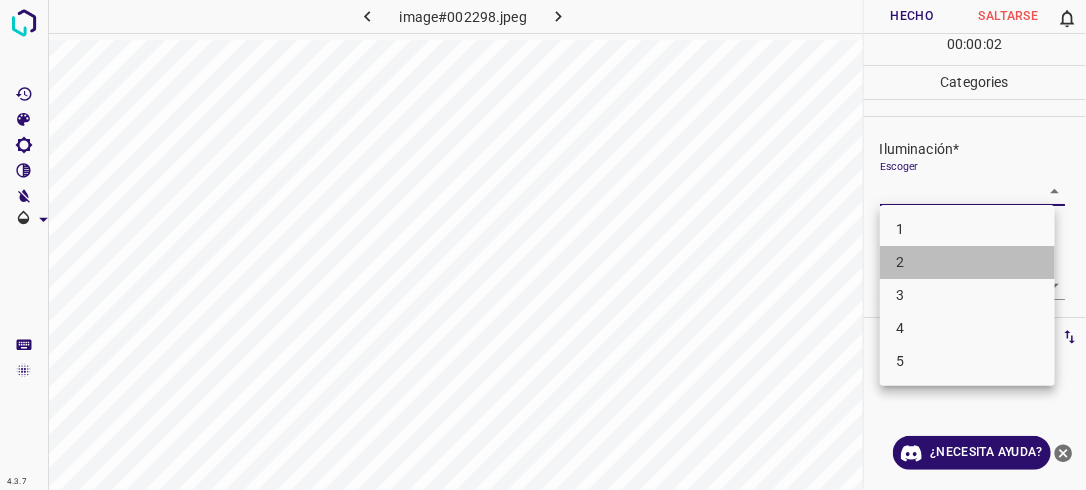 click on "2" at bounding box center (967, 262) 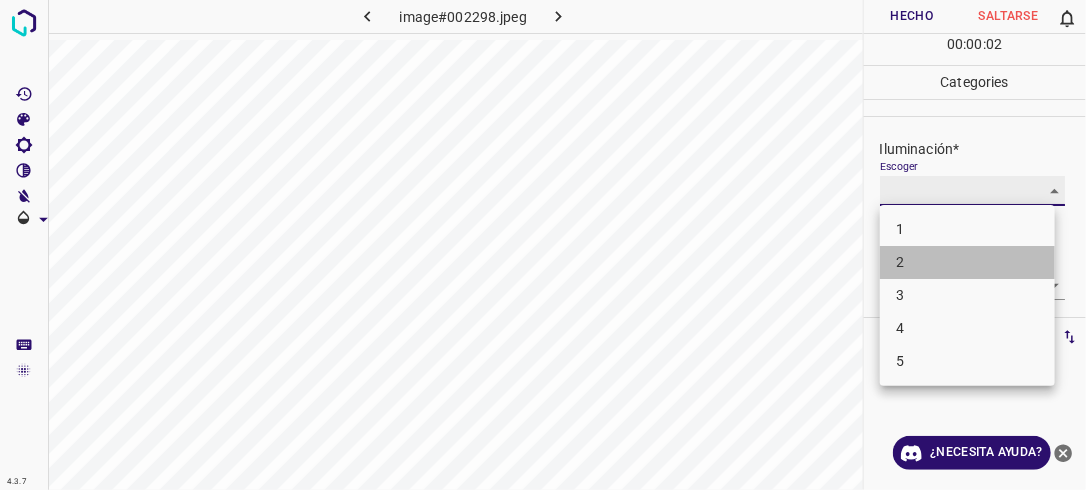 type on "2" 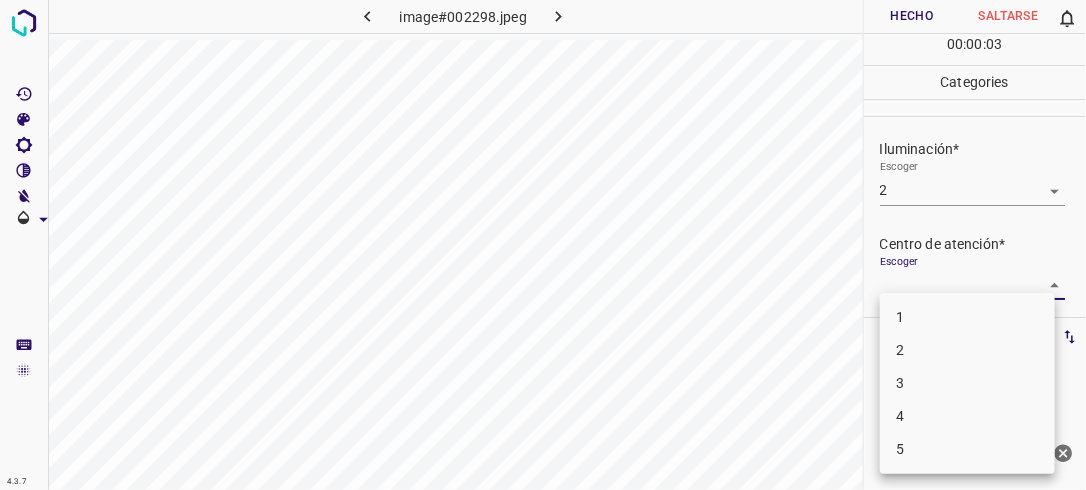 click on "4.3.7 image#002298.jpeg Hecho Saltarse 0 00   : 00   : 03   Categories Iluminación*  Escoger 2 2 Centro de atención*  Escoger ​ En general*  Escoger ​ Etiquetas 0 Categories 1 Lighting 2 Focus 3 Overall Tools Espacio Cambiar entre modos (Dibujar y Editar) Yo Etiquetado automático R Restaurar zoom M Acercar N Alejar Borrar Eliminar etiqueta de selección Filtros Z Restaurar filtros X Filtro de saturación C Filtro de brillo V Filtro de contraste B Filtro de escala de grises General O Descargar ¿Necesita ayuda? -Mensaje de texto -Esconder -Borrar 1 2 3 4 5" at bounding box center [543, 245] 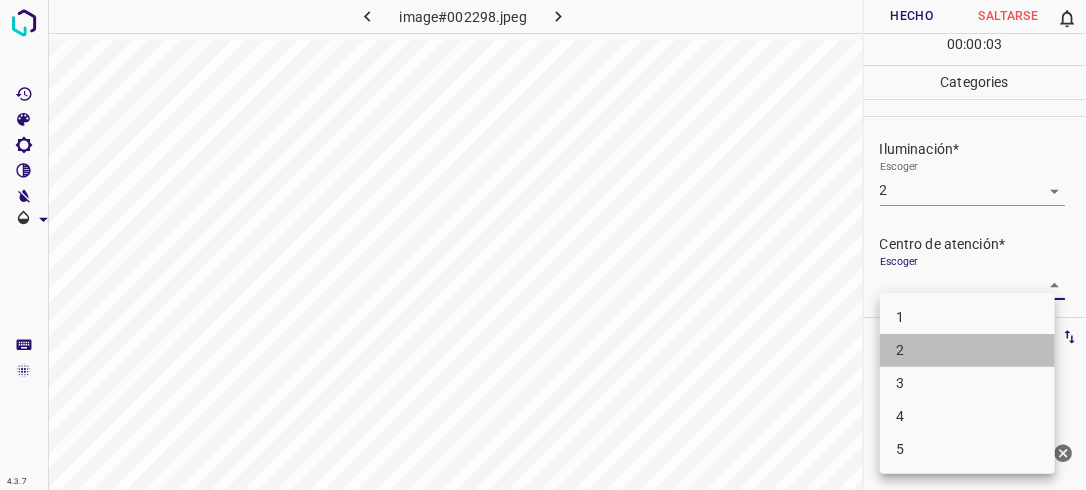 click on "2" at bounding box center [967, 350] 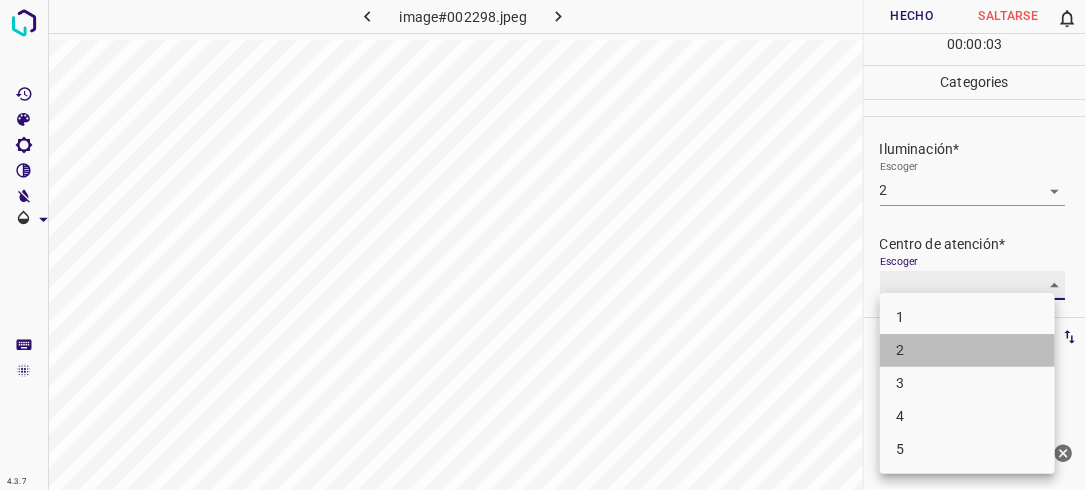 type on "2" 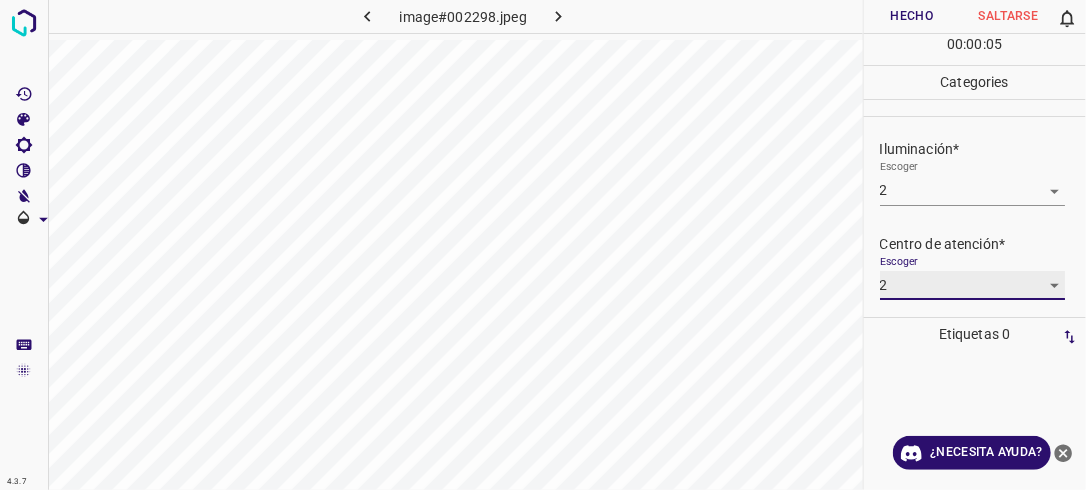 scroll, scrollTop: 91, scrollLeft: 0, axis: vertical 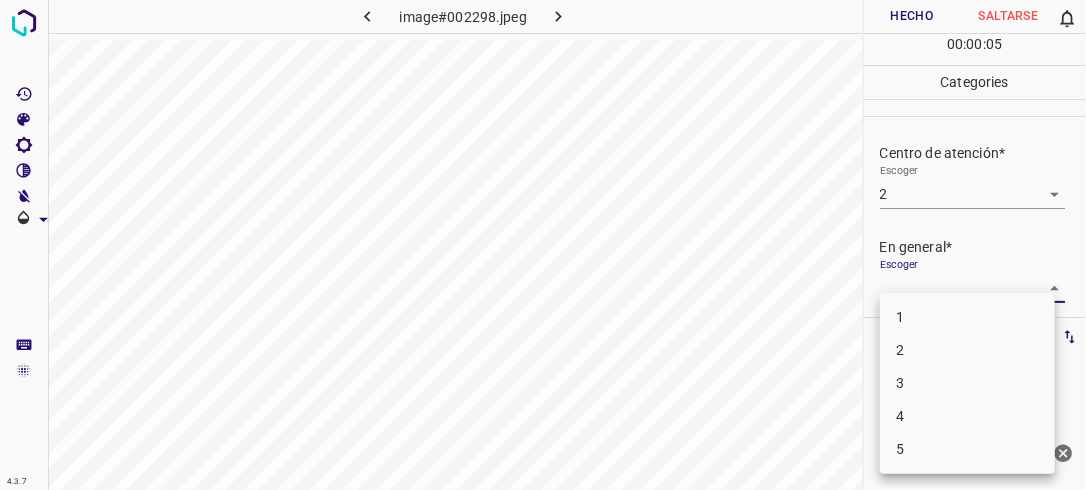 drag, startPoint x: 1039, startPoint y: 280, endPoint x: 957, endPoint y: 346, distance: 105.26158 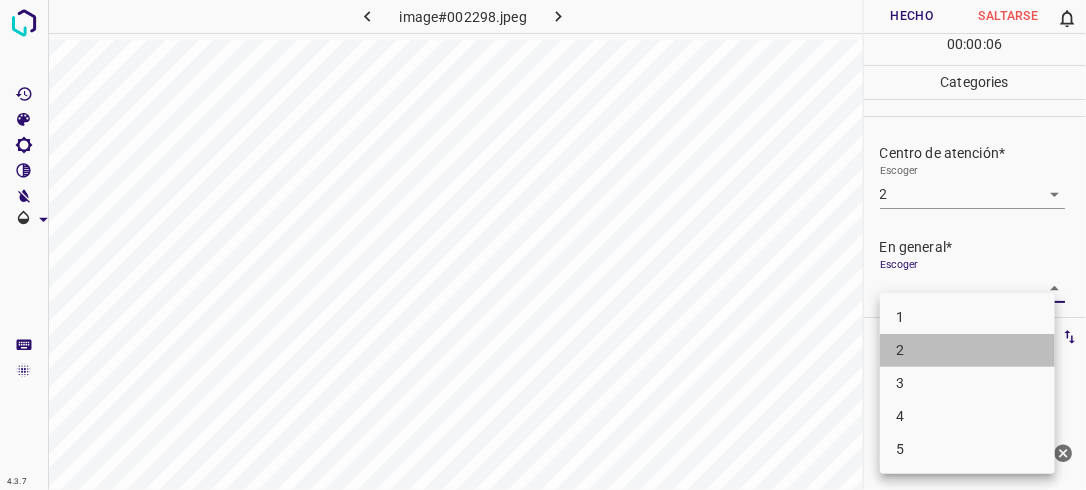 click on "2" at bounding box center [967, 350] 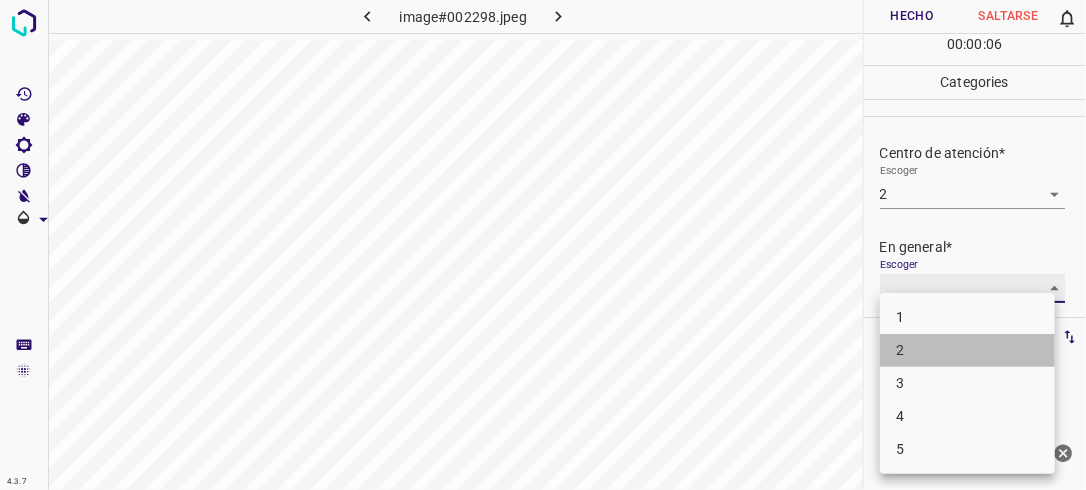 type on "2" 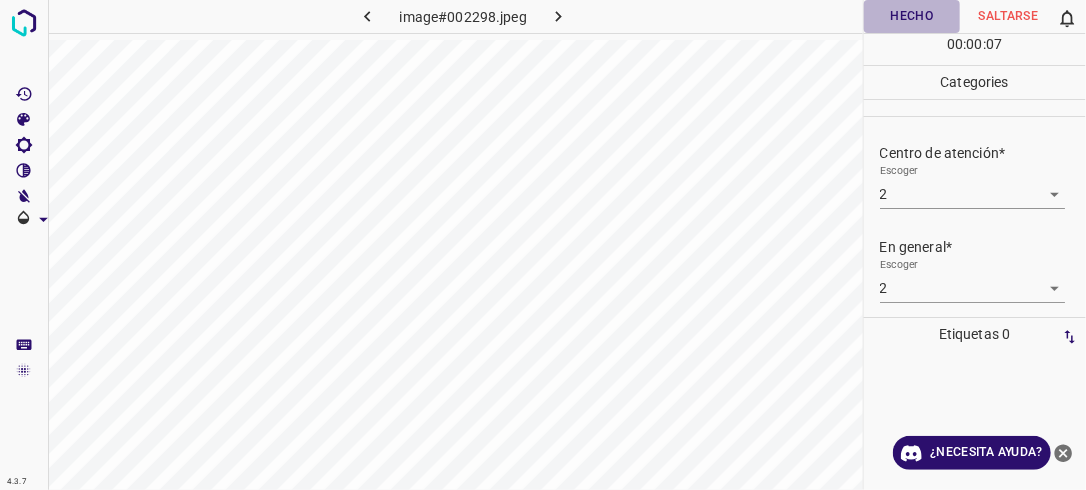 click on "Hecho" at bounding box center [912, 16] 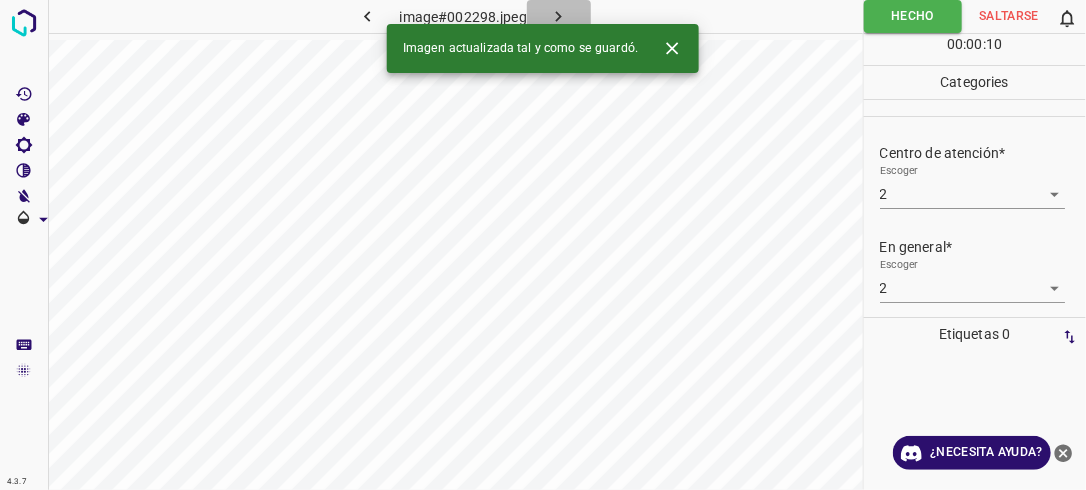 click at bounding box center [559, 16] 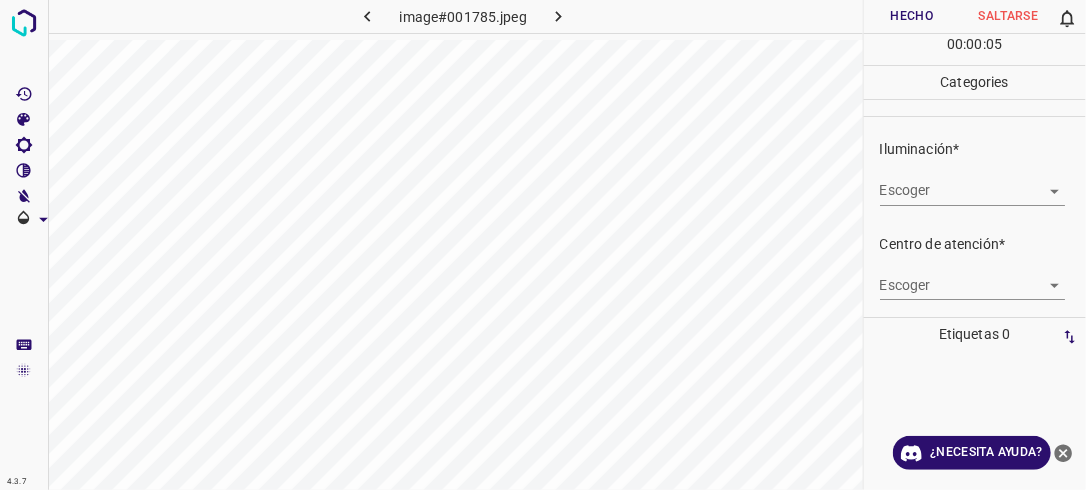 click on "4.3.7 image#001785.jpeg Hecho Saltarse 0 00   : 00   : 05   Categories Iluminación*  Escoger ​ Centro de atención*  Escoger ​ En general*  Escoger ​ Etiquetas 0 Categories 1 Lighting 2 Focus 3 Overall Tools Espacio Cambiar entre modos (Dibujar y Editar) Yo Etiquetado automático R Restaurar zoom M Acercar N Alejar Borrar Eliminar etiqueta de selección Filtros Z Restaurar filtros X Filtro de saturación C Filtro de brillo V Filtro de contraste B Filtro de escala de grises General O Descargar ¿Necesita ayuda? -Mensaje de texto -Esconder -Borrar" at bounding box center (543, 245) 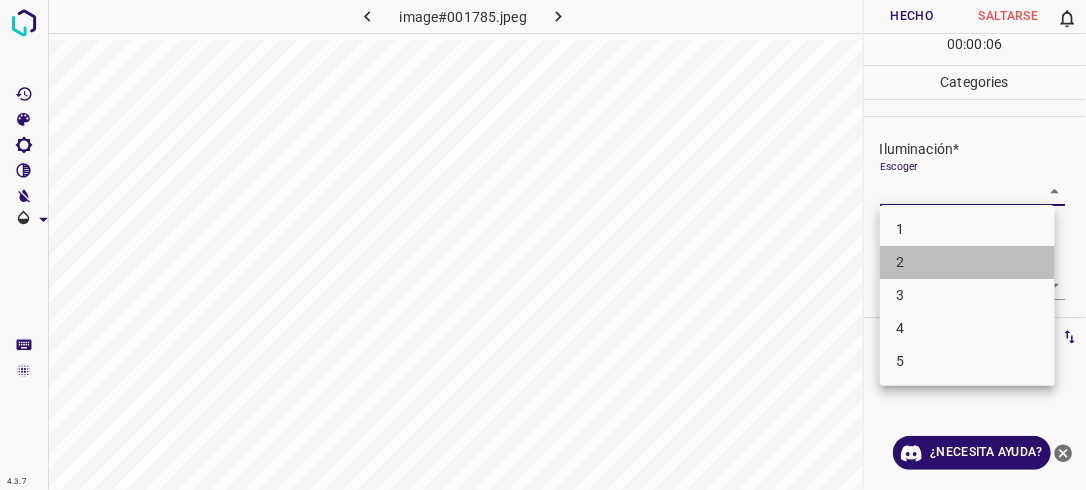 click on "2" at bounding box center (967, 262) 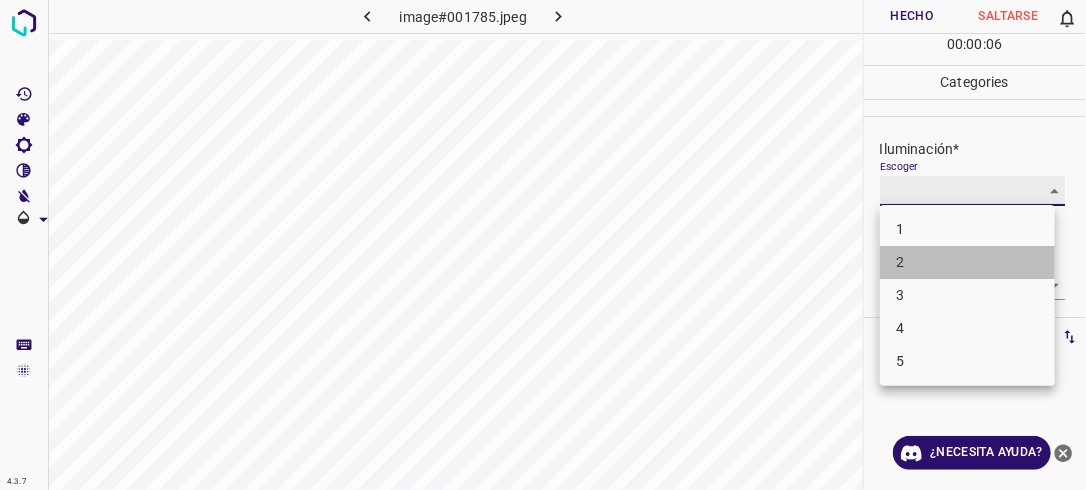 type on "2" 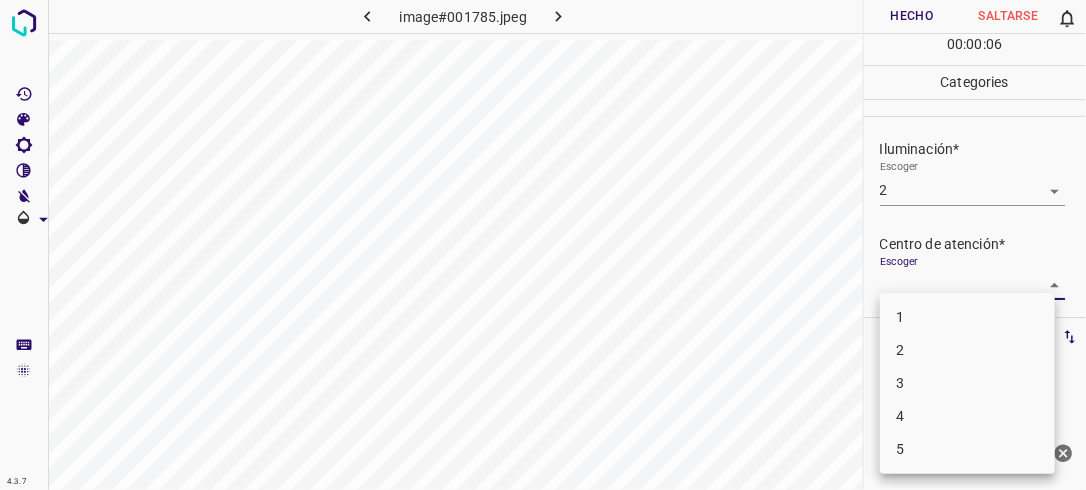click on "4.3.7 image#001785.jpeg Hecho Saltarse 0 00   : 00   : 06   Categories Iluminación*  Escoger 2 2 Centro de atención*  Escoger ​ En general*  Escoger ​ Etiquetas 0 Categories 1 Lighting 2 Focus 3 Overall Tools Espacio Cambiar entre modos (Dibujar y Editar) Yo Etiquetado automático R Restaurar zoom M Acercar N Alejar Borrar Eliminar etiqueta de selección Filtros Z Restaurar filtros X Filtro de saturación C Filtro de brillo V Filtro de contraste B Filtro de escala de grises General O Descargar ¿Necesita ayuda? -Mensaje de texto -Esconder -Borrar 1 2 3 4 5" at bounding box center [543, 245] 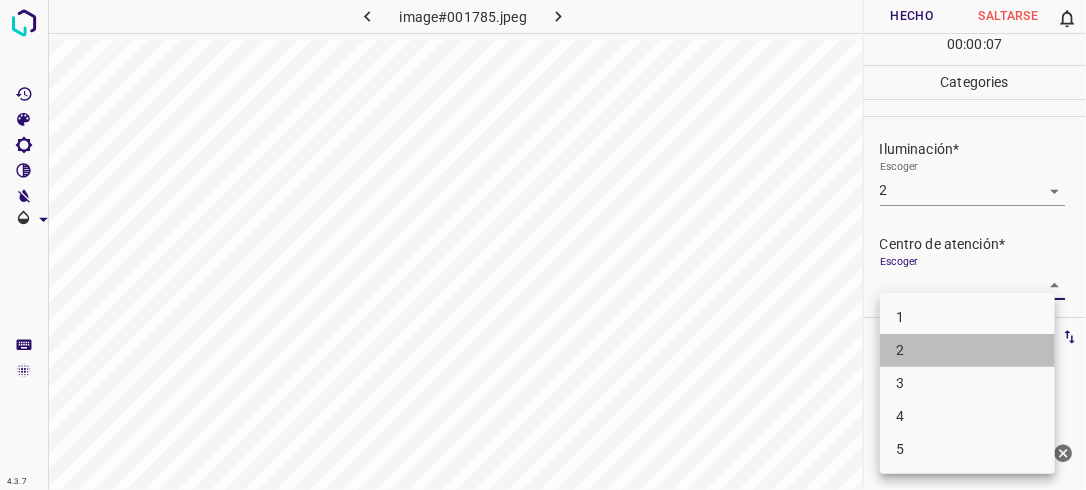 click on "2" at bounding box center [967, 350] 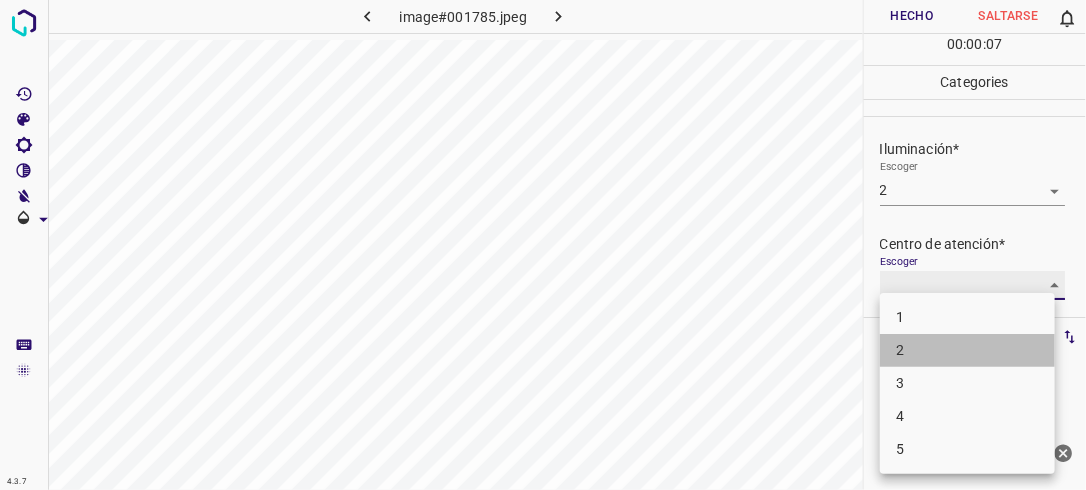 type on "2" 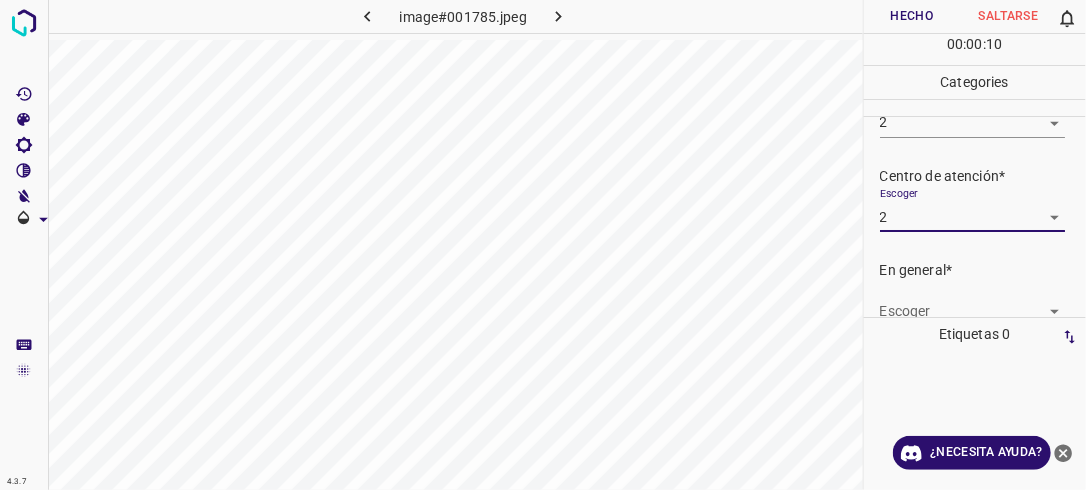 scroll, scrollTop: 76, scrollLeft: 0, axis: vertical 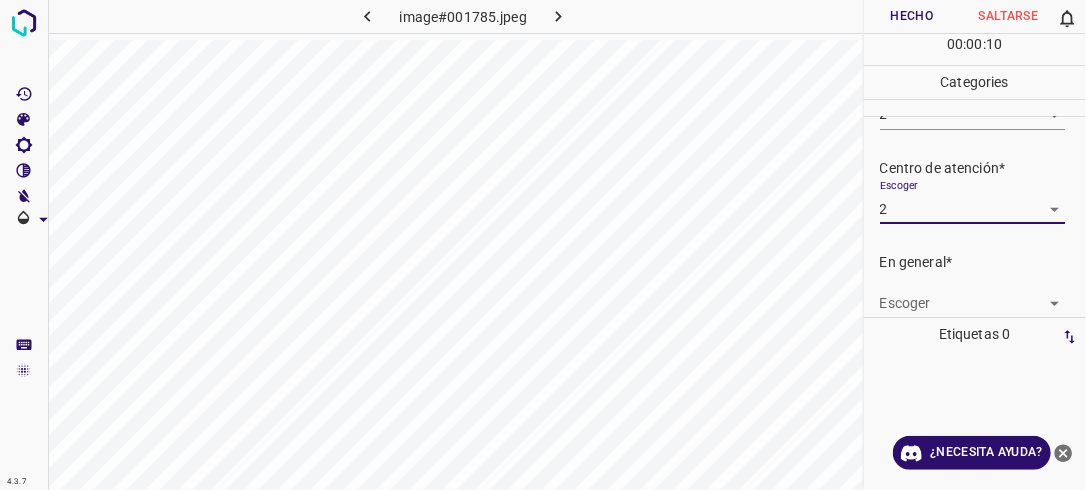 click on "4.3.7 image#001785.jpeg Hecho Saltarse 0 00   : 00   : 10   Categories Iluminación*  Escoger 2 2 Centro de atención*  Escoger 2 2 En general*  Escoger ​ Etiquetas 0 Categories 1 Lighting 2 Focus 3 Overall Tools Espacio Cambiar entre modos (Dibujar y Editar) Yo Etiquetado automático R Restaurar zoom M Acercar N Alejar Borrar Eliminar etiqueta de selección Filtros Z Restaurar filtros X Filtro de saturación C Filtro de brillo V Filtro de contraste B Filtro de escala de grises General O Descargar ¿Necesita ayuda? -Mensaje de texto -Esconder -Borrar" at bounding box center (543, 245) 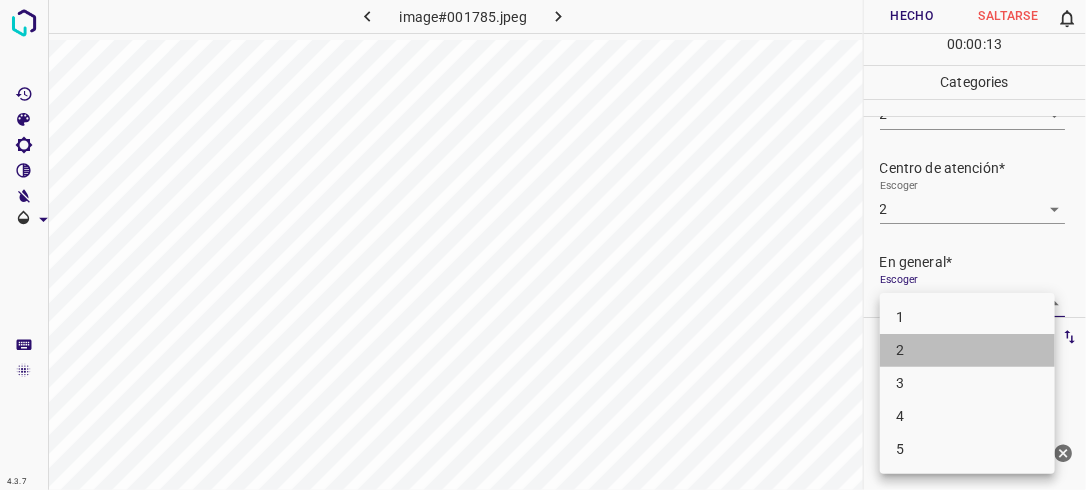 click on "2" at bounding box center (967, 350) 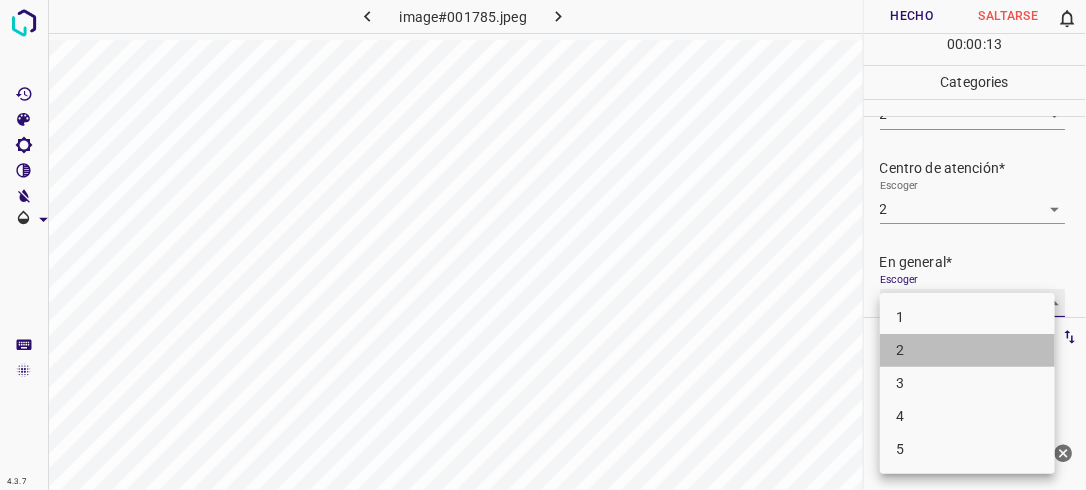 type on "2" 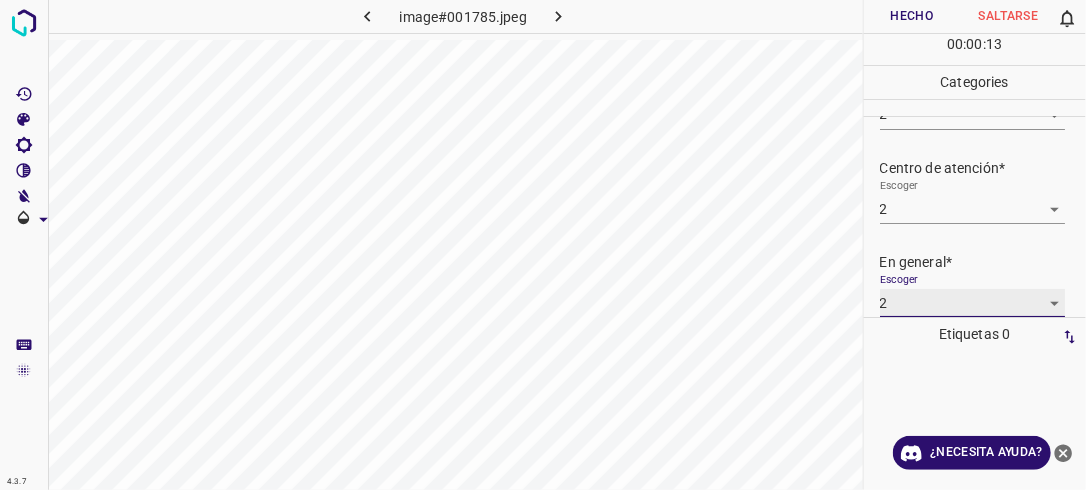 scroll, scrollTop: 76, scrollLeft: 0, axis: vertical 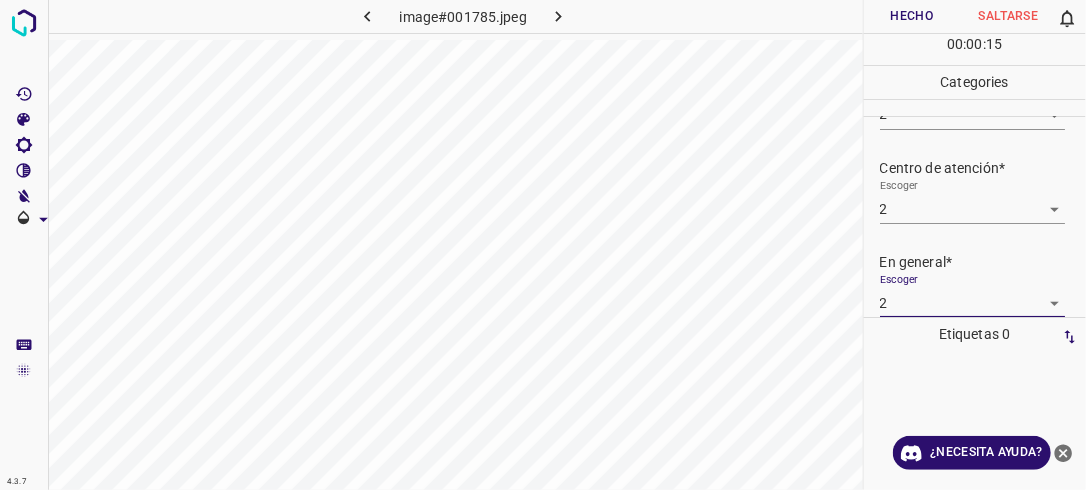 click on "Hecho" at bounding box center (912, 16) 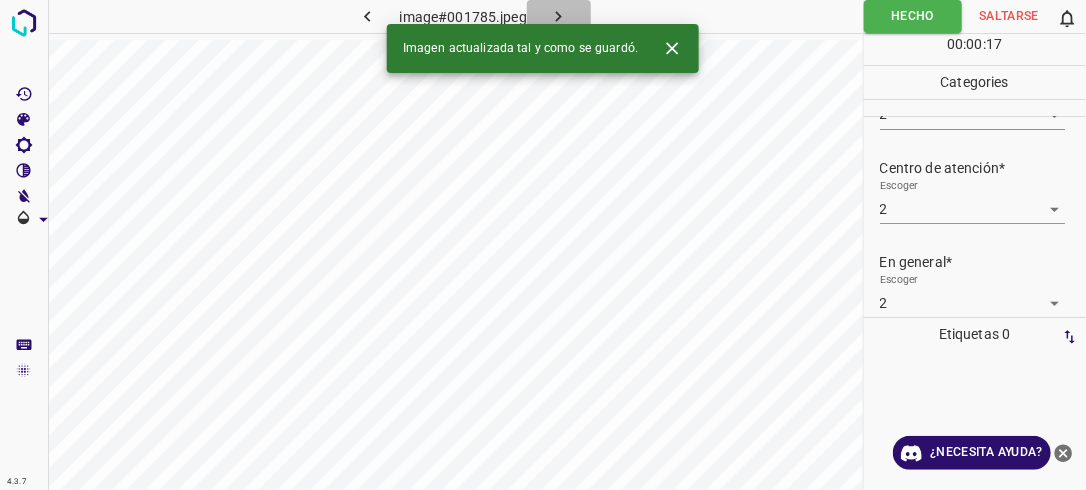 click 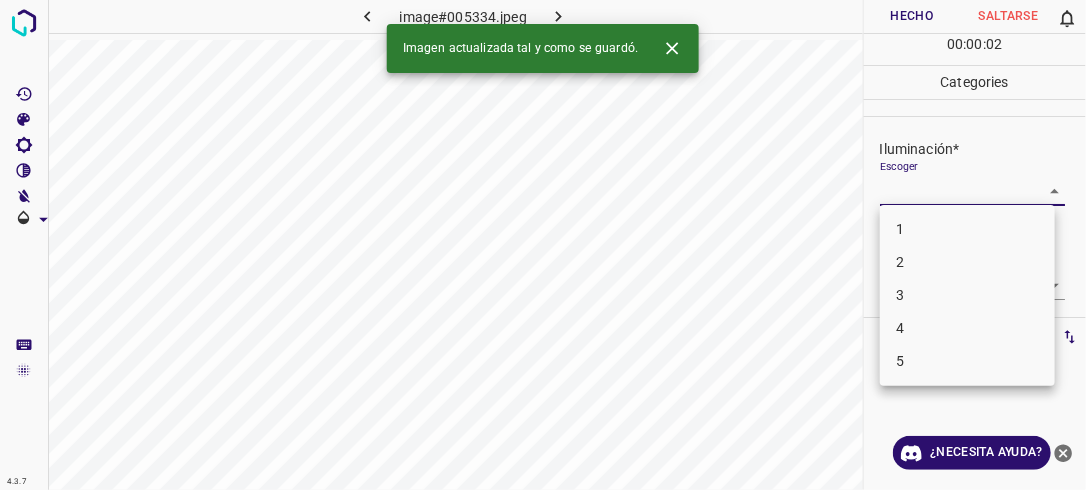 click on "4.3.7 image#005334.jpeg Hecho Saltarse 0 00   : 00   : 02   Categories Iluminación*  Escoger ​ Centro de atención*  Escoger ​ En general*  Escoger ​ Etiquetas 0 Categories 1 Lighting 2 Focus 3 Overall Tools Espacio Cambiar entre modos (Dibujar y Editar) Yo Etiquetado automático R Restaurar zoom M Acercar N Alejar Borrar Eliminar etiqueta de selección Filtros Z Restaurar filtros X Filtro de saturación C Filtro de brillo V Filtro de contraste B Filtro de escala de grises General O Descargar Imagen actualizada tal y como se guardó. ¿Necesita ayuda? -Mensaje de texto -Esconder -Borrar 1 2 3 4 5" at bounding box center [543, 245] 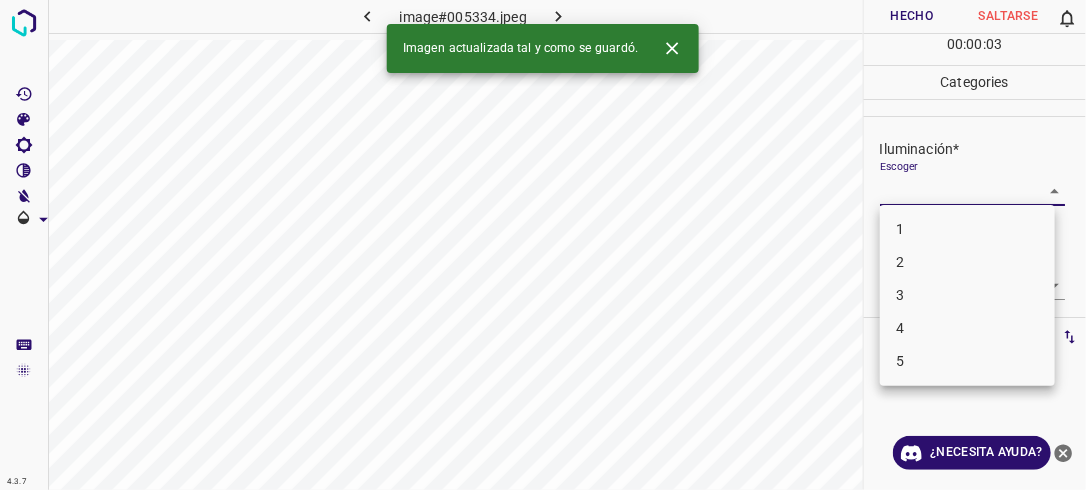 click on "2" at bounding box center (967, 262) 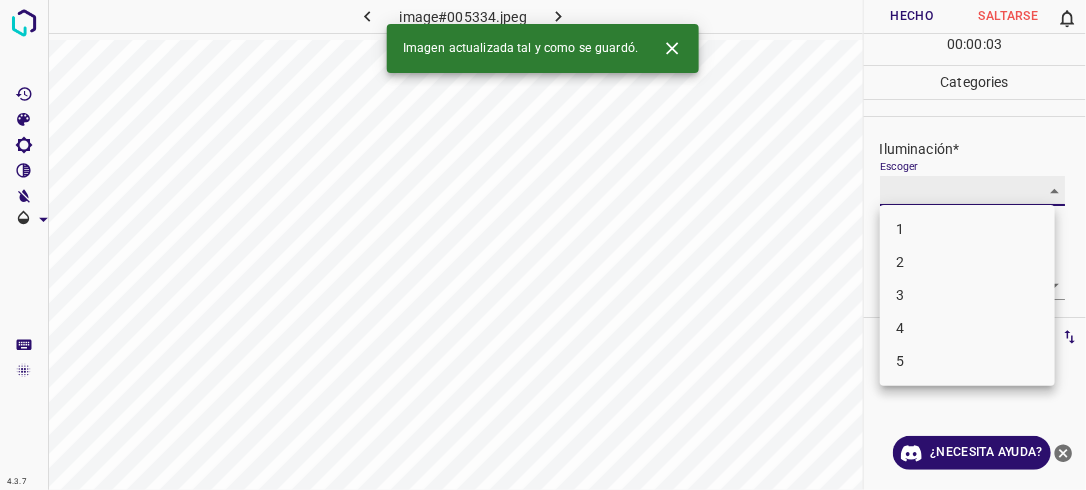 type on "2" 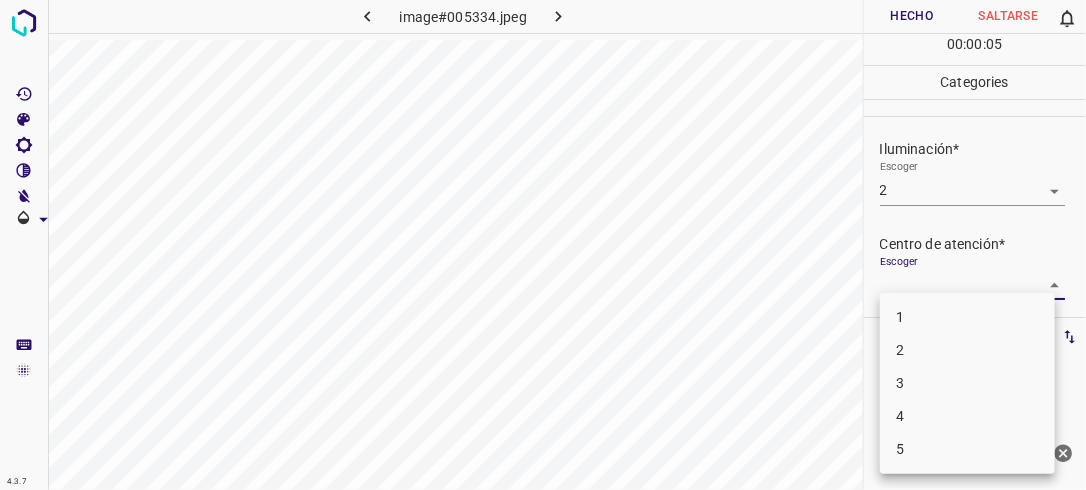 click on "4.3.7 image#005334.jpeg Hecho Saltarse 0 00   : 00   : 05   Categories Iluminación*  Escoger 2 2 Centro de atención*  Escoger ​ En general*  Escoger ​ Etiquetas 0 Categories 1 Lighting 2 Focus 3 Overall Tools Espacio Cambiar entre modos (Dibujar y Editar) Yo Etiquetado automático R Restaurar zoom M Acercar N Alejar Borrar Eliminar etiqueta de selección Filtros Z Restaurar filtros X Filtro de saturación C Filtro de brillo V Filtro de contraste B Filtro de escala de grises General O Descargar ¿Necesita ayuda? -Mensaje de texto -Esconder -Borrar 1 2 3 4 5" at bounding box center [543, 245] 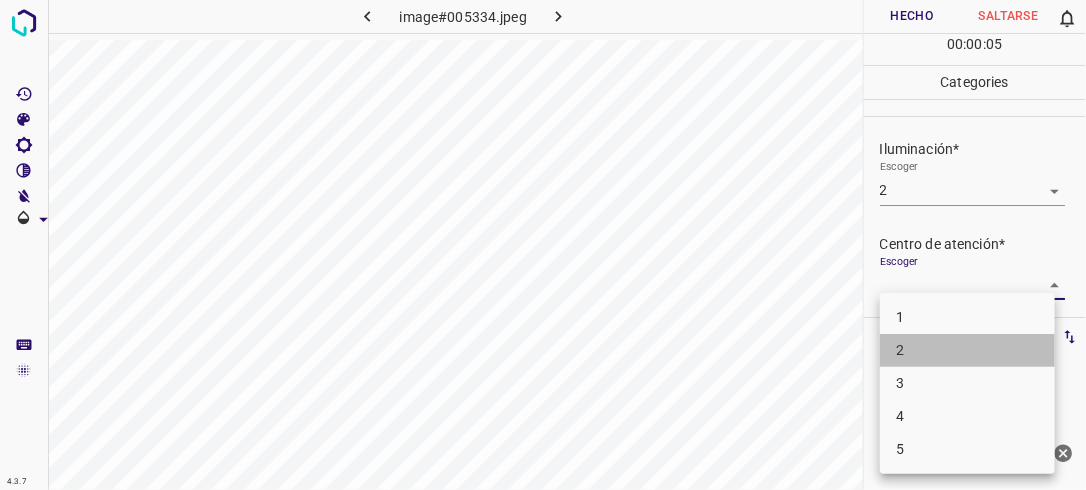 click on "2" at bounding box center (967, 350) 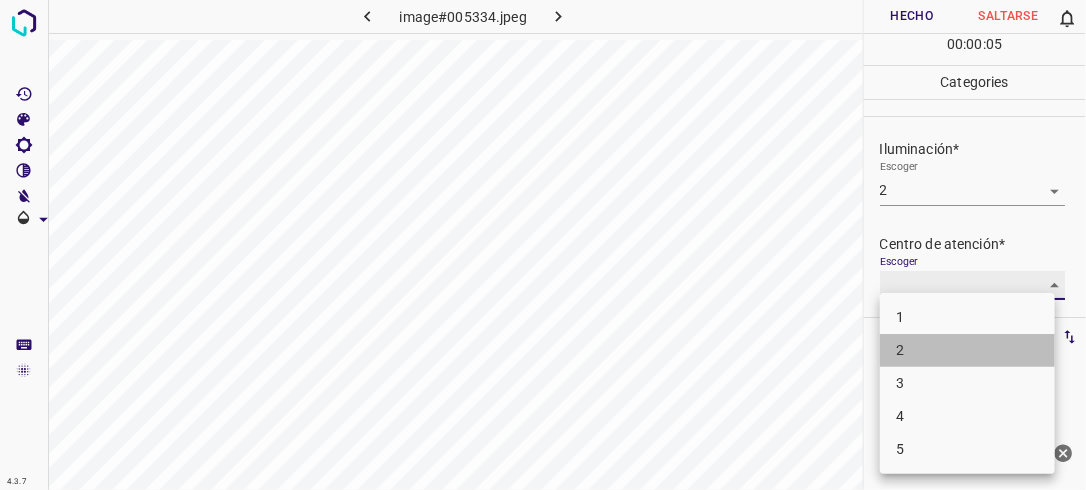 type on "2" 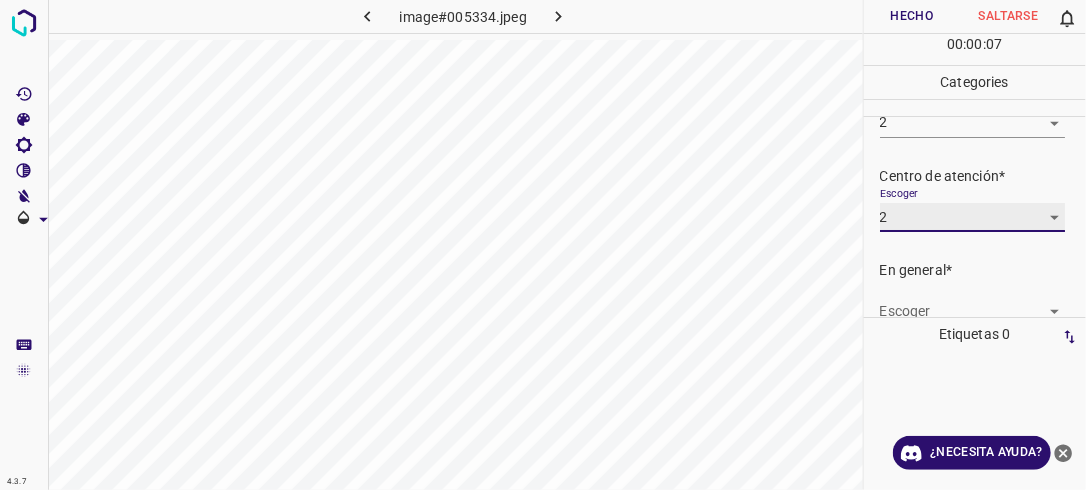 scroll, scrollTop: 92, scrollLeft: 0, axis: vertical 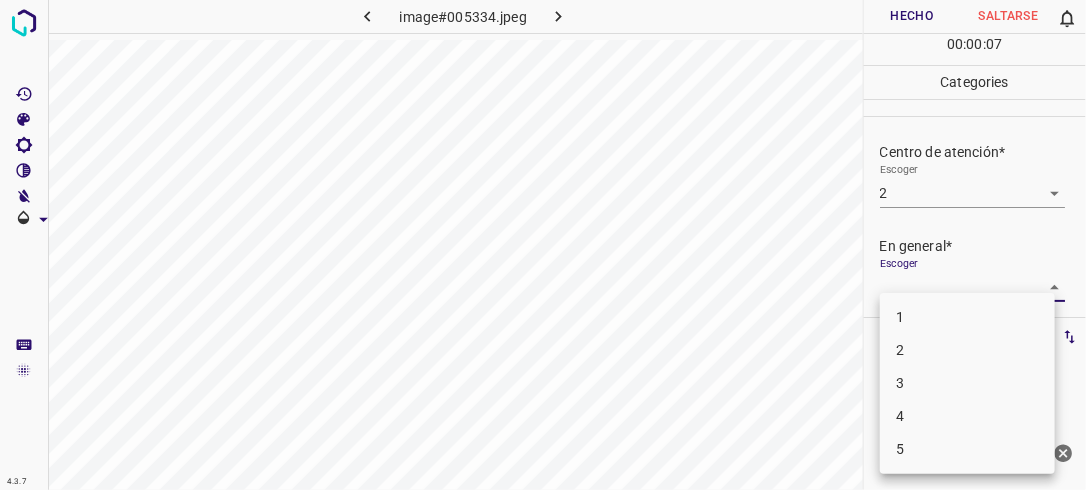 click on "4.3.7 image#005334.jpeg Hecho Saltarse 0 00   : 00   : 07   Categories Iluminación*  Escoger 2 2 Centro de atención*  Escoger 2 2 En general*  Escoger ​ Etiquetas 0 Categories 1 Lighting 2 Focus 3 Overall Tools Espacio Cambiar entre modos (Dibujar y Editar) Yo Etiquetado automático R Restaurar zoom M Acercar N Alejar Borrar Eliminar etiqueta de selección Filtros Z Restaurar filtros X Filtro de saturación C Filtro de brillo V Filtro de contraste B Filtro de escala de grises General O Descargar ¿Necesita ayuda? -Mensaje de texto -Esconder -Borrar 1 2 3 4 5" at bounding box center (543, 245) 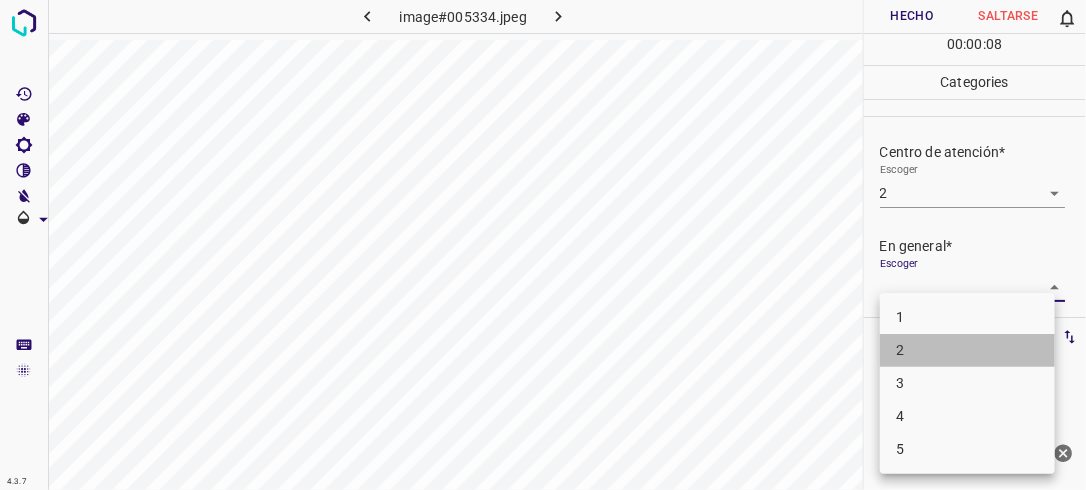 click on "2" at bounding box center (967, 350) 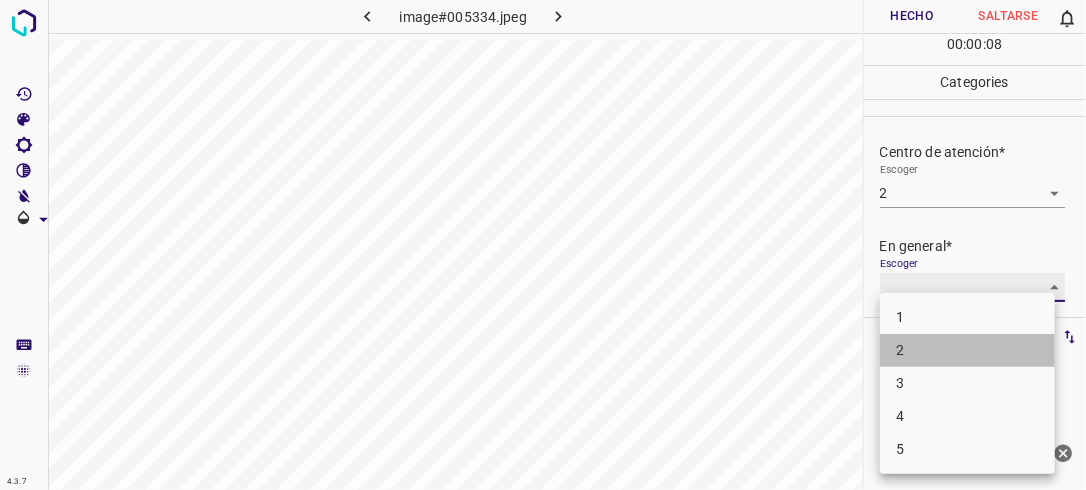 type on "2" 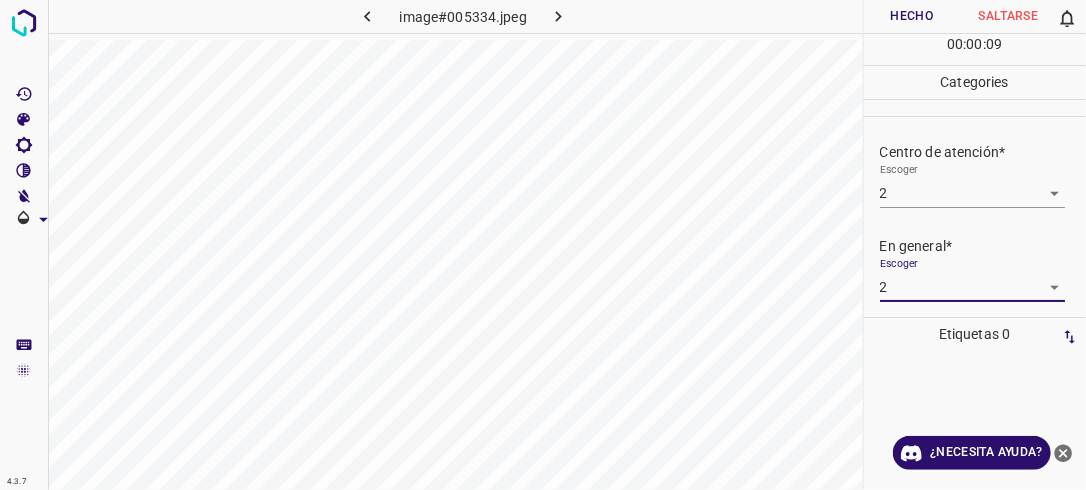 click on "Hecho" at bounding box center (912, 16) 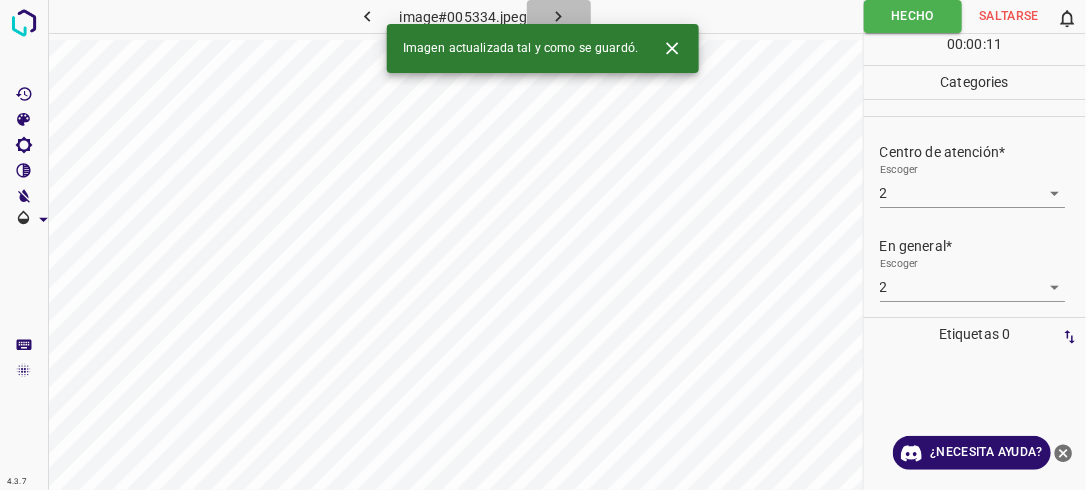 click 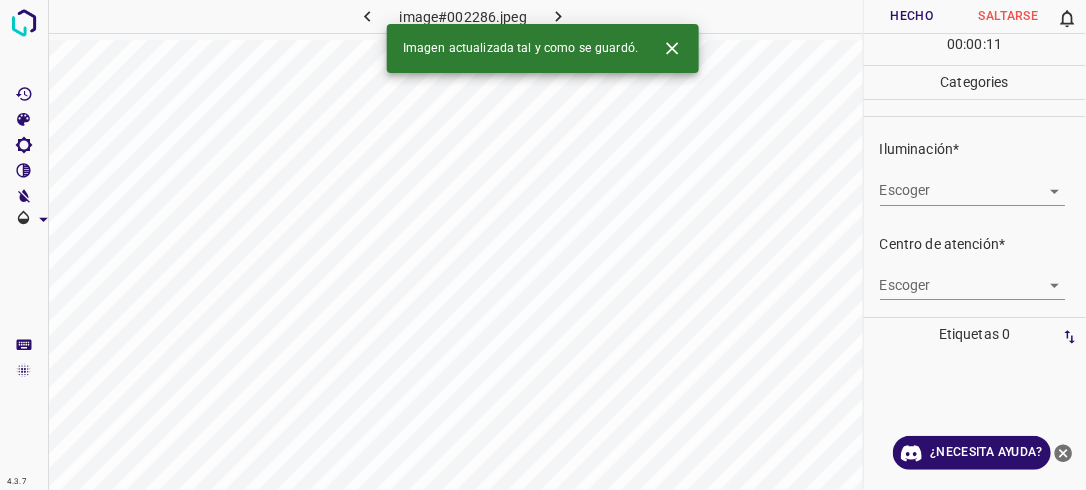 click on "4.3.7 image#002286.jpeg Hecho Saltarse 0 00   : 00   : 11   Categories Iluminación*  Escoger ​ Centro de atención*  Escoger ​ En general*  Escoger ​ Etiquetas 0 Categories 1 Lighting 2 Focus 3 Overall Tools Espacio Cambiar entre modos (Dibujar y Editar) Yo Etiquetado automático R Restaurar zoom M Acercar N Alejar Borrar Eliminar etiqueta de selección Filtros Z Restaurar filtros X Filtro de saturación C Filtro de brillo V Filtro de contraste B Filtro de escala de grises General O Descargar Imagen actualizada tal y como se guardó. ¿Necesita ayuda? -Mensaje de texto -Esconder -Borrar" at bounding box center [543, 245] 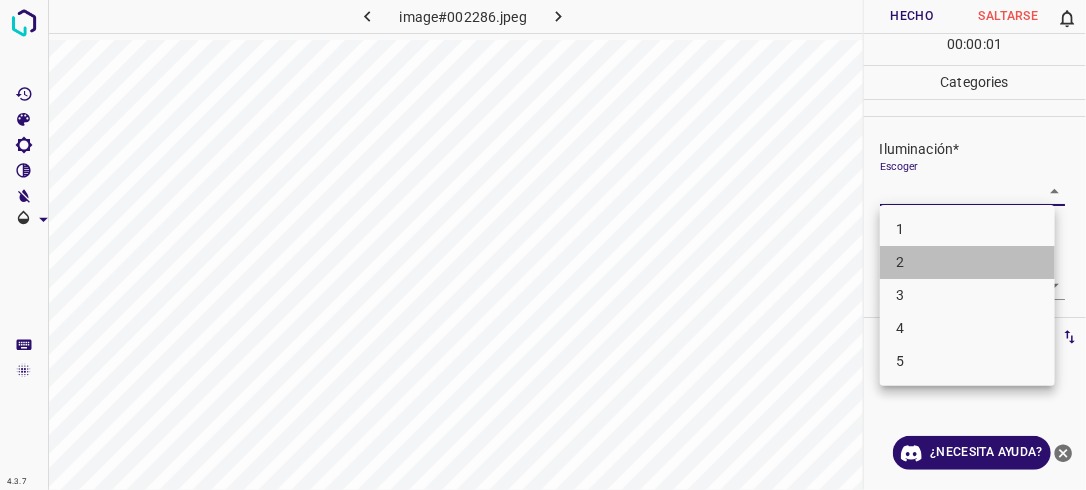 click on "2" at bounding box center [967, 262] 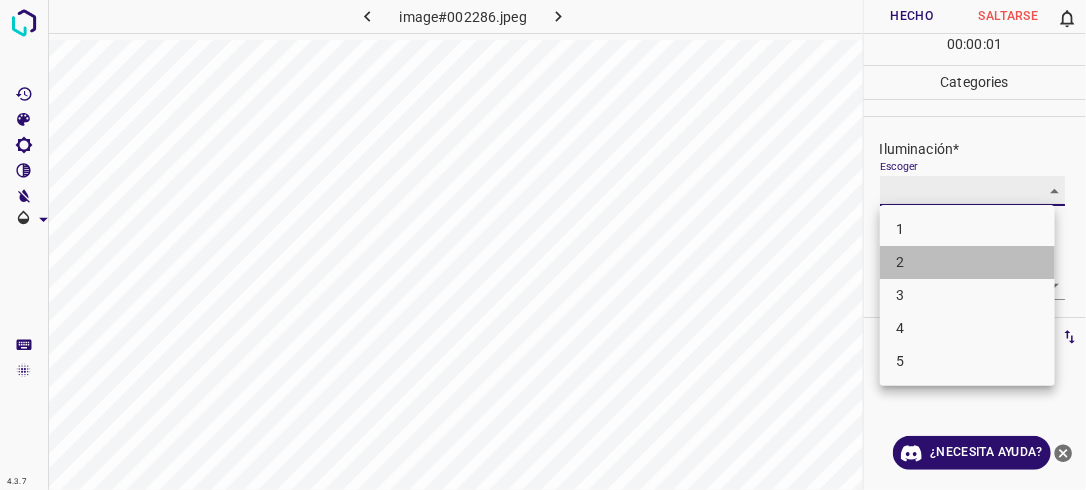 type on "2" 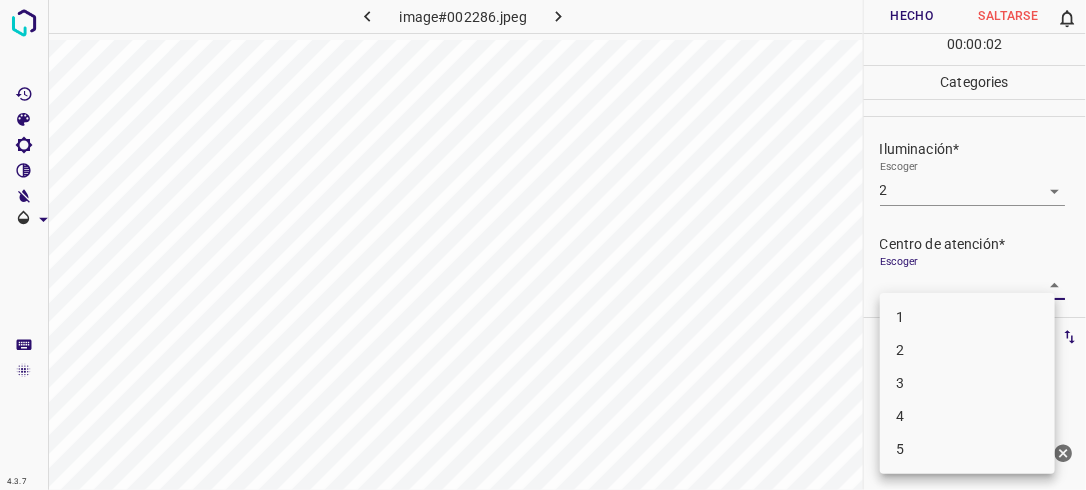 click on "4.3.7 image#002286.jpeg Hecho Saltarse 0 00   : 00   : 02   Categories Iluminación*  Escoger 2 2 Centro de atención*  Escoger ​ En general*  Escoger ​ Etiquetas 0 Categories 1 Lighting 2 Focus 3 Overall Tools Espacio Cambiar entre modos (Dibujar y Editar) Yo Etiquetado automático R Restaurar zoom M Acercar N Alejar Borrar Eliminar etiqueta de selección Filtros Z Restaurar filtros X Filtro de saturación C Filtro de brillo V Filtro de contraste B Filtro de escala de grises General O Descargar ¿Necesita ayuda? -Mensaje de texto -Esconder -Borrar 1 2 3 4 5" at bounding box center [543, 245] 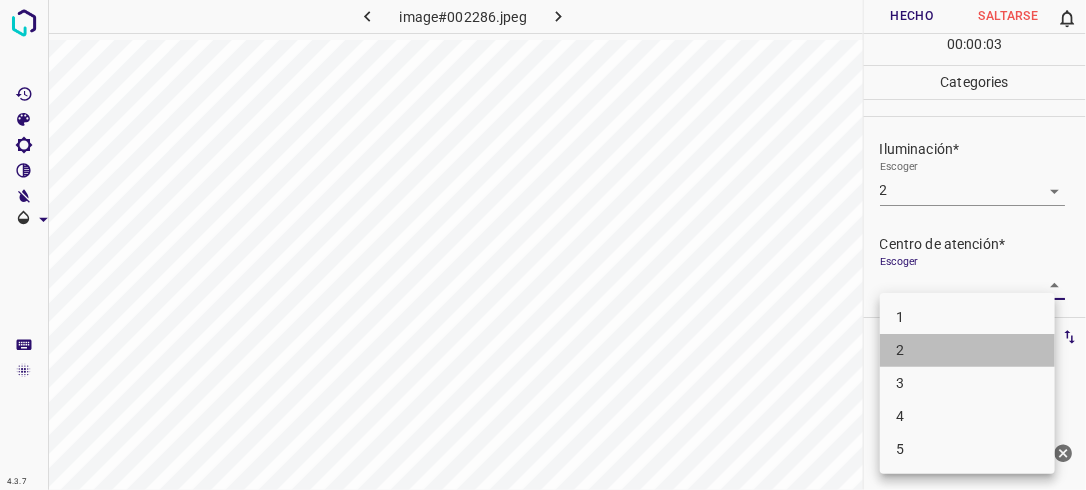 click on "2" at bounding box center [967, 350] 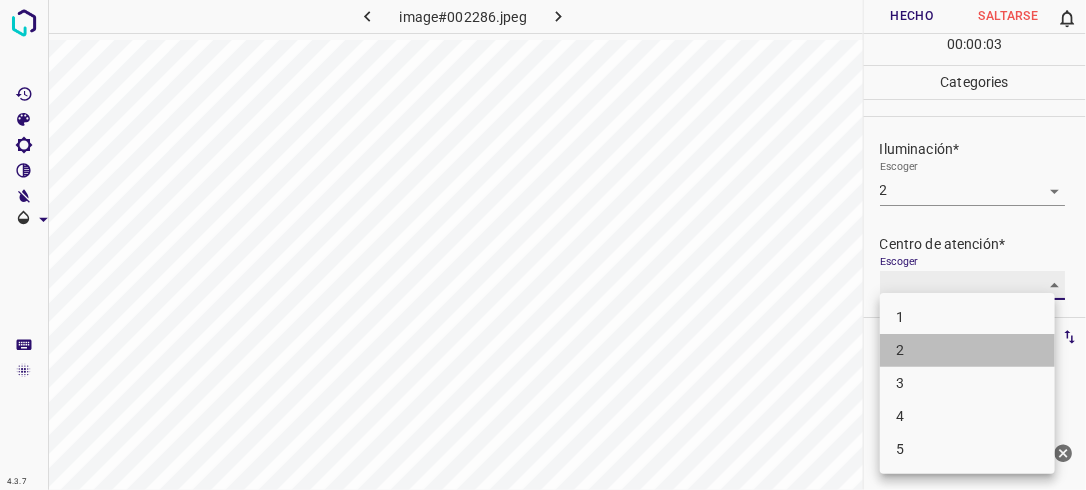 type on "2" 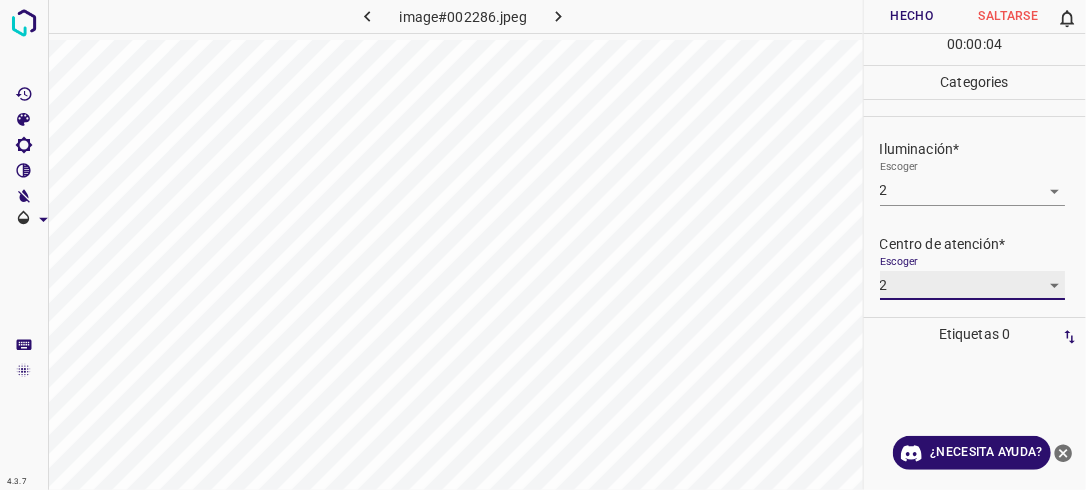 scroll, scrollTop: 98, scrollLeft: 0, axis: vertical 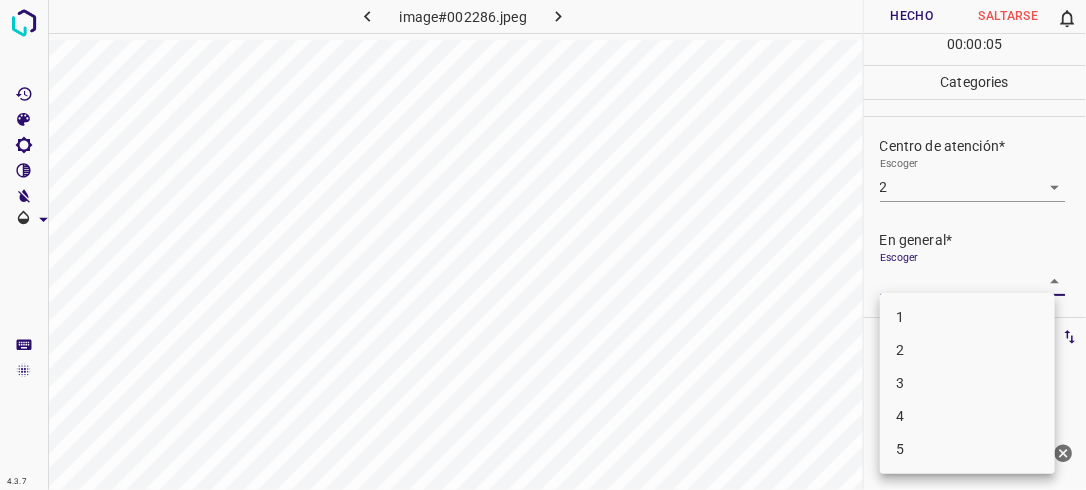 click on "4.3.7 image#002286.jpeg Hecho Saltarse 0 00   : 00   : 05   Categories Iluminación*  Escoger 2 2 Centro de atención*  Escoger 2 2 En general*  Escoger ​ Etiquetas 0 Categories 1 Lighting 2 Focus 3 Overall Tools Espacio Cambiar entre modos (Dibujar y Editar) Yo Etiquetado automático R Restaurar zoom M Acercar N Alejar Borrar Eliminar etiqueta de selección Filtros Z Restaurar filtros X Filtro de saturación C Filtro de brillo V Filtro de contraste B Filtro de escala de grises General O Descargar ¿Necesita ayuda? -Mensaje de texto -Esconder -Borrar 1 2 3 4 5" at bounding box center (543, 245) 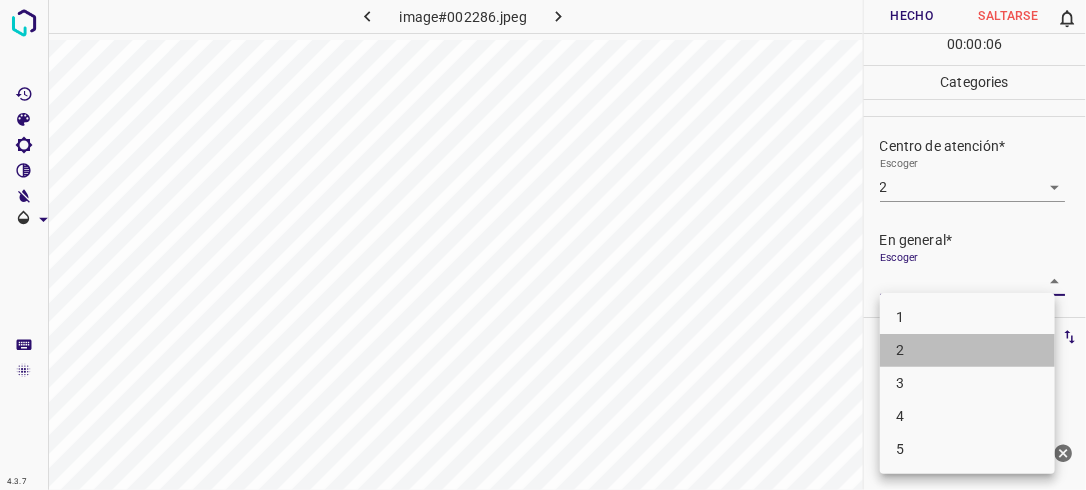 click on "2" at bounding box center [967, 350] 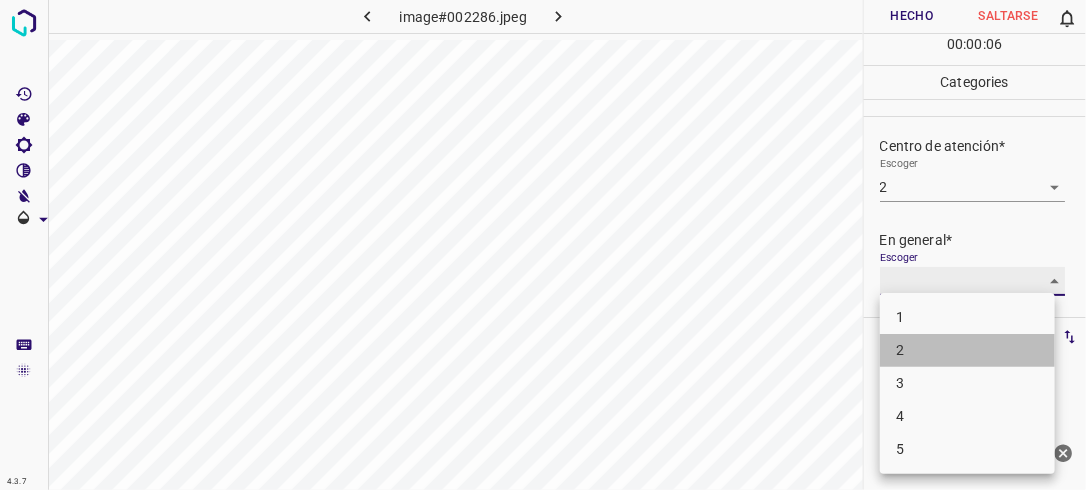 type on "2" 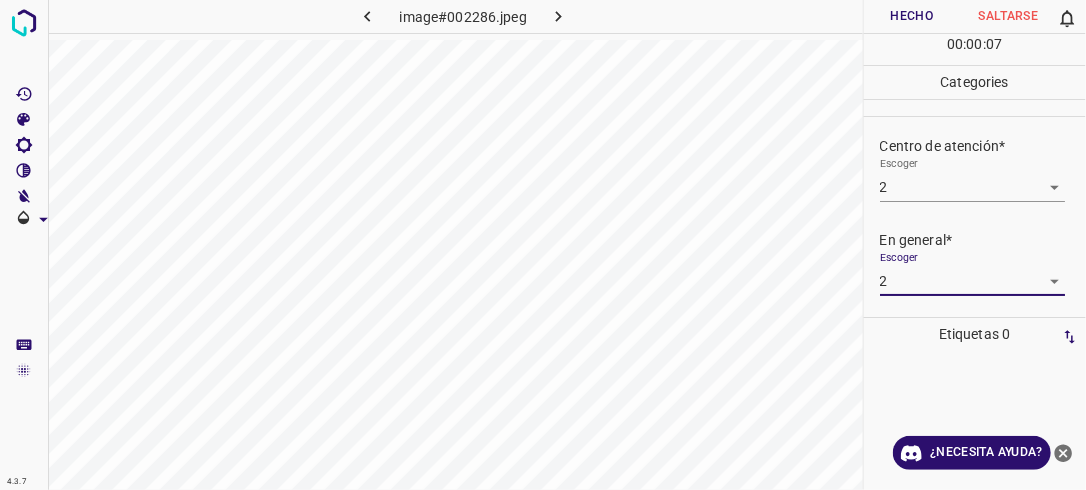 click on "Hecho" at bounding box center (912, 16) 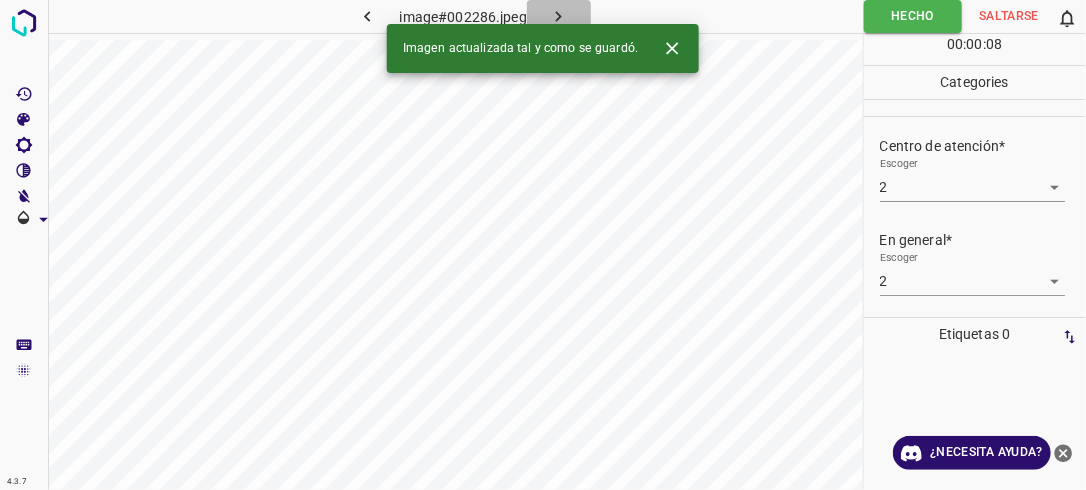 click at bounding box center [559, 16] 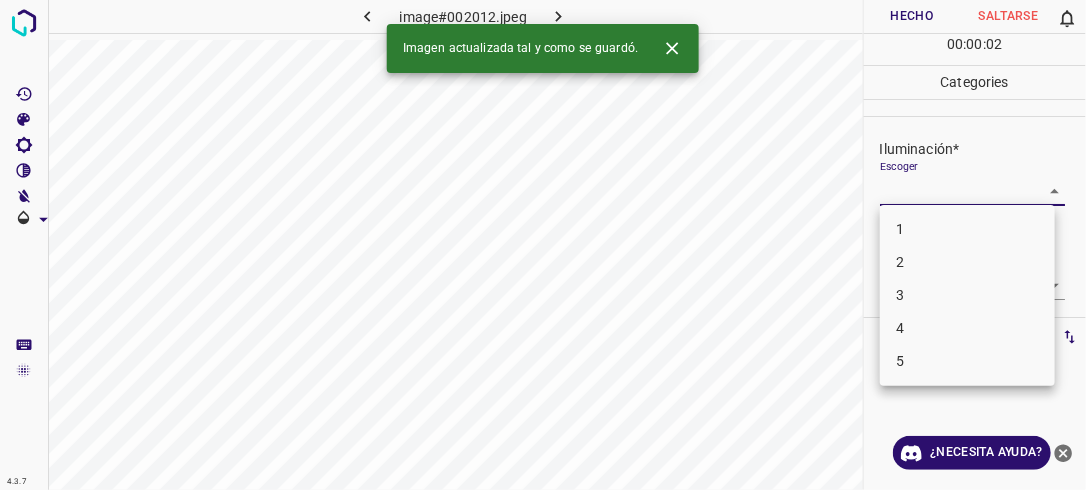 click on "4.3.7 image#002012.jpeg Hecho Saltarse 0 00   : 00   : 02   Categories Iluminación*  Escoger ​ Centro de atención*  Escoger ​ En general*  Escoger ​ Etiquetas 0 Categories 1 Lighting 2 Focus 3 Overall Tools Espacio Cambiar entre modos (Dibujar y Editar) Yo Etiquetado automático R Restaurar zoom M Acercar N Alejar Borrar Eliminar etiqueta de selección Filtros Z Restaurar filtros X Filtro de saturación C Filtro de brillo V Filtro de contraste B Filtro de escala de grises General O Descargar Imagen actualizada tal y como se guardó. ¿Necesita ayuda? -Mensaje de texto -Esconder -Borrar 1 2 3 4 5" at bounding box center (543, 245) 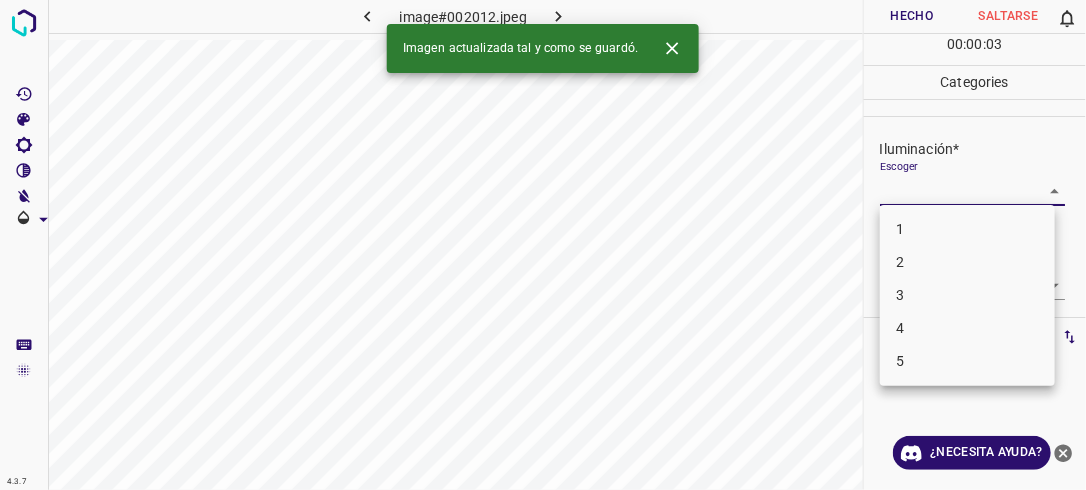 click on "2" at bounding box center (967, 262) 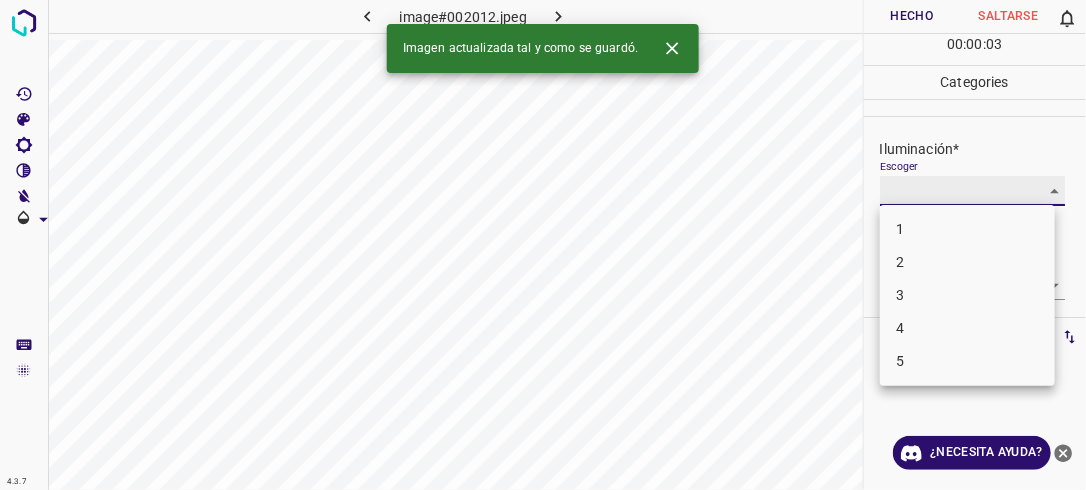 type on "2" 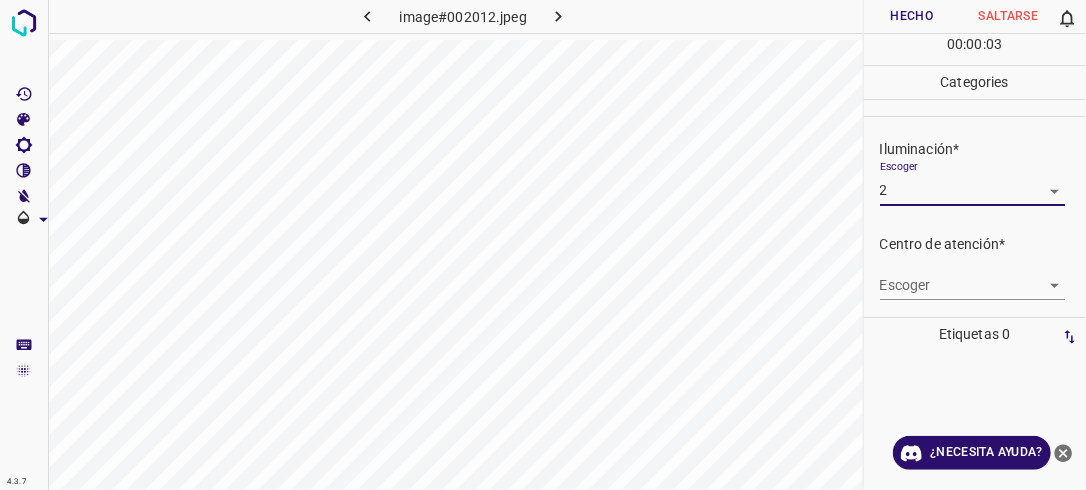 click on "4.3.7 image#002012.jpeg Hecho Saltarse 0 00   : 00   : 03   Categories Iluminación*  Escoger 2 2 Centro de atención*  Escoger ​ En general*  Escoger ​ Etiquetas 0 Categories 1 Lighting 2 Focus 3 Overall Tools Espacio Cambiar entre modos (Dibujar y Editar) Yo Etiquetado automático R Restaurar zoom M Acercar N Alejar Borrar Eliminar etiqueta de selección Filtros Z Restaurar filtros X Filtro de saturación C Filtro de brillo V Filtro de contraste B Filtro de escala de grises General O Descargar ¿Necesita ayuda? -Mensaje de texto -Esconder -Borrar" at bounding box center (543, 245) 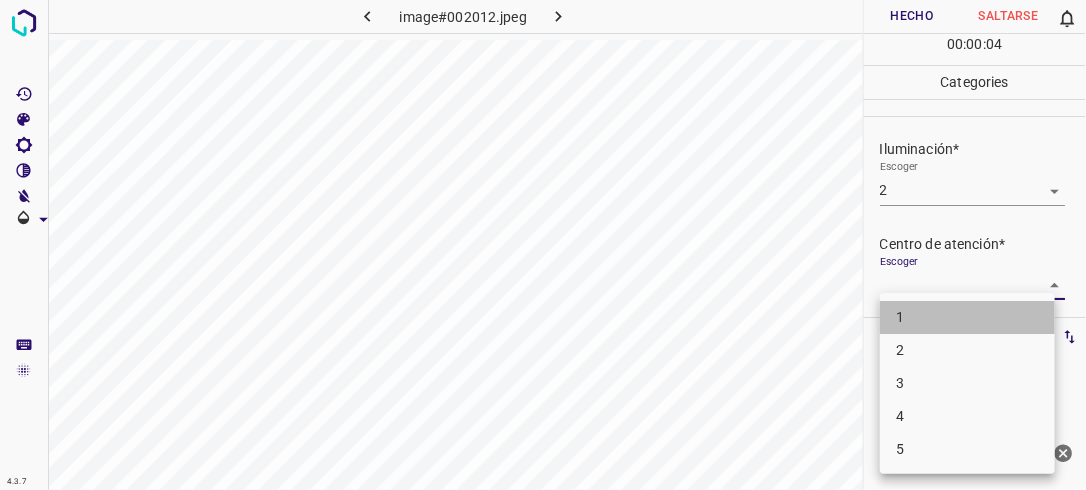 click on "1" at bounding box center (967, 317) 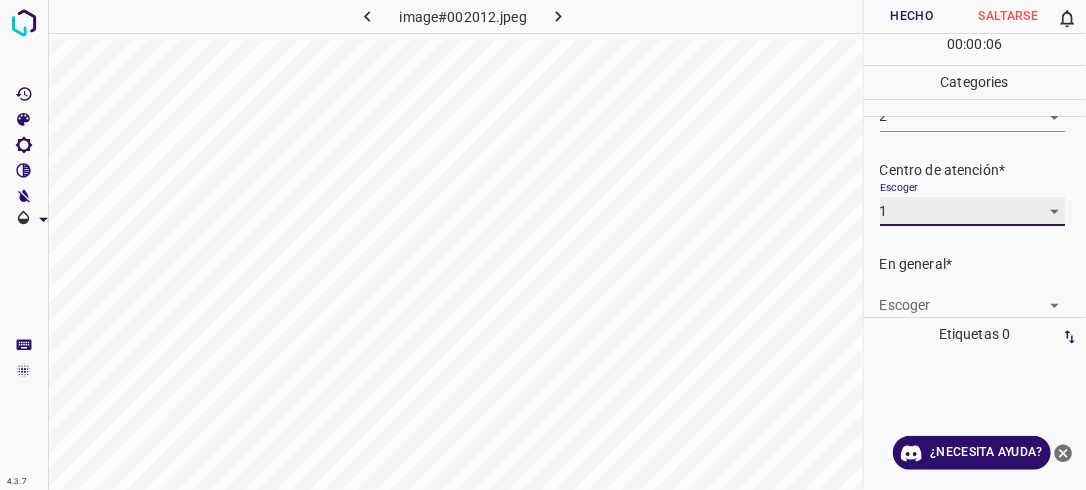 scroll, scrollTop: 79, scrollLeft: 0, axis: vertical 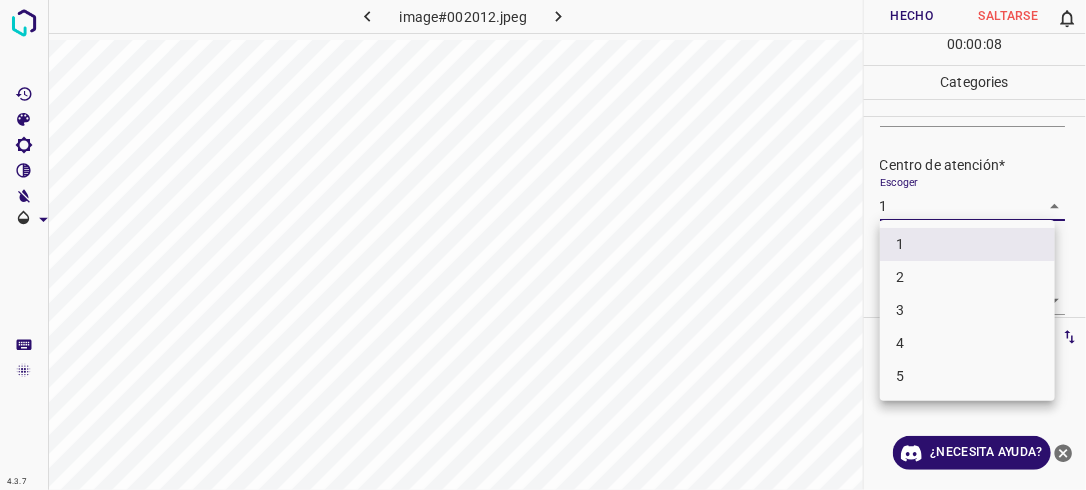 drag, startPoint x: 1047, startPoint y: 196, endPoint x: 1022, endPoint y: 247, distance: 56.797886 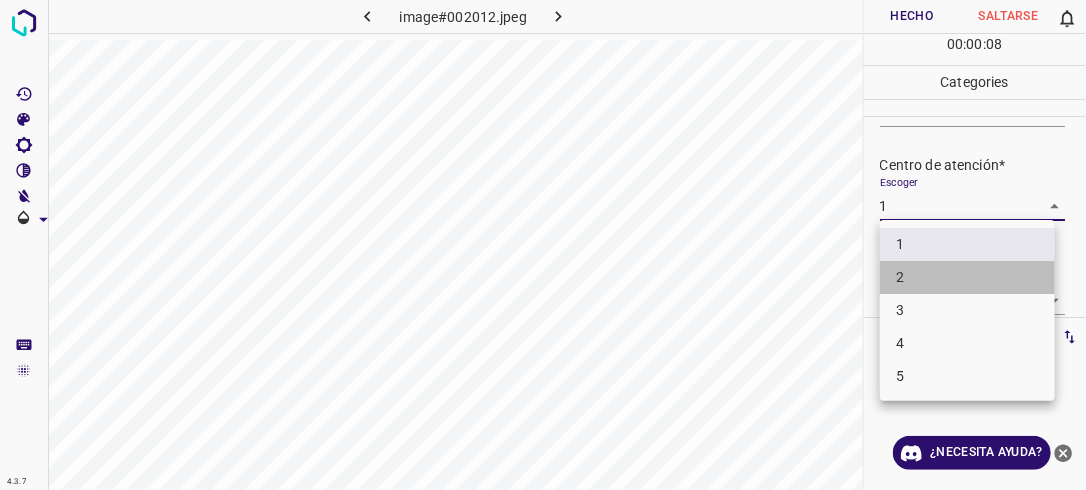 click on "2" at bounding box center [967, 277] 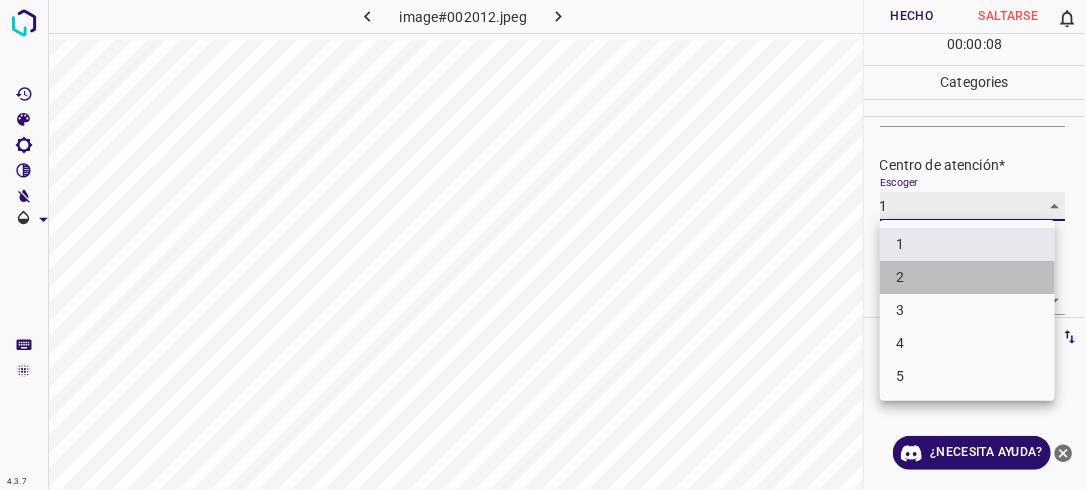 type on "2" 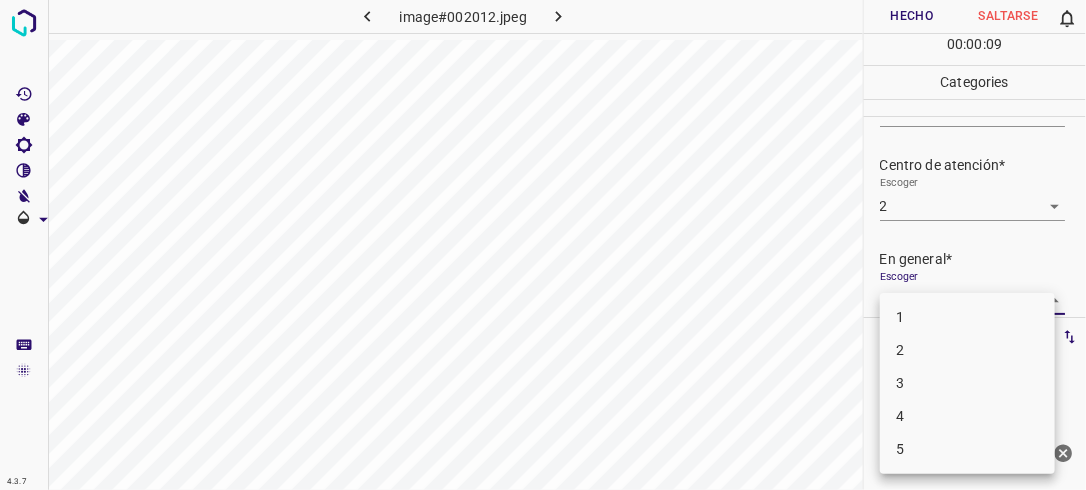 drag, startPoint x: 1042, startPoint y: 297, endPoint x: 1023, endPoint y: 309, distance: 22.472204 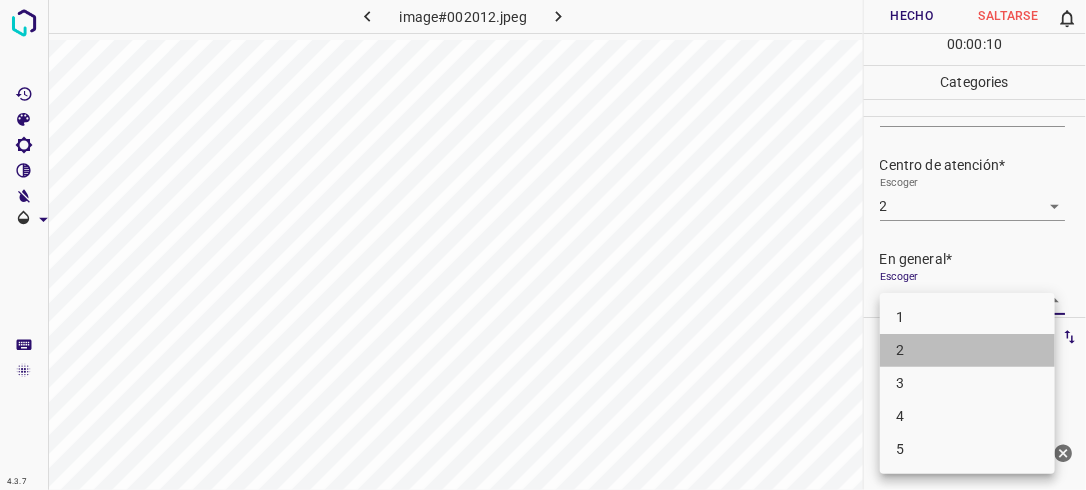 click on "2" at bounding box center [967, 350] 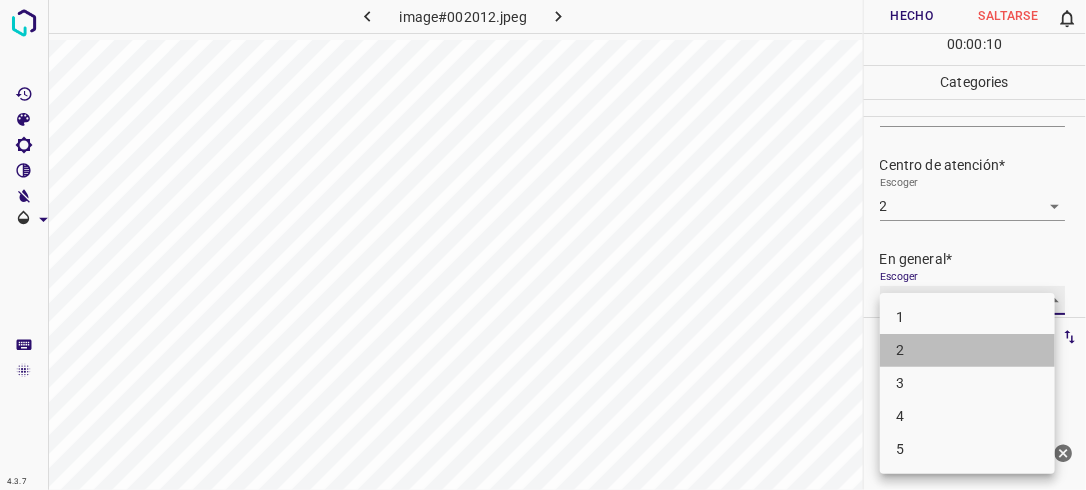type on "2" 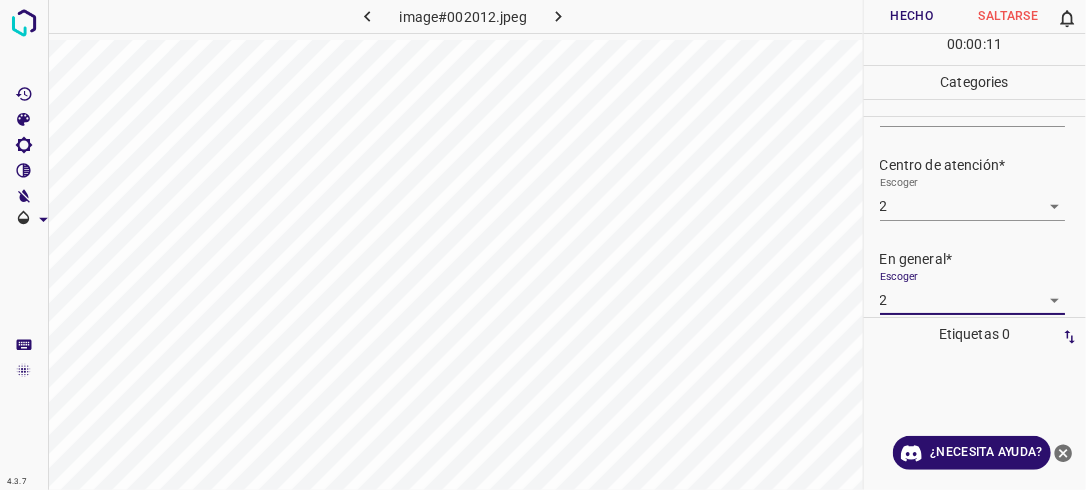 click on "Hecho" at bounding box center (912, 16) 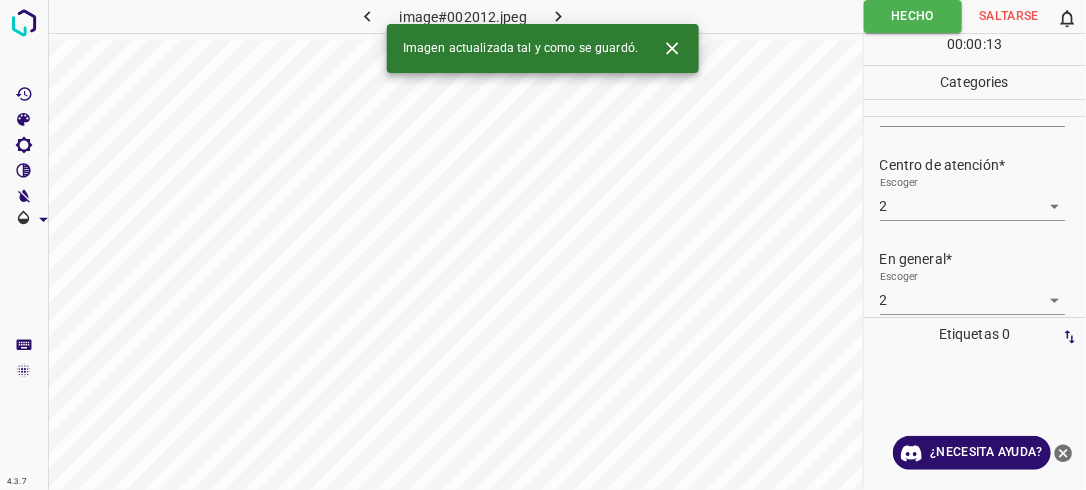 click 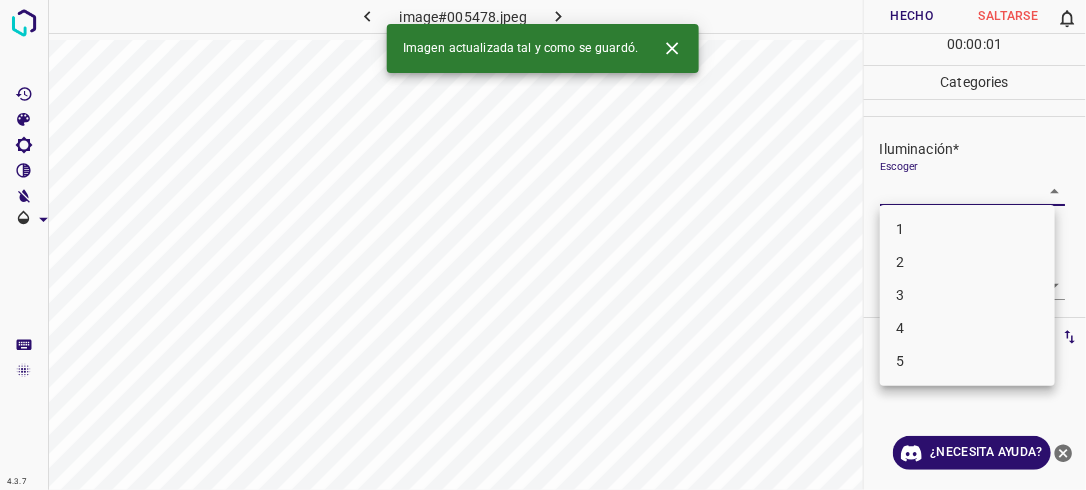 click on "4.3.7 image#005478.jpeg Hecho Saltarse 0 00   : 00   : 01   Categories Iluminación*  Escoger ​ Centro de atención*  Escoger ​ En general*  Escoger ​ Etiquetas 0 Categories 1 Lighting 2 Focus 3 Overall Tools Espacio Cambiar entre modos (Dibujar y Editar) Yo Etiquetado automático R Restaurar zoom M Acercar N Alejar Borrar Eliminar etiqueta de selección Filtros Z Restaurar filtros X Filtro de saturación C Filtro de brillo V Filtro de contraste B Filtro de escala de grises General O Descargar Imagen actualizada tal y como se guardó. ¿Necesita ayuda? -Mensaje de texto -Esconder -Borrar 1 2 3 4 5" at bounding box center (543, 245) 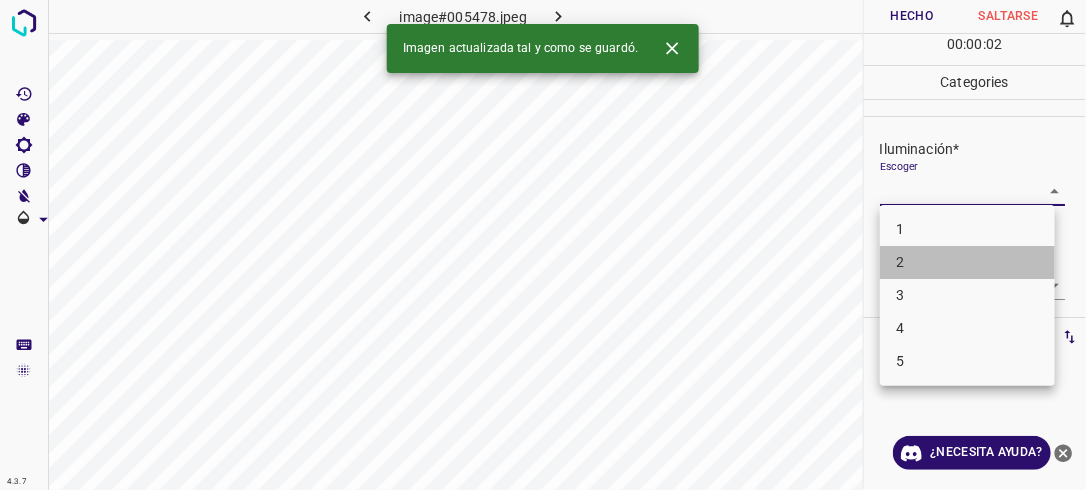 click on "2" at bounding box center (967, 262) 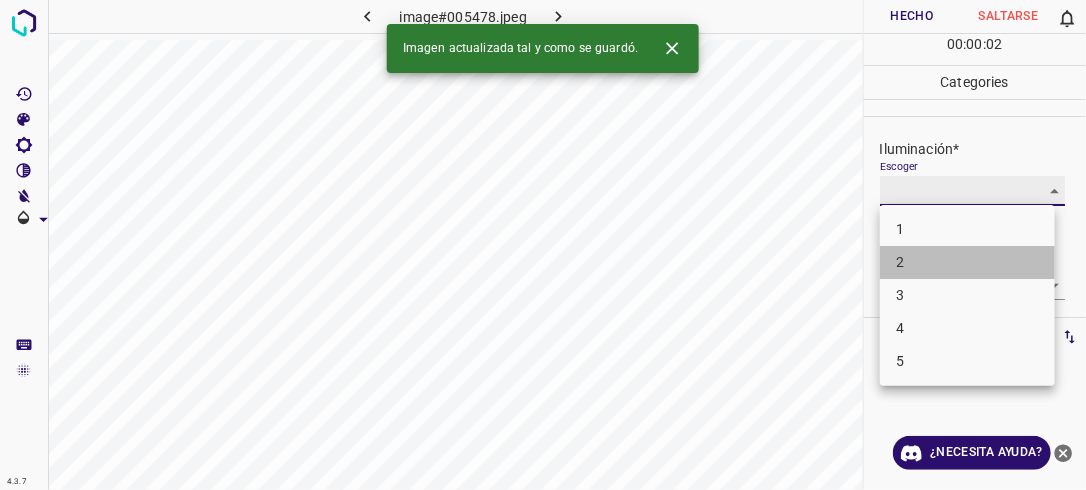 type on "2" 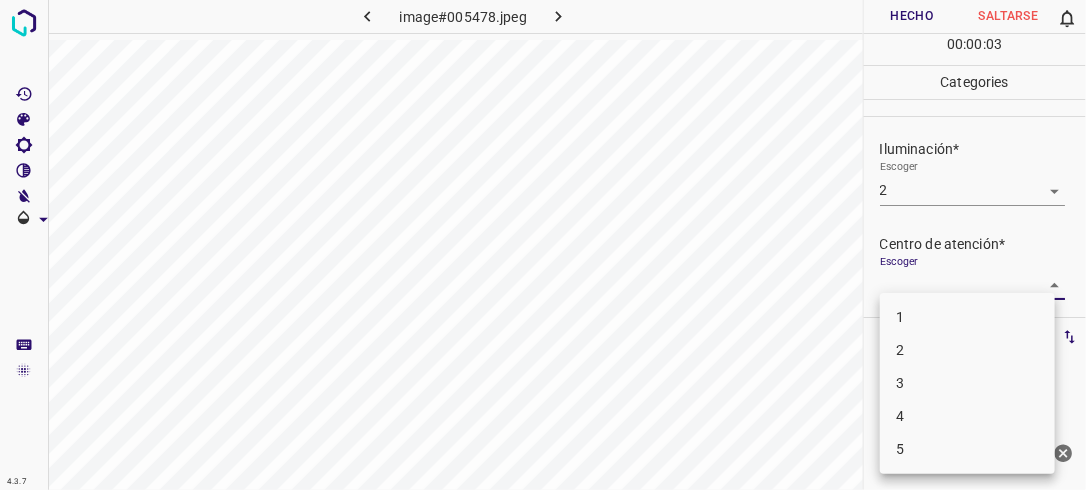click on "4.3.7 image#005478.jpeg Hecho Saltarse 0 00   : 00   : 03   Categories Iluminación*  Escoger 2 2 Centro de atención*  Escoger ​ En general*  Escoger ​ Etiquetas 0 Categories 1 Lighting 2 Focus 3 Overall Tools Espacio Cambiar entre modos (Dibujar y Editar) Yo Etiquetado automático R Restaurar zoom M Acercar N Alejar Borrar Eliminar etiqueta de selección Filtros Z Restaurar filtros X Filtro de saturación C Filtro de brillo V Filtro de contraste B Filtro de escala de grises General O Descargar ¿Necesita ayuda? -Mensaje de texto -Esconder -Borrar 1 2 3 4 5" at bounding box center (543, 245) 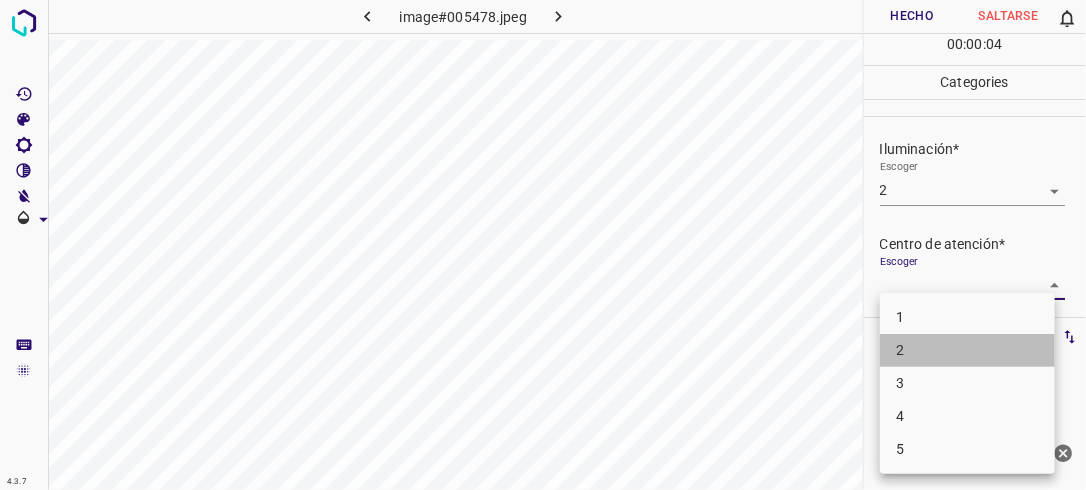 click on "2" at bounding box center (967, 350) 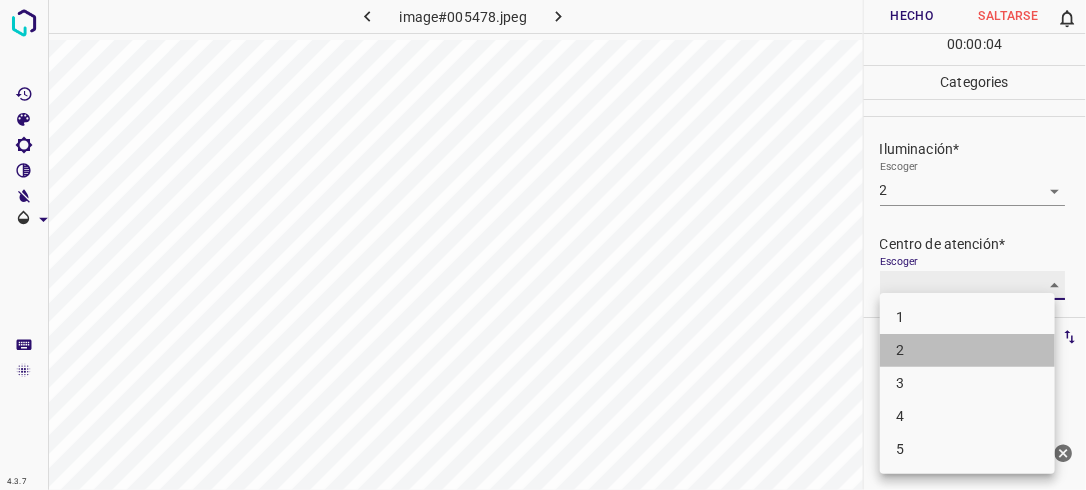type on "2" 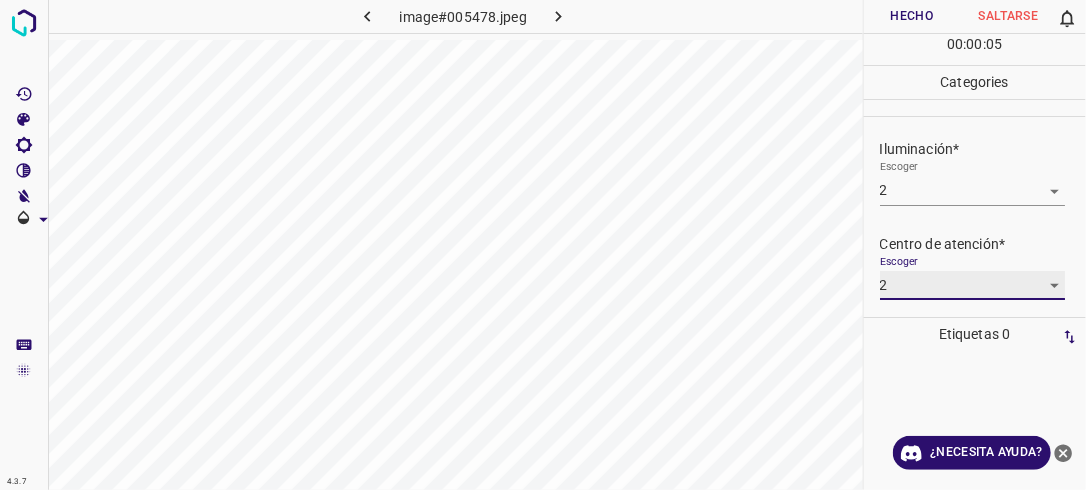 scroll, scrollTop: 98, scrollLeft: 0, axis: vertical 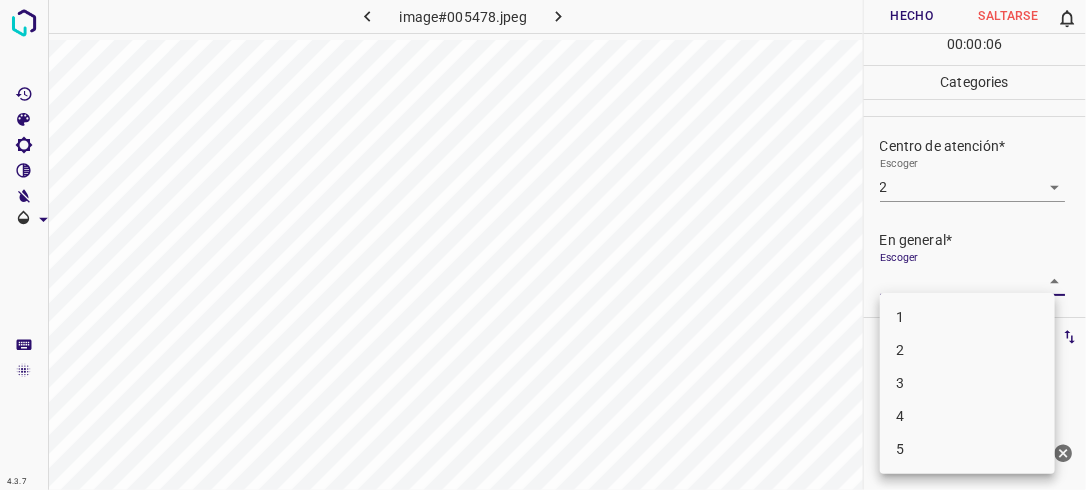 click on "4.3.7 image#005478.jpeg Hecho Saltarse 0 00   : 00   : 06   Categories Iluminación*  Escoger 2 2 Centro de atención*  Escoger 2 2 En general*  Escoger ​ Etiquetas 0 Categories 1 Lighting 2 Focus 3 Overall Tools Espacio Cambiar entre modos (Dibujar y Editar) Yo Etiquetado automático R Restaurar zoom M Acercar N Alejar Borrar Eliminar etiqueta de selección Filtros Z Restaurar filtros X Filtro de saturación C Filtro de brillo V Filtro de contraste B Filtro de escala de grises General O Descargar ¿Necesita ayuda? -Mensaje de texto -Esconder -Borrar 1 2 3 4 5" at bounding box center (543, 245) 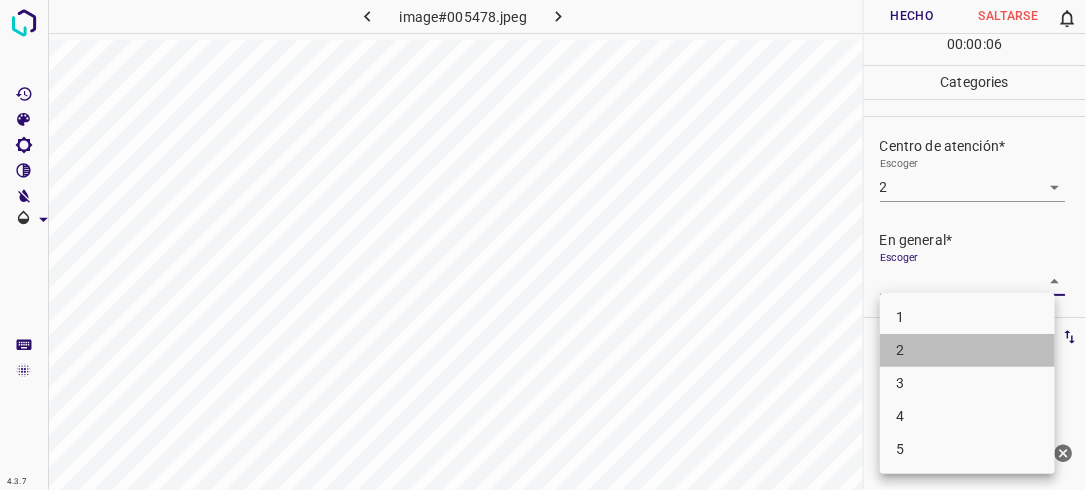 click on "2" at bounding box center [967, 350] 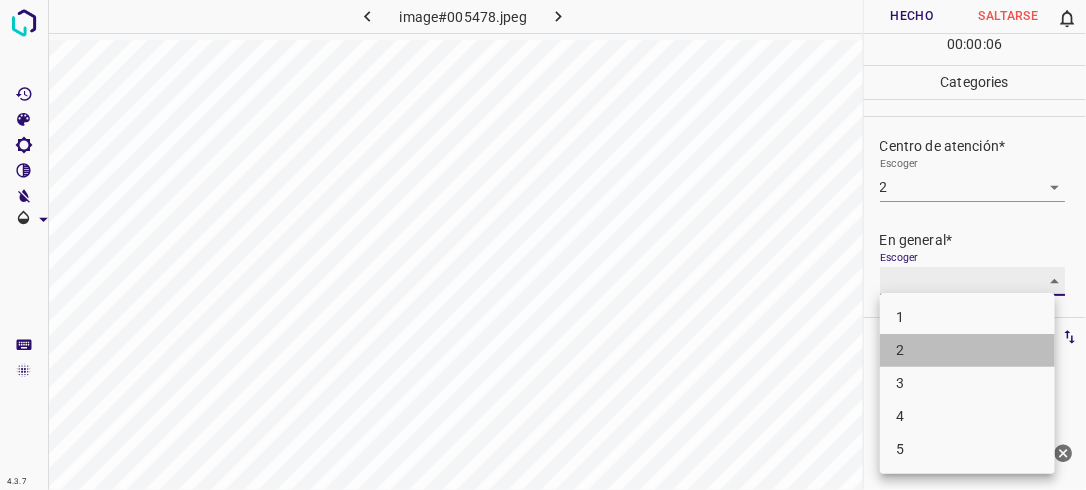 type on "2" 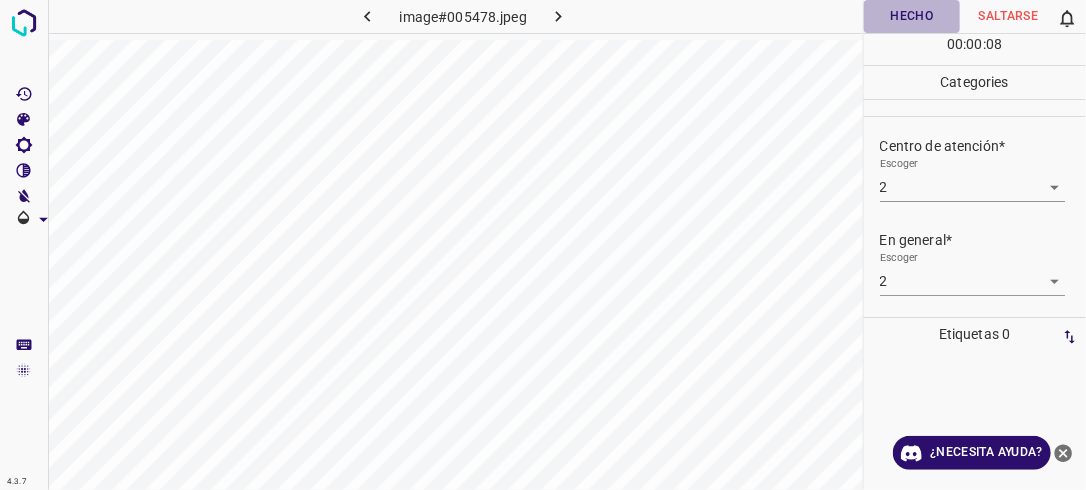 click on "Hecho" at bounding box center (912, 16) 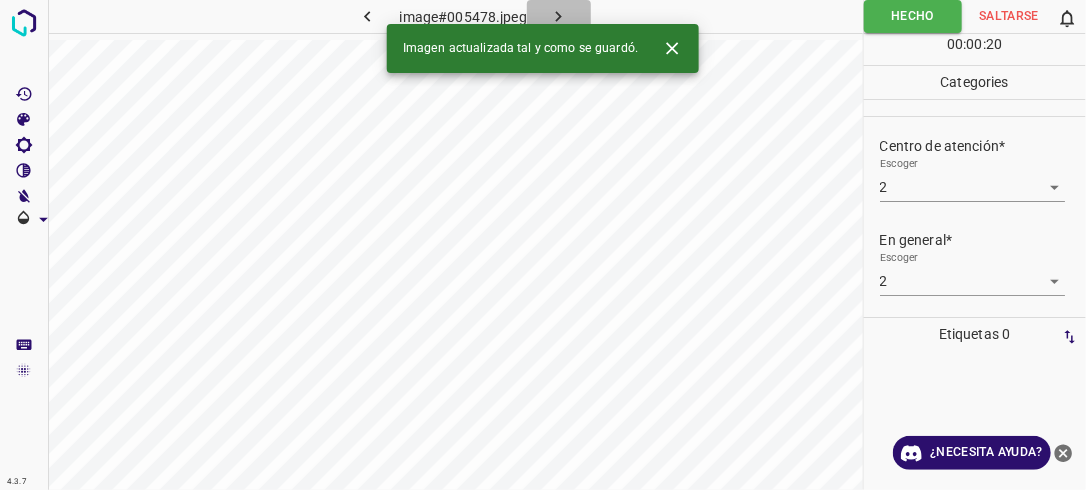 click 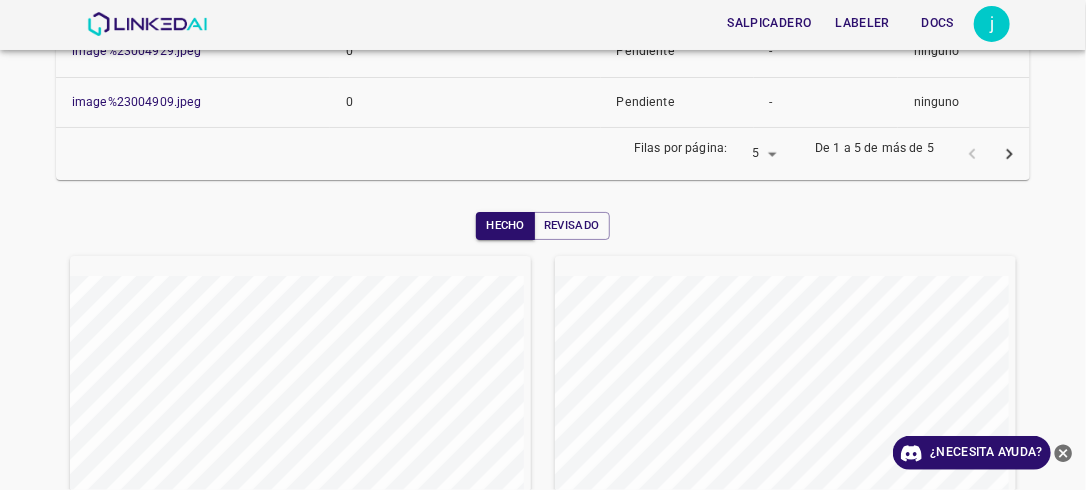 scroll, scrollTop: 594, scrollLeft: 0, axis: vertical 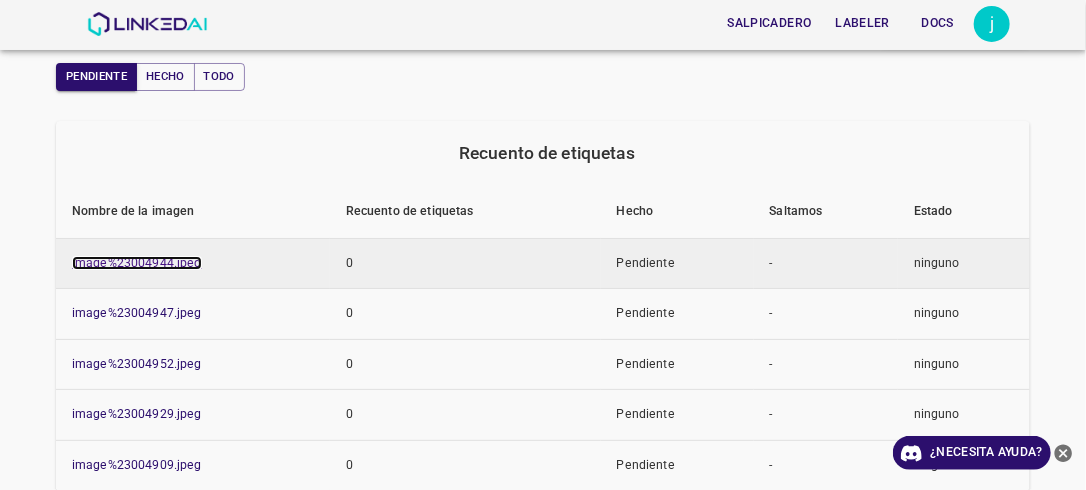 click on "image%23004944.jpeg" at bounding box center [137, 263] 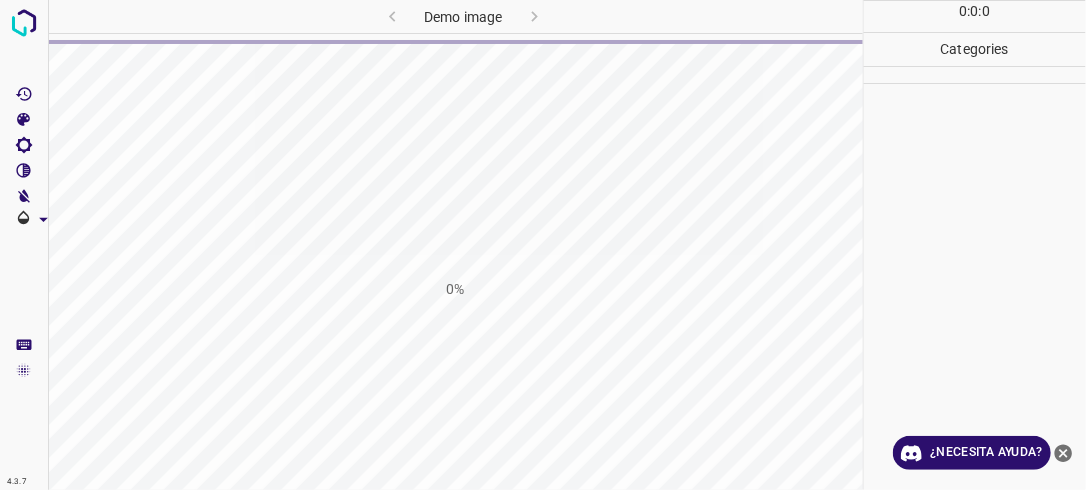 scroll, scrollTop: 0, scrollLeft: 0, axis: both 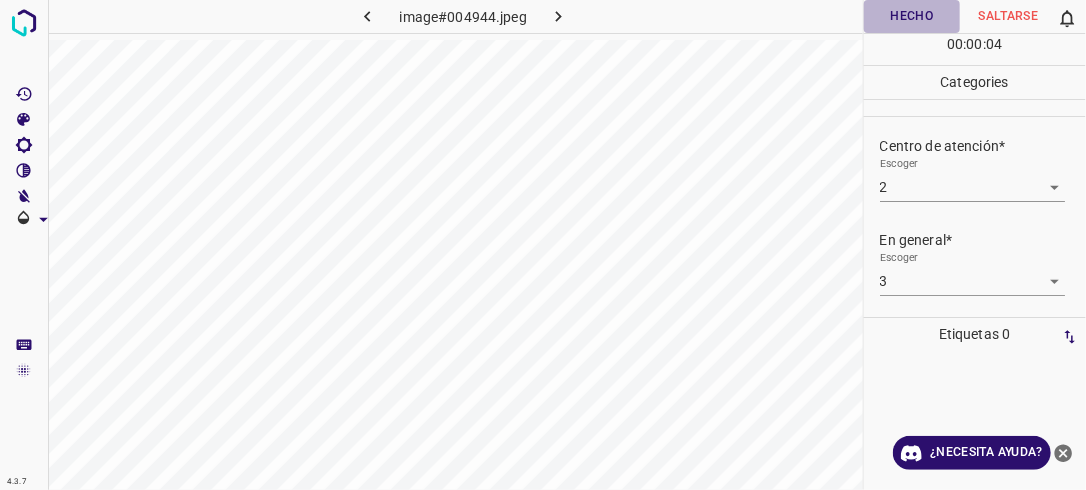 click on "Hecho" at bounding box center (912, 16) 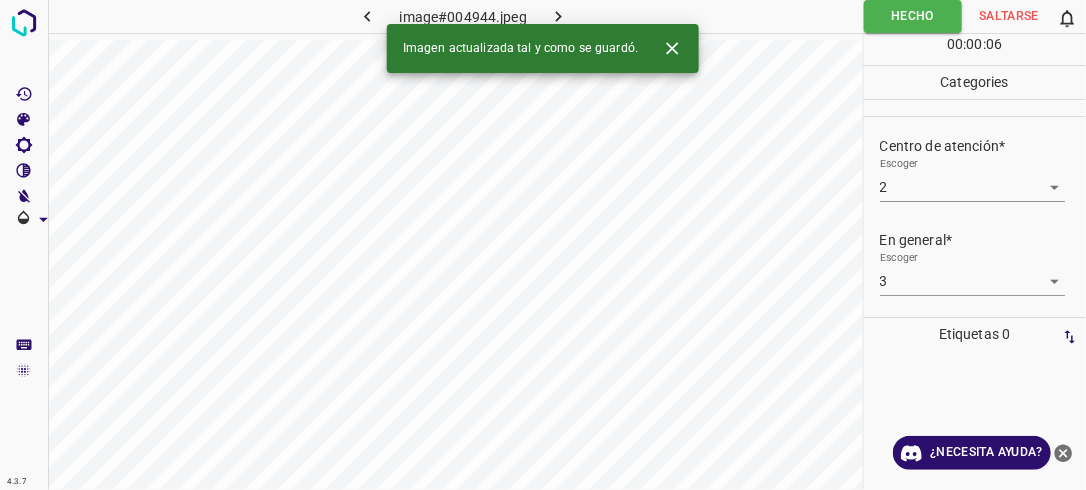 click 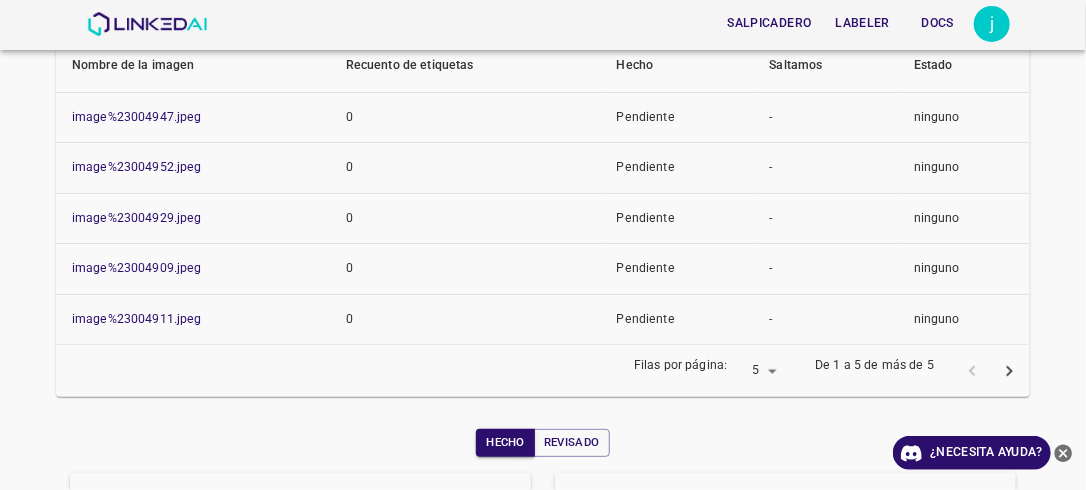 scroll, scrollTop: 331, scrollLeft: 0, axis: vertical 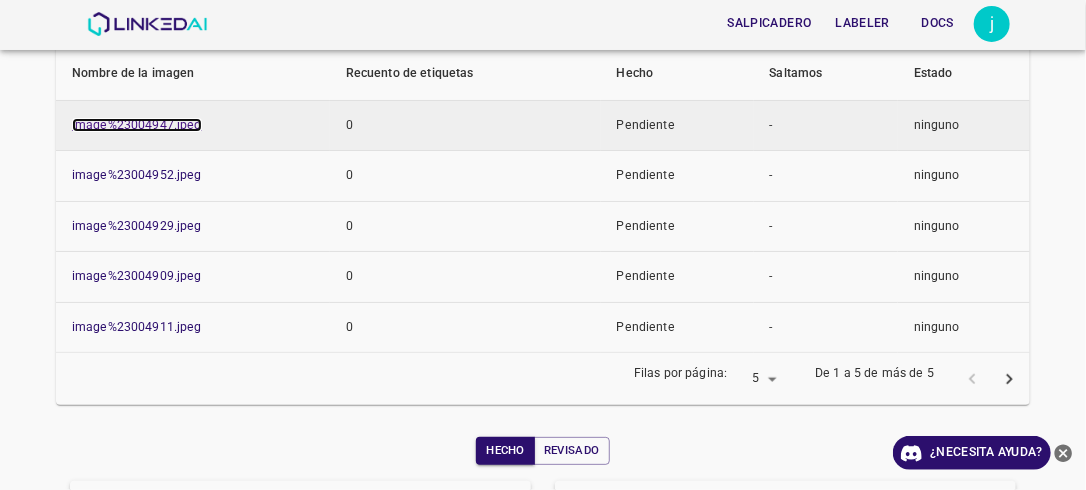 click on "image%23004947.jpeg" at bounding box center (137, 125) 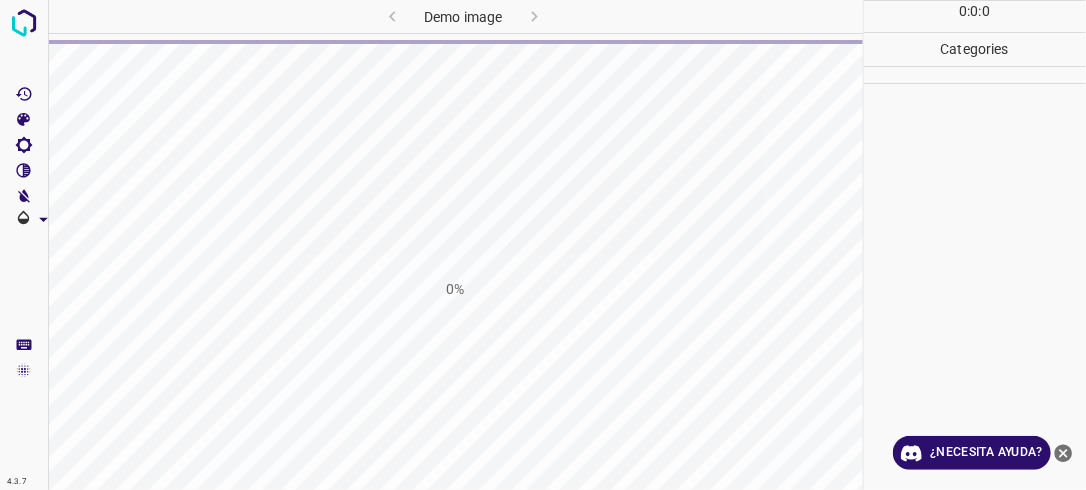 scroll, scrollTop: 0, scrollLeft: 0, axis: both 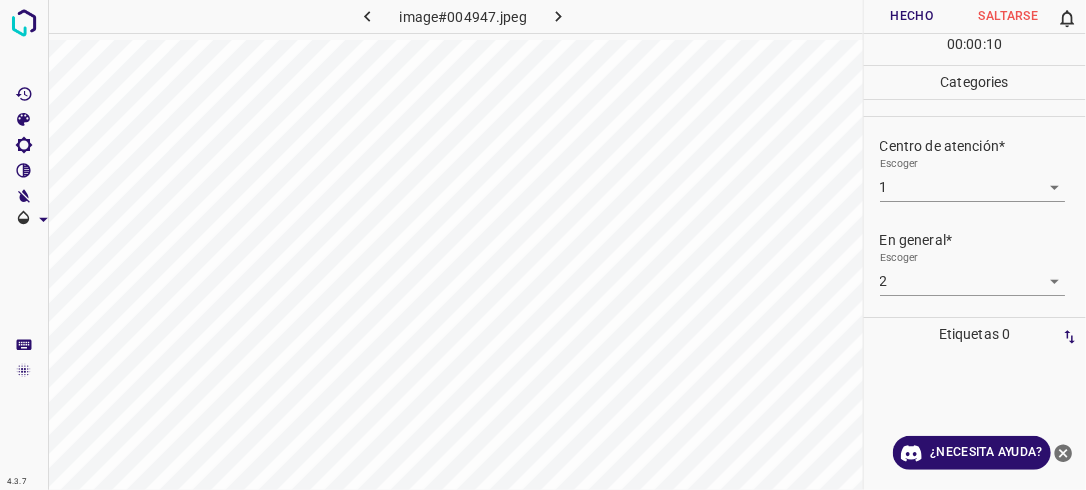 click on "4.3.7 image#004947.jpeg Hecho Saltarse 0 00   : 00   : 10   Categories Iluminación*  Escoger 2 2 Centro de atención*  Escoger 1 1 En general*  Escoger 2 2 Etiquetas 0 Categories 1 Lighting 2 Focus 3 Overall Tools Espacio Cambiar entre modos (Dibujar y Editar) Yo Etiquetado automático R Restaurar zoom M Acercar N Alejar Borrar Eliminar etiqueta de selección Filtros Z Restaurar filtros X Filtro de saturación C Filtro de brillo V Filtro de contraste B Filtro de escala de grises General O Descargar ¿Necesita ayuda? -Mensaje de texto -Esconder -Borrar" at bounding box center [543, 245] 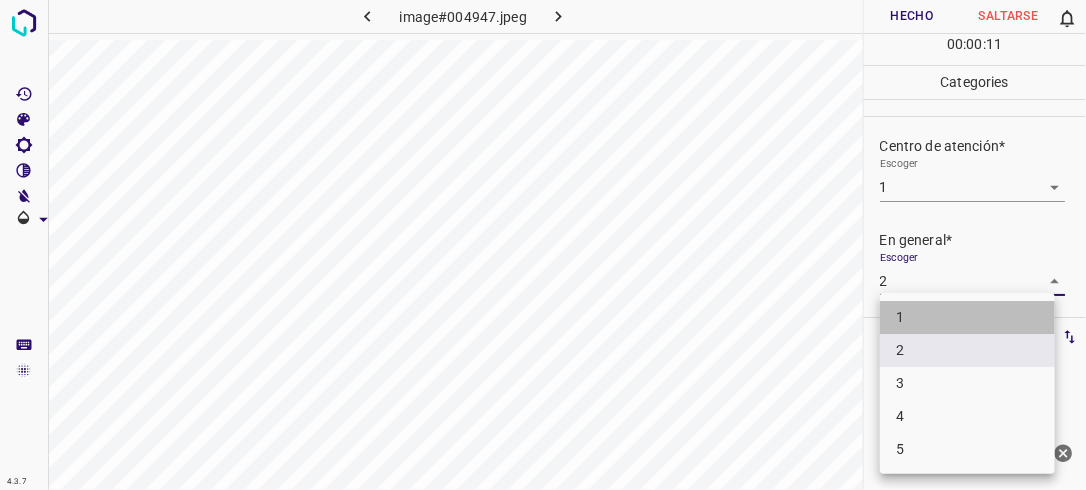 click on "1" at bounding box center [967, 317] 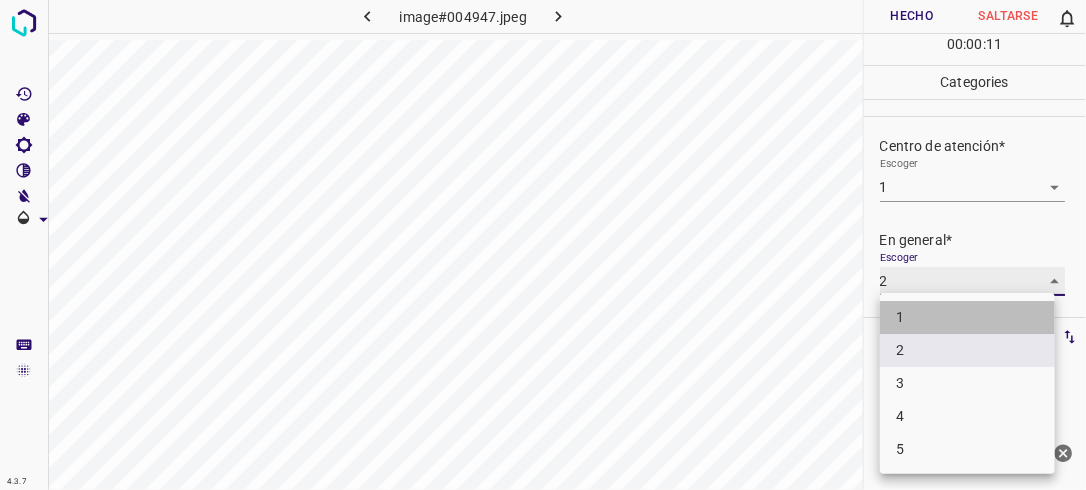 type on "1" 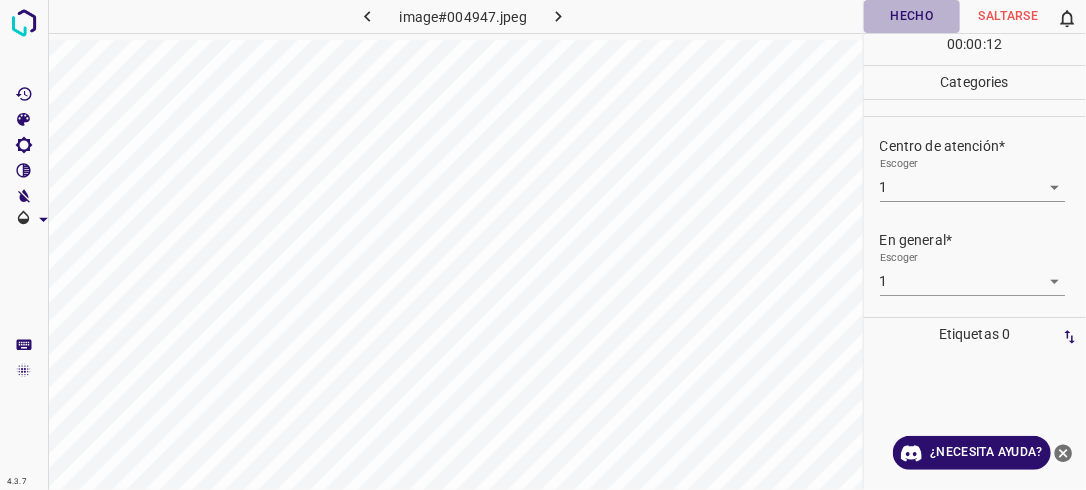 click on "Hecho" at bounding box center (912, 16) 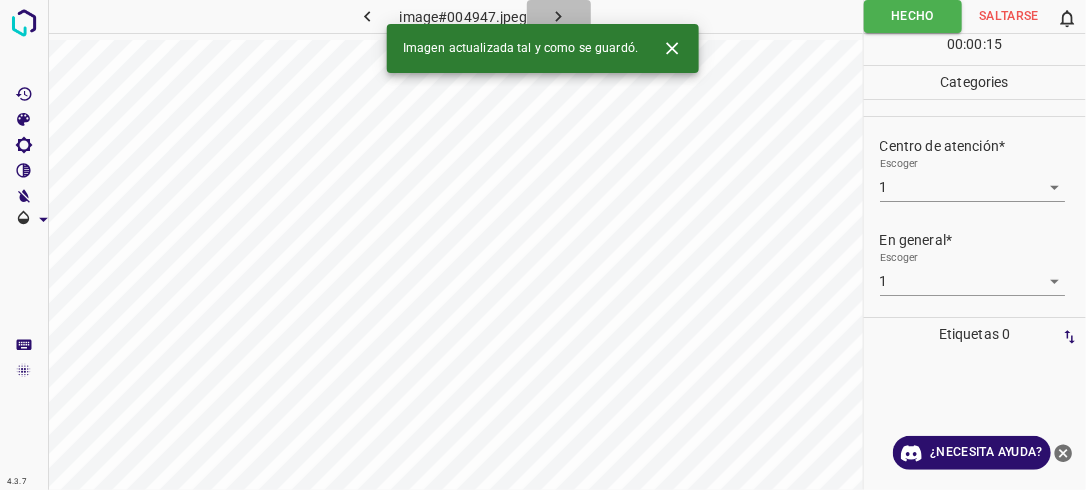 click 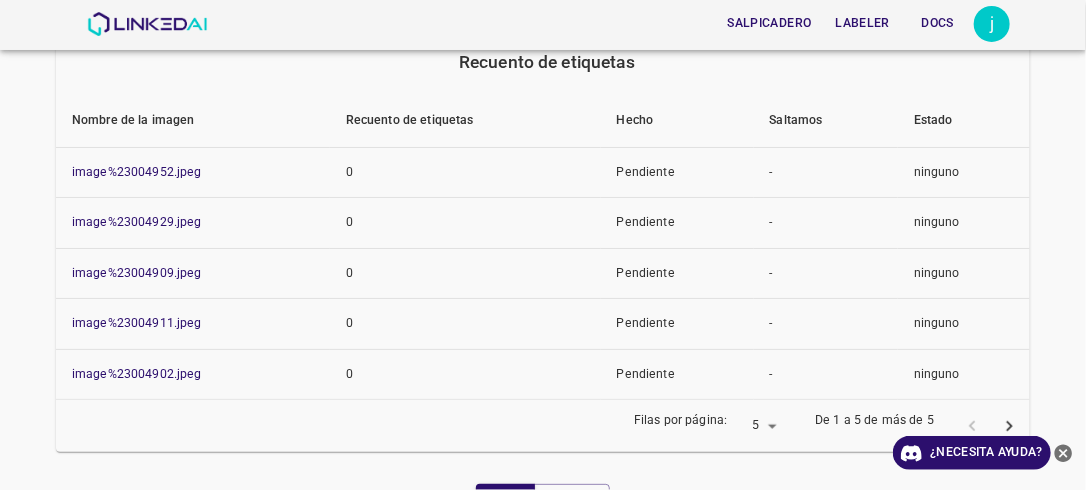 scroll, scrollTop: 280, scrollLeft: 0, axis: vertical 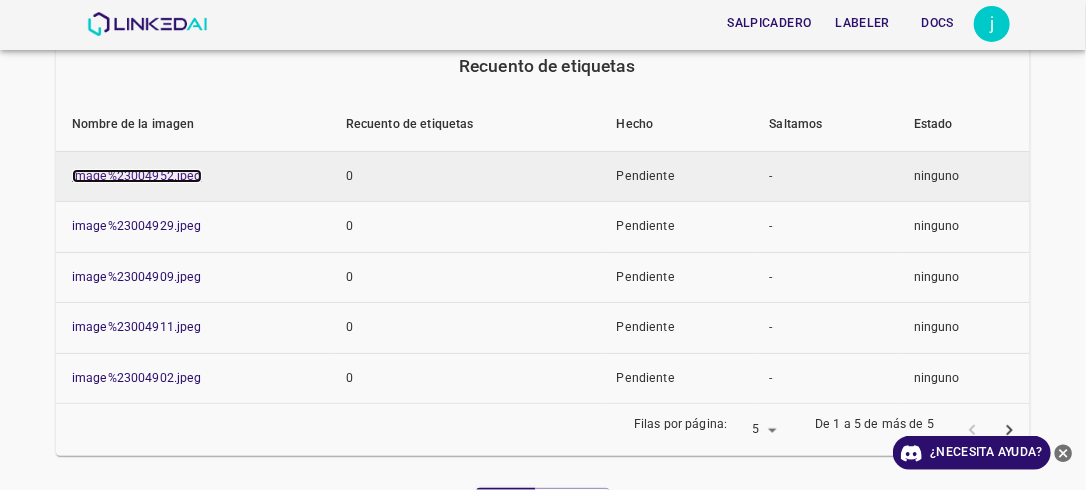 click on "image%23004952.jpeg" at bounding box center (137, 176) 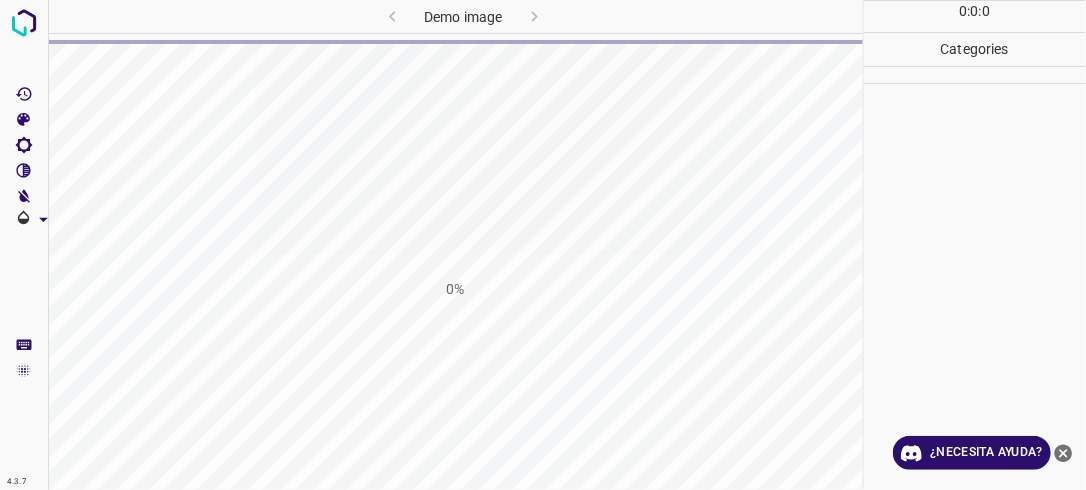 scroll, scrollTop: 0, scrollLeft: 0, axis: both 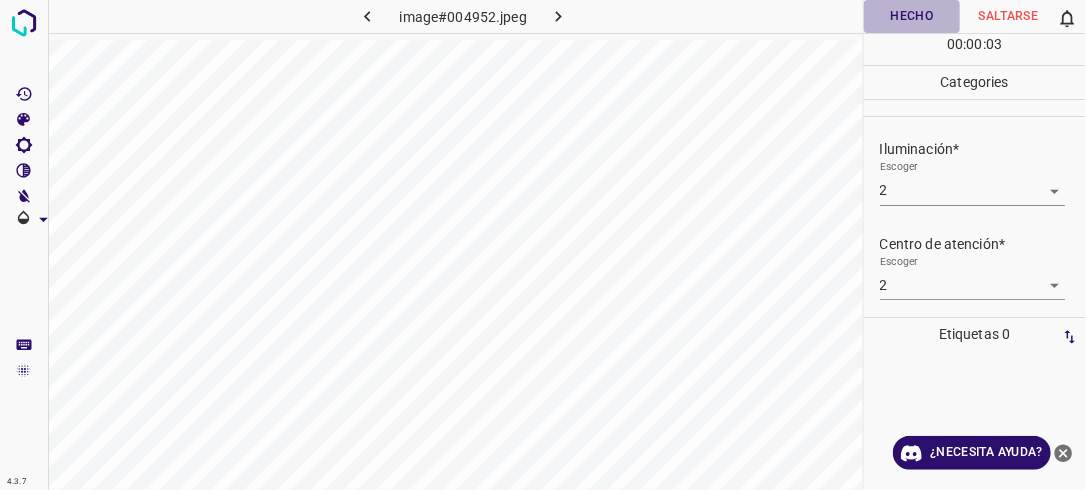 click on "Hecho" at bounding box center [912, 16] 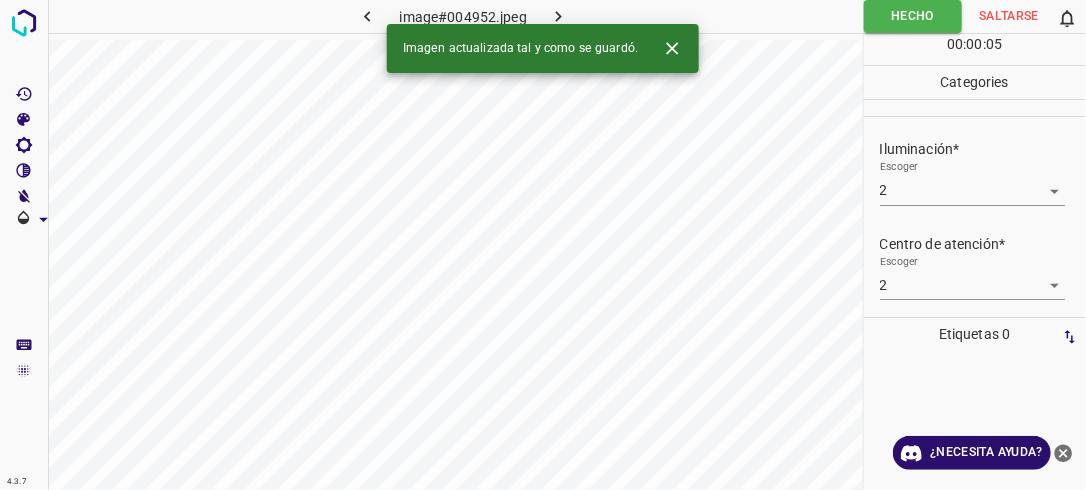 click at bounding box center (559, 16) 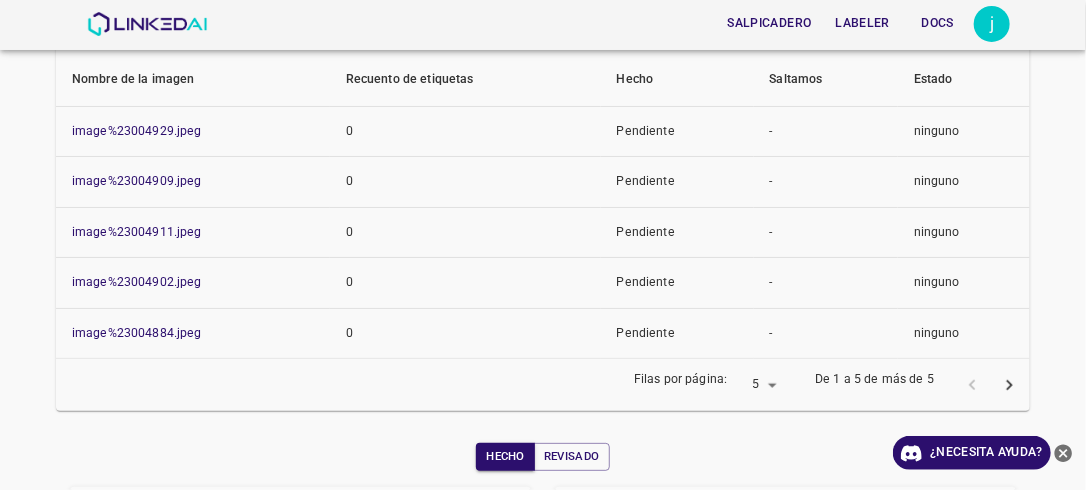 scroll, scrollTop: 321, scrollLeft: 0, axis: vertical 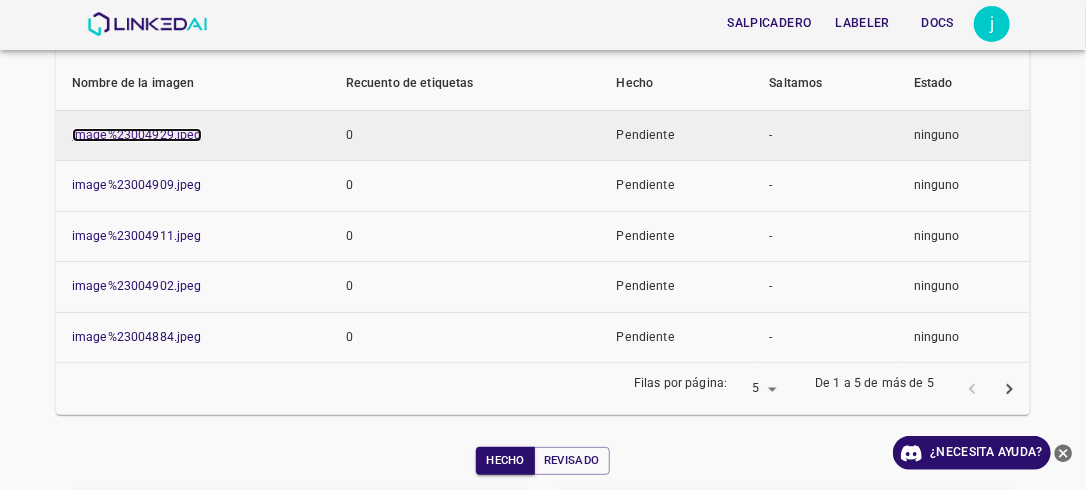 click on "image%23004929.jpeg" at bounding box center (137, 135) 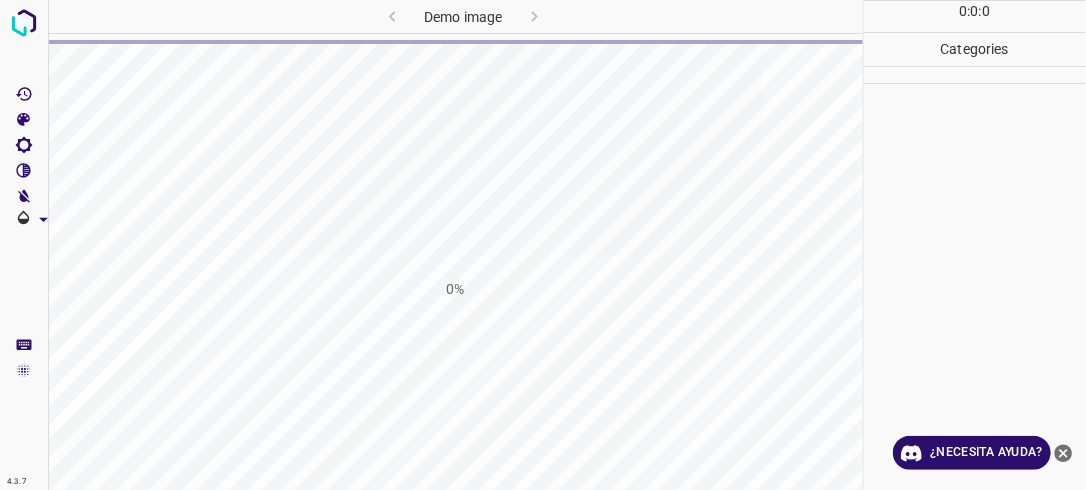 scroll, scrollTop: 0, scrollLeft: 0, axis: both 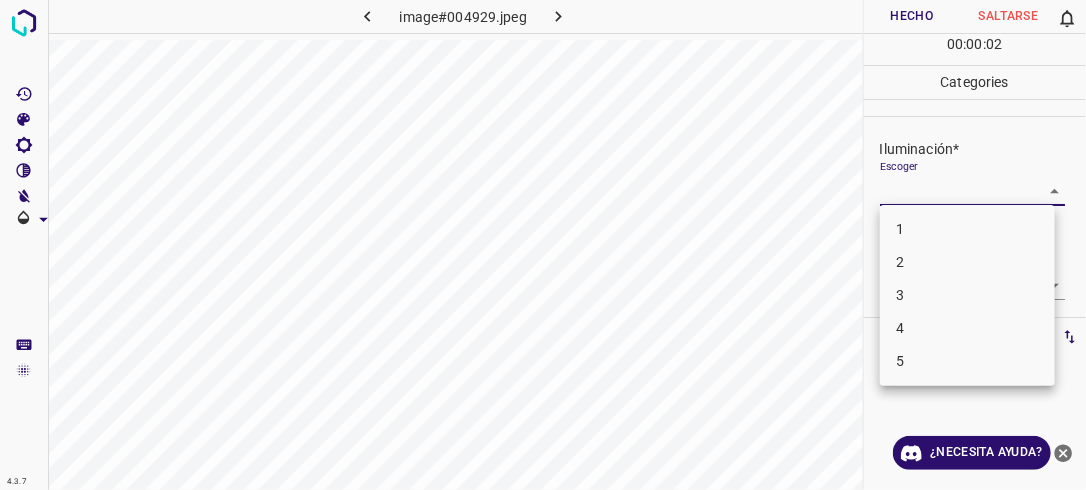 click on "4.3.7 image#004929.jpeg Hecho Saltarse 0 00   : 00   : 02   Categories Iluminación*  Escoger ​ Centro de atención*  Escoger ​ En general*  Escoger ​ Etiquetas 0 Categories 1 Lighting 2 Focus 3 Overall Tools Espacio Cambiar entre modos (Dibujar y Editar) Yo Etiquetado automático R Restaurar zoom M Acercar N Alejar Borrar Eliminar etiqueta de selección Filtros Z Restaurar filtros X Filtro de saturación C Filtro de brillo V Filtro de contraste B Filtro de escala de grises General O Descargar ¿Necesita ayuda? -Mensaje de texto -Esconder -Borrar 1 2 3 4 5" at bounding box center (543, 245) 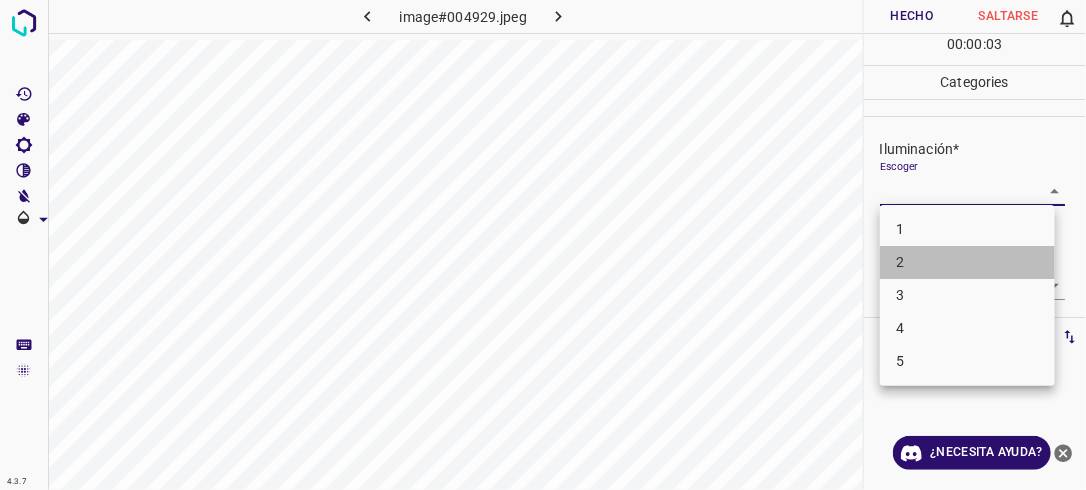 click on "2" at bounding box center (967, 262) 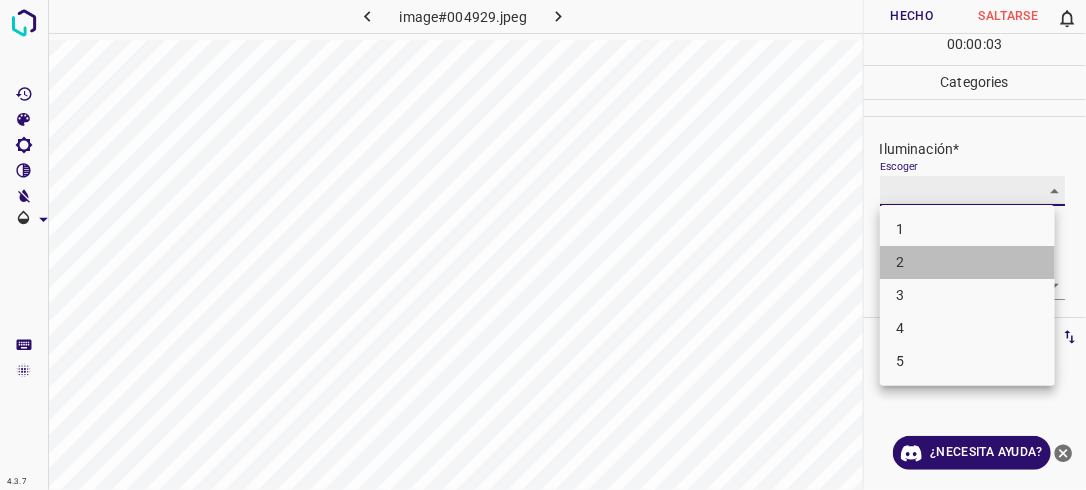 type on "2" 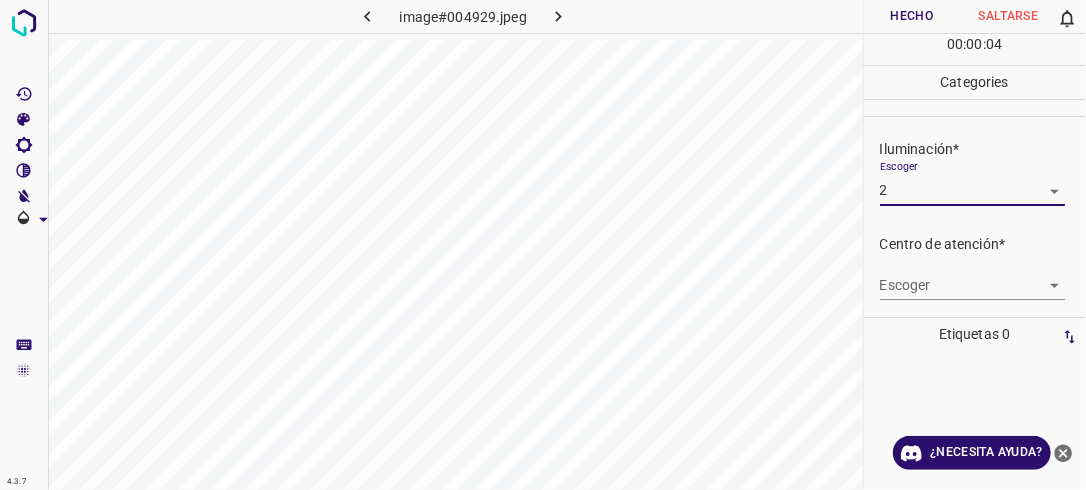 click on "4.3.7 image#004929.jpeg Hecho Saltarse 0 00   : 00   : 04   Categories Iluminación*  Escoger 2 2 Centro de atención*  Escoger ​ En general*  Escoger ​ Etiquetas 0 Categories 1 Lighting 2 Focus 3 Overall Tools Espacio Cambiar entre modos (Dibujar y Editar) Yo Etiquetado automático R Restaurar zoom M Acercar N Alejar Borrar Eliminar etiqueta de selección Filtros Z Restaurar filtros X Filtro de saturación C Filtro de brillo V Filtro de contraste B Filtro de escala de grises General O Descargar ¿Necesita ayuda? -Mensaje de texto -Esconder -Borrar" at bounding box center [543, 245] 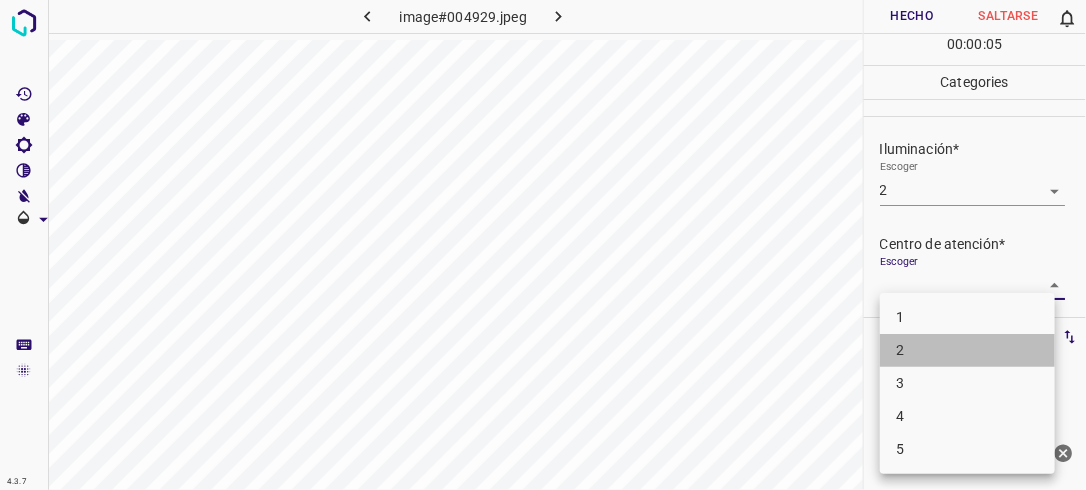 drag, startPoint x: 951, startPoint y: 346, endPoint x: 1012, endPoint y: 271, distance: 96.67471 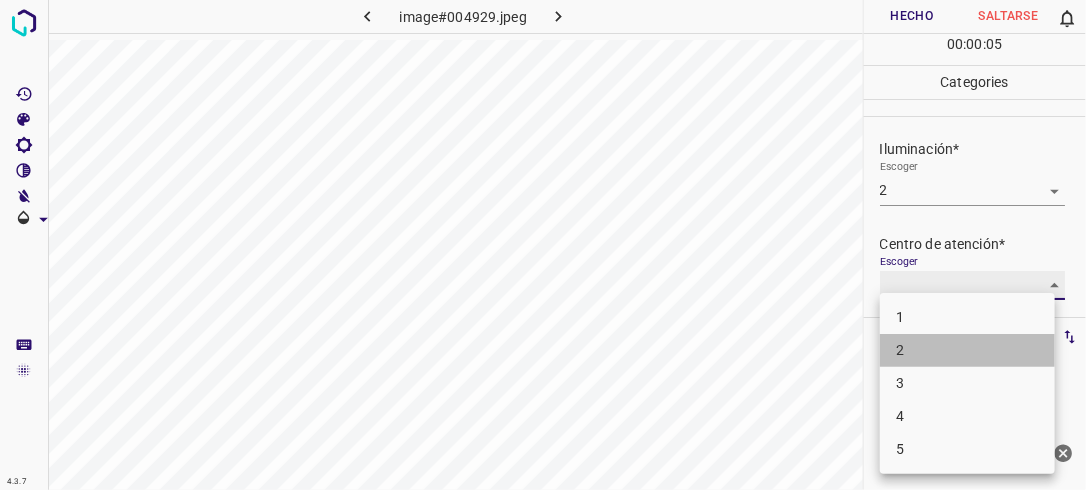 type on "2" 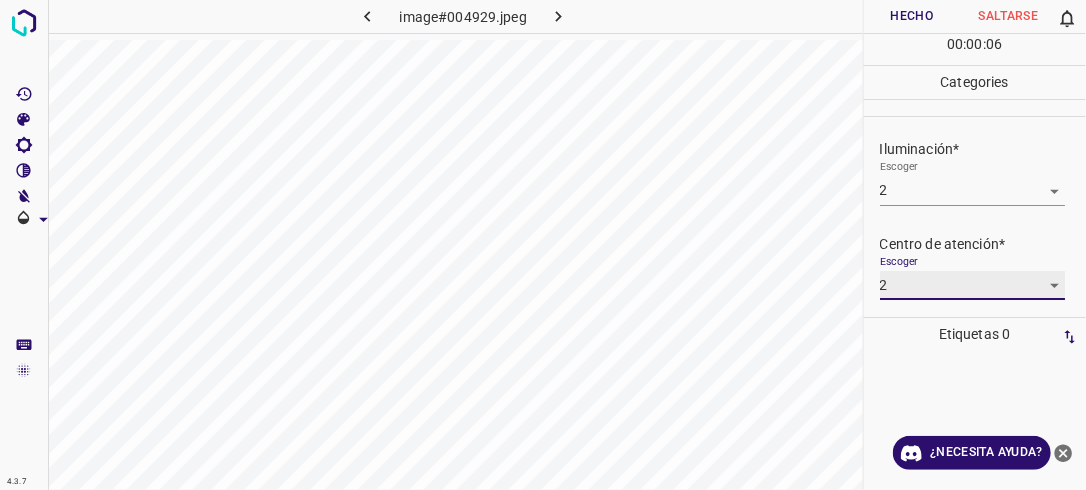 scroll, scrollTop: 98, scrollLeft: 0, axis: vertical 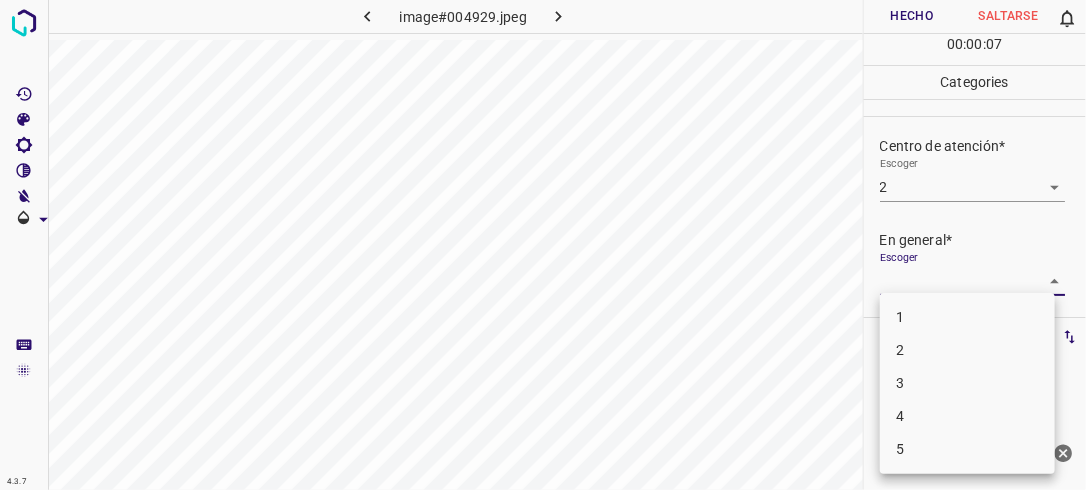 drag, startPoint x: 1047, startPoint y: 280, endPoint x: 1015, endPoint y: 293, distance: 34.539833 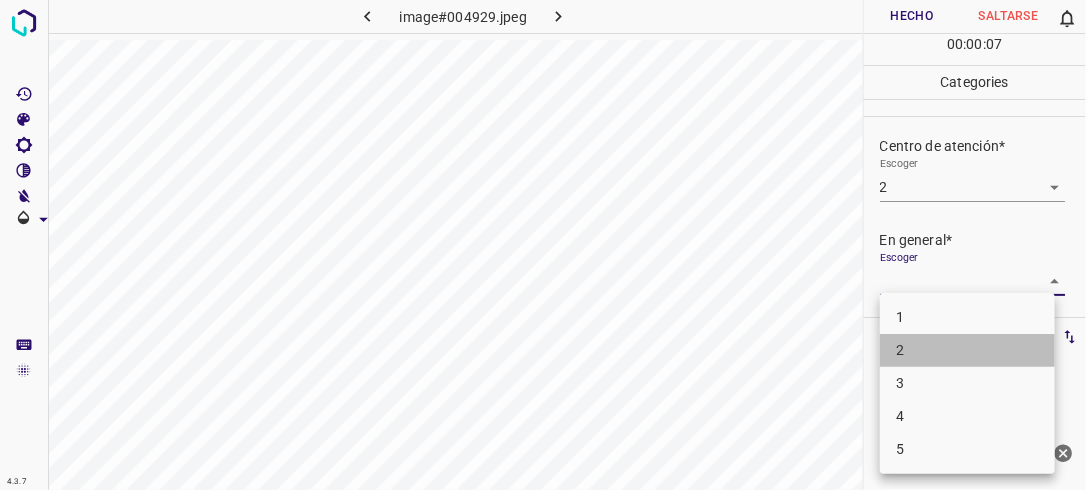 click on "2" at bounding box center [967, 350] 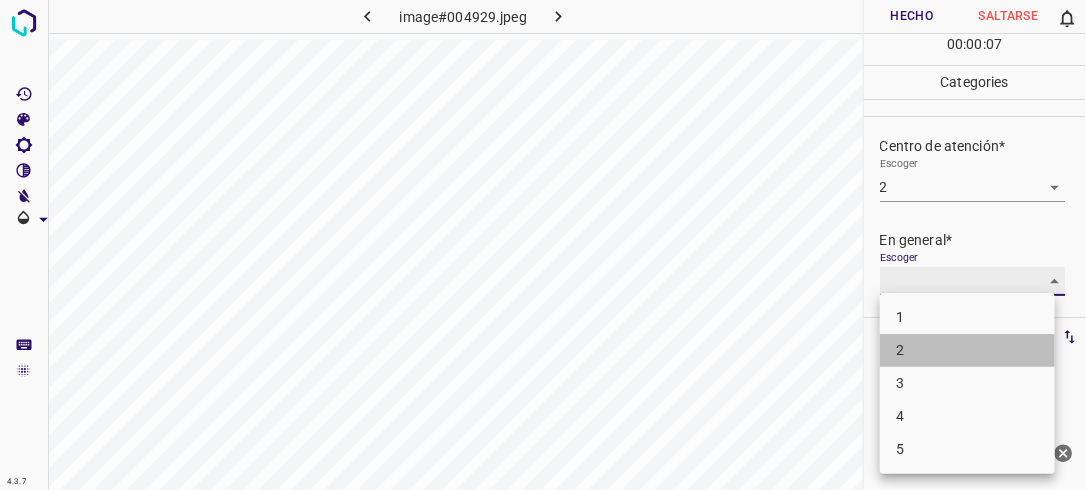 type on "2" 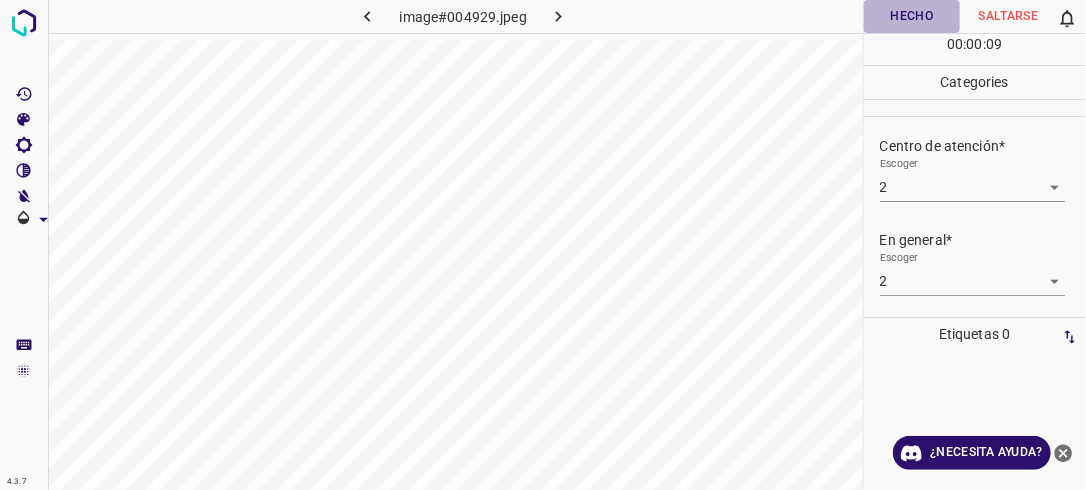 click on "Hecho" at bounding box center [912, 16] 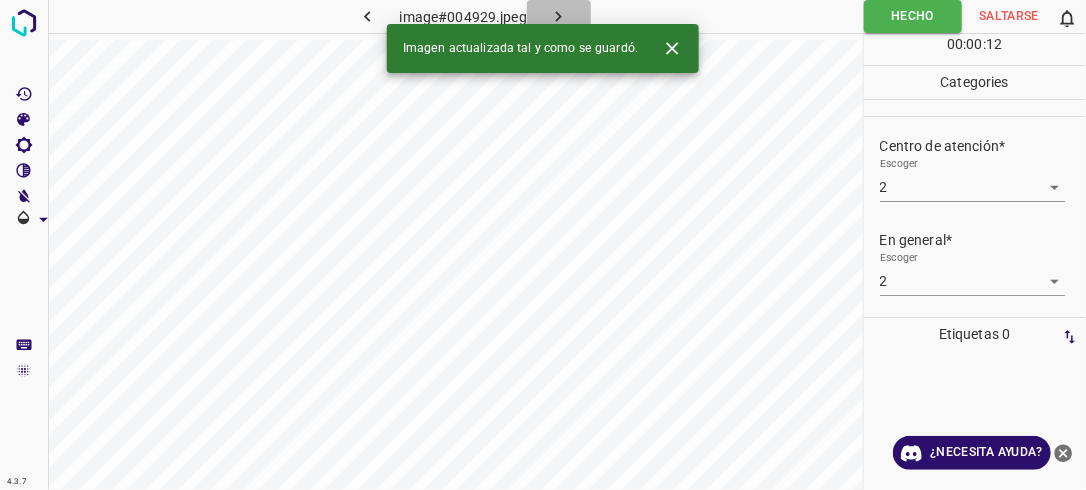 click 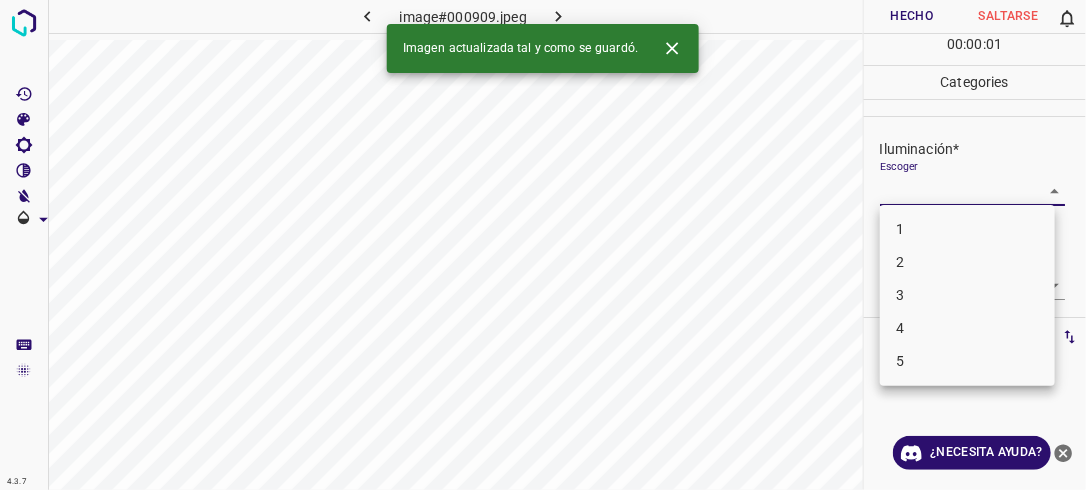 click on "4.3.7 image#000909.jpeg Hecho Saltarse 0 00   : 00   : 01   Categories Iluminación*  Escoger ​ Centro de atención*  Escoger ​ En general*  Escoger ​ Etiquetas 0 Categories 1 Lighting 2 Focus 3 Overall Tools Espacio Cambiar entre modos (Dibujar y Editar) Yo Etiquetado automático R Restaurar zoom M Acercar N Alejar Borrar Eliminar etiqueta de selección Filtros Z Restaurar filtros X Filtro de saturación C Filtro de brillo V Filtro de contraste B Filtro de escala de grises General O Descargar Imagen actualizada tal y como se guardó. ¿Necesita ayuda? -Mensaje de texto -Esconder -Borrar 1 2 3 4 5" at bounding box center (543, 245) 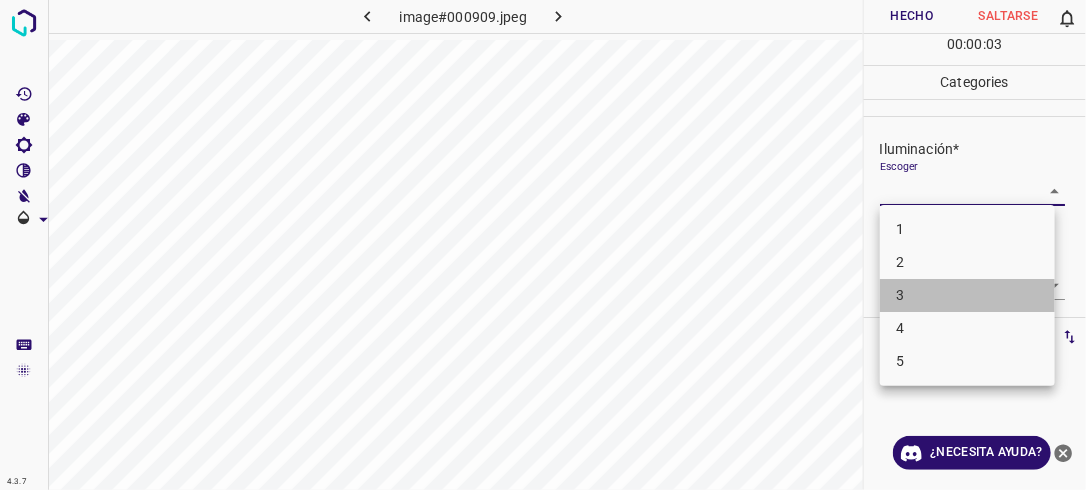 click on "3" at bounding box center [967, 295] 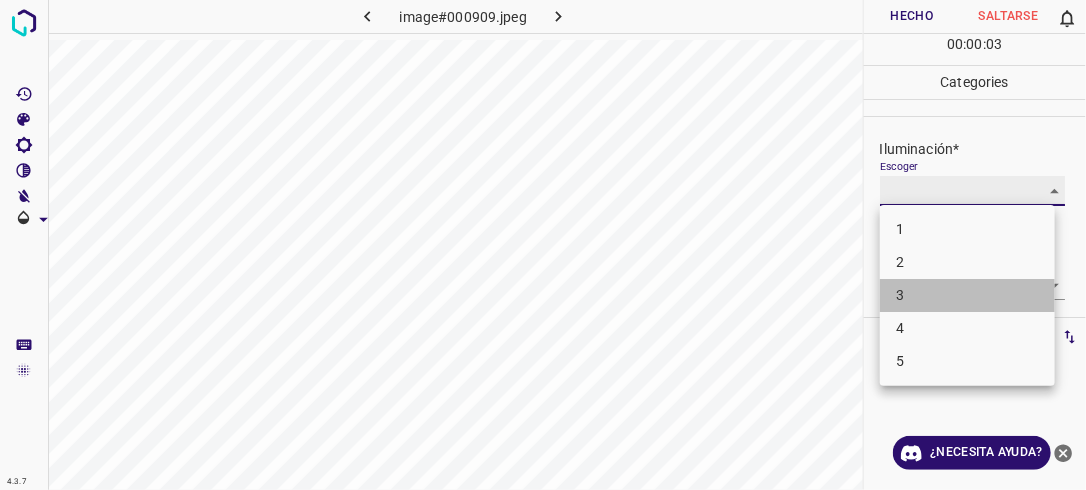 type on "3" 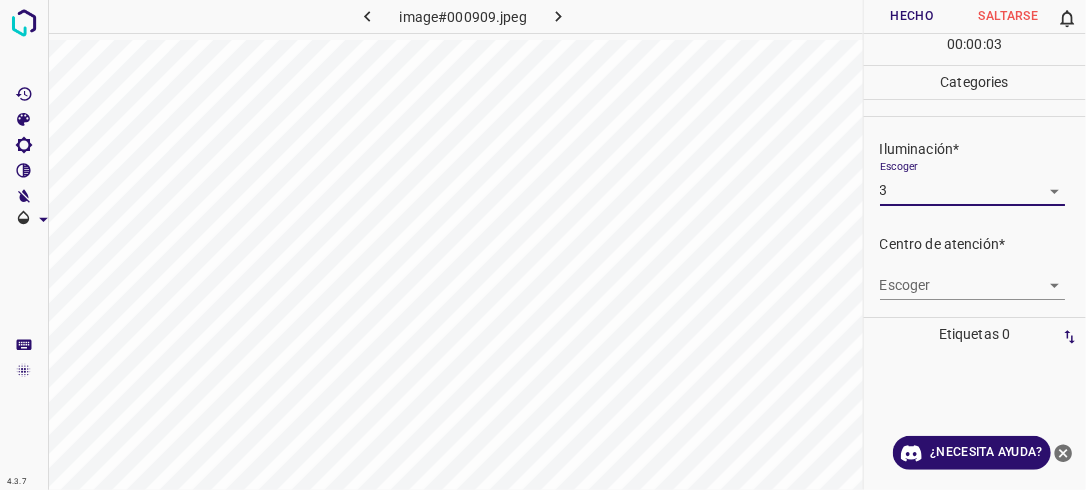click on "4.3.7 image#000909.jpeg Hecho Saltarse 0 00   : 00   : 03   Categories Iluminación*  Escoger 3 3 Centro de atención*  Escoger ​ En general*  Escoger ​ Etiquetas 0 Categories 1 Lighting 2 Focus 3 Overall Tools Espacio Cambiar entre modos (Dibujar y Editar) Yo Etiquetado automático R Restaurar zoom M Acercar N Alejar Borrar Eliminar etiqueta de selección Filtros Z Restaurar filtros X Filtro de saturación C Filtro de brillo V Filtro de contraste B Filtro de escala de grises General O Descargar ¿Necesita ayuda? -Mensaje de texto -Esconder -Borrar" at bounding box center [543, 245] 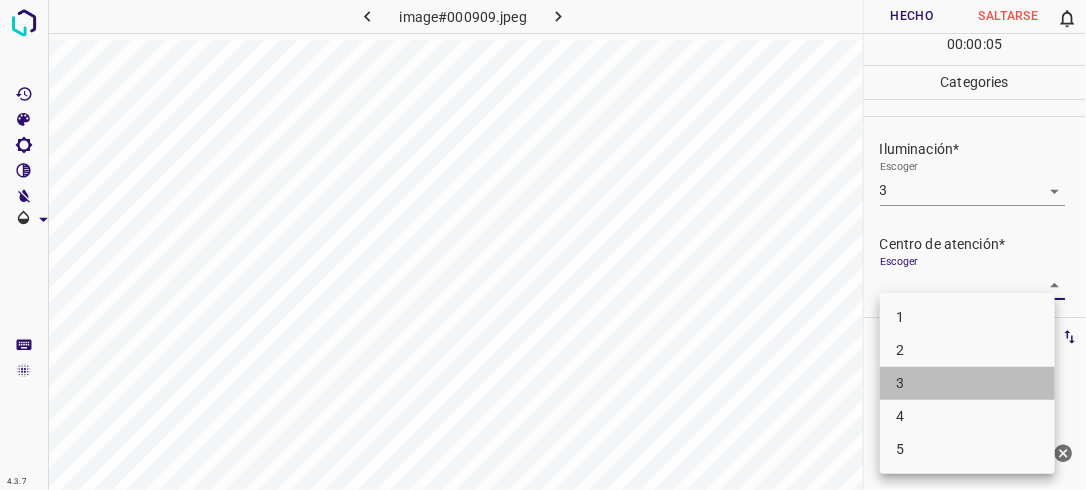 drag, startPoint x: 962, startPoint y: 370, endPoint x: 965, endPoint y: 380, distance: 10.440307 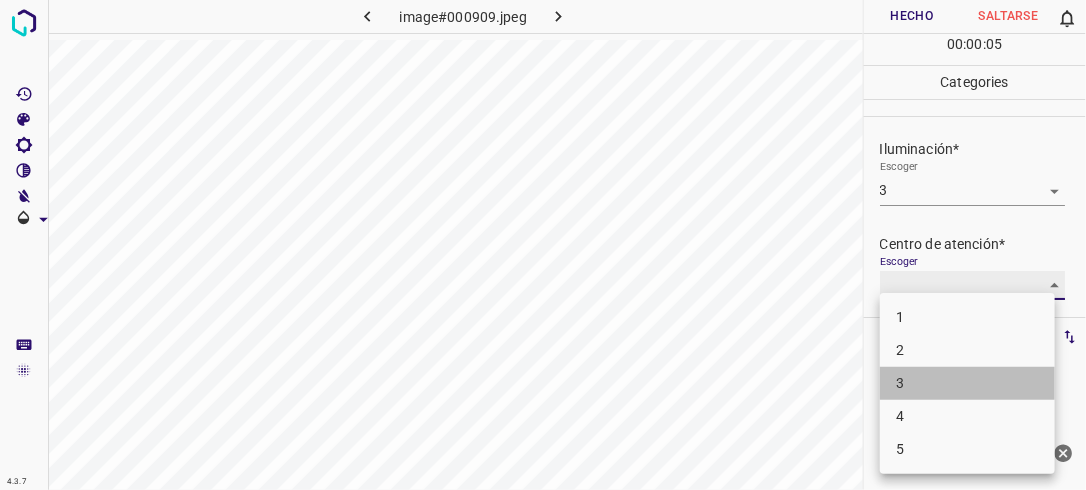 type on "3" 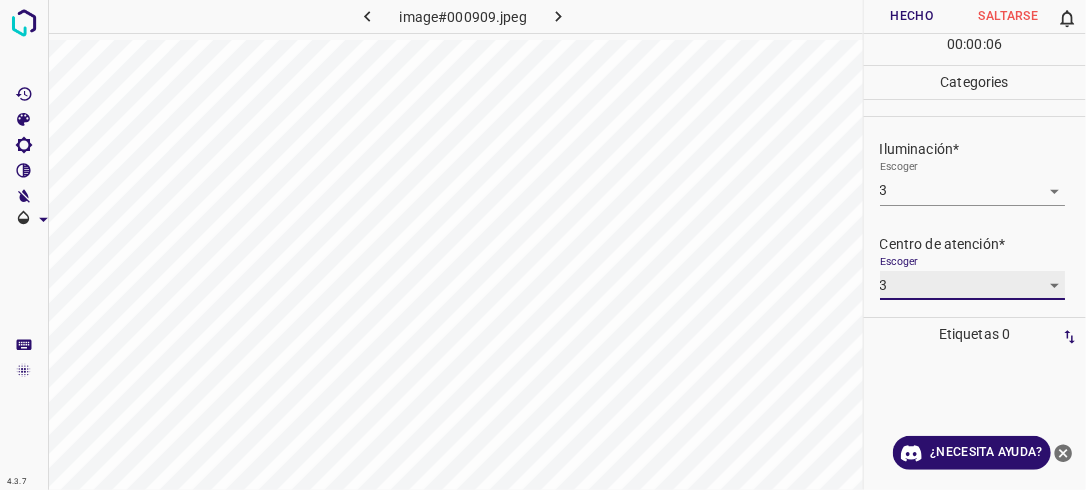 scroll, scrollTop: 98, scrollLeft: 0, axis: vertical 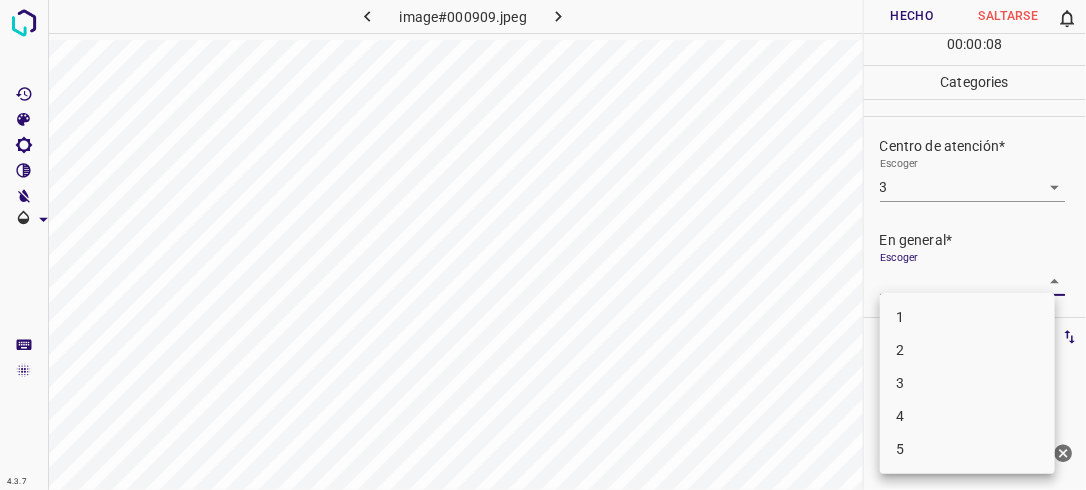drag, startPoint x: 1044, startPoint y: 280, endPoint x: 1018, endPoint y: 324, distance: 51.10773 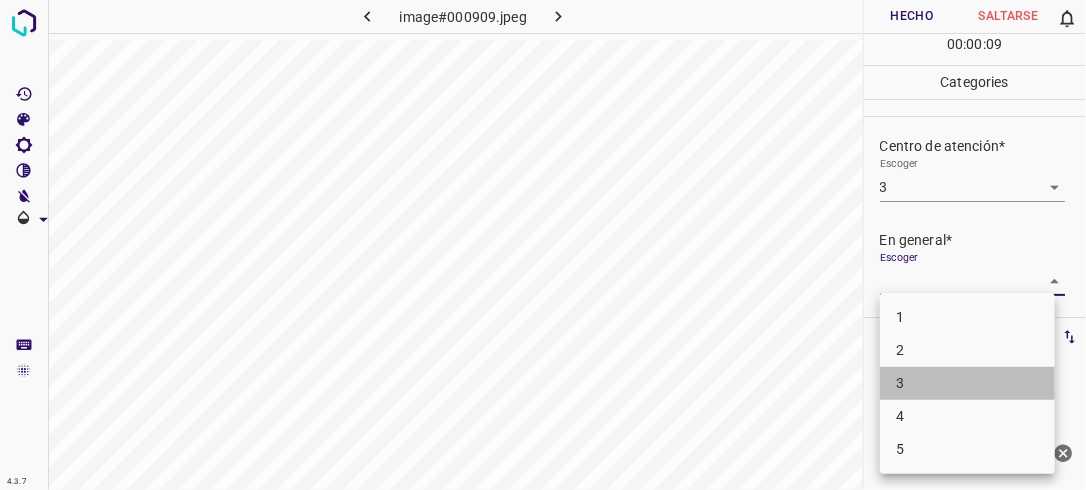 click on "3" at bounding box center [967, 383] 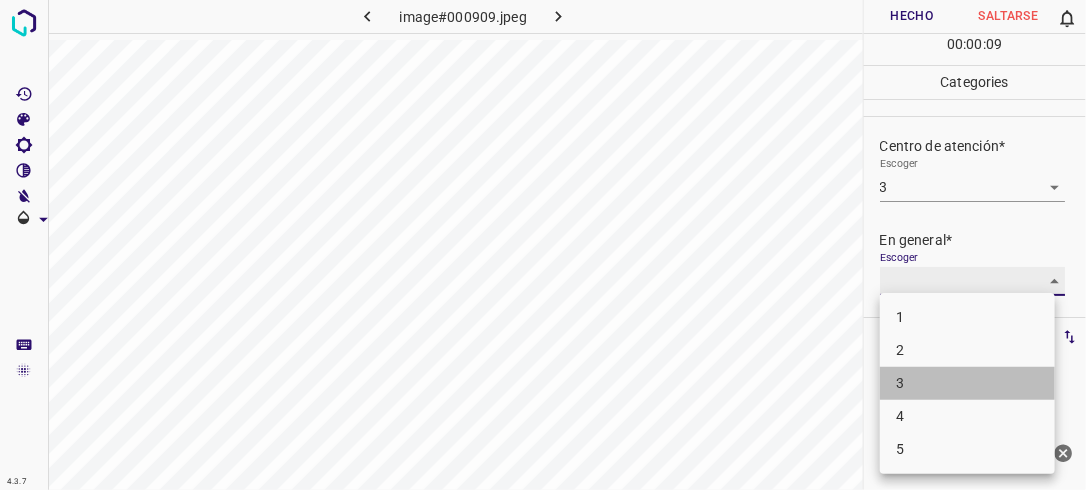 type on "3" 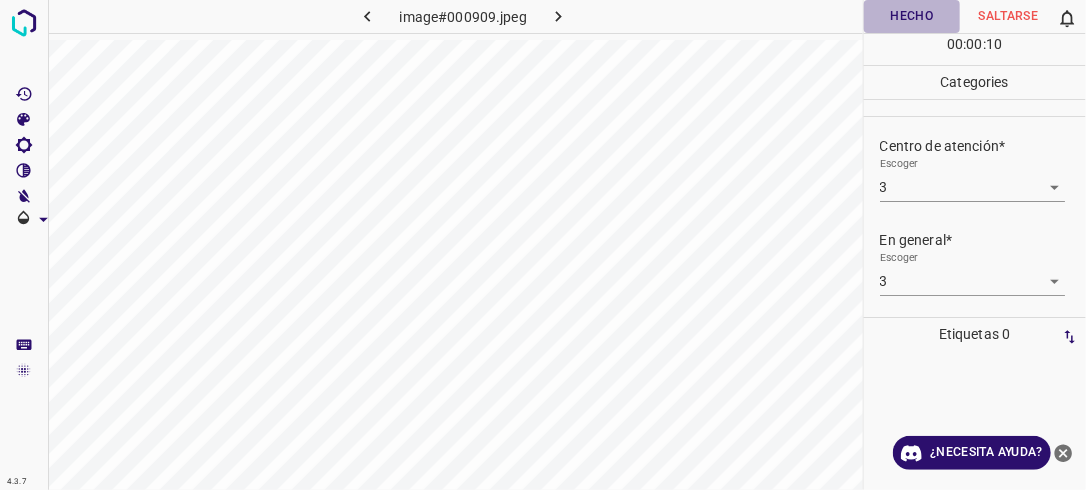 click on "Hecho" at bounding box center (912, 16) 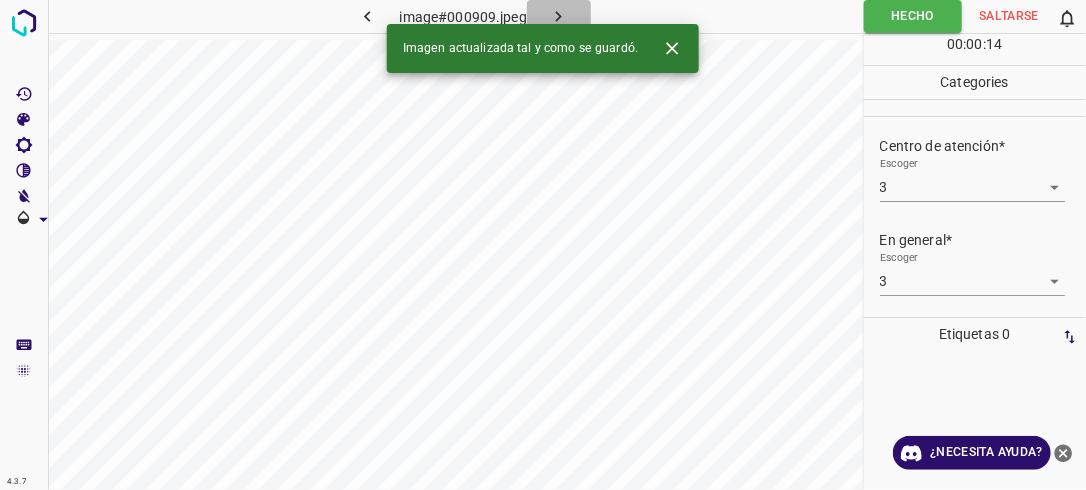 click at bounding box center (559, 16) 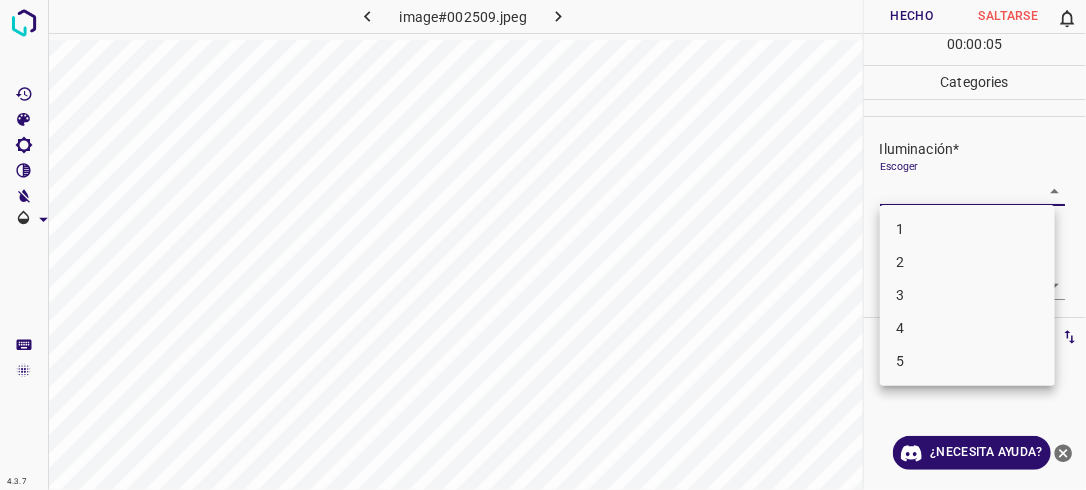 click on "4.3.7 image#002509.jpeg Hecho Saltarse 0 00   : 00   : 05   Categories Iluminación*  Escoger ​ Centro de atención*  Escoger ​ En general*  Escoger ​ Etiquetas 0 Categories 1 Lighting 2 Focus 3 Overall Tools Espacio Cambiar entre modos (Dibujar y Editar) Yo Etiquetado automático R Restaurar zoom M Acercar N Alejar Borrar Eliminar etiqueta de selección Filtros Z Restaurar filtros X Filtro de saturación C Filtro de brillo V Filtro de contraste B Filtro de escala de grises General O Descargar ¿Necesita ayuda? -Mensaje de texto -Esconder -Borrar 1 2 3 4 5" at bounding box center (543, 245) 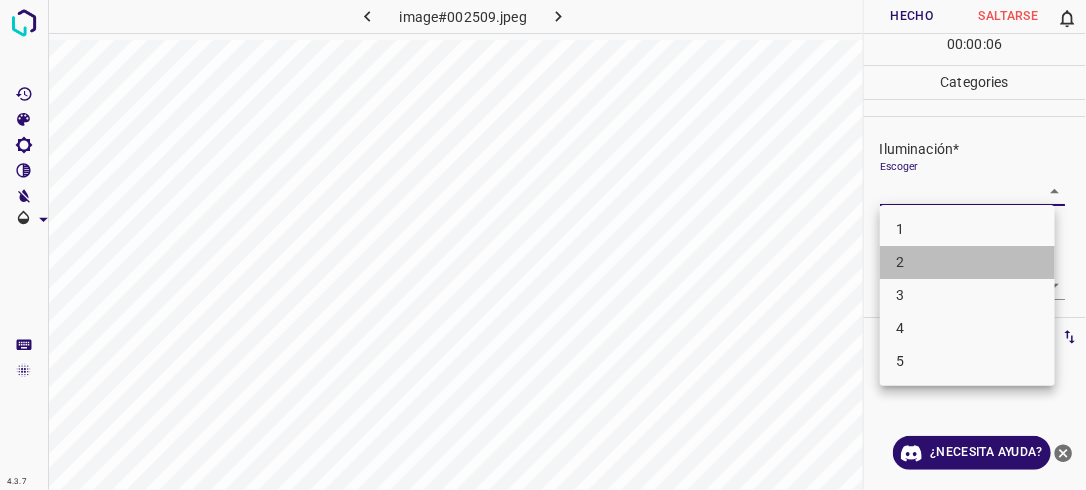 click on "2" at bounding box center (967, 262) 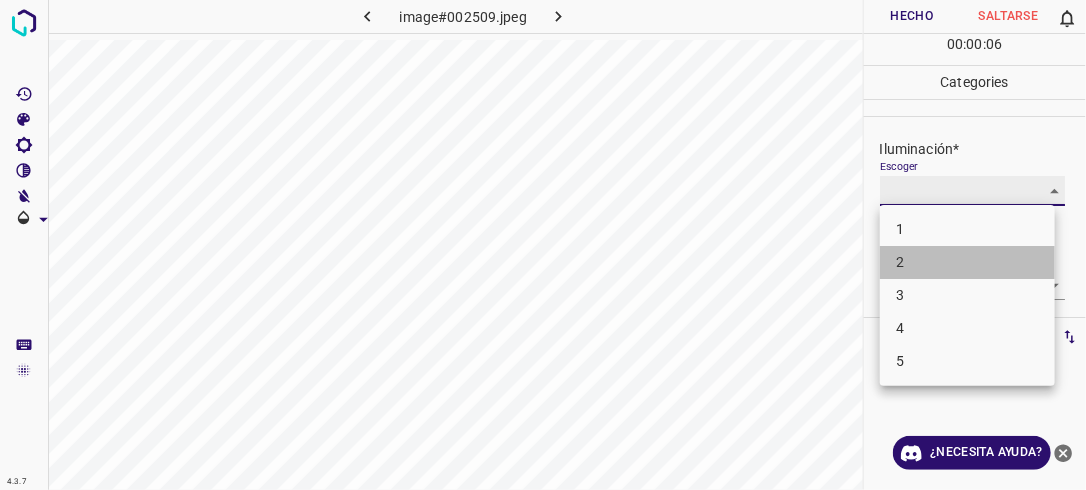 type on "2" 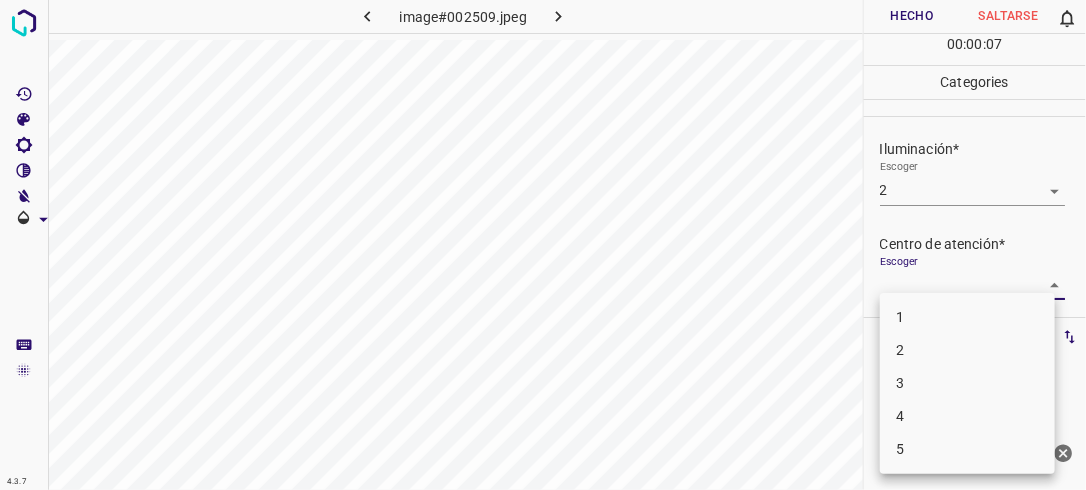 drag, startPoint x: 1034, startPoint y: 277, endPoint x: 1016, endPoint y: 316, distance: 42.953465 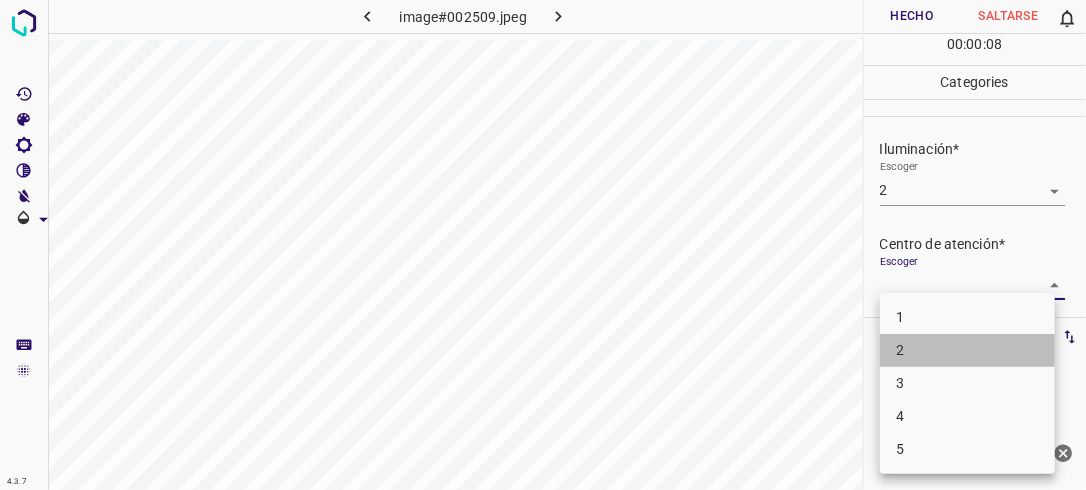 drag, startPoint x: 1001, startPoint y: 351, endPoint x: 1055, endPoint y: 304, distance: 71.5891 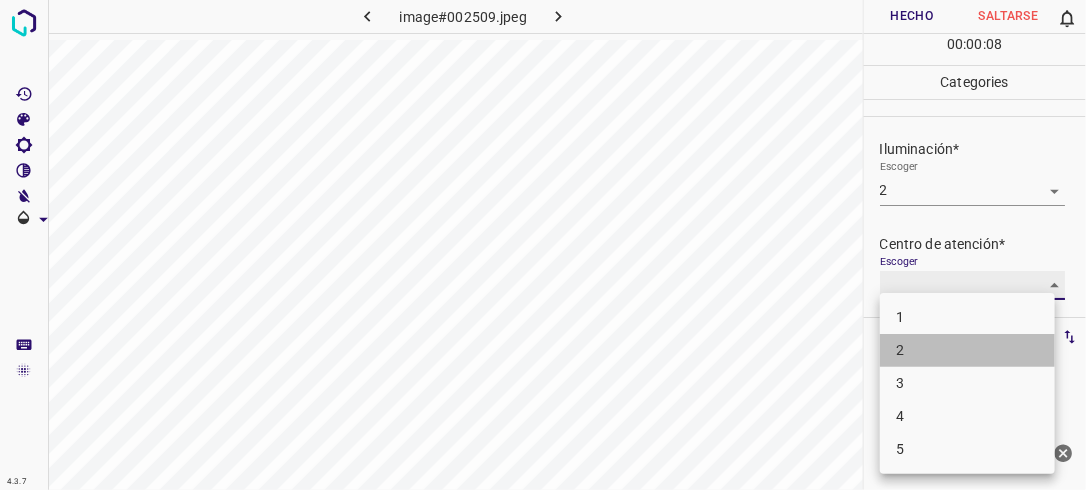 type on "2" 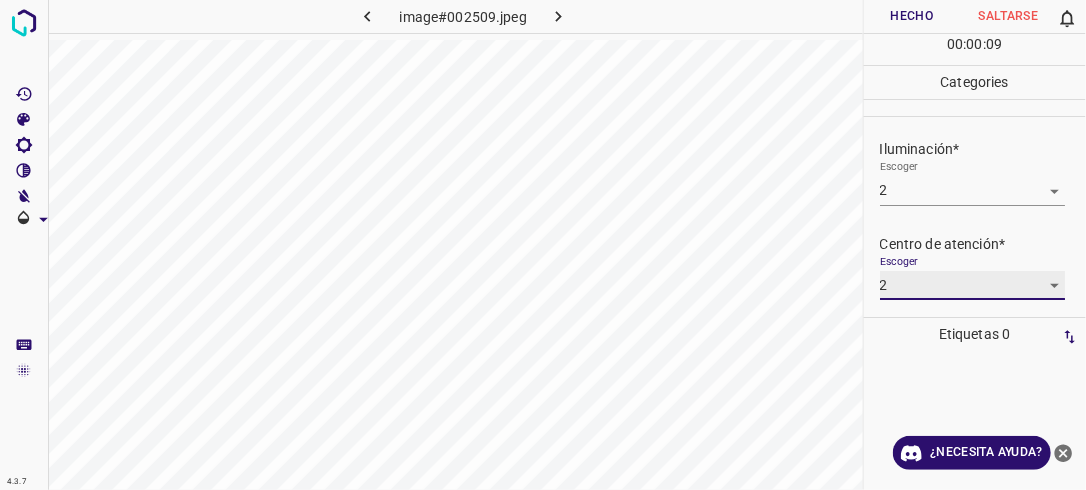 scroll, scrollTop: 98, scrollLeft: 0, axis: vertical 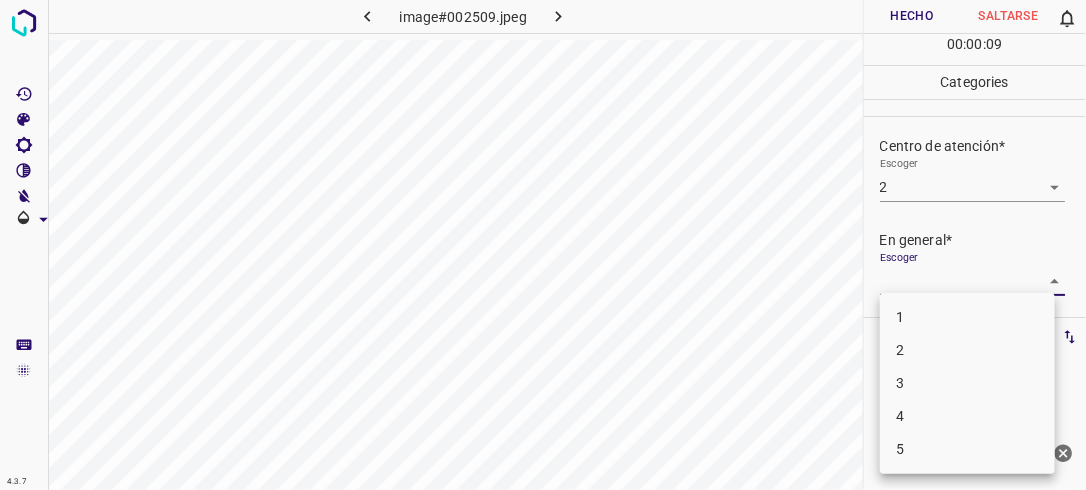 click on "4.3.7 image#002509.jpeg Hecho Saltarse 0 00   : 00   : 09   Categories Iluminación*  Escoger 2 2 Centro de atención*  Escoger 2 2 En general*  Escoger ​ Etiquetas 0 Categories 1 Lighting 2 Focus 3 Overall Tools Espacio Cambiar entre modos (Dibujar y Editar) Yo Etiquetado automático R Restaurar zoom M Acercar N Alejar Borrar Eliminar etiqueta de selección Filtros Z Restaurar filtros X Filtro de saturación C Filtro de brillo V Filtro de contraste B Filtro de escala de grises General O Descargar ¿Necesita ayuda? -Mensaje de texto -Esconder -Borrar 1 2 3 4 5" at bounding box center (543, 245) 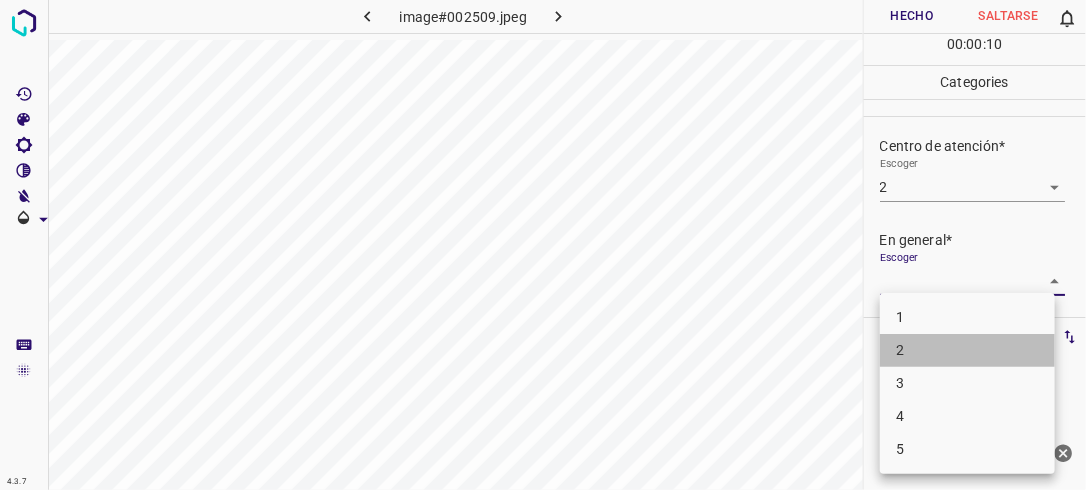 click on "2" at bounding box center (967, 350) 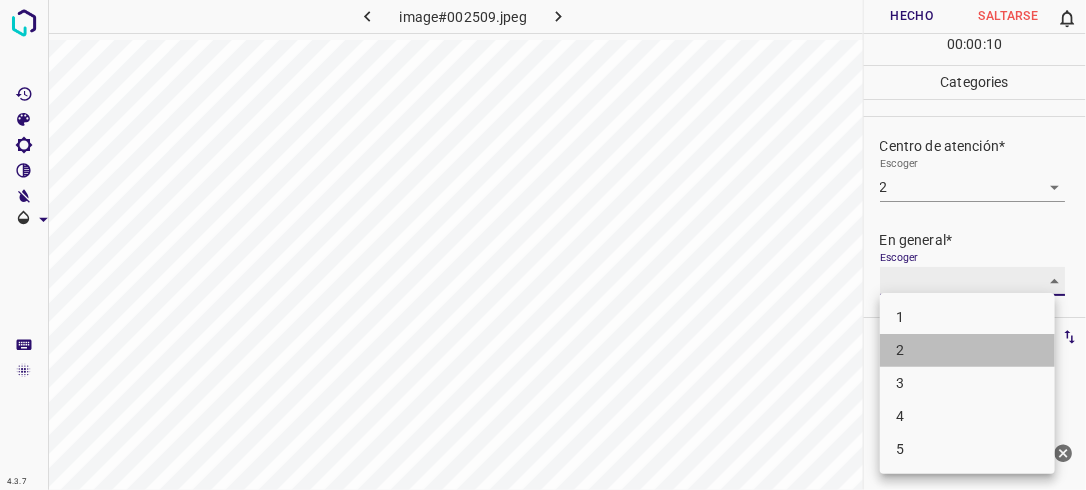 type on "2" 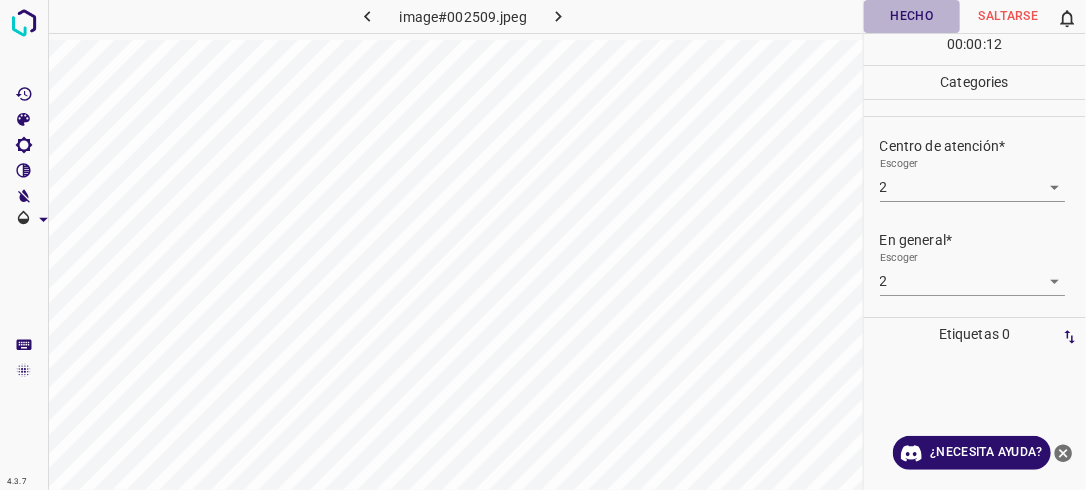 click on "Hecho" at bounding box center [912, 16] 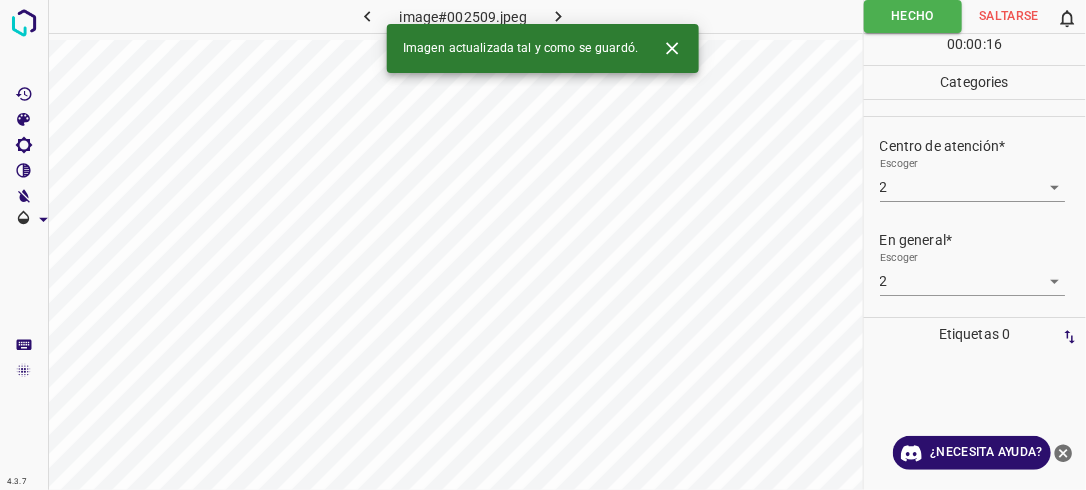 click at bounding box center (559, 16) 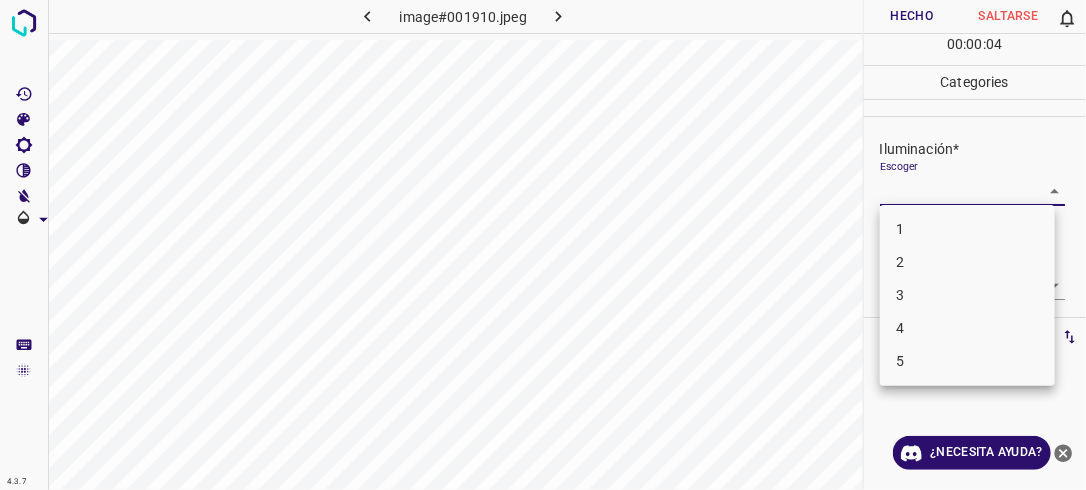 click on "4.3.7 image#001910.jpeg Hecho Saltarse 0 00   : 00   : 04   Categories Iluminación*  Escoger ​ Centro de atención*  Escoger ​ En general*  Escoger ​ Etiquetas 0 Categories 1 Lighting 2 Focus 3 Overall Tools Espacio Cambiar entre modos (Dibujar y Editar) Yo Etiquetado automático R Restaurar zoom M Acercar N Alejar Borrar Eliminar etiqueta de selección Filtros Z Restaurar filtros X Filtro de saturación C Filtro de brillo V Filtro de contraste B Filtro de escala de grises General O Descargar ¿Necesita ayuda? -Mensaje de texto -Esconder -Borrar 1 2 3 4 5" at bounding box center (543, 245) 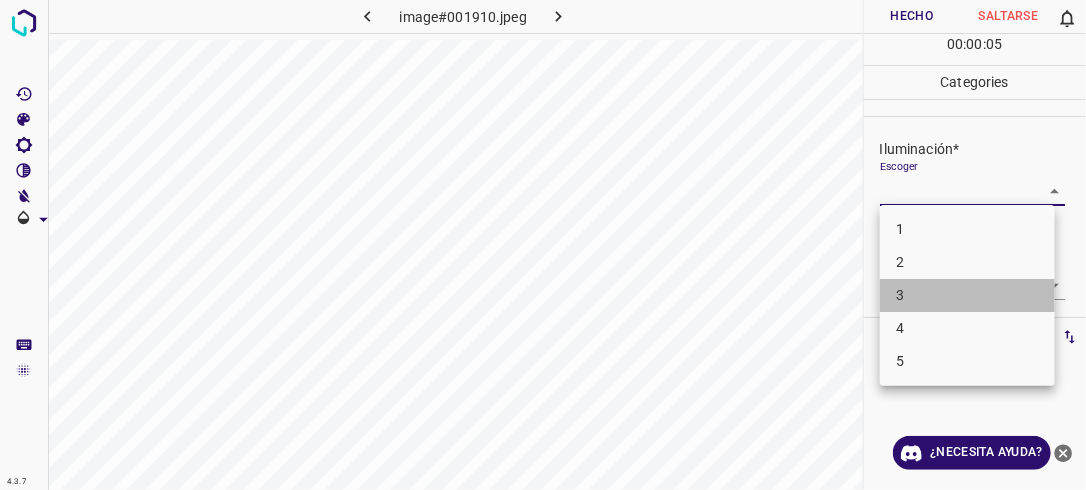 click on "3" at bounding box center (967, 295) 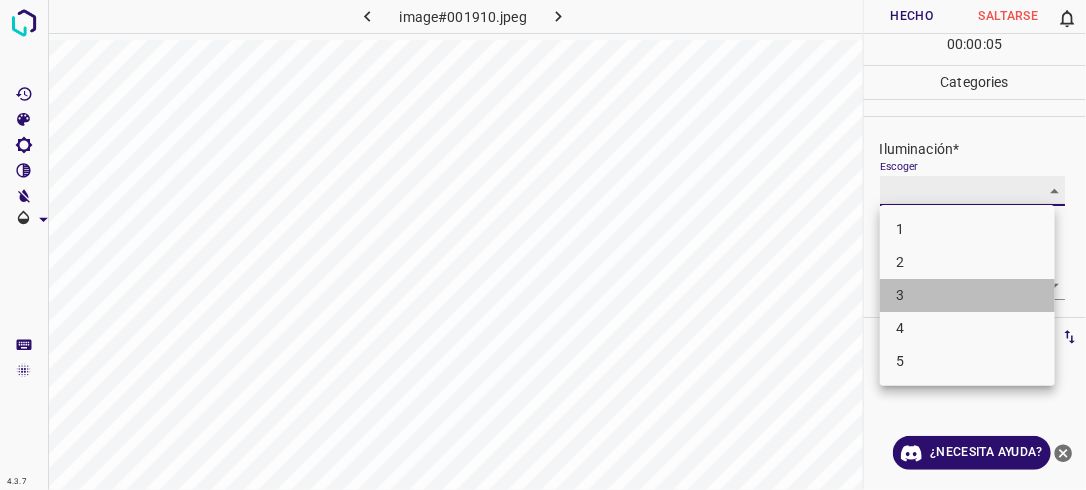 type on "3" 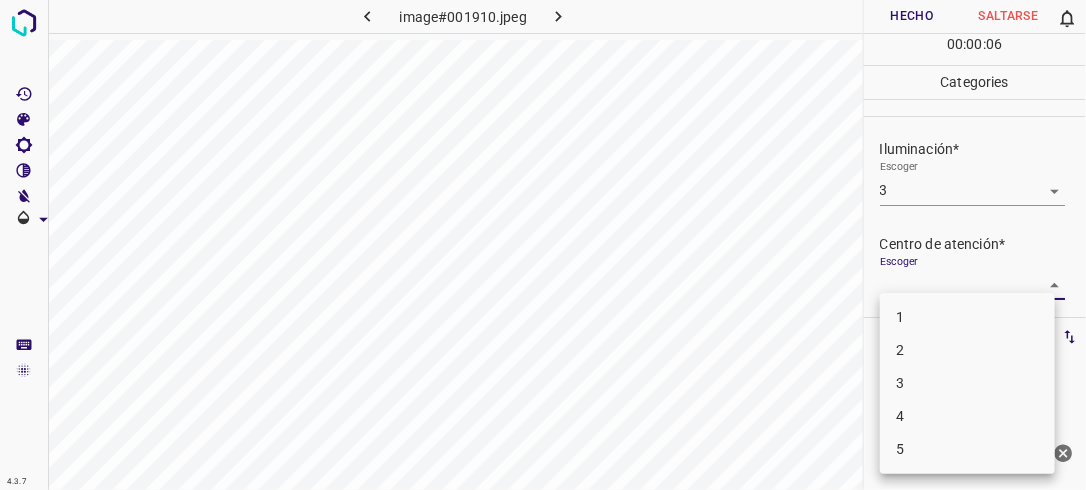 click on "4.3.7 image#001910.jpeg Hecho Saltarse 0 00   : 00   : 06   Categories Iluminación*  Escoger 3 3 Centro de atención*  Escoger ​ En general*  Escoger ​ Etiquetas 0 Categories 1 Lighting 2 Focus 3 Overall Tools Espacio Cambiar entre modos (Dibujar y Editar) Yo Etiquetado automático R Restaurar zoom M Acercar N Alejar Borrar Eliminar etiqueta de selección Filtros Z Restaurar filtros X Filtro de saturación C Filtro de brillo V Filtro de contraste B Filtro de escala de grises General O Descargar ¿Necesita ayuda? -Mensaje de texto -Esconder -Borrar 1 2 3 4 5" at bounding box center [543, 245] 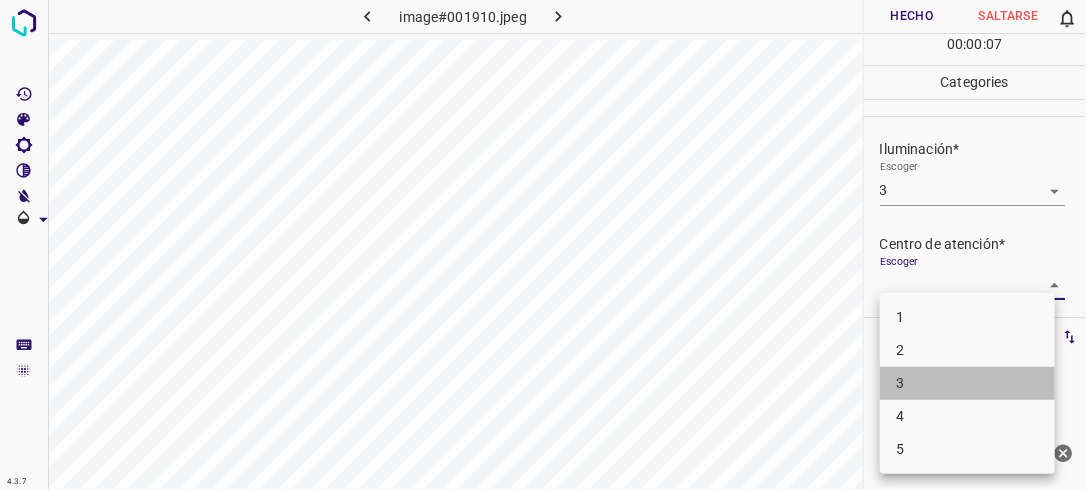 click on "3" at bounding box center (967, 383) 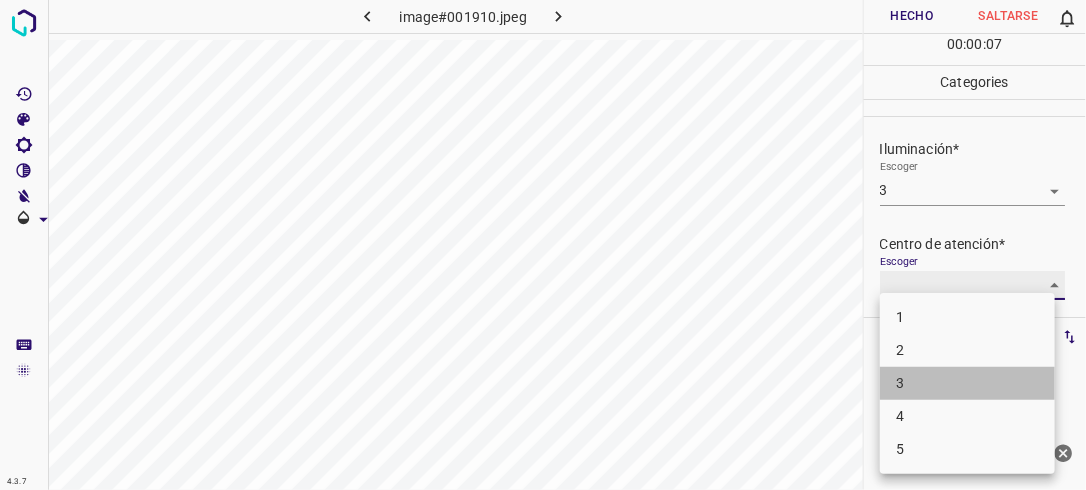 type on "3" 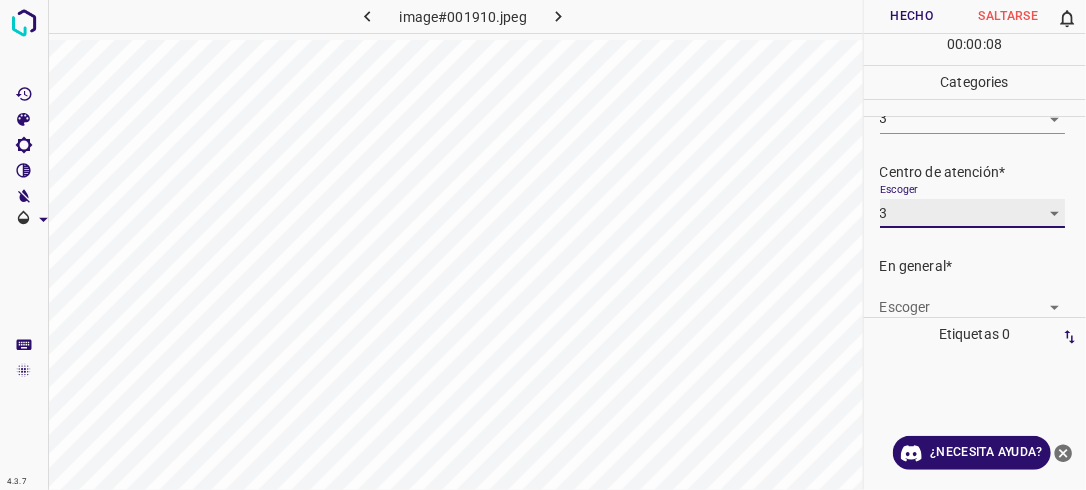 scroll, scrollTop: 98, scrollLeft: 0, axis: vertical 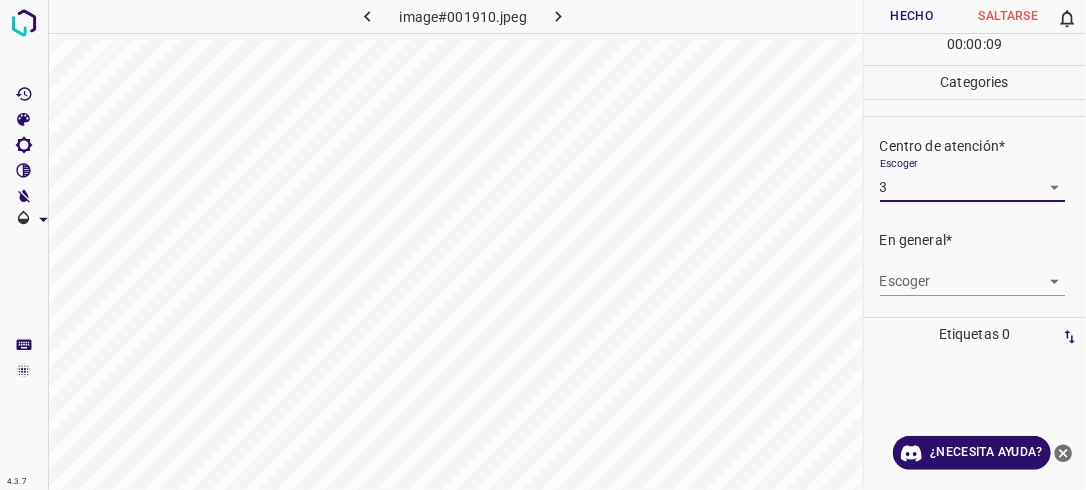 click on "4.3.7 image#001910.jpeg Hecho Saltarse 0 00   : 00   : 09   Categories Iluminación*  Escoger 3 3 Centro de atención*  Escoger 3 3 En general*  Escoger ​ Etiquetas 0 Categories 1 Lighting 2 Focus 3 Overall Tools Espacio Cambiar entre modos (Dibujar y Editar) Yo Etiquetado automático R Restaurar zoom M Acercar N Alejar Borrar Eliminar etiqueta de selección Filtros Z Restaurar filtros X Filtro de saturación C Filtro de brillo V Filtro de contraste B Filtro de escala de grises General O Descargar ¿Necesita ayuda? -Mensaje de texto -Esconder -Borrar" at bounding box center (543, 245) 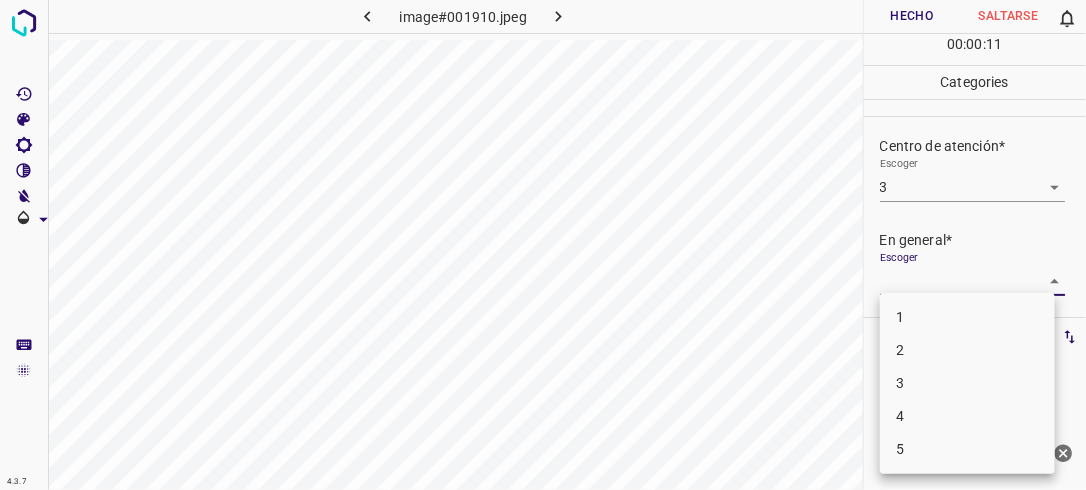 click on "3" at bounding box center (967, 383) 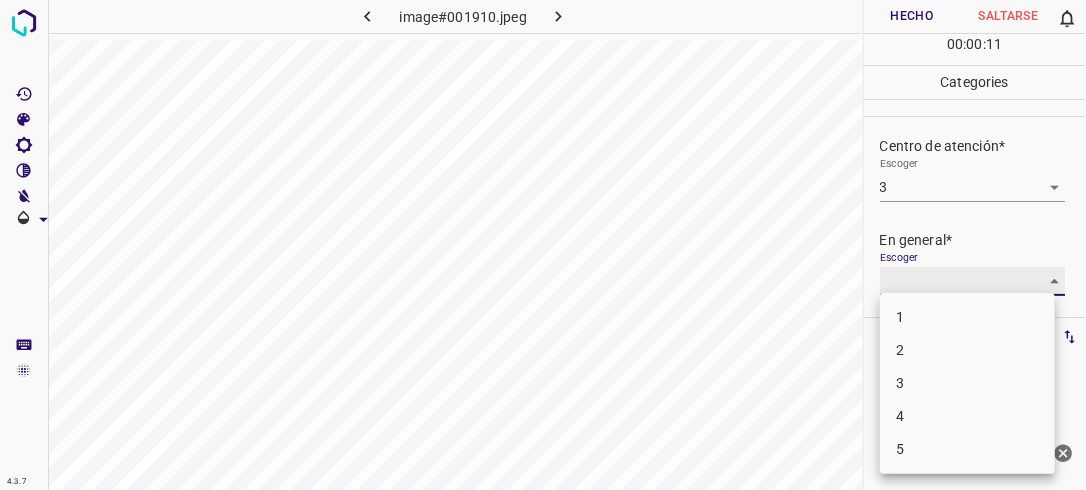 type on "3" 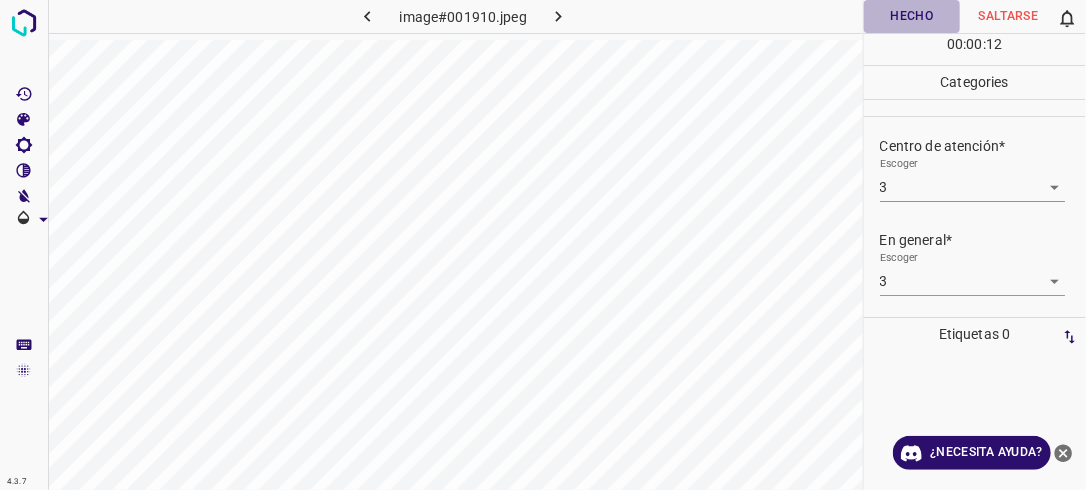 click on "Hecho" at bounding box center (912, 16) 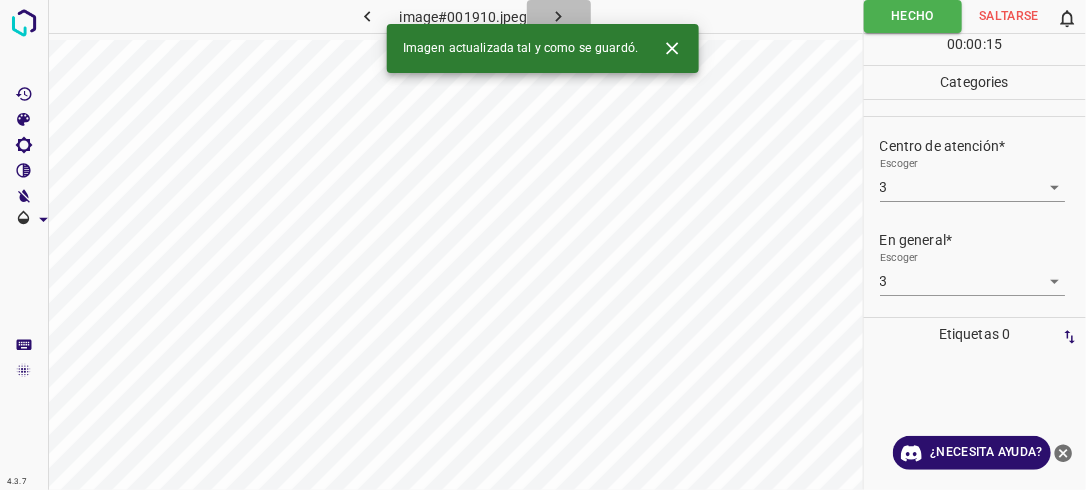 click 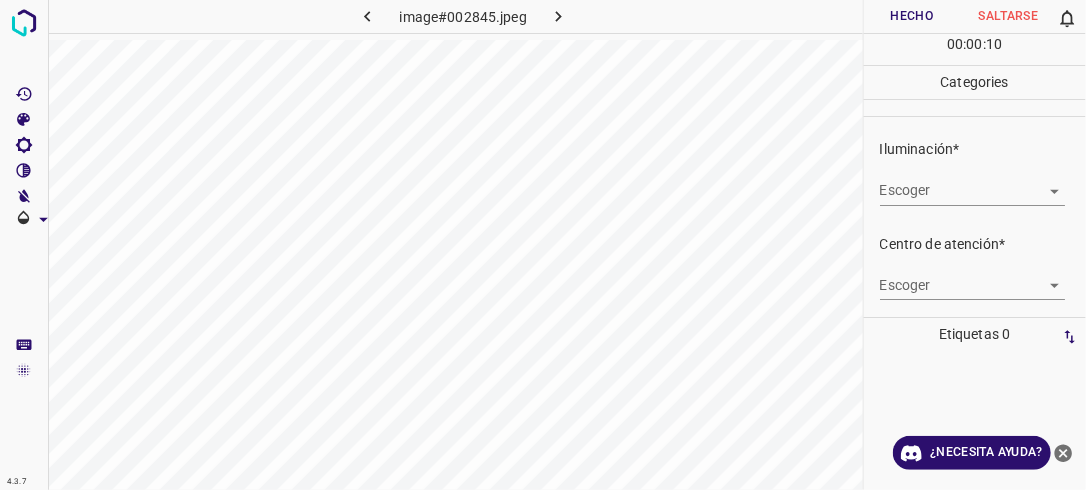 click on "4.3.7 image#002845.jpeg Hecho Saltarse 0 00   : 00   : 10   Categories Iluminación*  Escoger ​ Centro de atención*  Escoger ​ En general*  Escoger ​ Etiquetas 0 Categories 1 Lighting 2 Focus 3 Overall Tools Espacio Cambiar entre modos (Dibujar y Editar) Yo Etiquetado automático R Restaurar zoom M Acercar N Alejar Borrar Eliminar etiqueta de selección Filtros Z Restaurar filtros X Filtro de saturación C Filtro de brillo V Filtro de contraste B Filtro de escala de grises General O Descargar ¿Necesita ayuda? -Mensaje de texto -Esconder -Borrar" at bounding box center [543, 245] 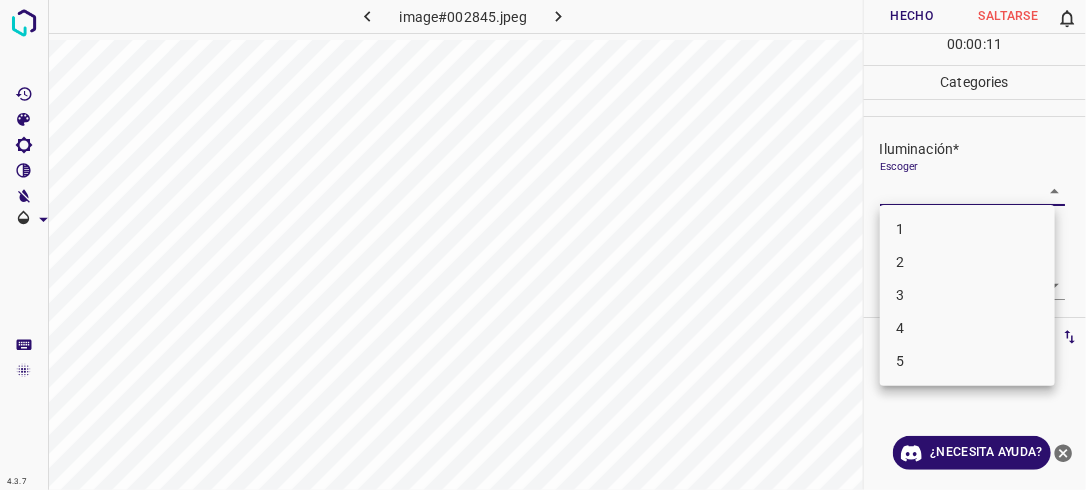 click on "2" at bounding box center [967, 262] 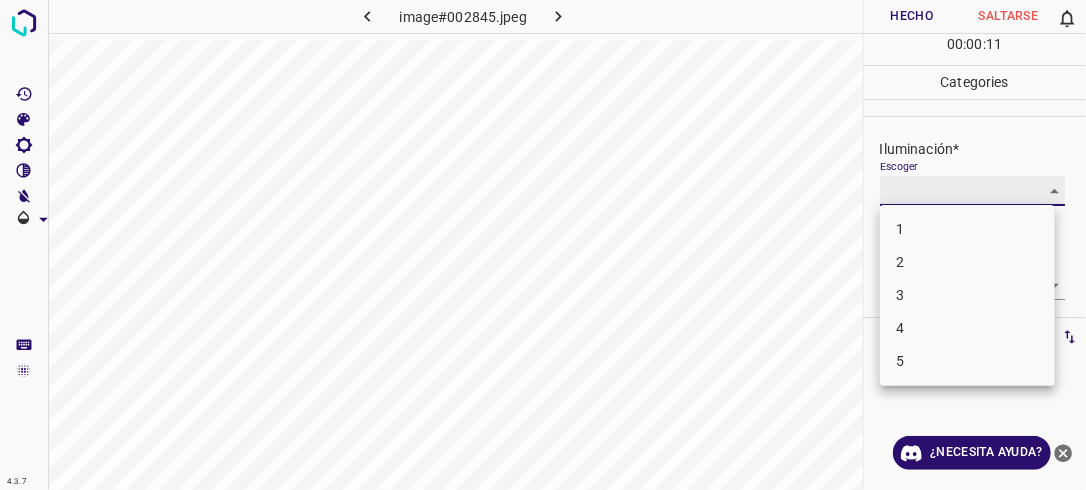 type on "2" 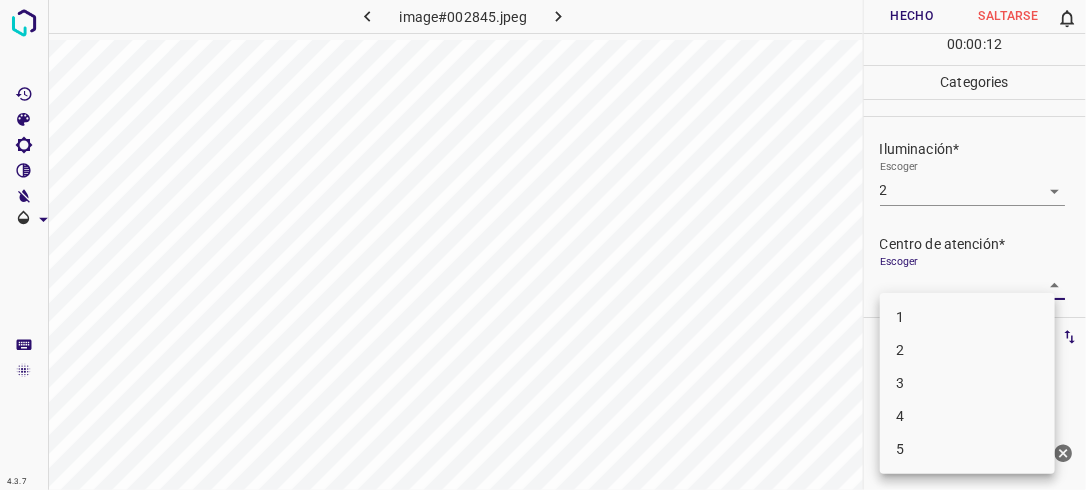 click on "4.3.7 image#002845.jpeg Hecho Saltarse 0 00   : 00   : 12   Categories Iluminación*  Escoger 2 2 Centro de atención*  Escoger ​ En general*  Escoger ​ Etiquetas 0 Categories 1 Lighting 2 Focus 3 Overall Tools Espacio Cambiar entre modos (Dibujar y Editar) Yo Etiquetado automático R Restaurar zoom M Acercar N Alejar Borrar Eliminar etiqueta de selección Filtros Z Restaurar filtros X Filtro de saturación C Filtro de brillo V Filtro de contraste B Filtro de escala de grises General O Descargar ¿Necesita ayuda? -Mensaje de texto -Esconder -Borrar 1 2 3 4 5" at bounding box center (543, 245) 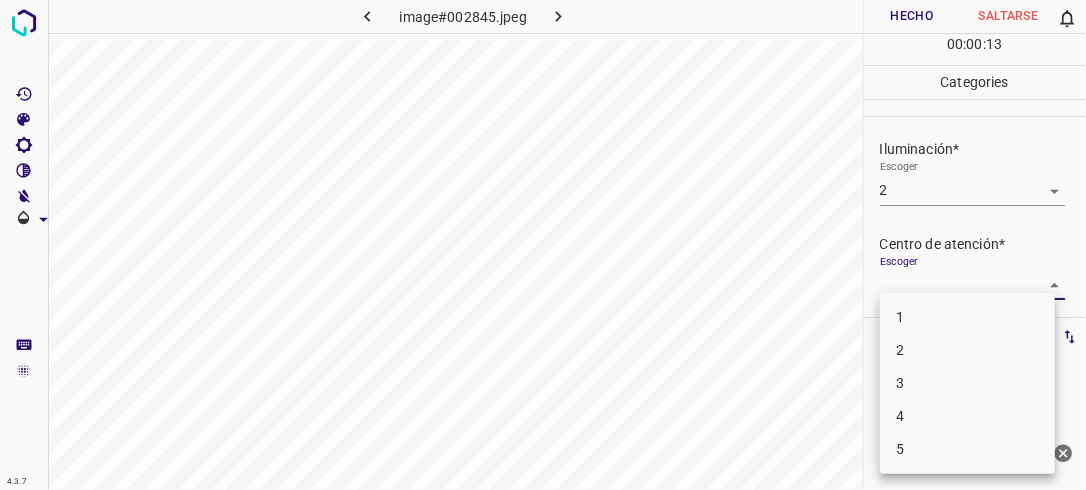 click on "2" at bounding box center (967, 350) 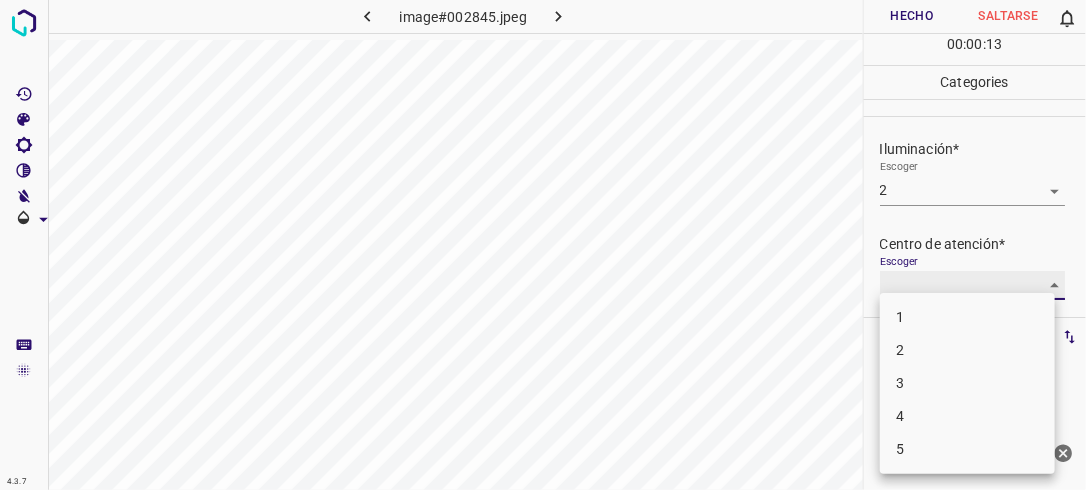 type on "2" 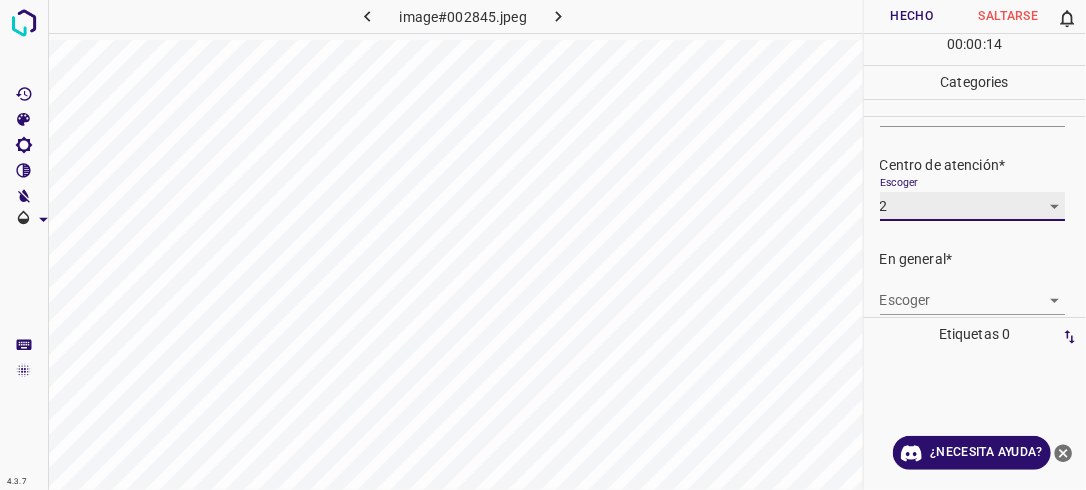 scroll, scrollTop: 98, scrollLeft: 0, axis: vertical 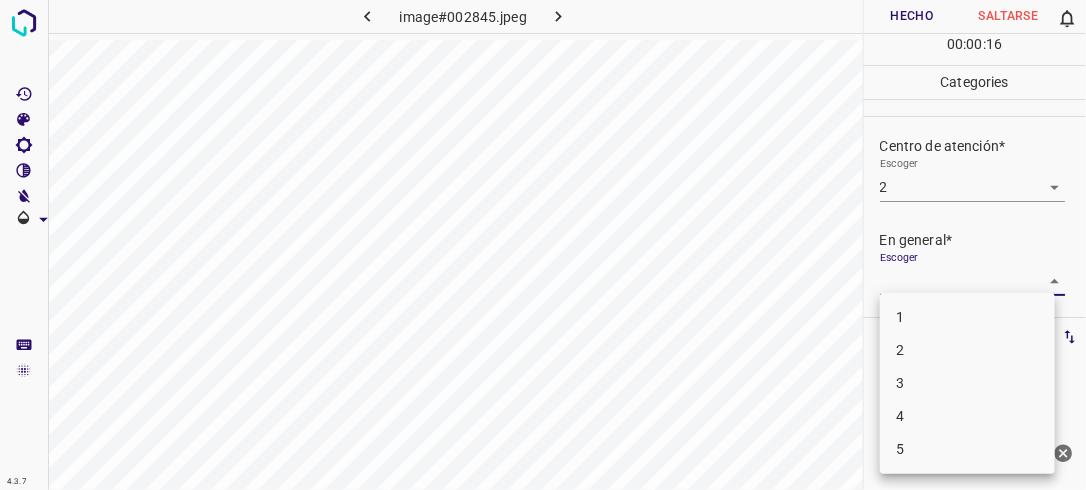 click on "4.3.7 image#002845.jpeg Hecho Saltarse 0 00   : 00   : 16   Categories Iluminación*  Escoger 2 2 Centro de atención*  Escoger 2 2 En general*  Escoger ​ Etiquetas 0 Categories 1 Lighting 2 Focus 3 Overall Tools Espacio Cambiar entre modos (Dibujar y Editar) Yo Etiquetado automático R Restaurar zoom M Acercar N Alejar Borrar Eliminar etiqueta de selección Filtros Z Restaurar filtros X Filtro de saturación C Filtro de brillo V Filtro de contraste B Filtro de escala de grises General O Descargar ¿Necesita ayuda? -Mensaje de texto -Esconder -Borrar 1 2 3 4 5" at bounding box center [543, 245] 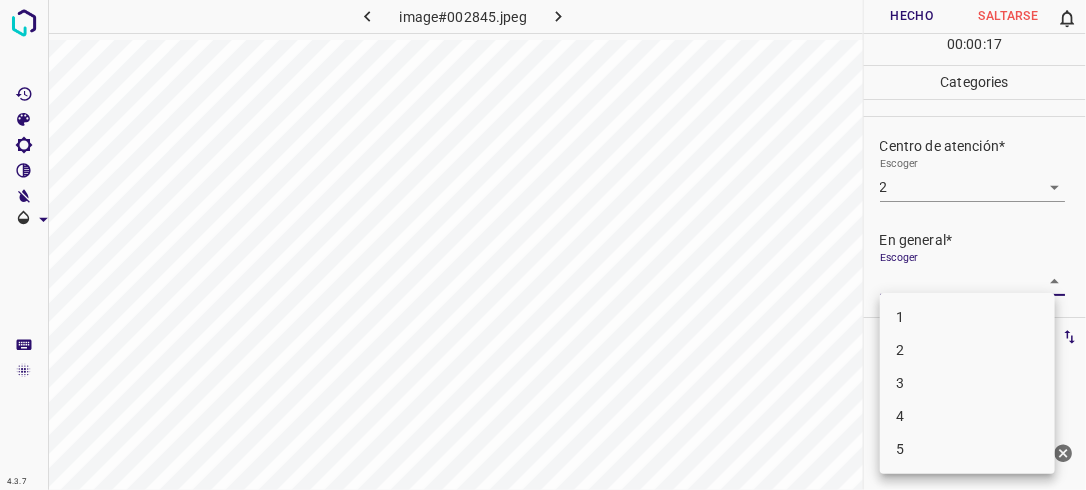 click on "2" at bounding box center (967, 350) 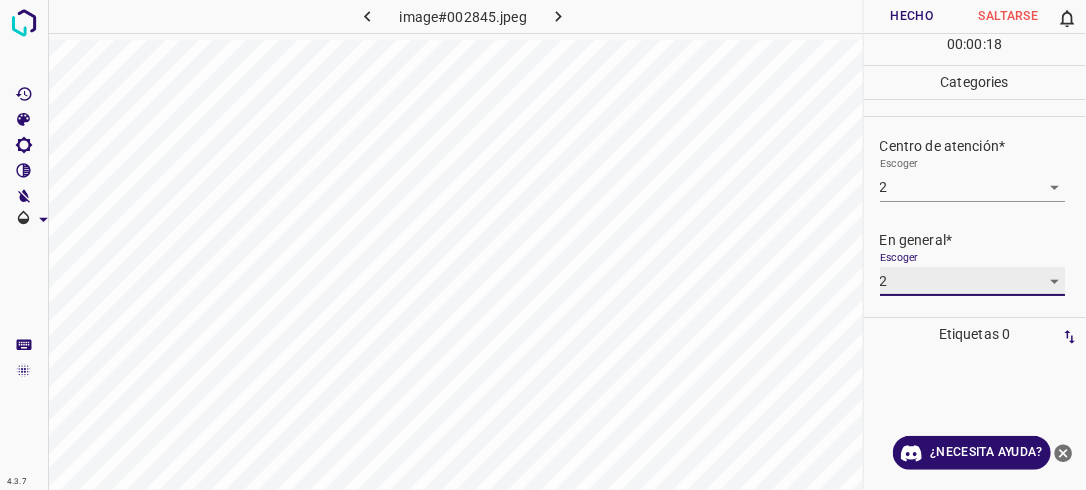 type on "2" 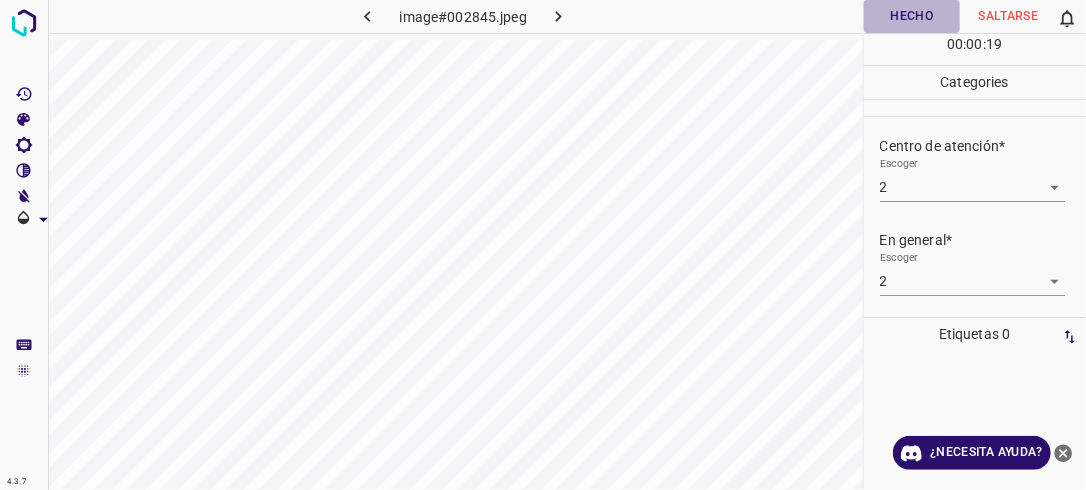 click on "Hecho" at bounding box center (912, 16) 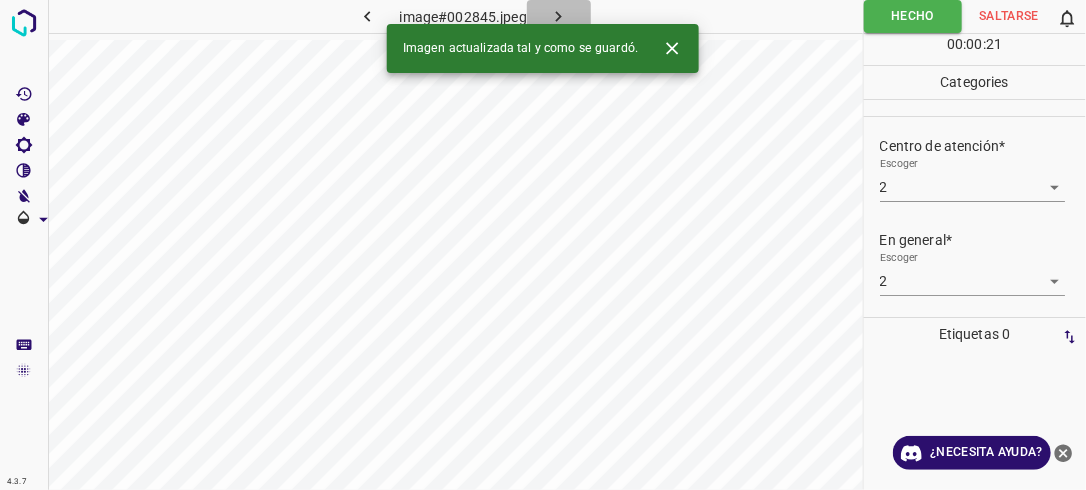 click at bounding box center (559, 16) 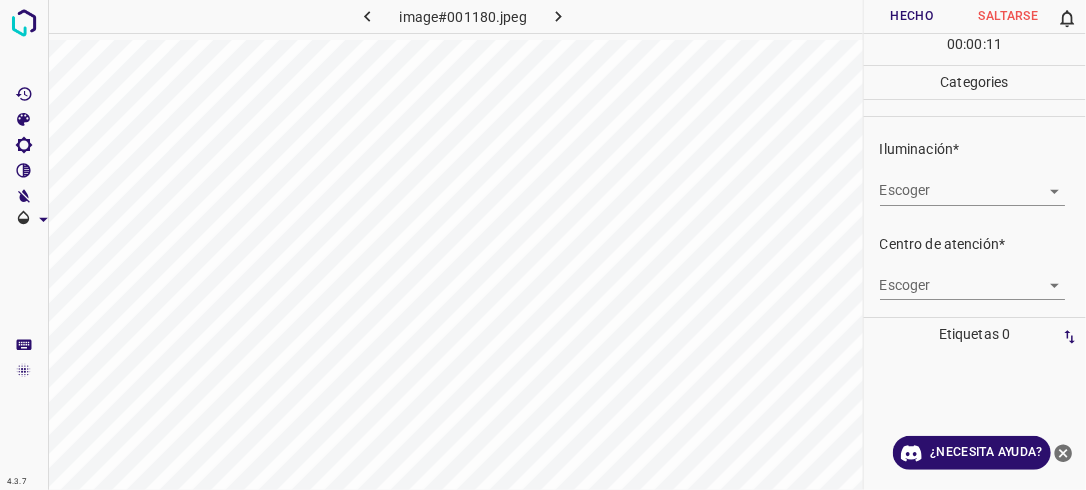 click on "4.3.7 image#001180.jpeg Hecho Saltarse 0 00   : 00   : 11   Categories Iluminación*  Escoger ​ Centro de atención*  Escoger ​ En general*  Escoger ​ Etiquetas 0 Categories 1 Lighting 2 Focus 3 Overall Tools Espacio Cambiar entre modos (Dibujar y Editar) Yo Etiquetado automático R Restaurar zoom M Acercar N Alejar Borrar Eliminar etiqueta de selección Filtros Z Restaurar filtros X Filtro de saturación C Filtro de brillo V Filtro de contraste B Filtro de escala de grises General O Descargar ¿Necesita ayuda? -Mensaje de texto -Esconder -Borrar" at bounding box center [543, 245] 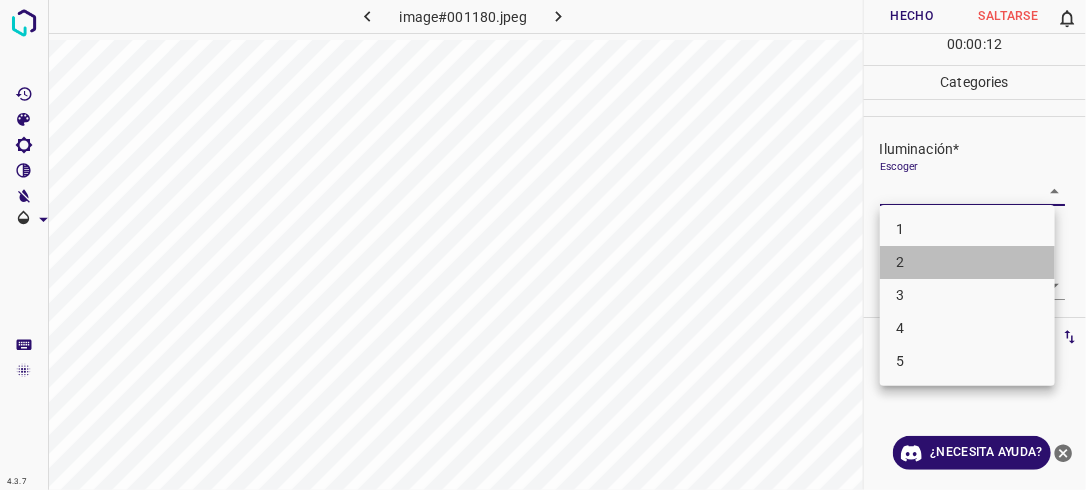 click on "2" at bounding box center [967, 262] 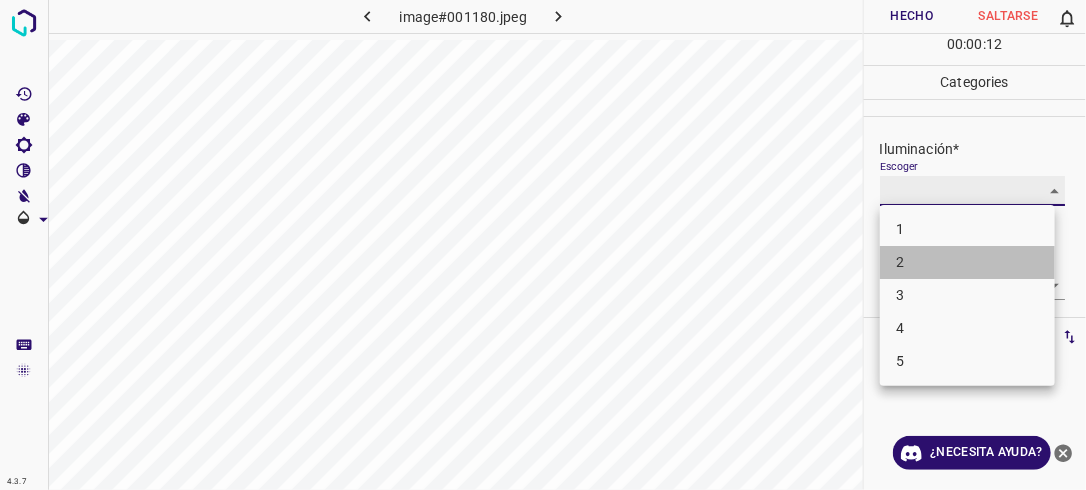 type on "2" 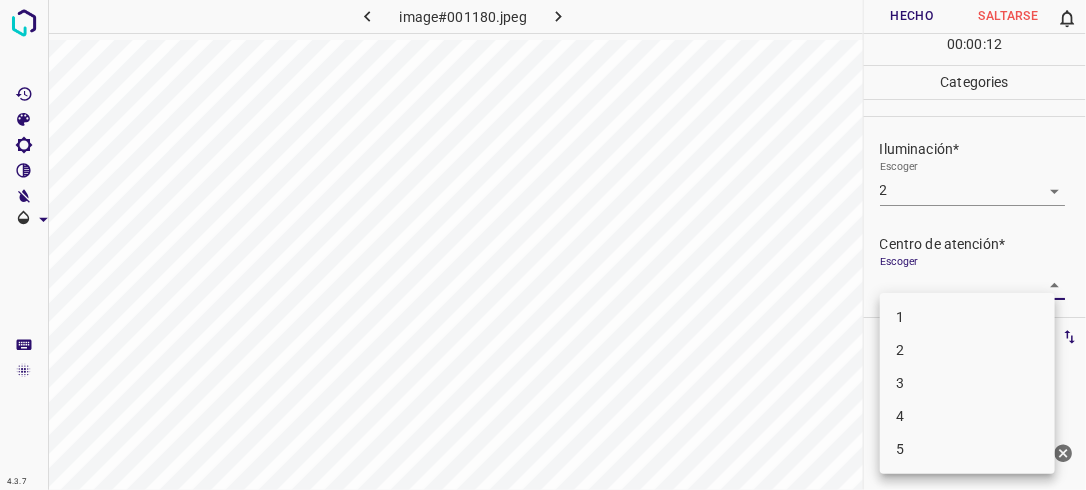 click on "4.3.7 image#001180.jpeg Hecho Saltarse 0 00   : 00   : 12   Categories Iluminación*  Escoger 2 2 Centro de atención*  Escoger ​ En general*  Escoger ​ Etiquetas 0 Categories 1 Lighting 2 Focus 3 Overall Tools Espacio Cambiar entre modos (Dibujar y Editar) Yo Etiquetado automático R Restaurar zoom M Acercar N Alejar Borrar Eliminar etiqueta de selección Filtros Z Restaurar filtros X Filtro de saturación C Filtro de brillo V Filtro de contraste B Filtro de escala de grises General O Descargar ¿Necesita ayuda? -Mensaje de texto -Esconder -Borrar 1 2 3 4 5" at bounding box center (543, 245) 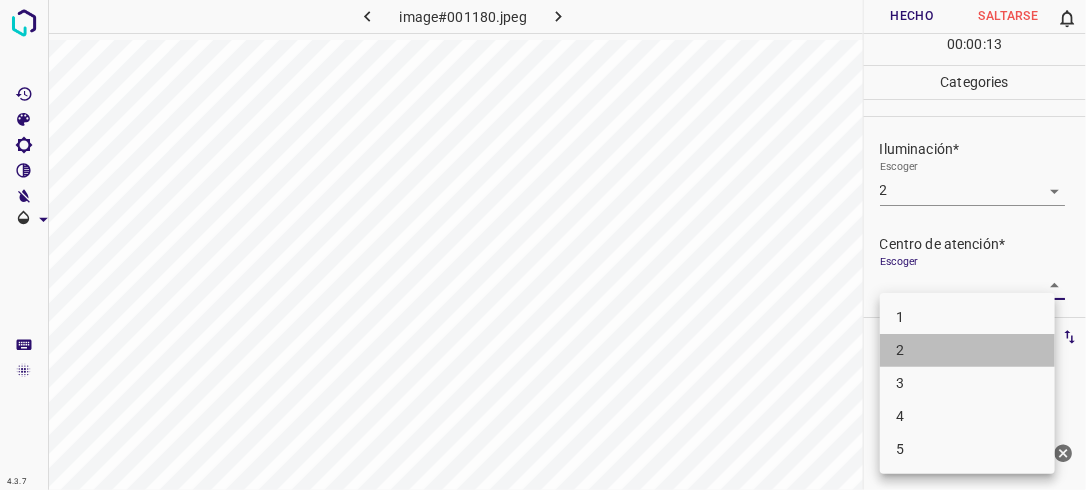 click on "2" at bounding box center (967, 350) 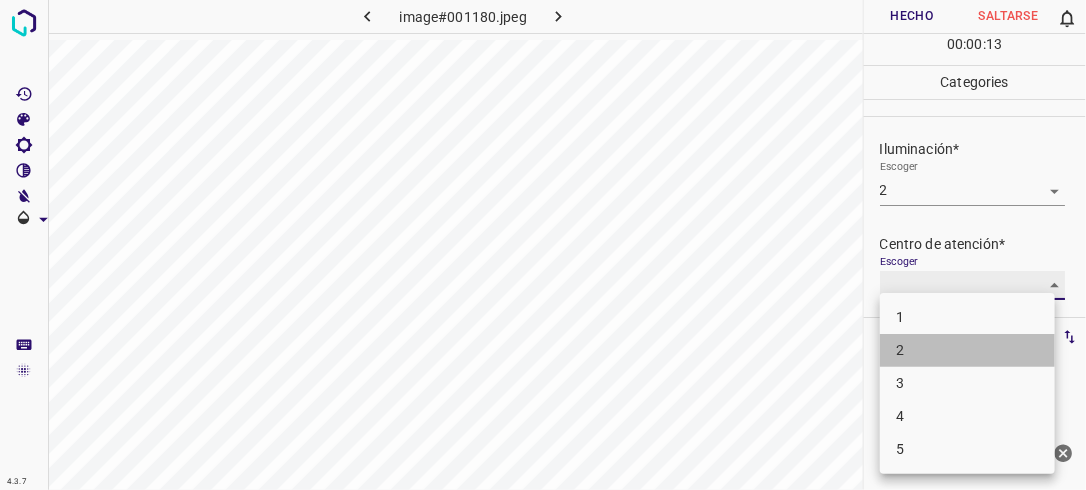 type on "2" 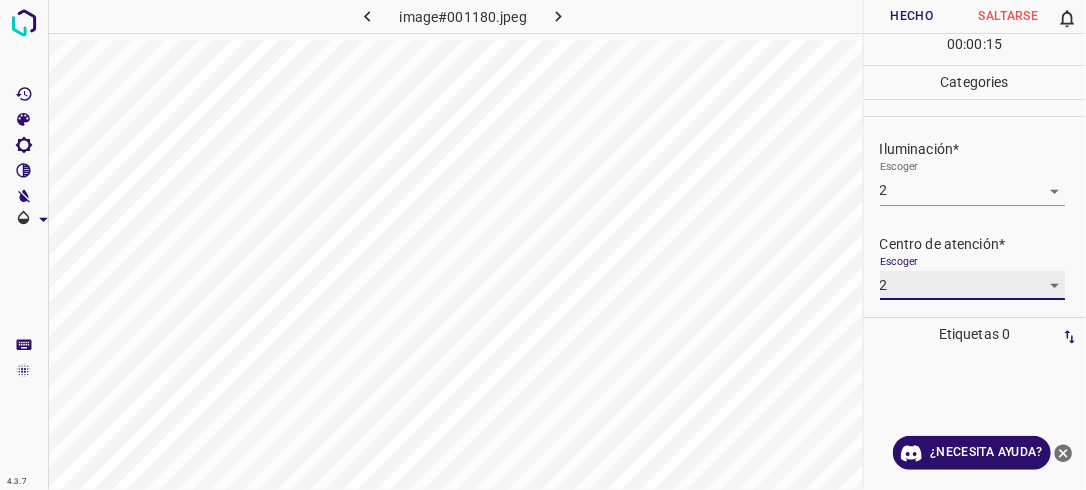 scroll, scrollTop: 98, scrollLeft: 0, axis: vertical 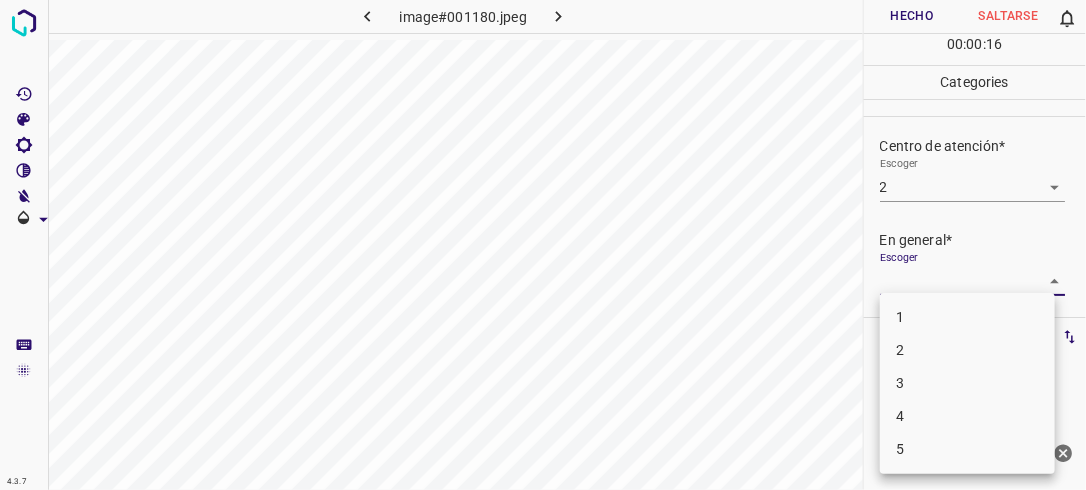 click on "4.3.7 image#001180.jpeg Hecho Saltarse 0 00   : 00   : 16   Categories Iluminación*  Escoger 2 2 Centro de atención*  Escoger 2 2 En general*  Escoger ​ Etiquetas 0 Categories 1 Lighting 2 Focus 3 Overall Tools Espacio Cambiar entre modos (Dibujar y Editar) Yo Etiquetado automático R Restaurar zoom M Acercar N Alejar Borrar Eliminar etiqueta de selección Filtros Z Restaurar filtros X Filtro de saturación C Filtro de brillo V Filtro de contraste B Filtro de escala de grises General O Descargar ¿Necesita ayuda? -Mensaje de texto -Esconder -Borrar 1 2 3 4 5" at bounding box center (543, 245) 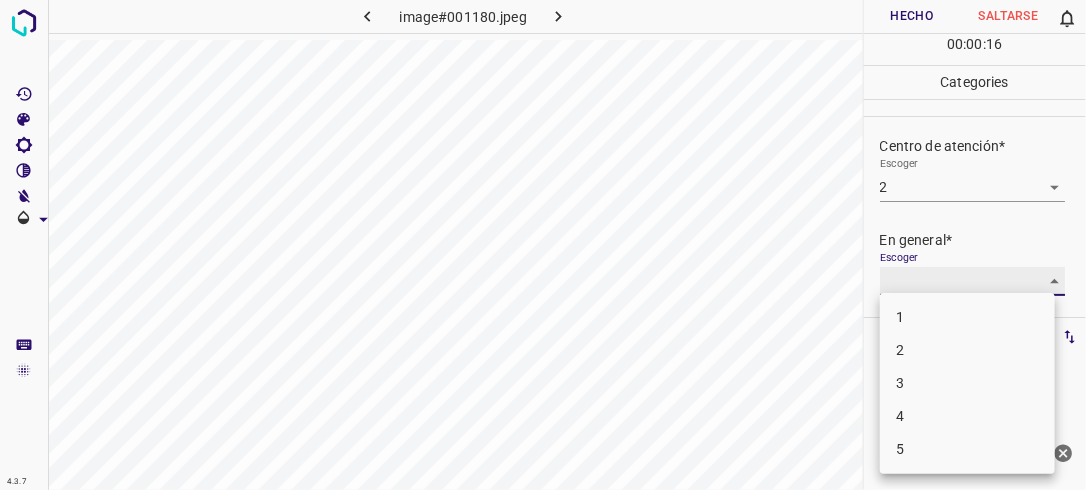 type on "2" 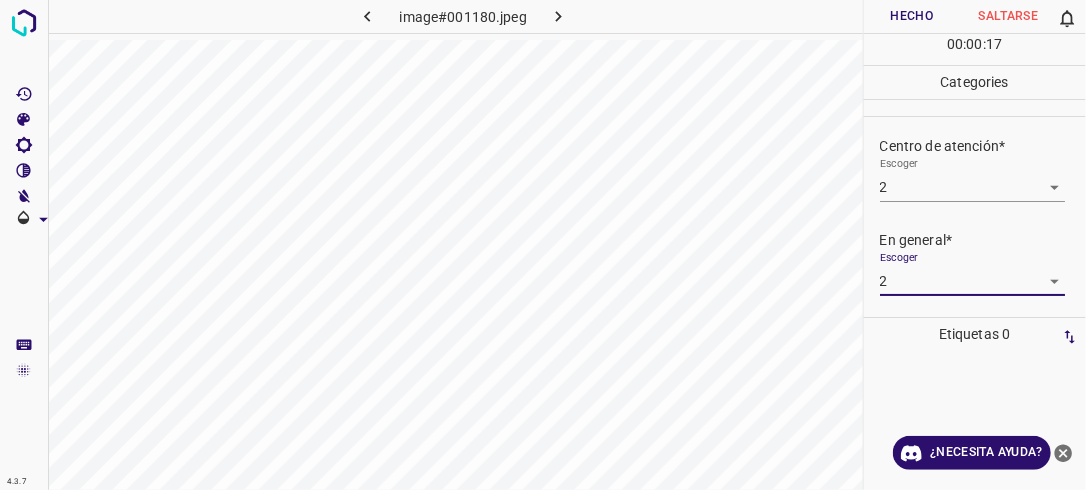 click on "Hecho" at bounding box center (912, 16) 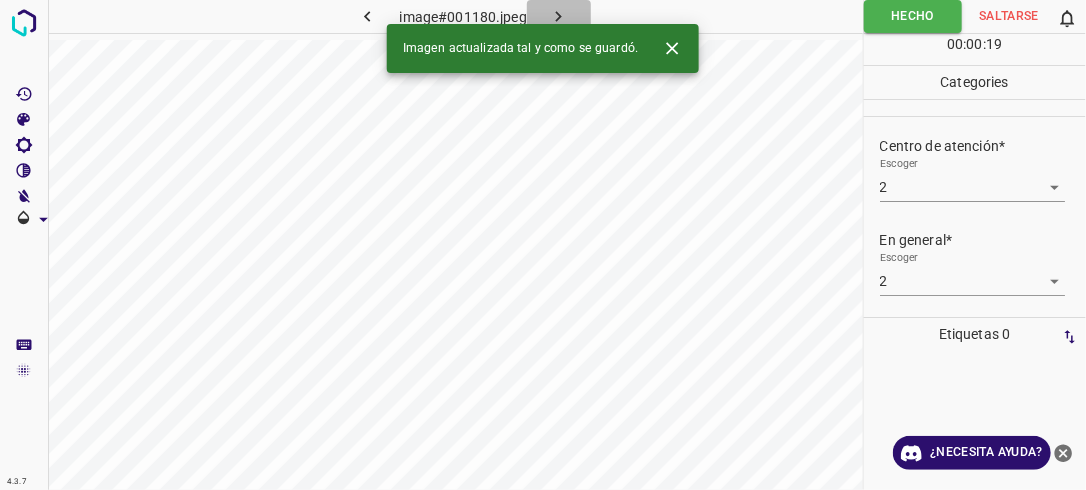 click at bounding box center [559, 16] 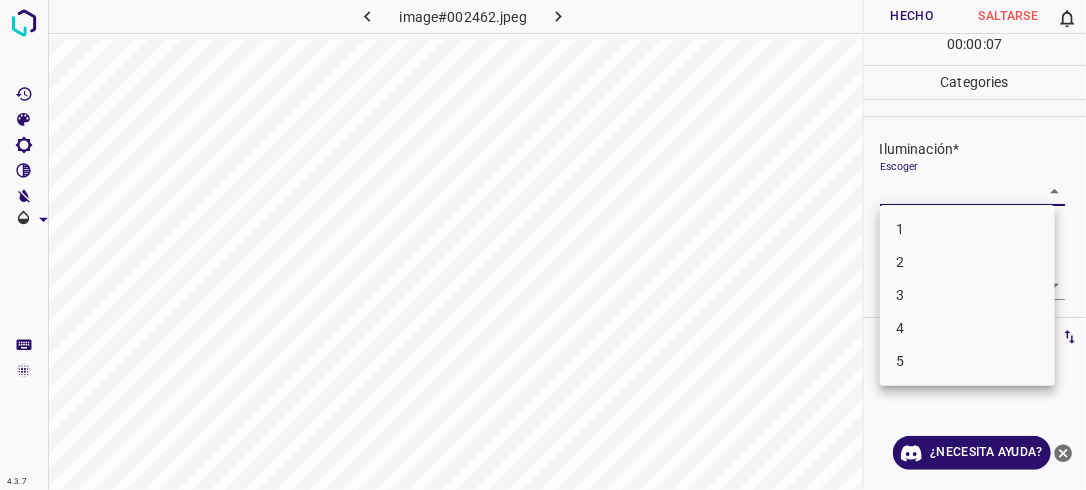 drag, startPoint x: 1045, startPoint y: 188, endPoint x: 1036, endPoint y: 216, distance: 29.410883 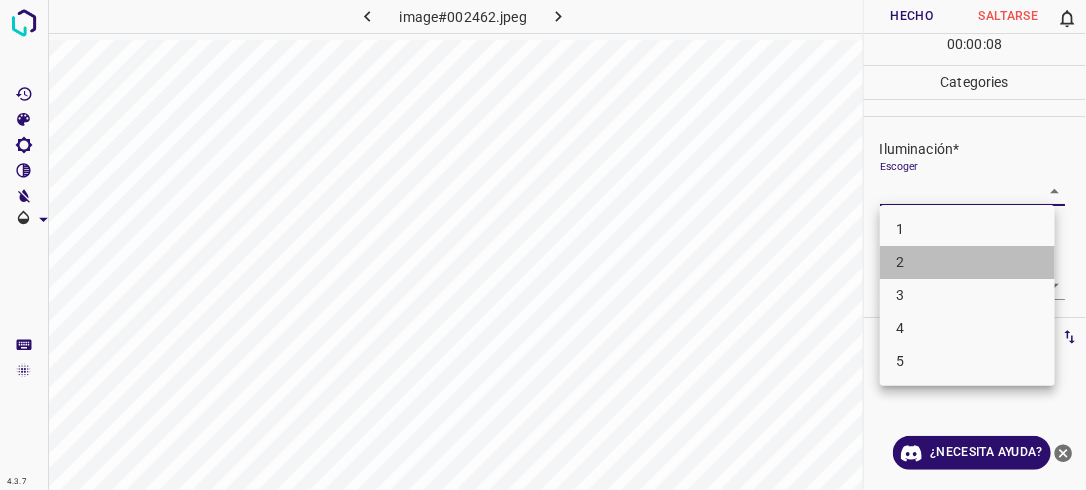 click on "2" at bounding box center (967, 262) 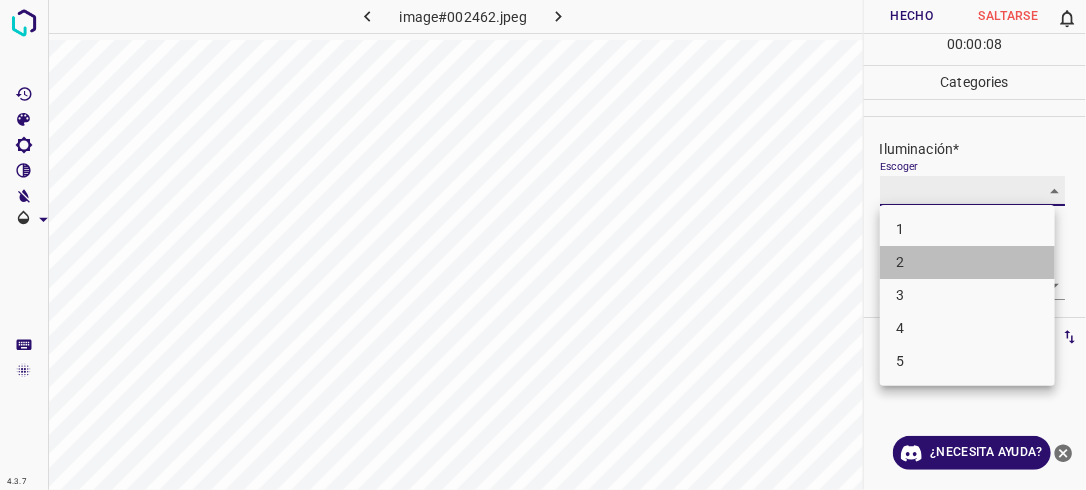 type on "2" 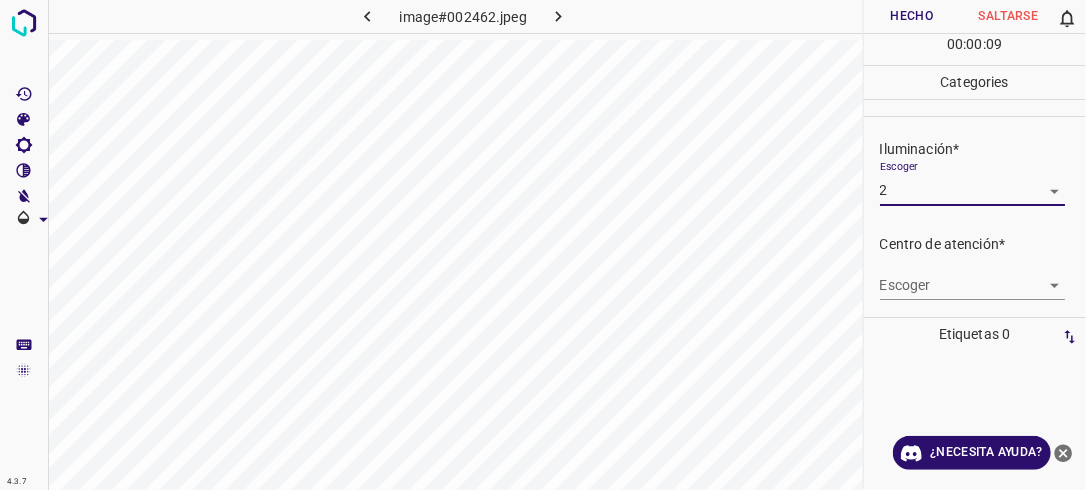 click on "4.3.7 image#002462.jpeg Hecho Saltarse 0 00   : 00   : 09   Categories Iluminación*  Escoger 2 2 Centro de atención*  Escoger ​ En general*  Escoger ​ Etiquetas 0 Categories 1 Lighting 2 Focus 3 Overall Tools Espacio Cambiar entre modos (Dibujar y Editar) Yo Etiquetado automático R Restaurar zoom M Acercar N Alejar Borrar Eliminar etiqueta de selección Filtros Z Restaurar filtros X Filtro de saturación C Filtro de brillo V Filtro de contraste B Filtro de escala de grises General O Descargar ¿Necesita ayuda? -Mensaje de texto -Esconder -Borrar" at bounding box center (543, 245) 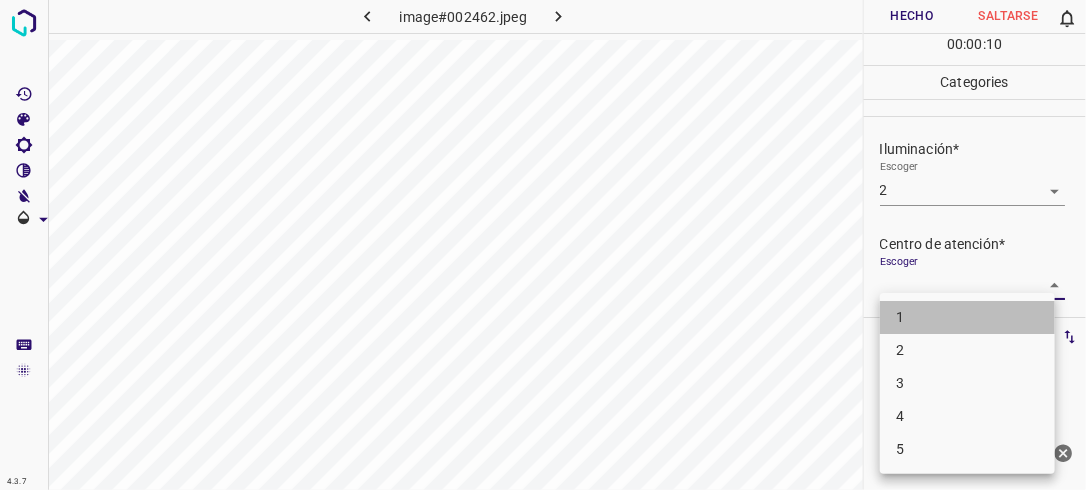 drag, startPoint x: 999, startPoint y: 316, endPoint x: 1041, endPoint y: 288, distance: 50.47772 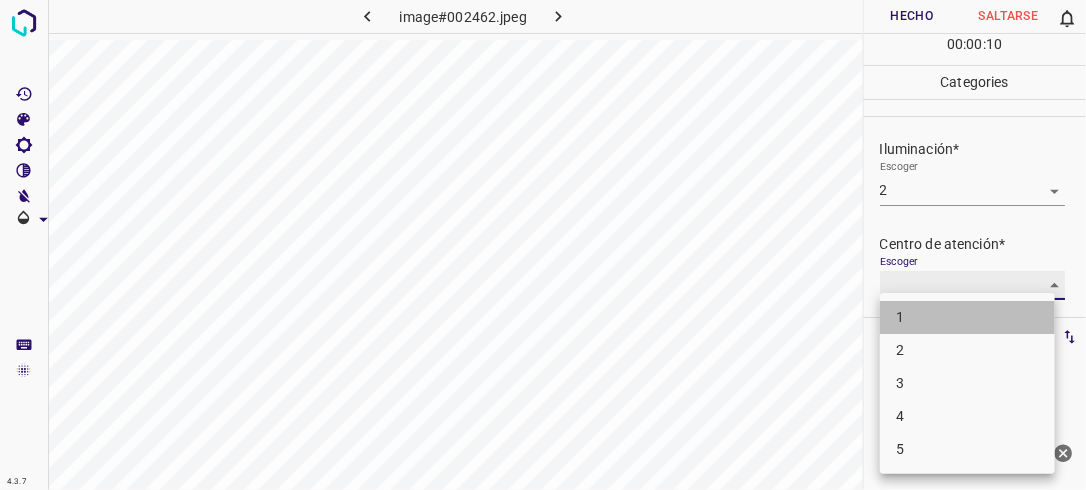 type on "1" 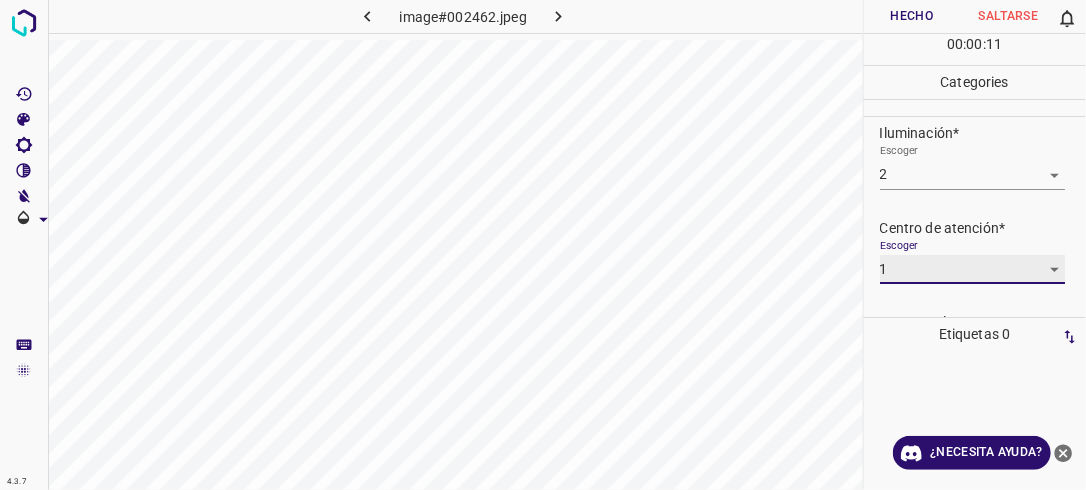 scroll, scrollTop: 98, scrollLeft: 0, axis: vertical 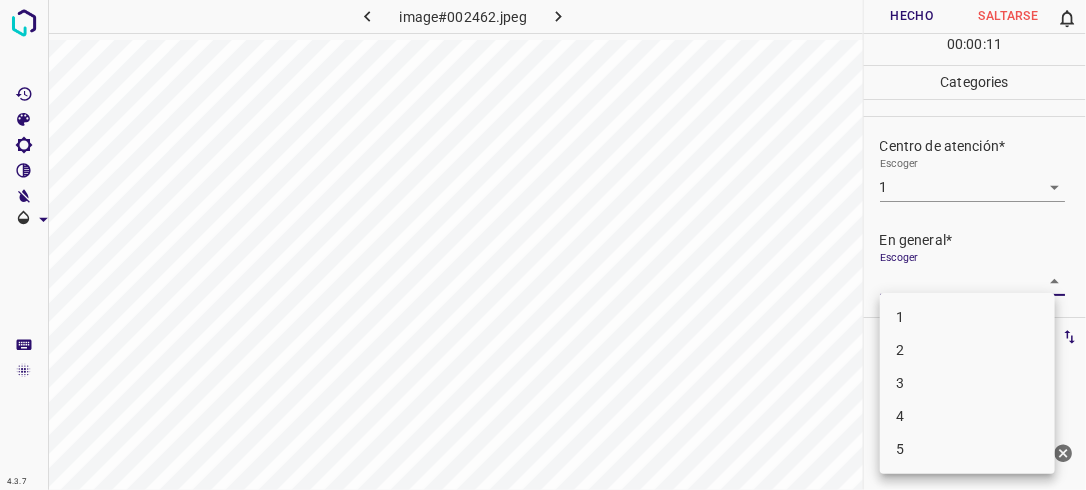 click on "4.3.7 image#002462.jpeg Hecho Saltarse 0 00   : 00   : 11   Categories Iluminación*  Escoger 2 2 Centro de atención*  Escoger 1 1 En general*  Escoger ​ Etiquetas 0 Categories 1 Lighting 2 Focus 3 Overall Tools Espacio Cambiar entre modos (Dibujar y Editar) Yo Etiquetado automático R Restaurar zoom M Acercar N Alejar Borrar Eliminar etiqueta de selección Filtros Z Restaurar filtros X Filtro de saturación C Filtro de brillo V Filtro de contraste B Filtro de escala de grises General O Descargar ¿Necesita ayuda? -Mensaje de texto -Esconder -Borrar 1 2 3 4 5" at bounding box center (543, 245) 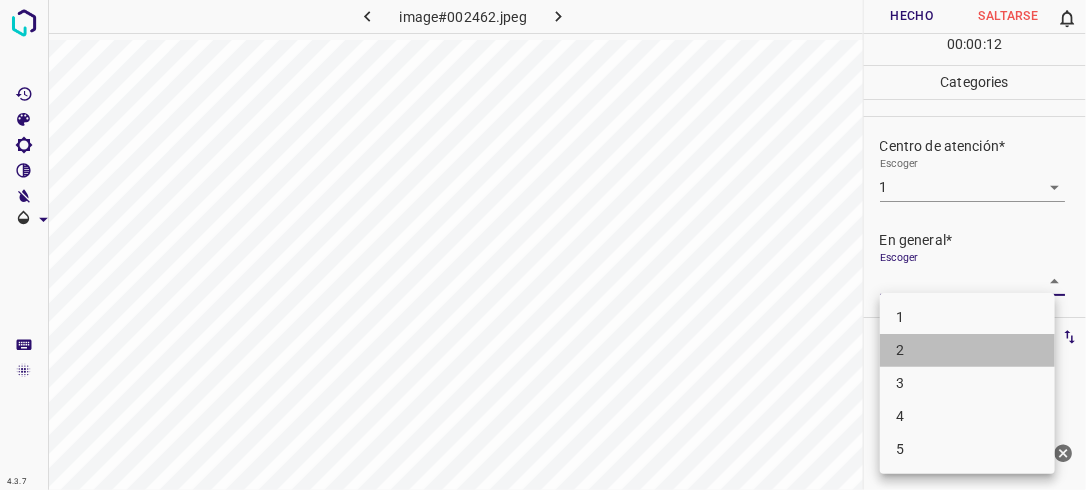 click on "2" at bounding box center (967, 350) 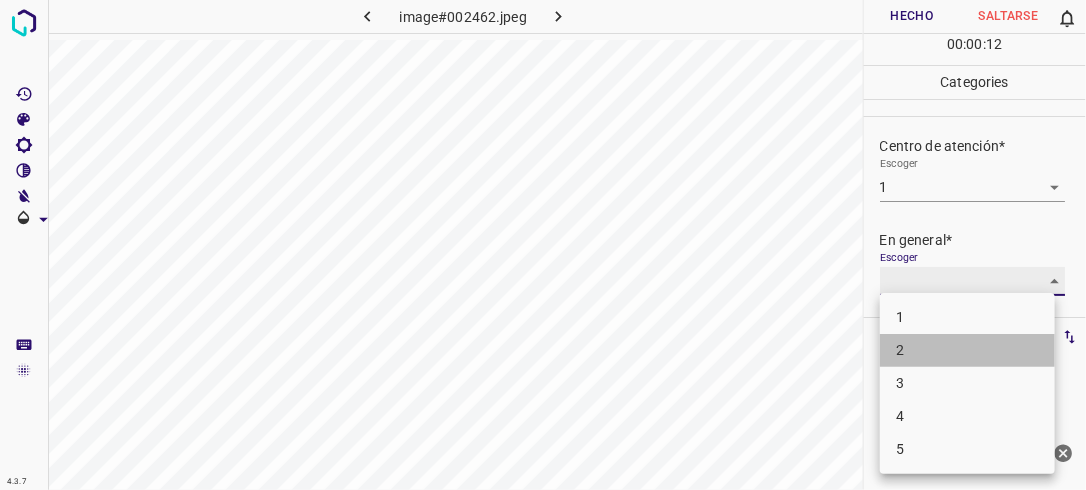 type on "2" 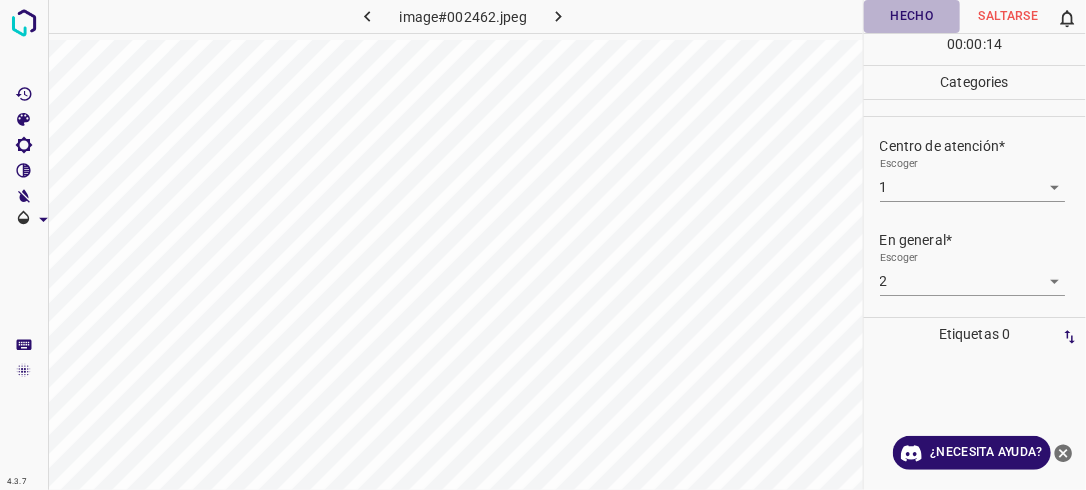 click on "Hecho" at bounding box center [912, 16] 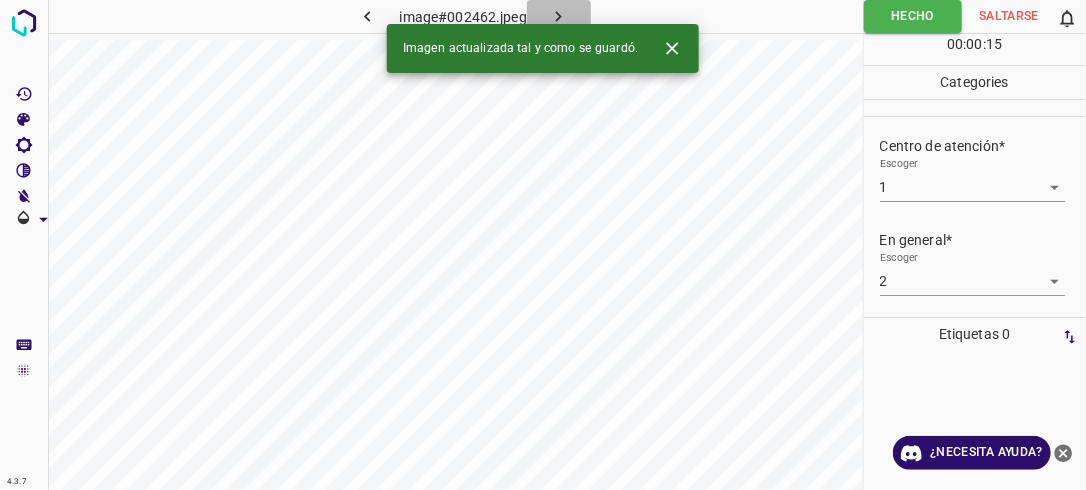 click 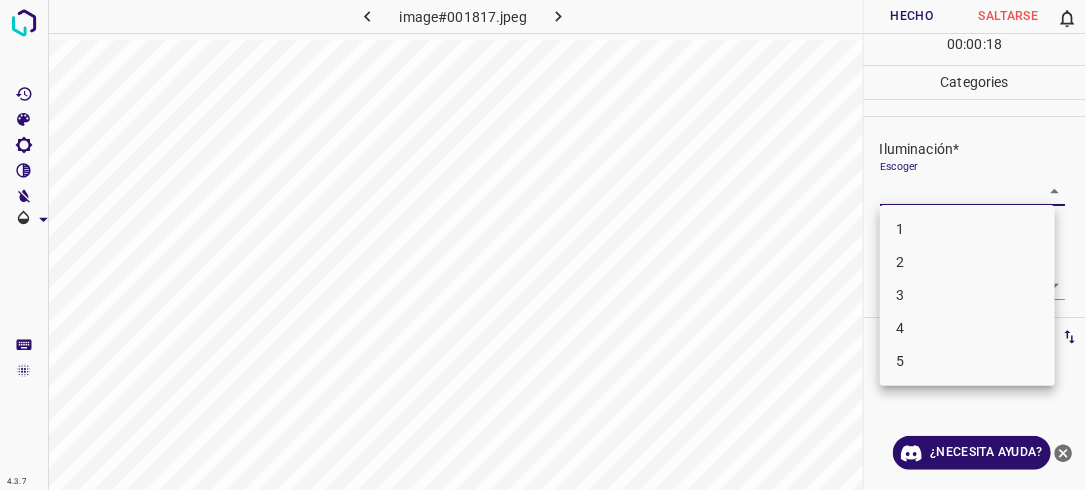 click on "4.3.7 image#001817.jpeg Hecho Saltarse 0 00   : 00   : 18   Categories Iluminación*  Escoger ​ Centro de atención*  Escoger ​ En general*  Escoger ​ Etiquetas 0 Categories 1 Lighting 2 Focus 3 Overall Tools Espacio Cambiar entre modos (Dibujar y Editar) Yo Etiquetado automático R Restaurar zoom M Acercar N Alejar Borrar Eliminar etiqueta de selección Filtros Z Restaurar filtros X Filtro de saturación C Filtro de brillo V Filtro de contraste B Filtro de escala de grises General O Descargar ¿Necesita ayuda? -Mensaje de texto -Esconder -Borrar 1 2 3 4 5" at bounding box center [543, 245] 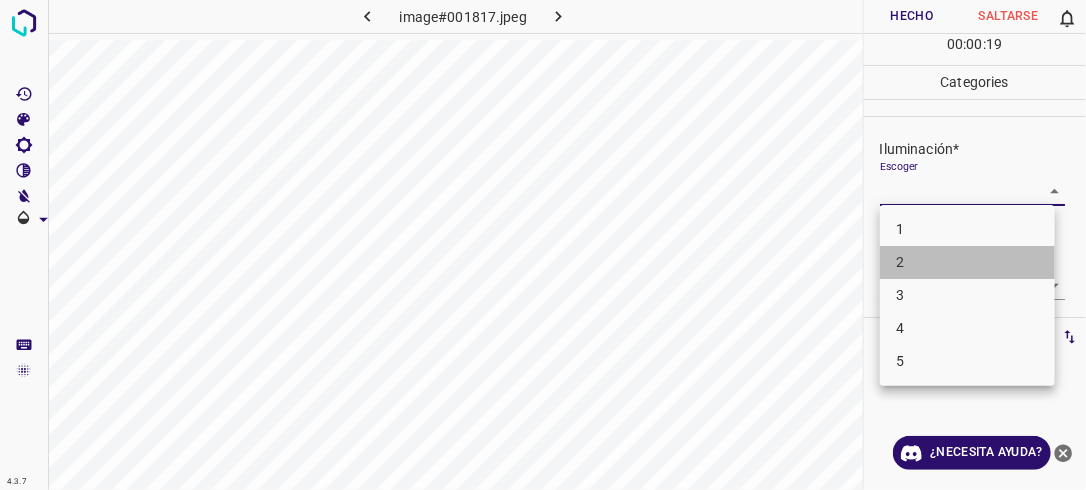click on "2" at bounding box center (967, 262) 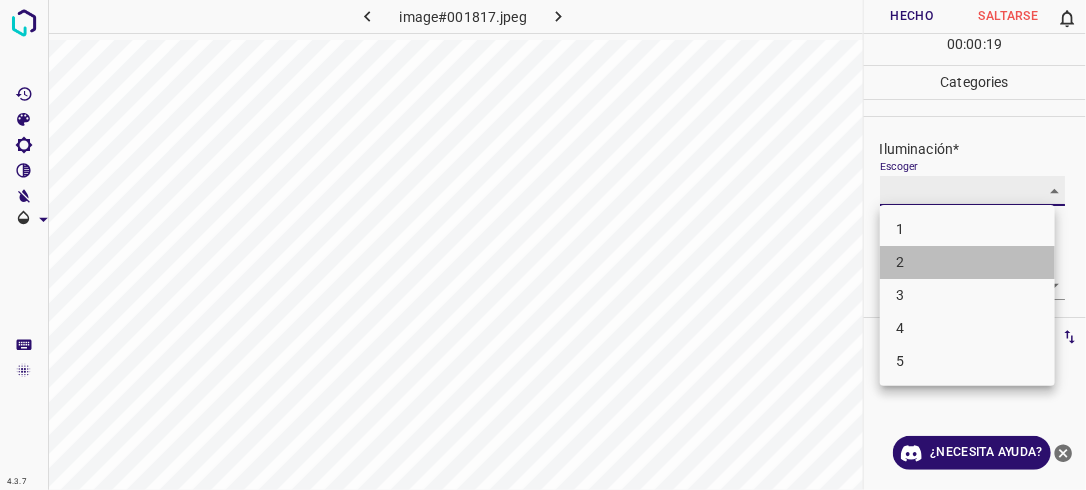 type on "2" 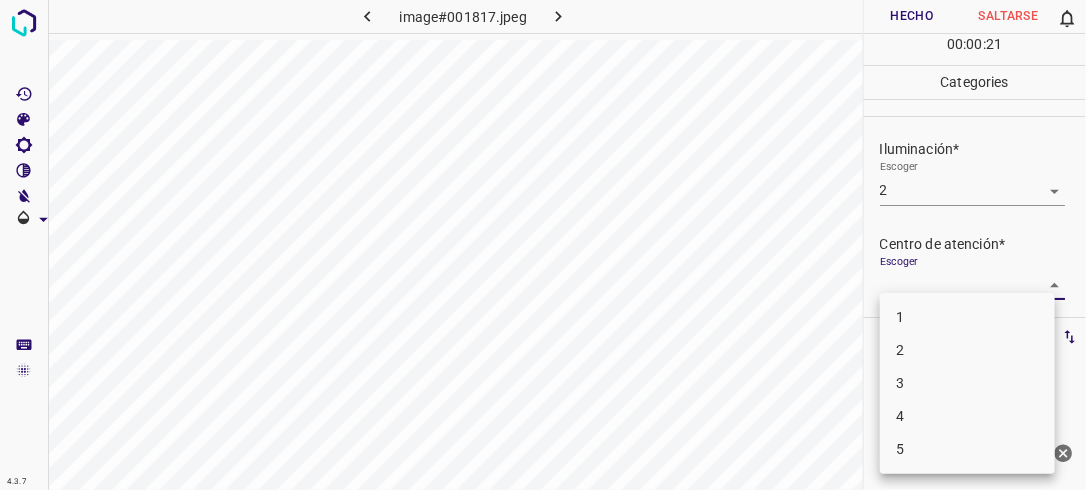 click on "4.3.7 image#001817.jpeg Hecho Saltarse 0 00   : 00   : 21   Categories Iluminación*  Escoger 2 2 Centro de atención*  Escoger ​ En general*  Escoger ​ Etiquetas 0 Categories 1 Lighting 2 Focus 3 Overall Tools Espacio Cambiar entre modos (Dibujar y Editar) Yo Etiquetado automático R Restaurar zoom M Acercar N Alejar Borrar Eliminar etiqueta de selección Filtros Z Restaurar filtros X Filtro de saturación C Filtro de brillo V Filtro de contraste B Filtro de escala de grises General O Descargar ¿Necesita ayuda? -Mensaje de texto -Esconder -Borrar 1 2 3 4 5" at bounding box center [543, 245] 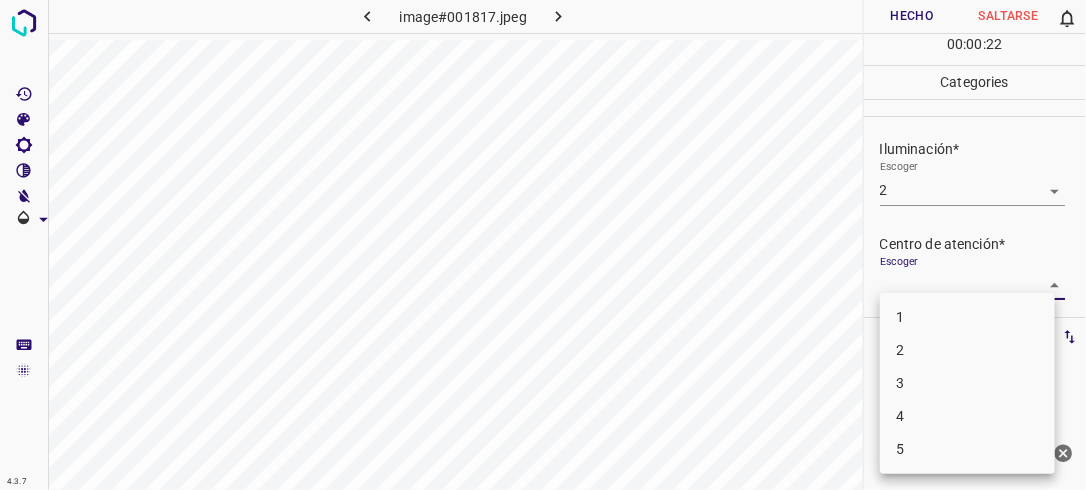 drag, startPoint x: 976, startPoint y: 316, endPoint x: 984, endPoint y: 300, distance: 17.888544 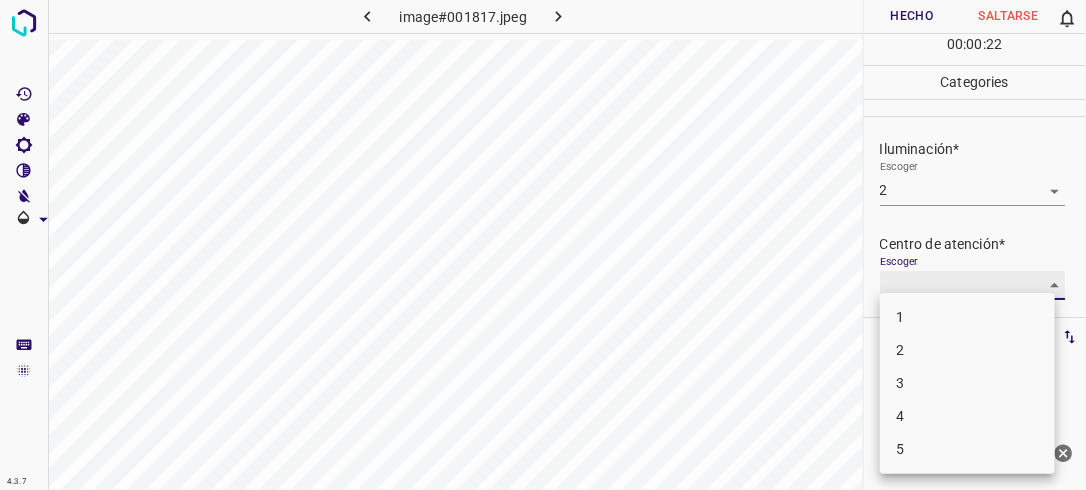 type on "1" 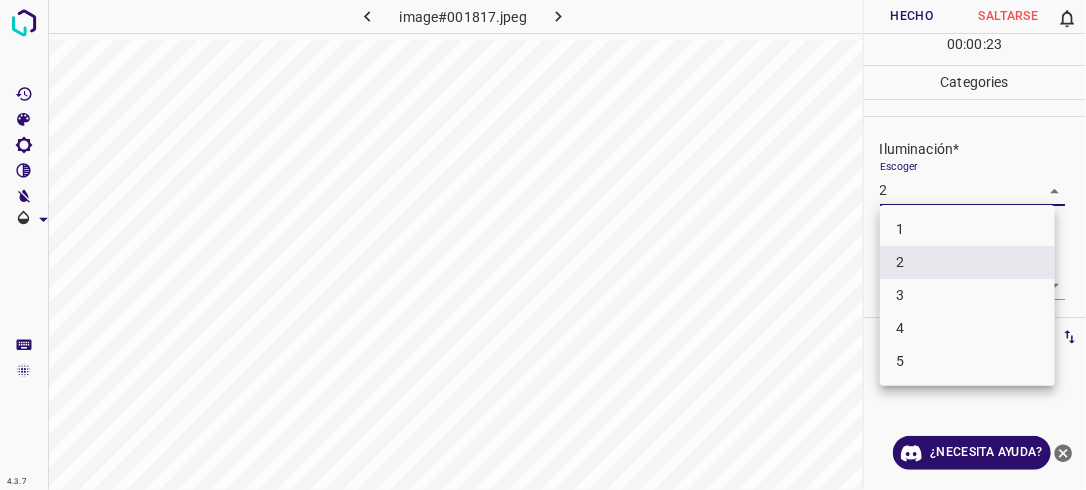 drag, startPoint x: 1029, startPoint y: 193, endPoint x: 973, endPoint y: 278, distance: 101.788994 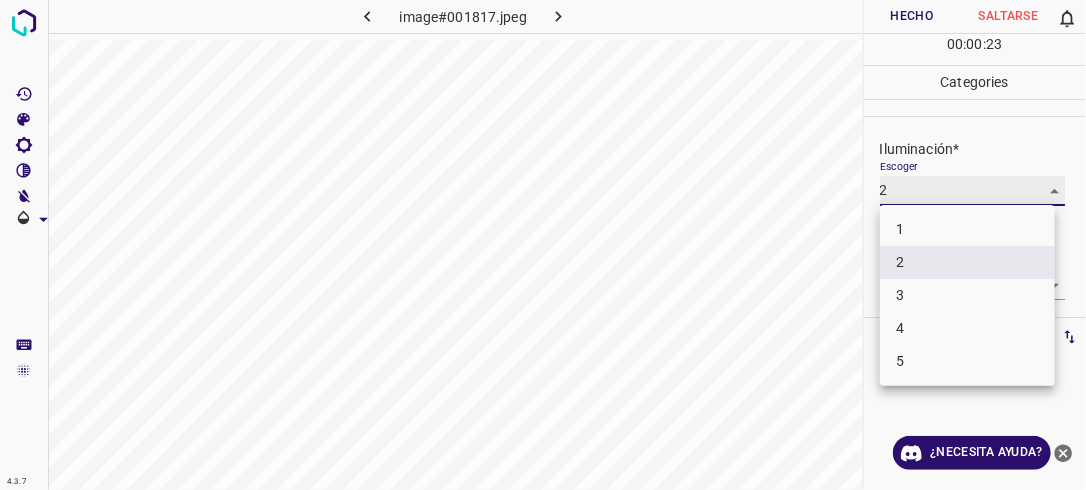 type on "1" 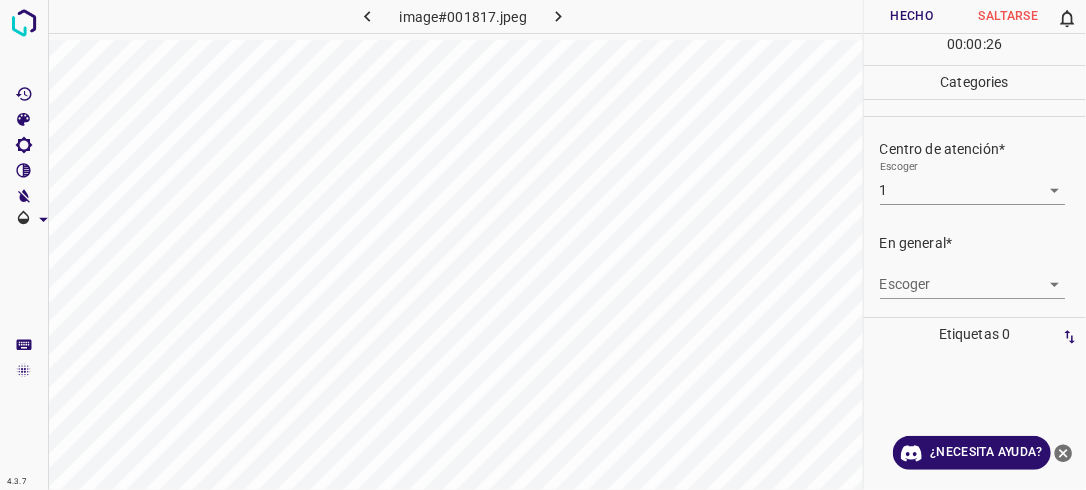 scroll, scrollTop: 98, scrollLeft: 0, axis: vertical 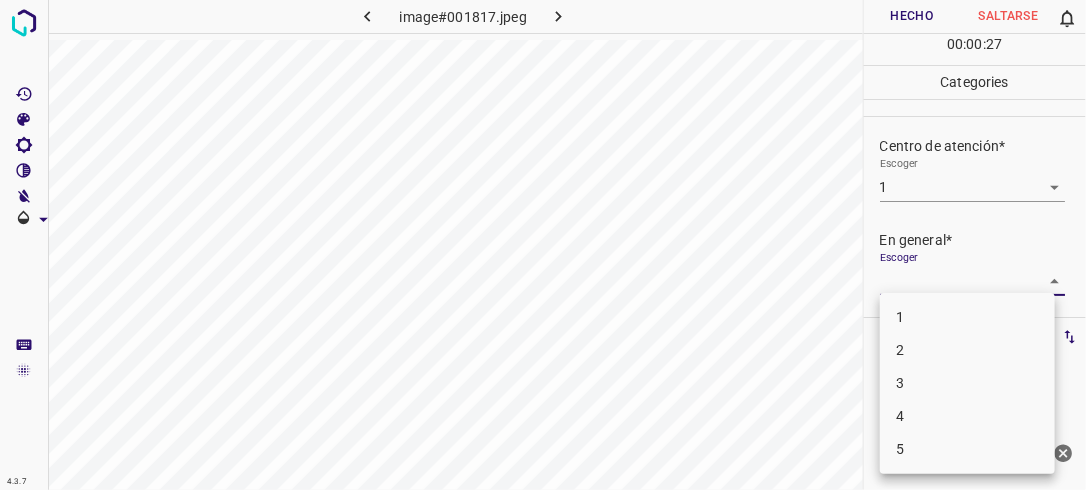 drag, startPoint x: 1046, startPoint y: 283, endPoint x: 1032, endPoint y: 290, distance: 15.652476 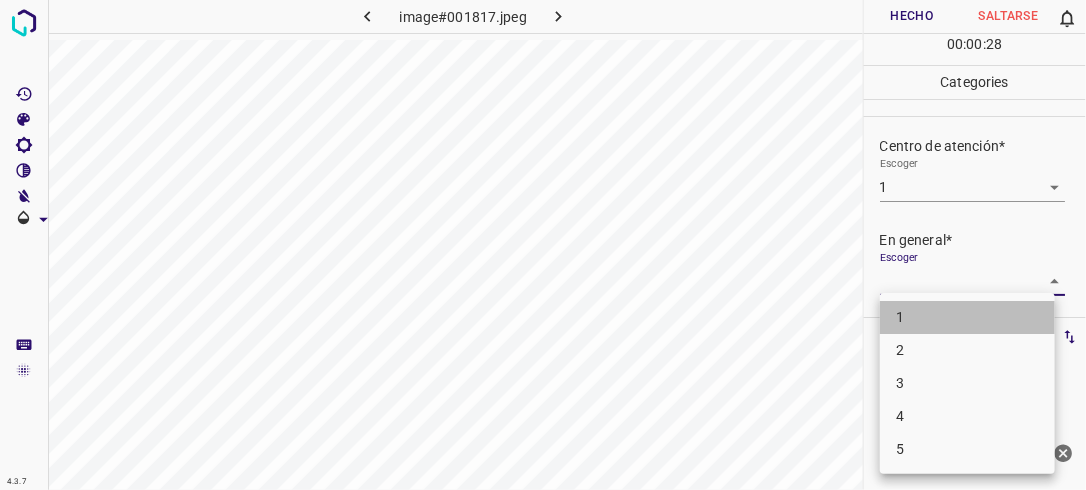 click on "1" at bounding box center [967, 317] 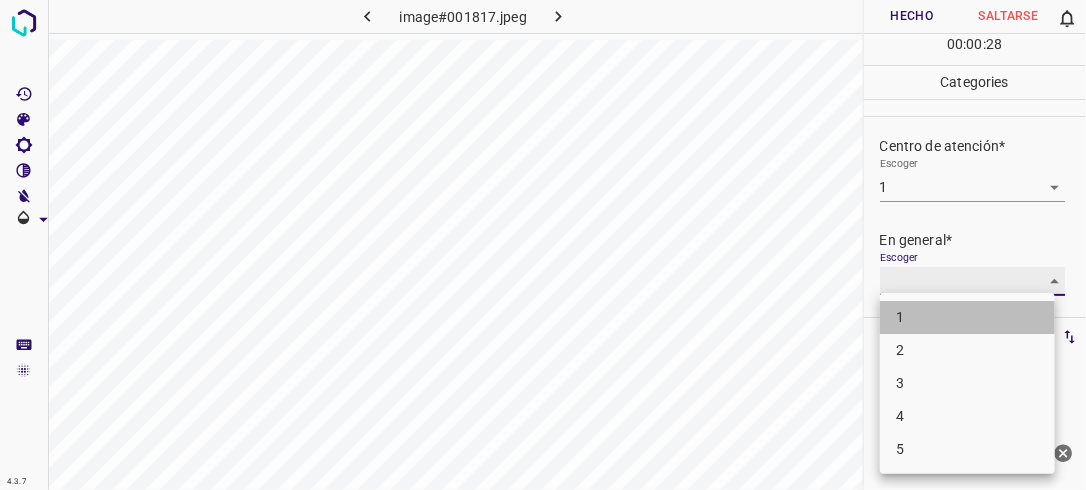 type on "1" 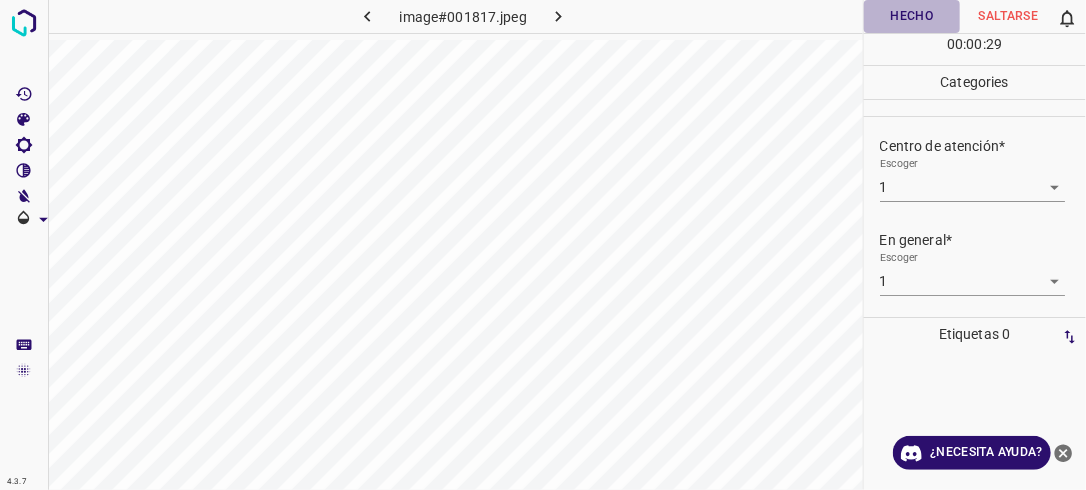 click on "Hecho" at bounding box center (912, 16) 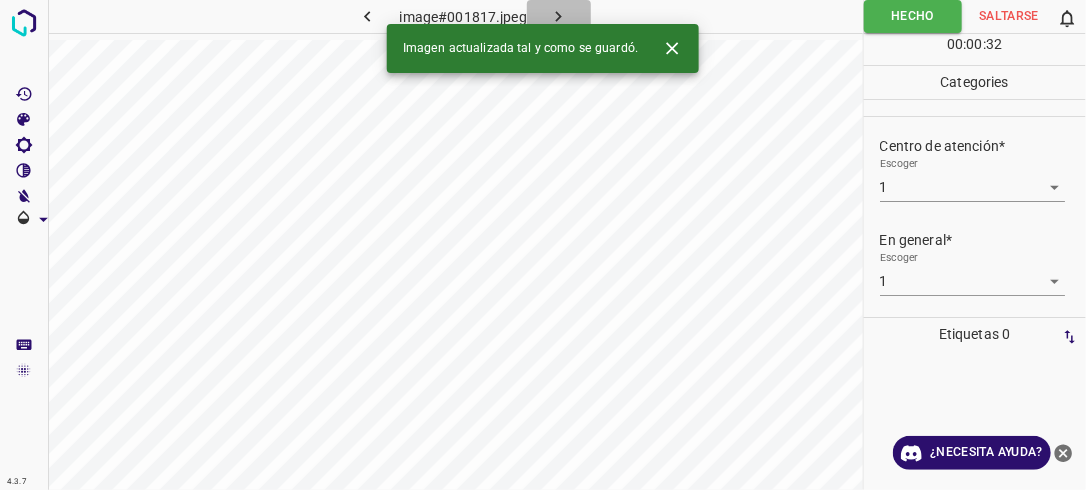 click 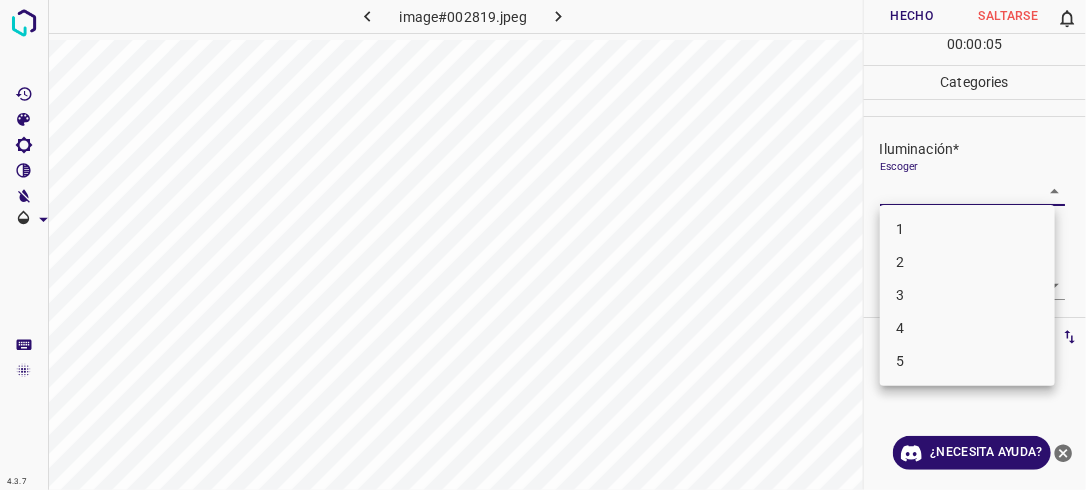 click on "4.3.7 image#002819.jpeg Hecho Saltarse 0 00   : 00   : 05   Categories Iluminación*  Escoger ​ Centro de atención*  Escoger ​ En general*  Escoger ​ Etiquetas 0 Categories 1 Lighting 2 Focus 3 Overall Tools Espacio Cambiar entre modos (Dibujar y Editar) Yo Etiquetado automático R Restaurar zoom M Acercar N Alejar Borrar Eliminar etiqueta de selección Filtros Z Restaurar filtros X Filtro de saturación C Filtro de brillo V Filtro de contraste B Filtro de escala de grises General O Descargar ¿Necesita ayuda? -Mensaje de texto -Esconder -Borrar 1 2 3 4 5" at bounding box center [543, 245] 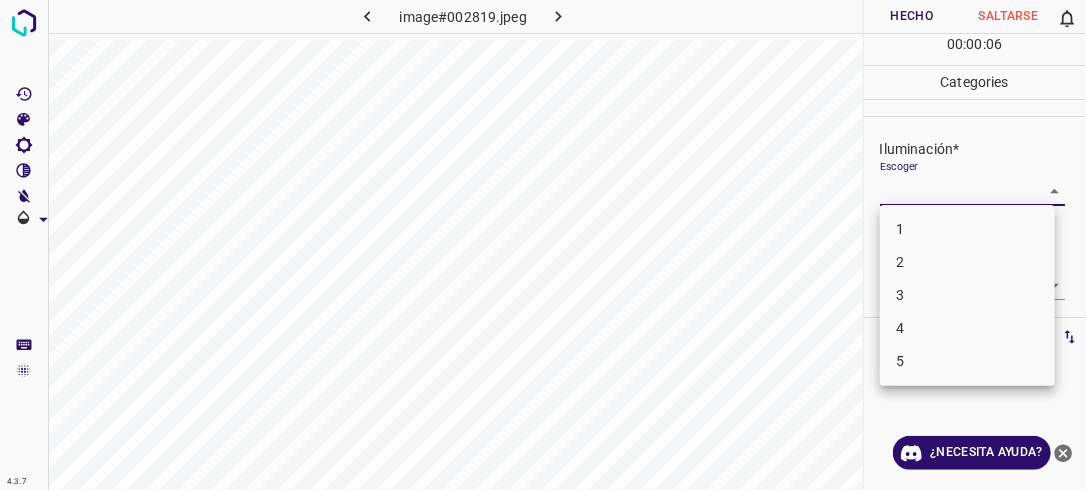 drag, startPoint x: 961, startPoint y: 257, endPoint x: 971, endPoint y: 249, distance: 12.806249 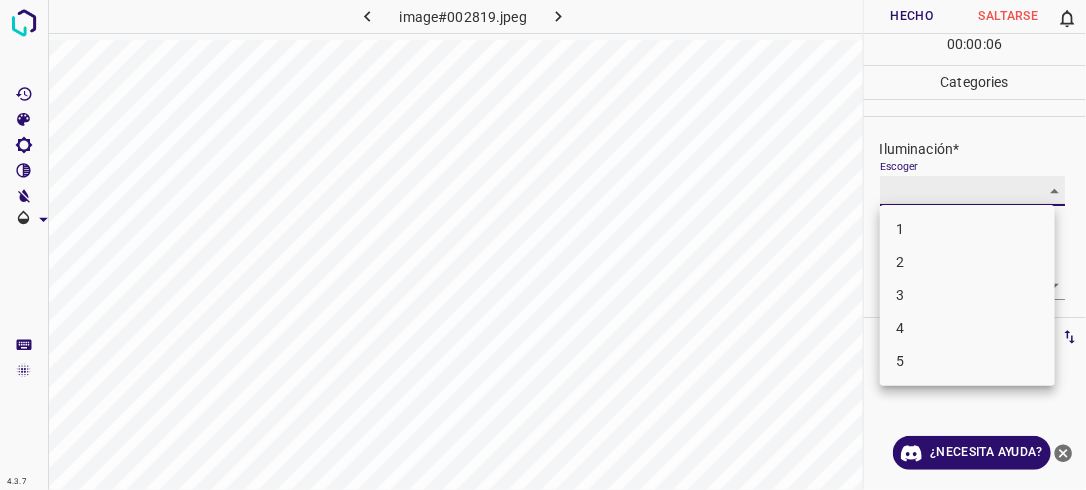 type on "2" 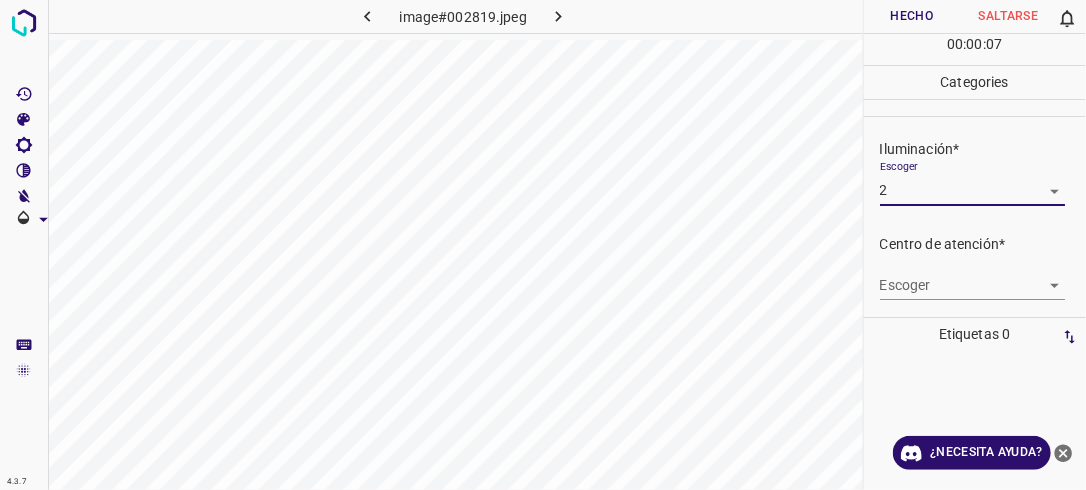 click on "Escoger ​" at bounding box center [973, 277] 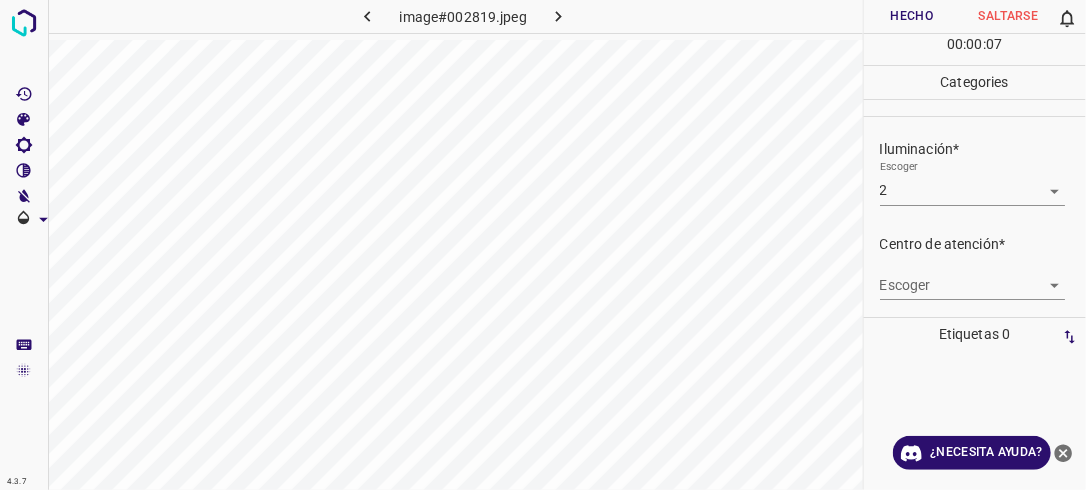 click on "4.3.7 image#002819.jpeg Hecho Saltarse 0 00   : 00   : 07   Categories Iluminación*  Escoger 2 2 Centro de atención*  Escoger ​ En general*  Escoger ​ Etiquetas 0 Categories 1 Lighting 2 Focus 3 Overall Tools Espacio Cambiar entre modos (Dibujar y Editar) Yo Etiquetado automático R Restaurar zoom M Acercar N Alejar Borrar Eliminar etiqueta de selección Filtros Z Restaurar filtros X Filtro de saturación C Filtro de brillo V Filtro de contraste B Filtro de escala de grises General O Descargar ¿Necesita ayuda? -Mensaje de texto -Esconder -Borrar" at bounding box center (543, 245) 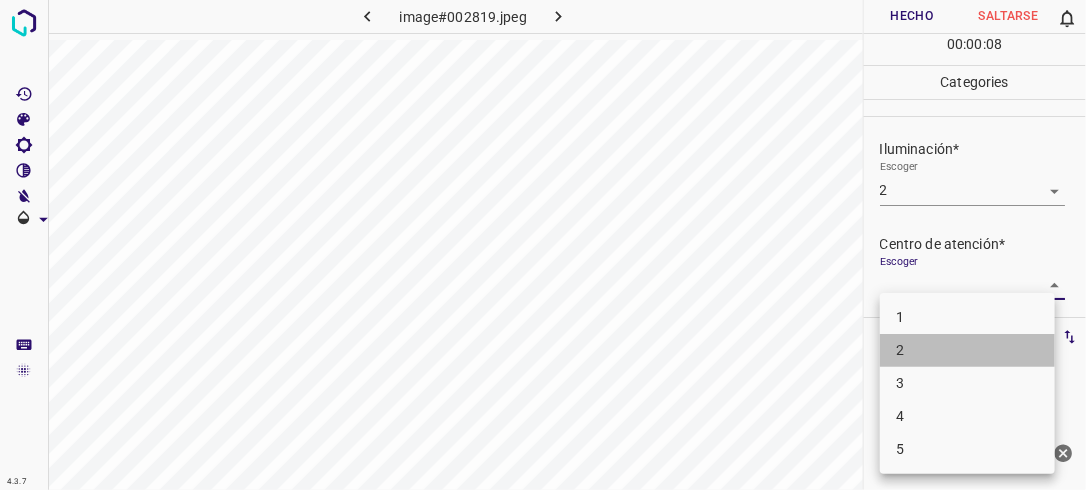 drag, startPoint x: 953, startPoint y: 351, endPoint x: 1023, endPoint y: 306, distance: 83.21658 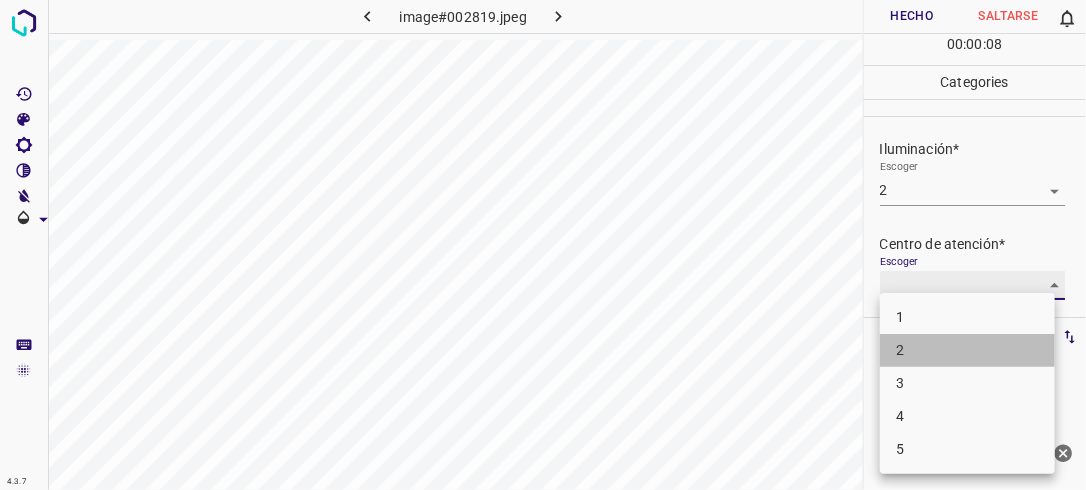 type on "2" 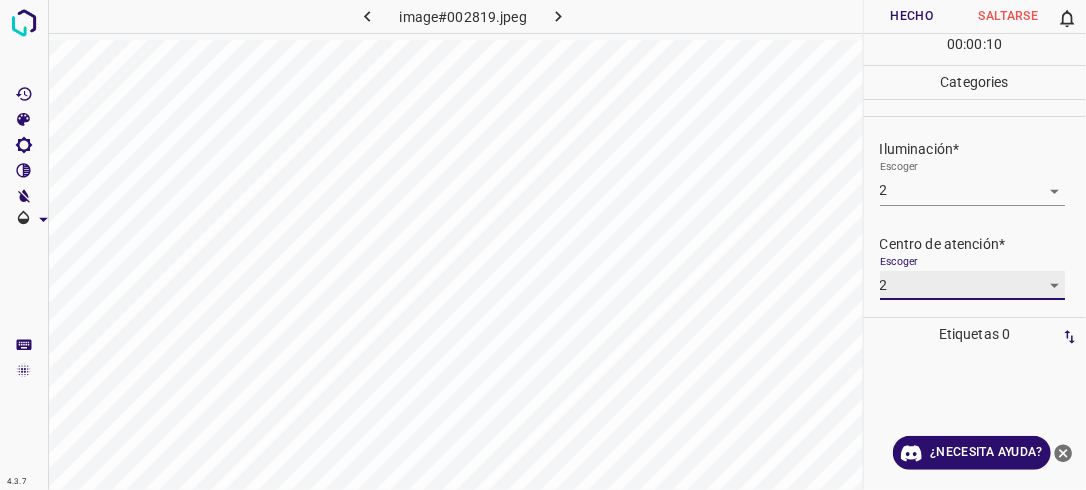 scroll, scrollTop: 98, scrollLeft: 0, axis: vertical 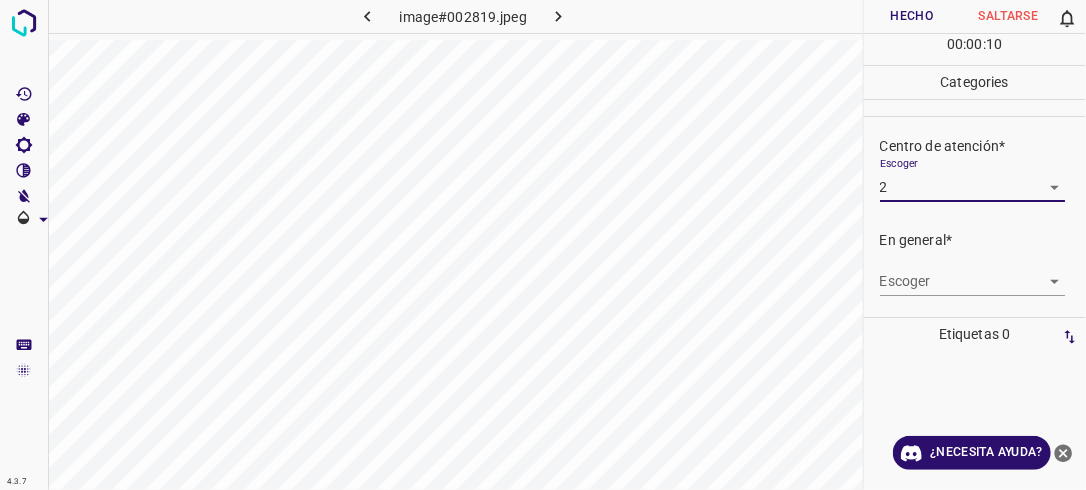 click on "4.3.7 image#002819.jpeg Hecho Saltarse 0 00   : 00   : 10   Categories Iluminación*  Escoger 2 2 Centro de atención*  Escoger 2 2 En general*  Escoger ​ Etiquetas 0 Categories 1 Lighting 2 Focus 3 Overall Tools Espacio Cambiar entre modos (Dibujar y Editar) Yo Etiquetado automático R Restaurar zoom M Acercar N Alejar Borrar Eliminar etiqueta de selección Filtros Z Restaurar filtros X Filtro de saturación C Filtro de brillo V Filtro de contraste B Filtro de escala de grises General O Descargar ¿Necesita ayuda? -Mensaje de texto -Esconder -Borrar" at bounding box center [543, 245] 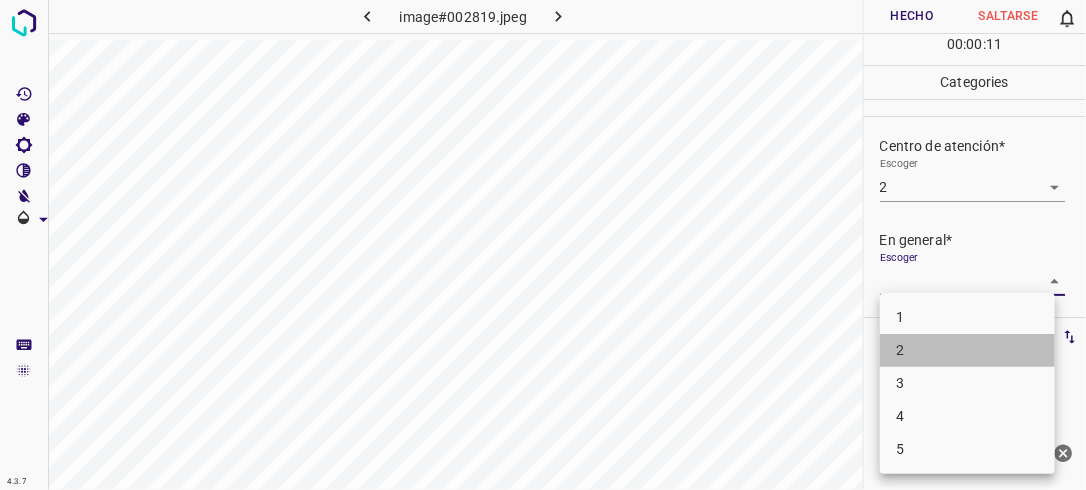 click on "2" at bounding box center (967, 350) 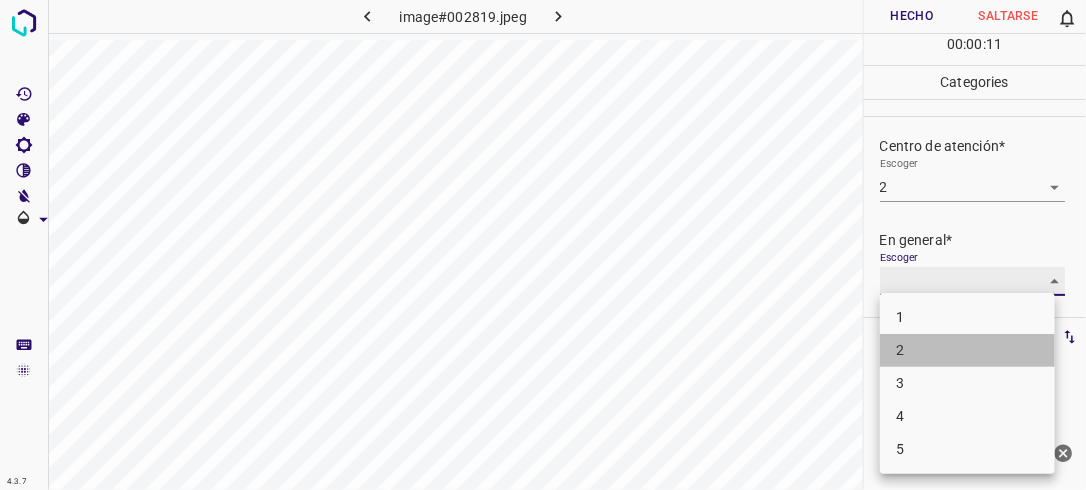 type on "2" 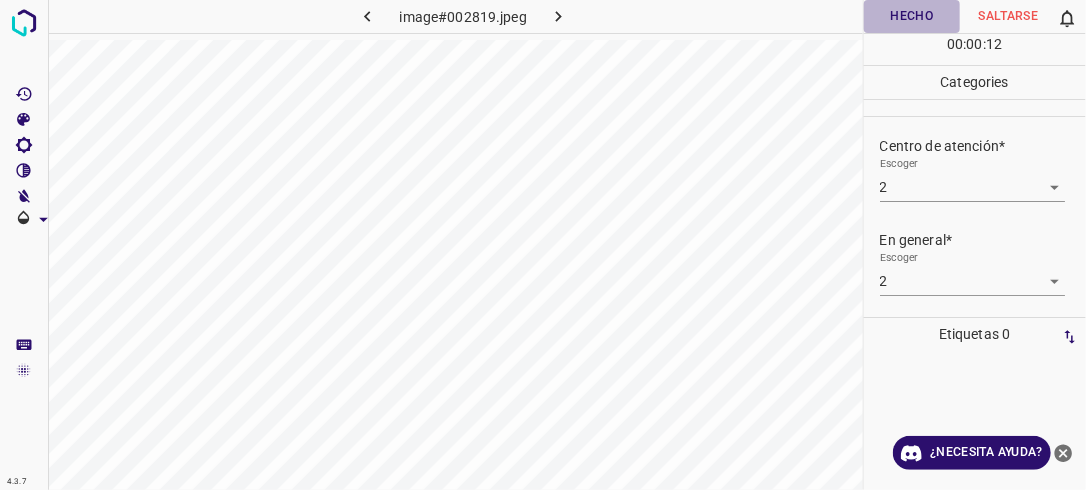 click on "Hecho" at bounding box center [912, 16] 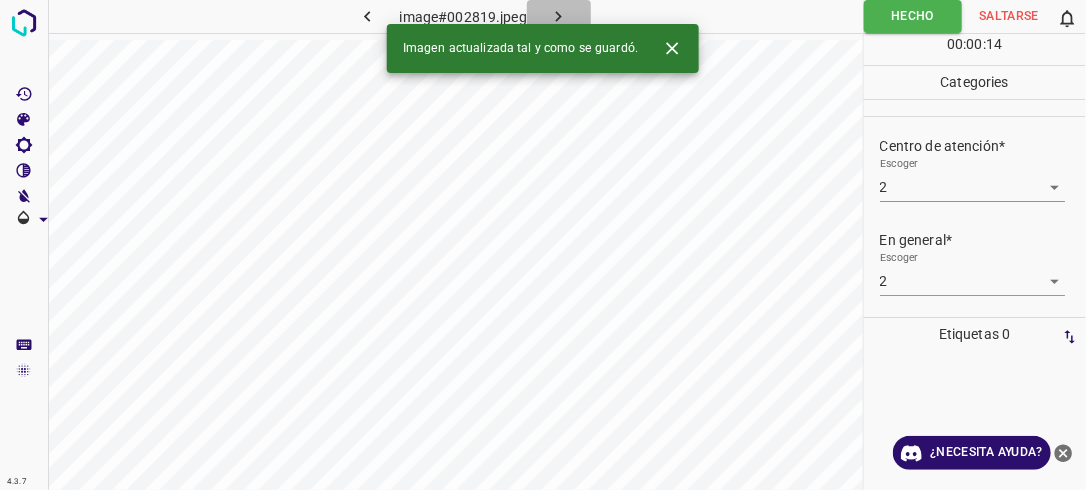 click 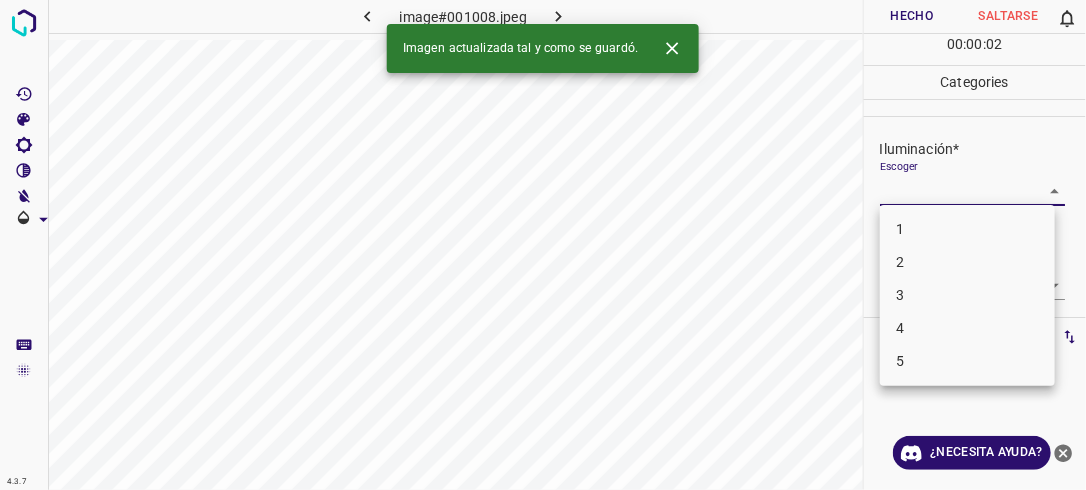 click on "4.3.7 image#001008.jpeg Hecho Saltarse 0 00   : 00   : 02   Categories Iluminación*  Escoger ​ Centro de atención*  Escoger ​ En general*  Escoger ​ Etiquetas 0 Categories 1 Lighting 2 Focus 3 Overall Tools Espacio Cambiar entre modos (Dibujar y Editar) Yo Etiquetado automático R Restaurar zoom M Acercar N Alejar Borrar Eliminar etiqueta de selección Filtros Z Restaurar filtros X Filtro de saturación C Filtro de brillo V Filtro de contraste B Filtro de escala de grises General O Descargar Imagen actualizada tal y como se guardó. ¿Necesita ayuda? -Mensaje de texto -Esconder -Borrar 1 2 3 4 5" at bounding box center (543, 245) 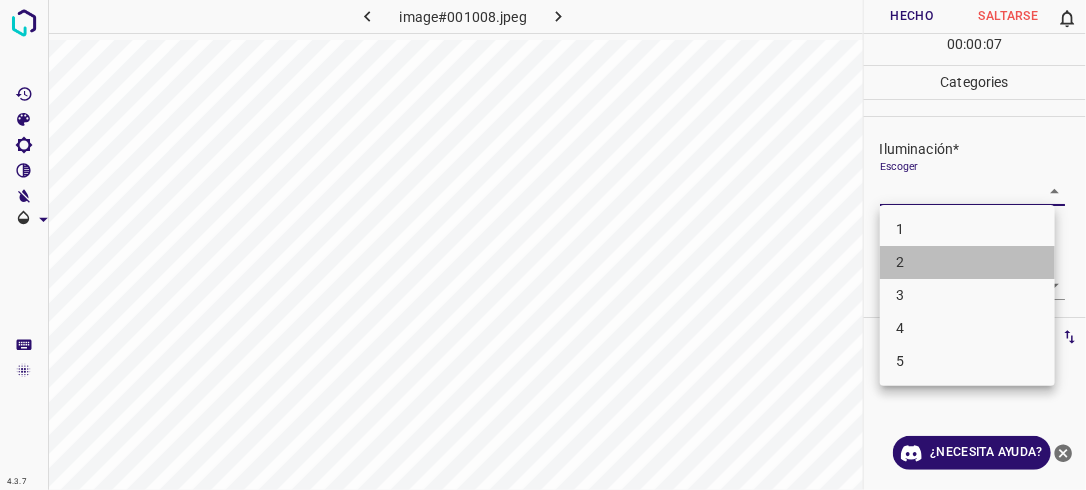 click on "2" at bounding box center (967, 262) 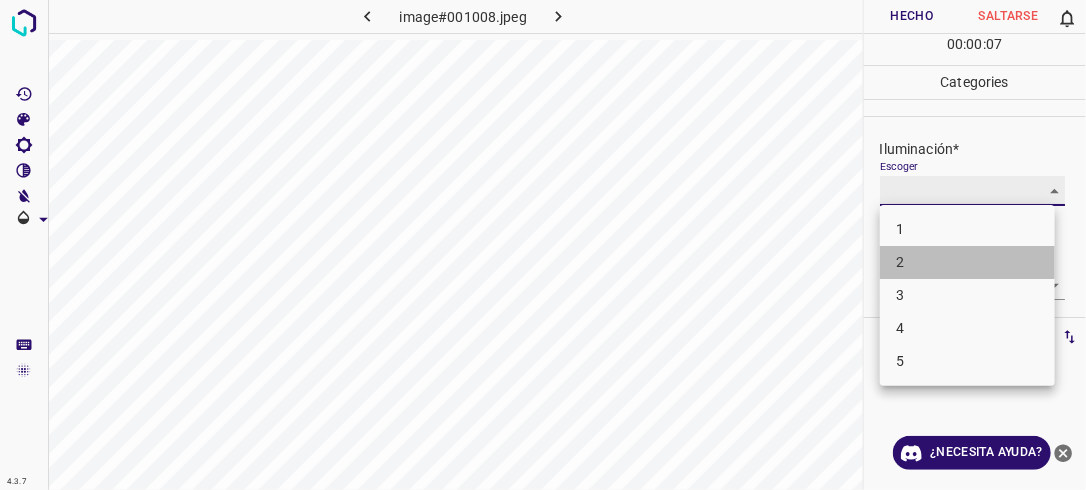 type on "2" 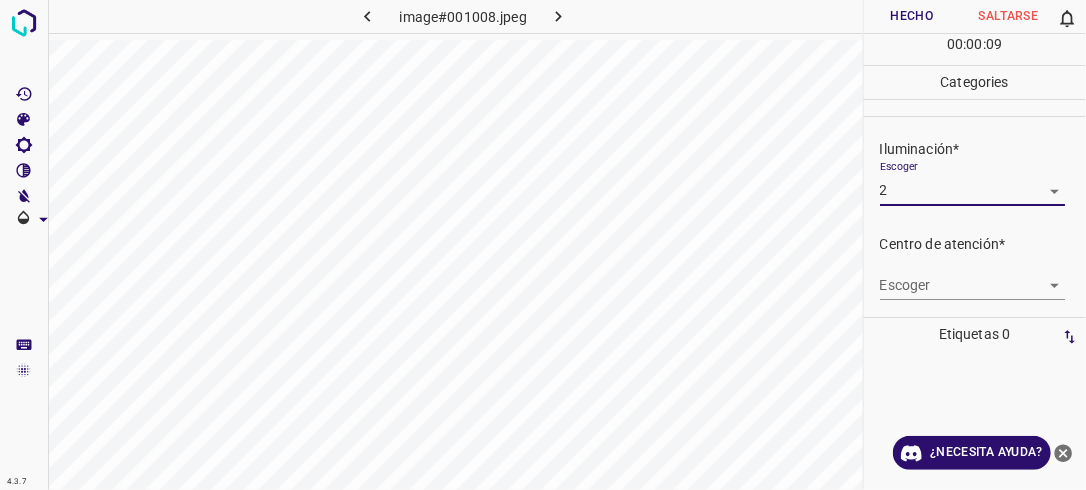 click on "4.3.7 image#001008.jpeg Hecho Saltarse 0 00   : 00   : 09   Categories Iluminación*  Escoger 2 2 Centro de atención*  Escoger ​ En general*  Escoger ​ Etiquetas 0 Categories 1 Lighting 2 Focus 3 Overall Tools Espacio Cambiar entre modos (Dibujar y Editar) Yo Etiquetado automático R Restaurar zoom M Acercar N Alejar Borrar Eliminar etiqueta de selección Filtros Z Restaurar filtros X Filtro de saturación C Filtro de brillo V Filtro de contraste B Filtro de escala de grises General O Descargar ¿Necesita ayuda? -Mensaje de texto -Esconder -Borrar" at bounding box center (543, 245) 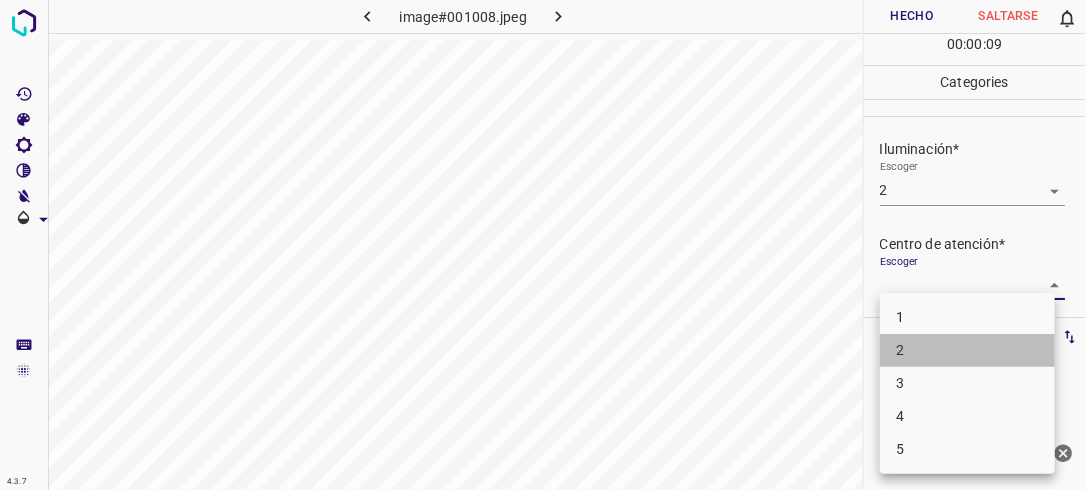drag, startPoint x: 949, startPoint y: 355, endPoint x: 997, endPoint y: 300, distance: 73 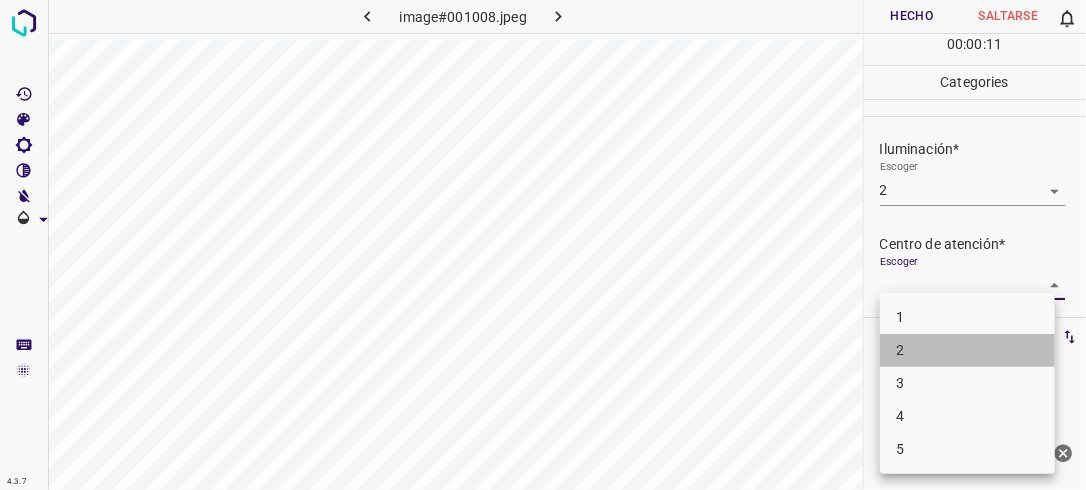 drag, startPoint x: 1020, startPoint y: 338, endPoint x: 1055, endPoint y: 325, distance: 37.336308 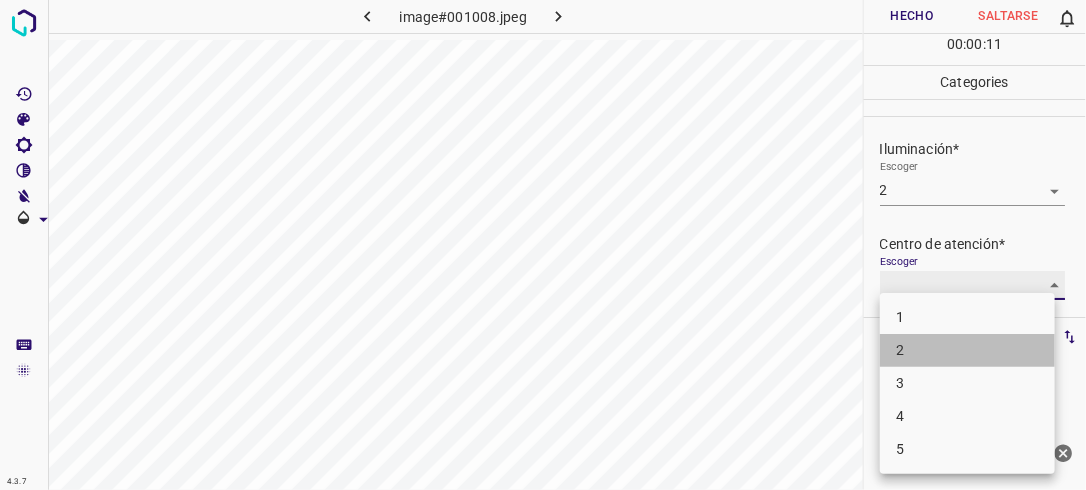 type on "2" 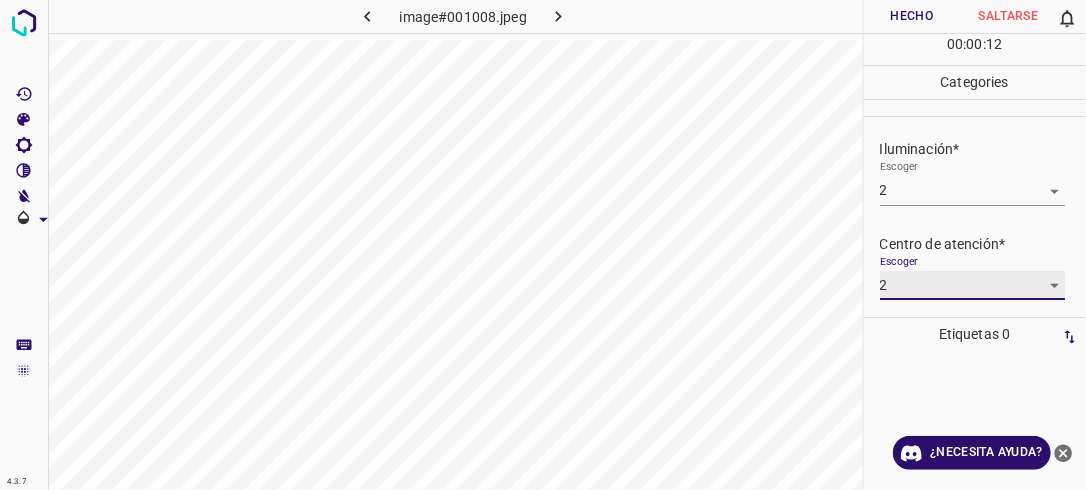 scroll, scrollTop: 98, scrollLeft: 0, axis: vertical 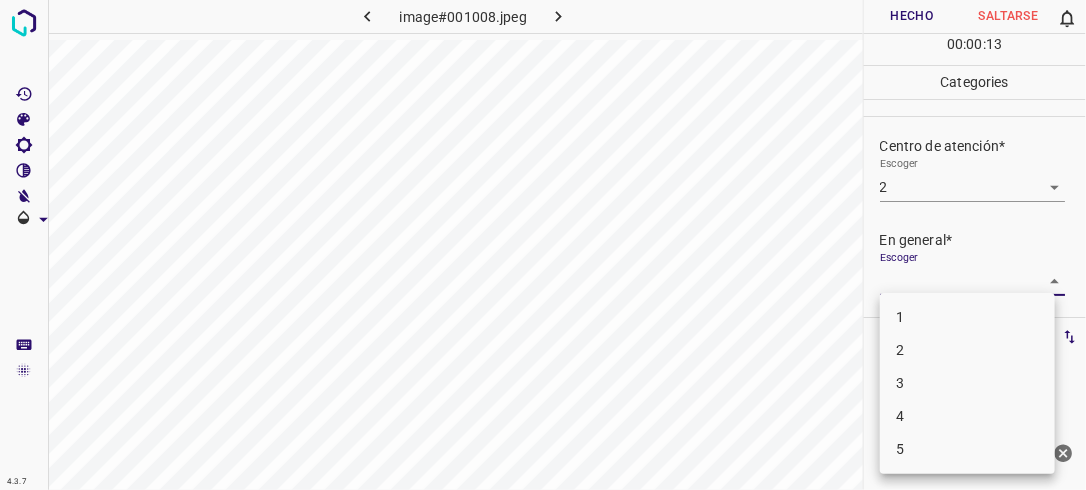 click on "4.3.7 image#001008.jpeg Hecho Saltarse 0 00   : 00   : 13   Categories Iluminación*  Escoger 2 2 Centro de atención*  Escoger 2 2 En general*  Escoger ​ Etiquetas 0 Categories 1 Lighting 2 Focus 3 Overall Tools Espacio Cambiar entre modos (Dibujar y Editar) Yo Etiquetado automático R Restaurar zoom M Acercar N Alejar Borrar Eliminar etiqueta de selección Filtros Z Restaurar filtros X Filtro de saturación C Filtro de brillo V Filtro de contraste B Filtro de escala de grises General O Descargar ¿Necesita ayuda? -Mensaje de texto -Esconder -Borrar 1 2 3 4 5" at bounding box center (543, 245) 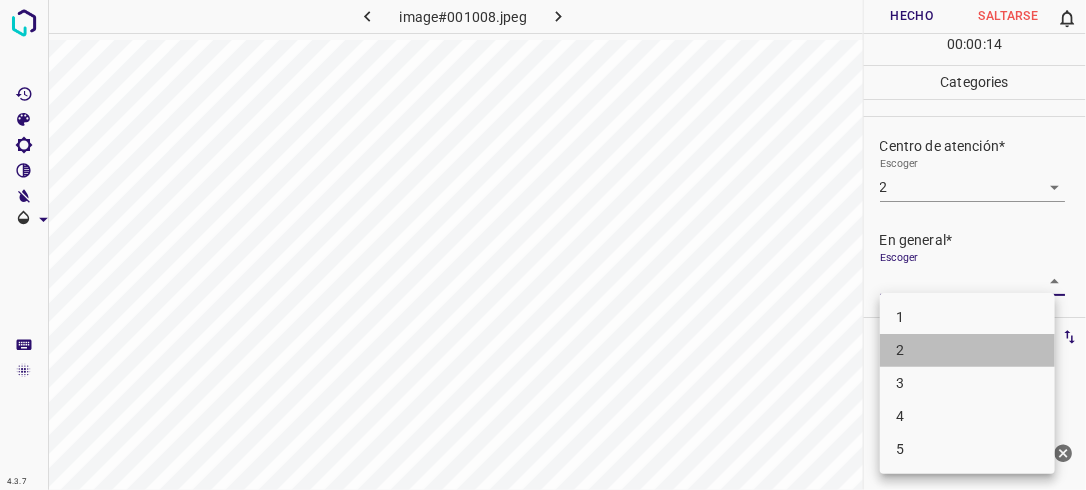 click on "2" at bounding box center [967, 350] 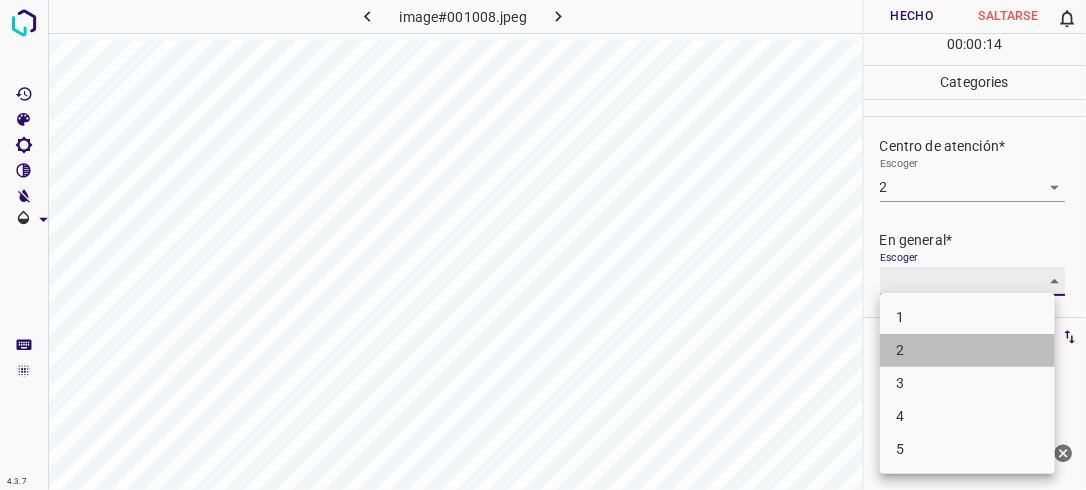 type on "2" 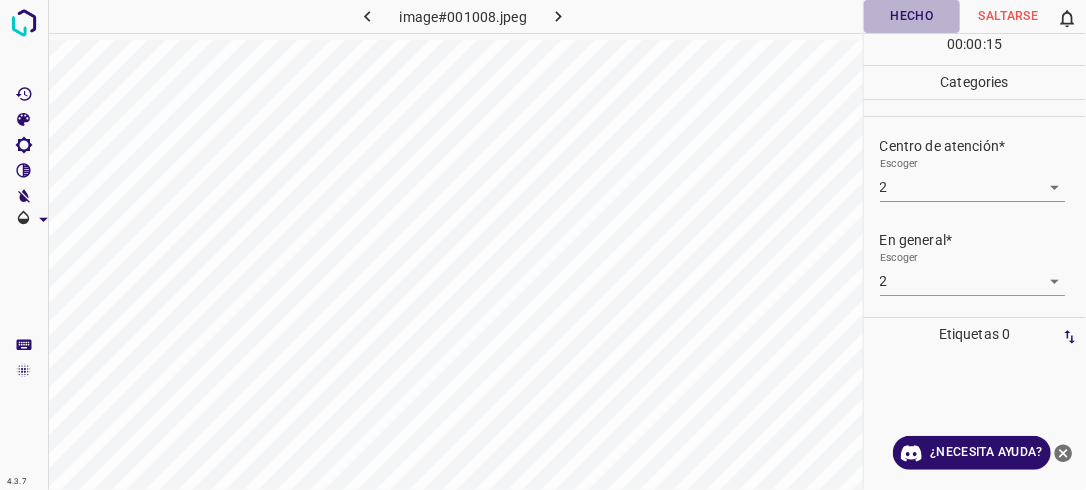 click on "Hecho" at bounding box center [912, 16] 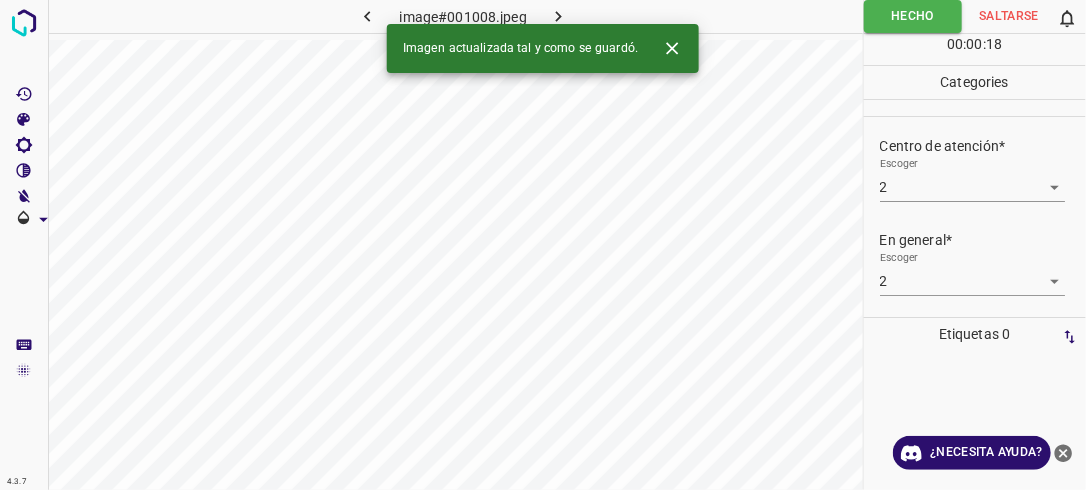 click 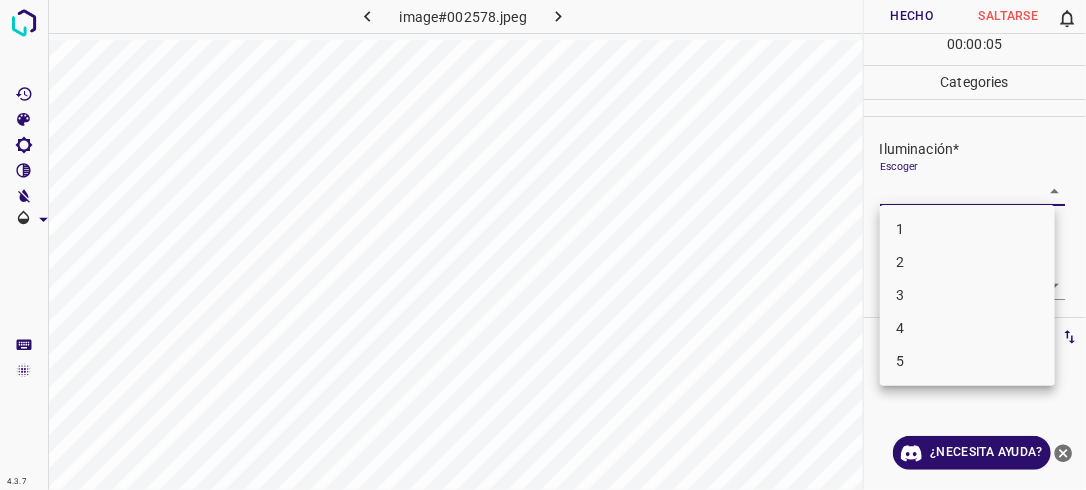 drag, startPoint x: 1046, startPoint y: 179, endPoint x: 1056, endPoint y: 184, distance: 11.18034 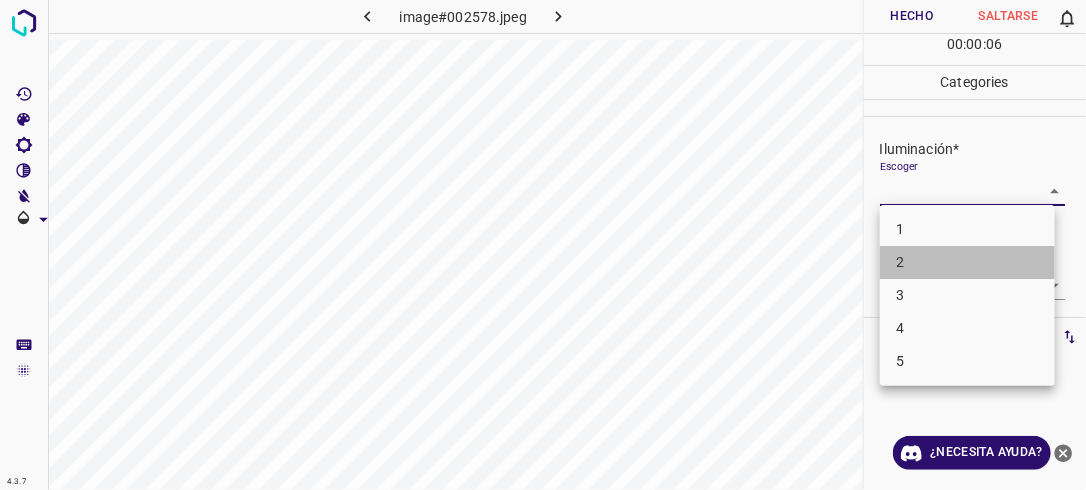 drag, startPoint x: 952, startPoint y: 266, endPoint x: 989, endPoint y: 260, distance: 37.48333 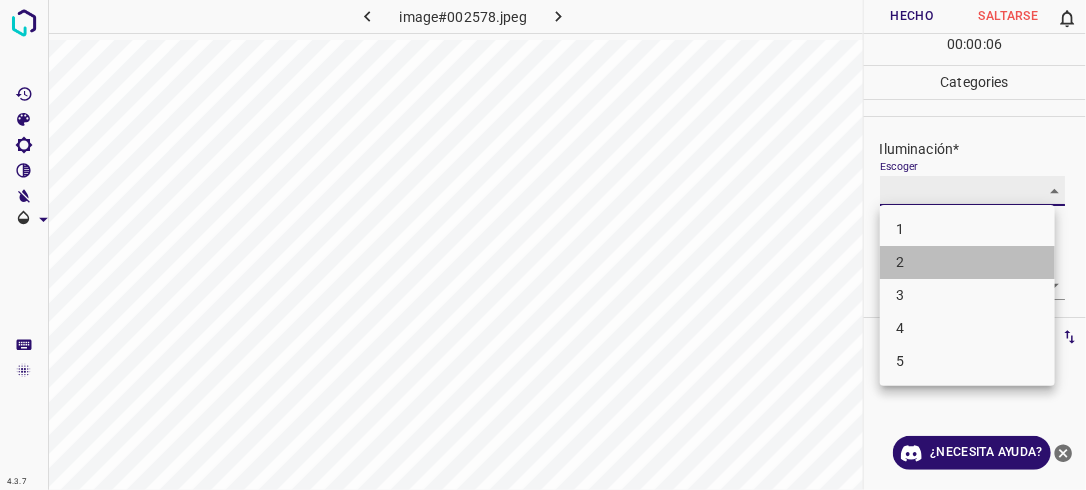 type on "2" 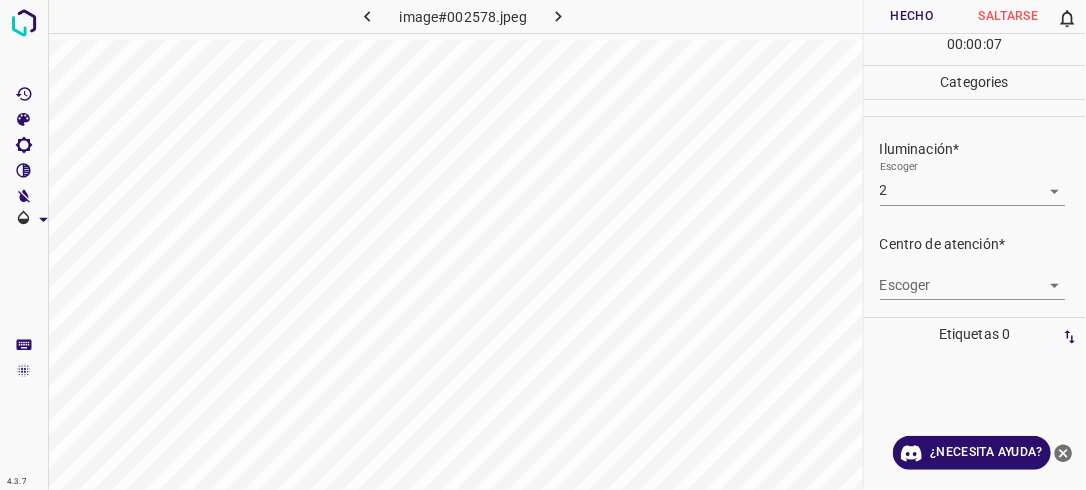 click on "Escoger ​" at bounding box center [973, 277] 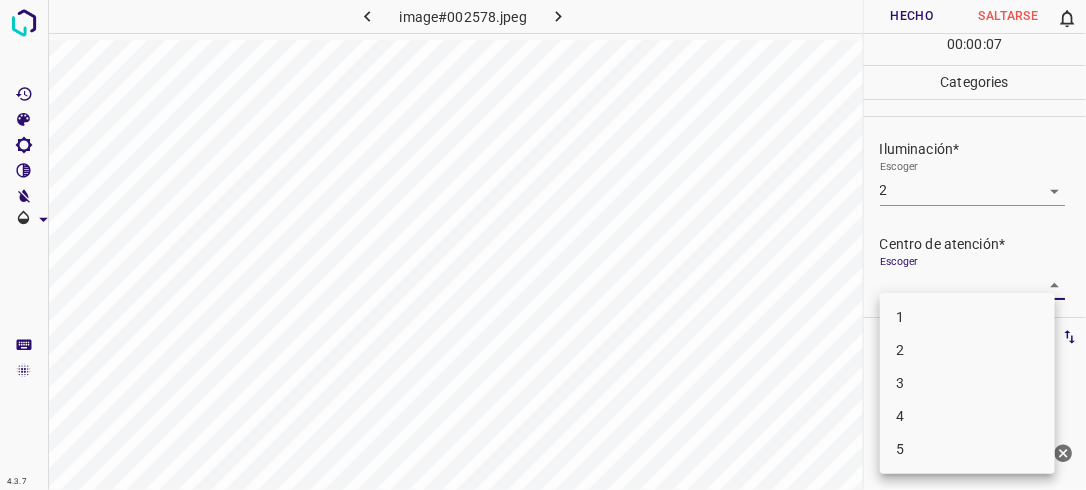 drag, startPoint x: 1041, startPoint y: 282, endPoint x: 1000, endPoint y: 294, distance: 42.72002 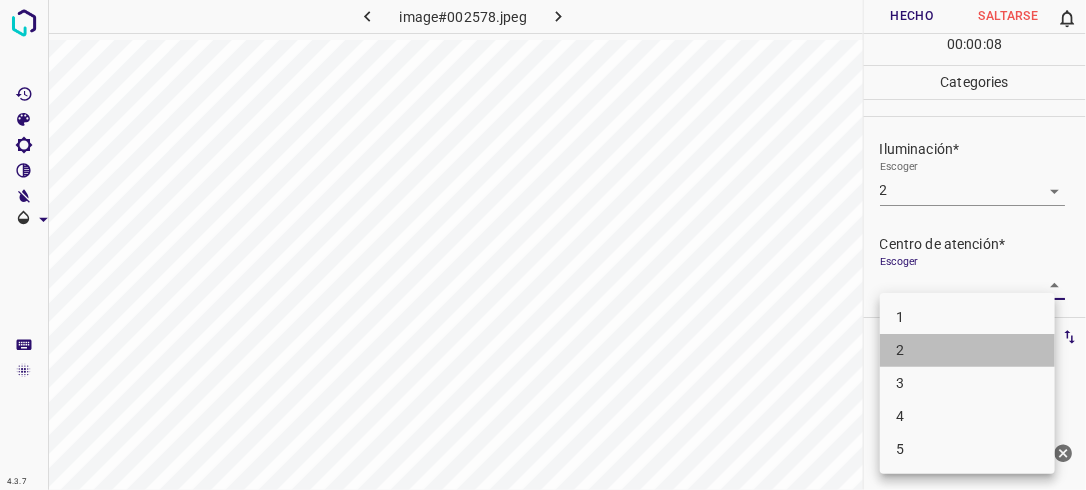 drag, startPoint x: 960, startPoint y: 341, endPoint x: 996, endPoint y: 319, distance: 42.190044 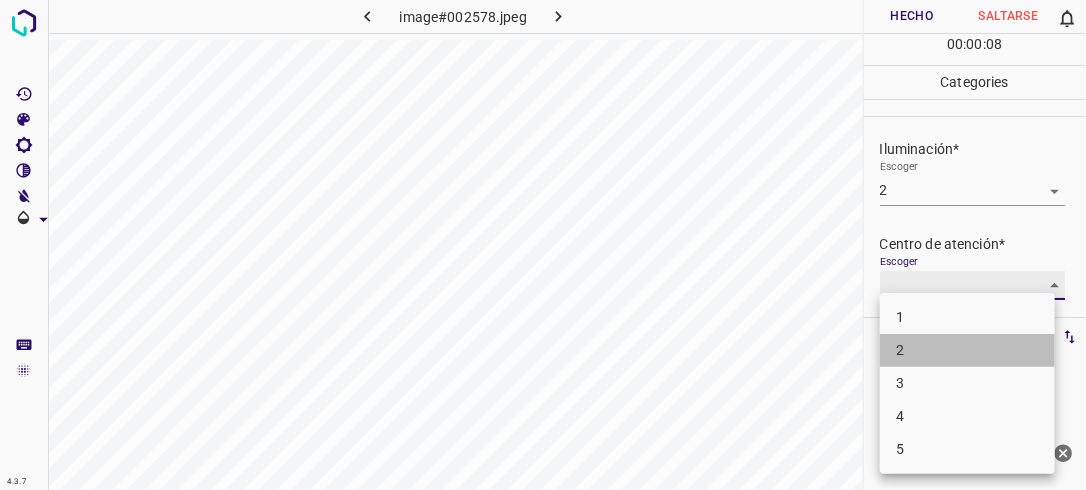 type on "2" 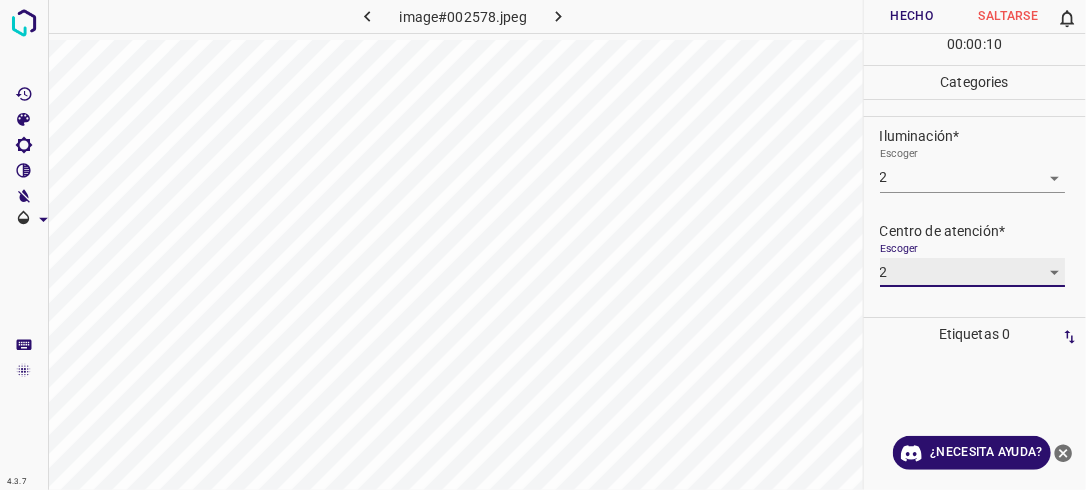 scroll, scrollTop: 98, scrollLeft: 0, axis: vertical 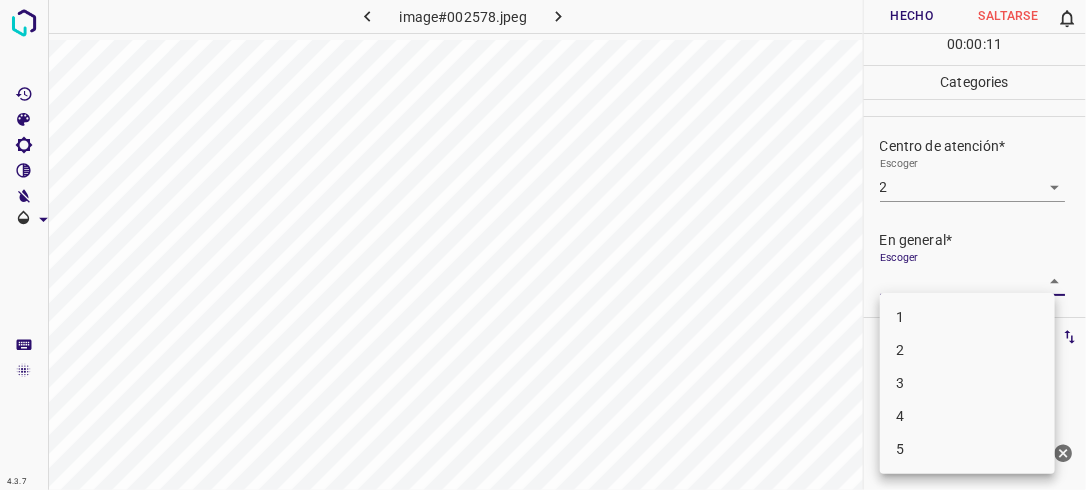 drag, startPoint x: 1042, startPoint y: 277, endPoint x: 988, endPoint y: 330, distance: 75.66373 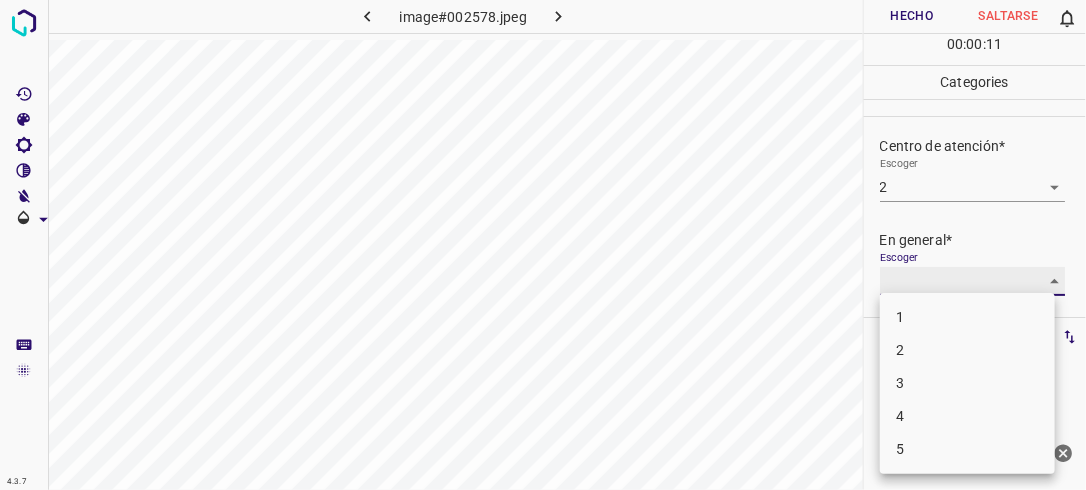 type on "2" 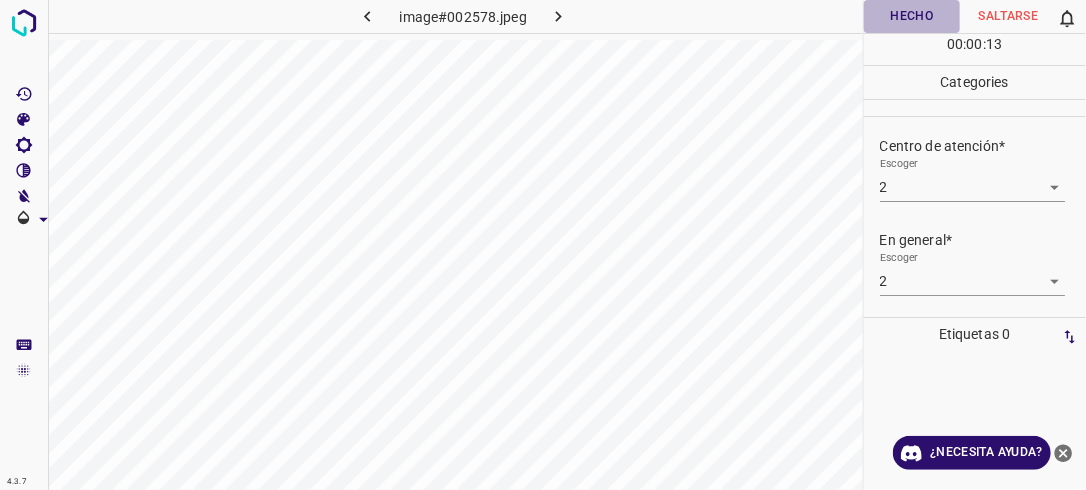 click on "Hecho" at bounding box center (912, 16) 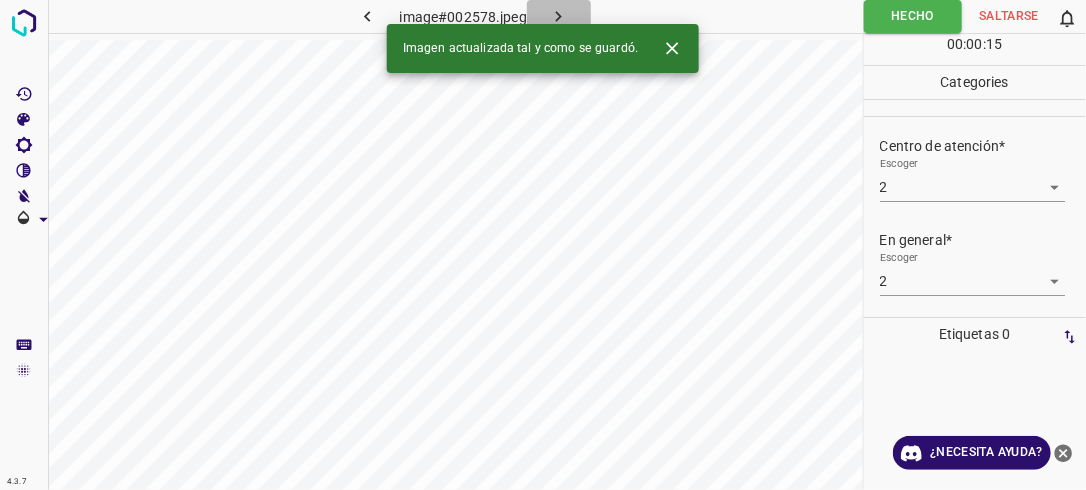 click 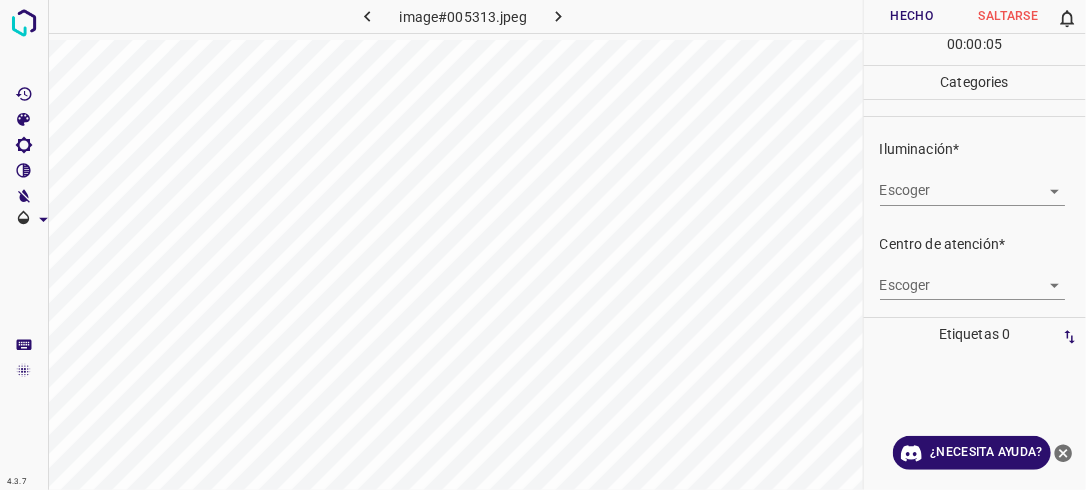 click on "4.3.7 image#005313.jpeg Hecho Saltarse 0 00   : 00   : 05   Categories Iluminación*  Escoger ​ Centro de atención*  Escoger ​ En general*  Escoger ​ Etiquetas 0 Categories 1 Lighting 2 Focus 3 Overall Tools Espacio Cambiar entre modos (Dibujar y Editar) Yo Etiquetado automático R Restaurar zoom M Acercar N Alejar Borrar Eliminar etiqueta de selección Filtros Z Restaurar filtros X Filtro de saturación C Filtro de brillo V Filtro de contraste B Filtro de escala de grises General O Descargar ¿Necesita ayuda? -Mensaje de texto -Esconder -Borrar" at bounding box center (543, 245) 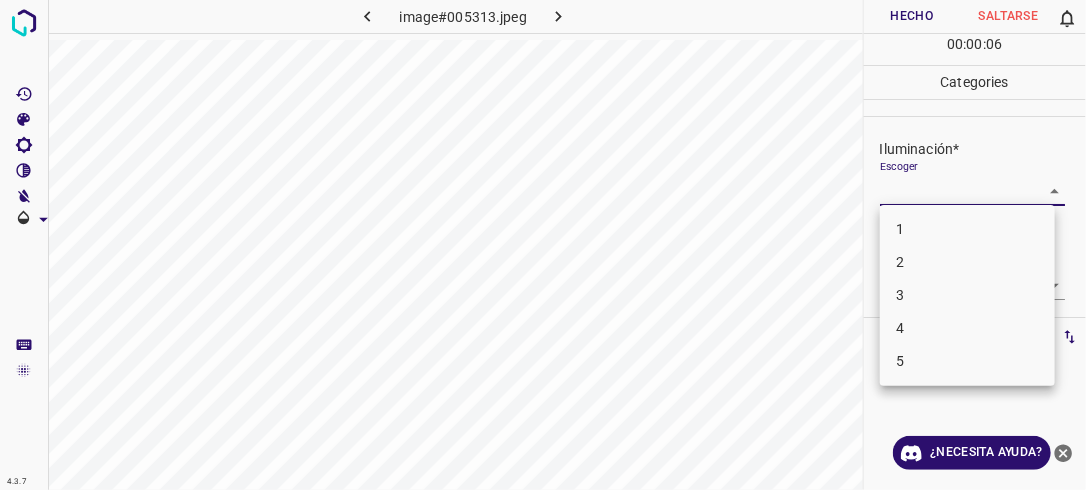 click on "2" at bounding box center (967, 262) 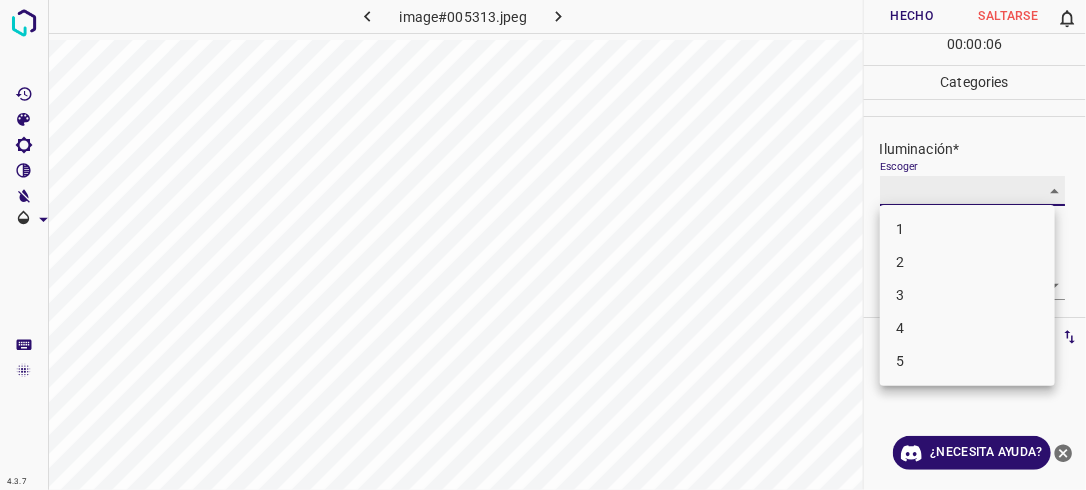 type on "2" 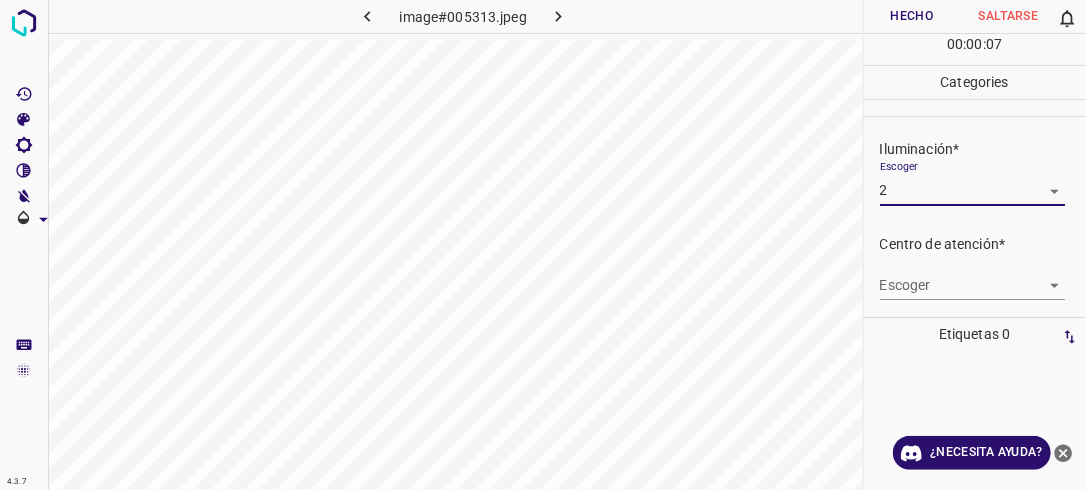 click on "4.3.7 image#005313.jpeg Hecho Saltarse 0 00   : 00   : 07   Categories Iluminación*  Escoger 2 2 Centro de atención*  Escoger ​ En general*  Escoger ​ Etiquetas 0 Categories 1 Lighting 2 Focus 3 Overall Tools Espacio Cambiar entre modos (Dibujar y Editar) Yo Etiquetado automático R Restaurar zoom M Acercar N Alejar Borrar Eliminar etiqueta de selección Filtros Z Restaurar filtros X Filtro de saturación C Filtro de brillo V Filtro de contraste B Filtro de escala de grises General O Descargar ¿Necesita ayuda? -Mensaje de texto -Esconder -Borrar" at bounding box center (543, 245) 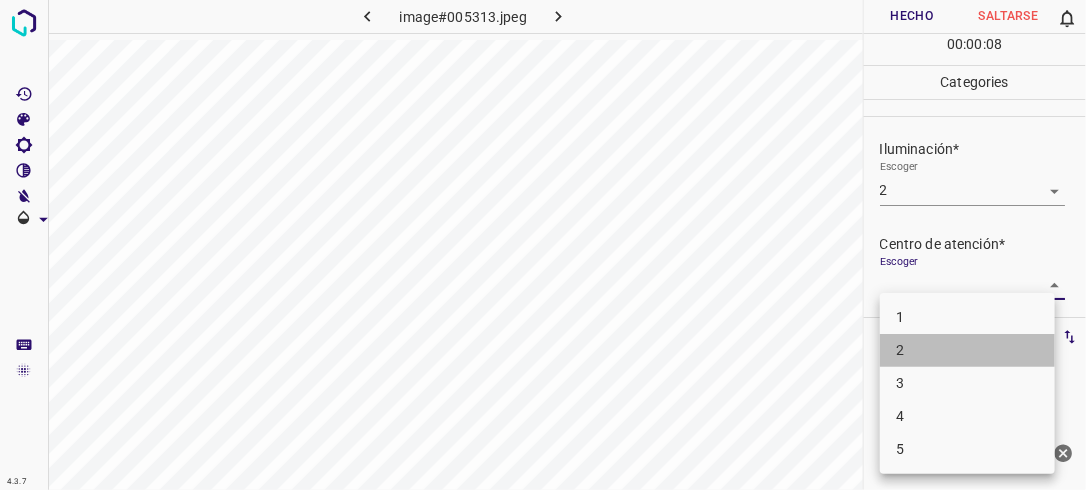 click on "2" at bounding box center (967, 350) 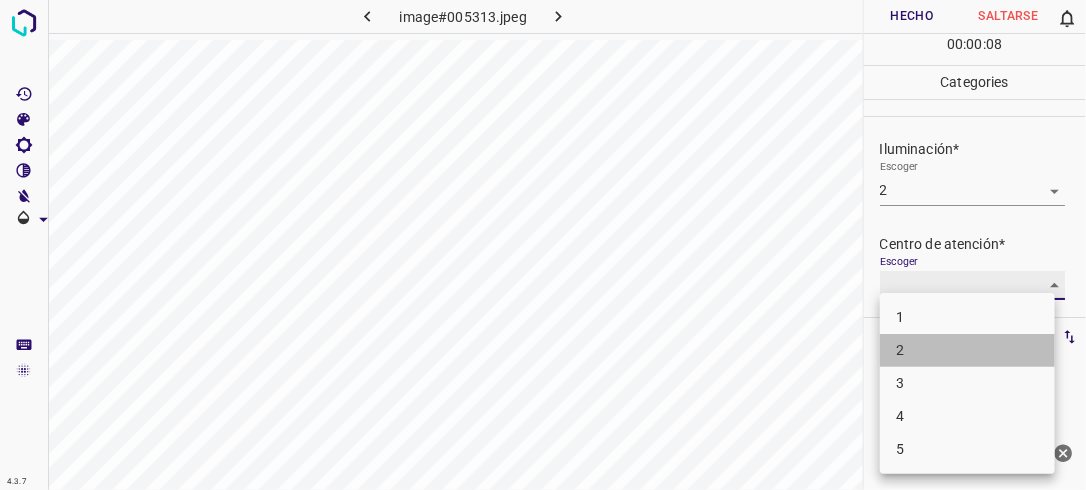 type on "2" 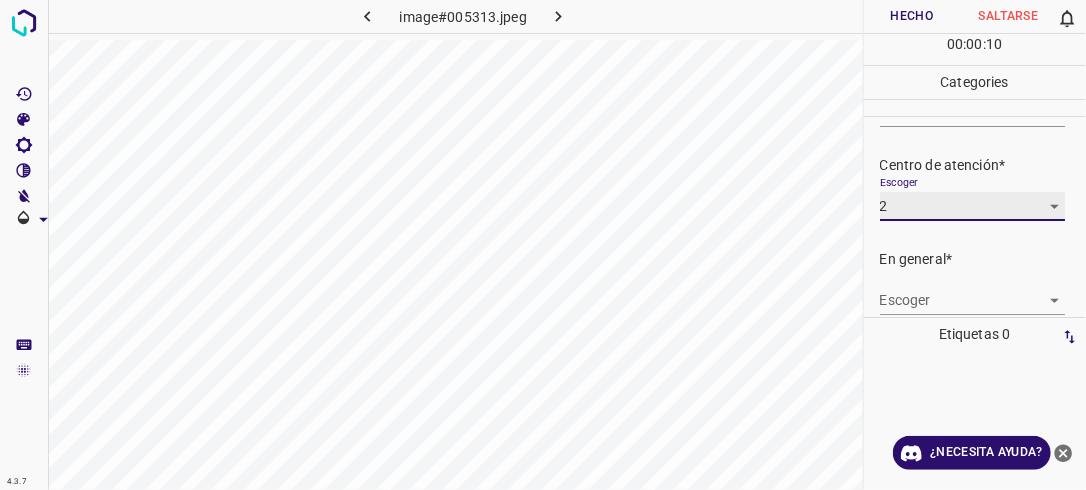 scroll, scrollTop: 82, scrollLeft: 0, axis: vertical 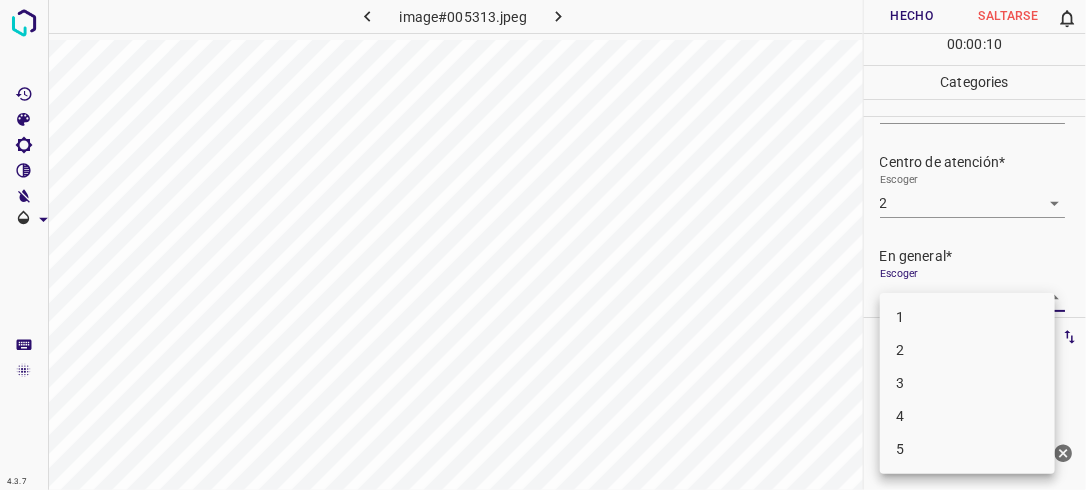 click on "4.3.7 image#005313.jpeg Hecho Saltarse 0 00   : 00   : 10   Categories Iluminación*  Escoger 2 2 Centro de atención*  Escoger 2 2 En general*  Escoger ​ Etiquetas 0 Categories 1 Lighting 2 Focus 3 Overall Tools Espacio Cambiar entre modos (Dibujar y Editar) Yo Etiquetado automático R Restaurar zoom M Acercar N Alejar Borrar Eliminar etiqueta de selección Filtros Z Restaurar filtros X Filtro de saturación C Filtro de brillo V Filtro de contraste B Filtro de escala de grises General O Descargar ¿Necesita ayuda? -Mensaje de texto -Esconder -Borrar 1 2 3 4 5" at bounding box center [543, 245] 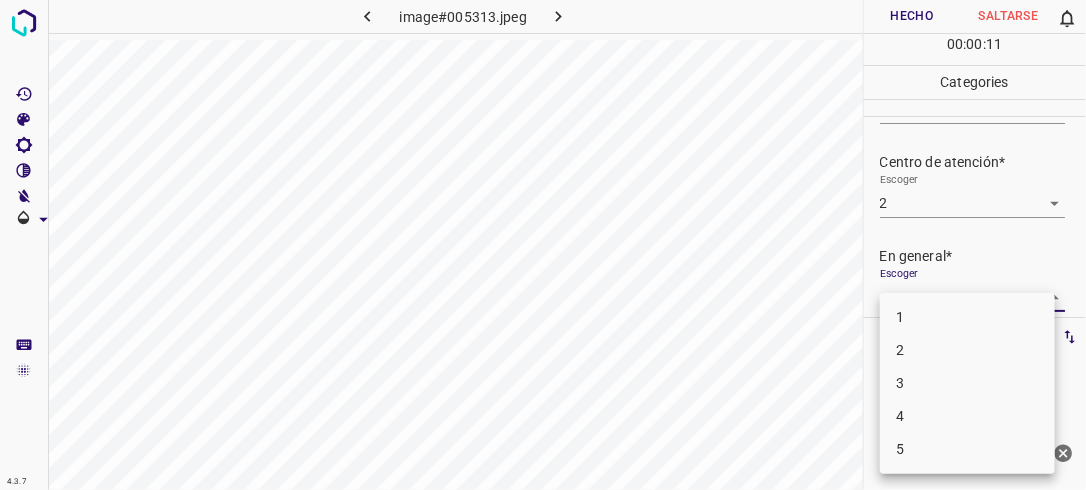 click on "2" at bounding box center [967, 350] 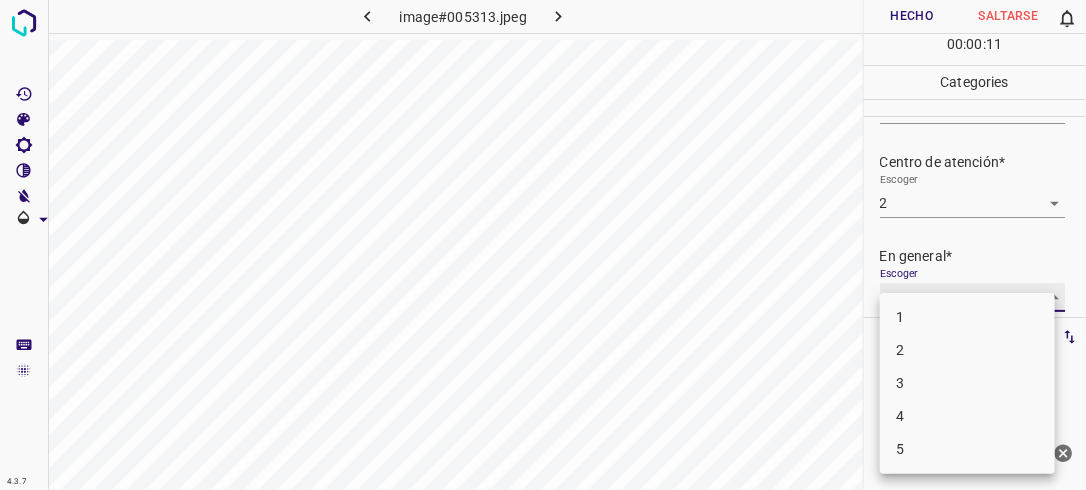 type on "2" 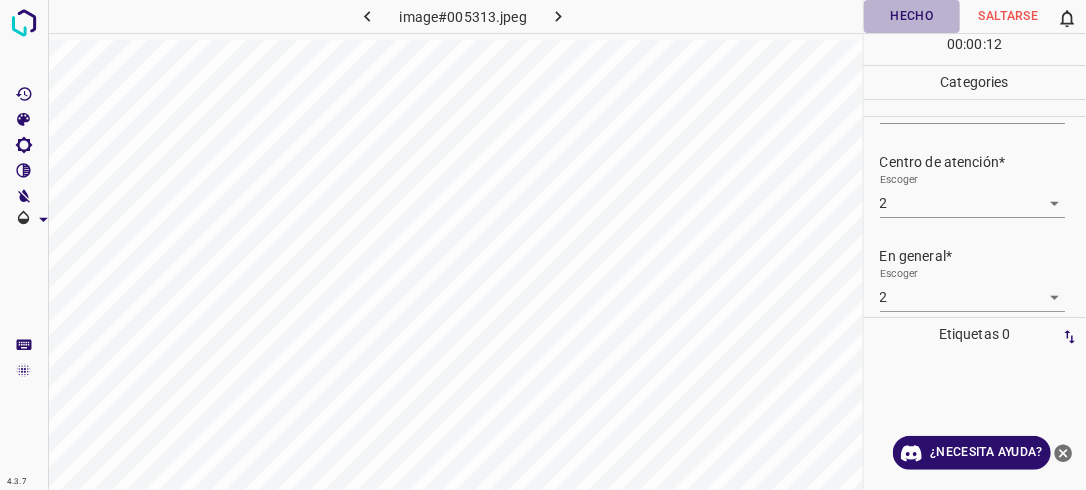 click on "Hecho" at bounding box center [912, 16] 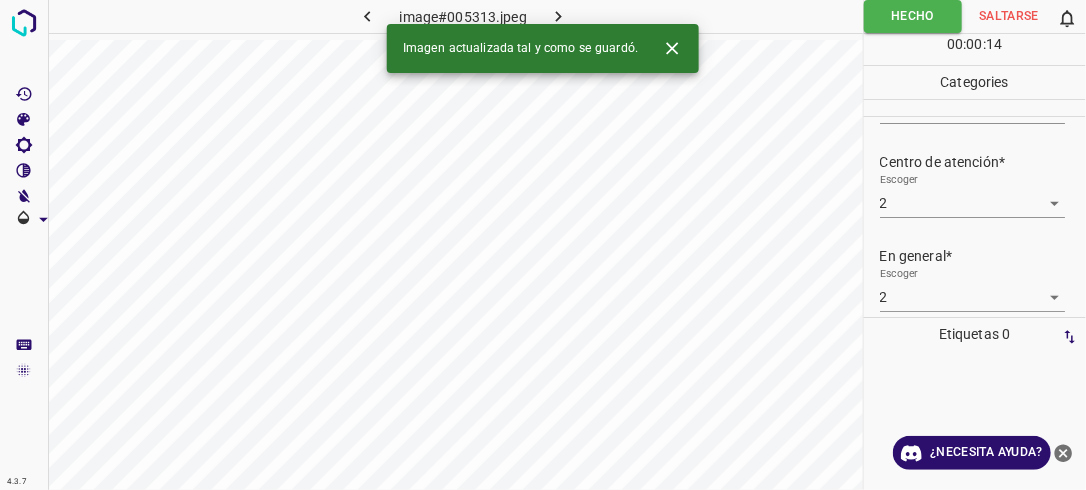 click 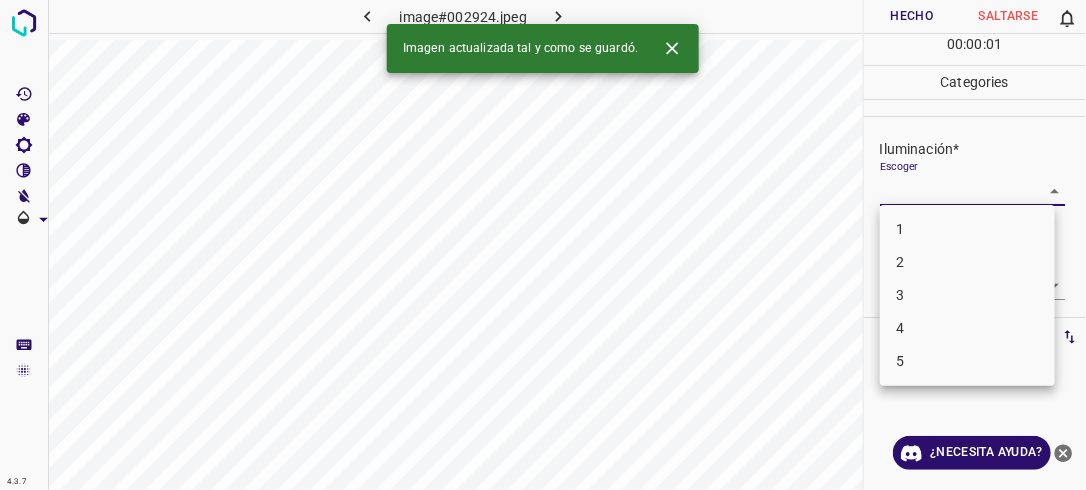 click on "4.3.7 image#002924.jpeg Hecho Saltarse 0 00   : 00   : 01   Categories Iluminación*  Escoger ​ Centro de atención*  Escoger ​ En general*  Escoger ​ Etiquetas 0 Categories 1 Lighting 2 Focus 3 Overall Tools Espacio Cambiar entre modos (Dibujar y Editar) Yo Etiquetado automático R Restaurar zoom M Acercar N Alejar Borrar Eliminar etiqueta de selección Filtros Z Restaurar filtros X Filtro de saturación C Filtro de brillo V Filtro de contraste B Filtro de escala de grises General O Descargar Imagen actualizada tal y como se guardó. ¿Necesita ayuda? -Mensaje de texto -Esconder -Borrar 1 2 3 4 5" at bounding box center [543, 245] 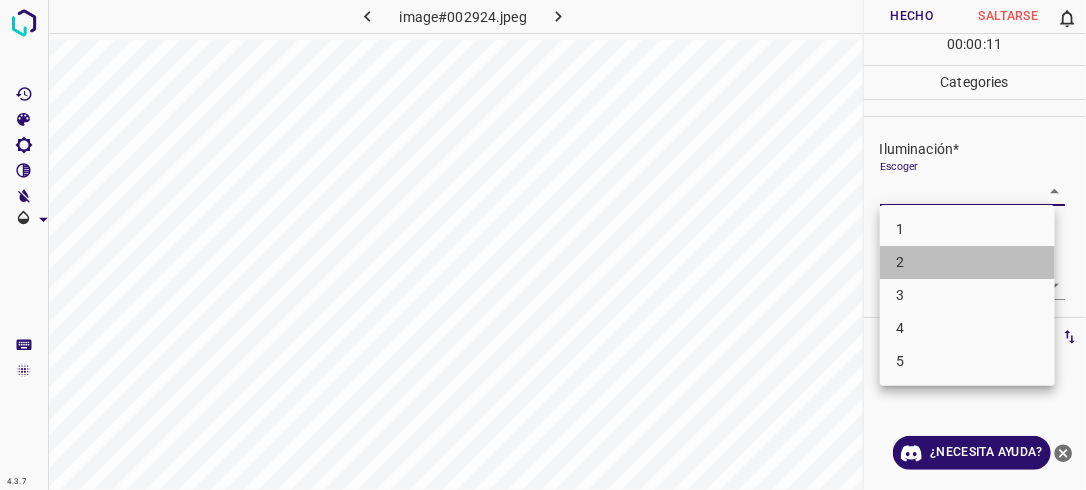 click on "2" at bounding box center [967, 262] 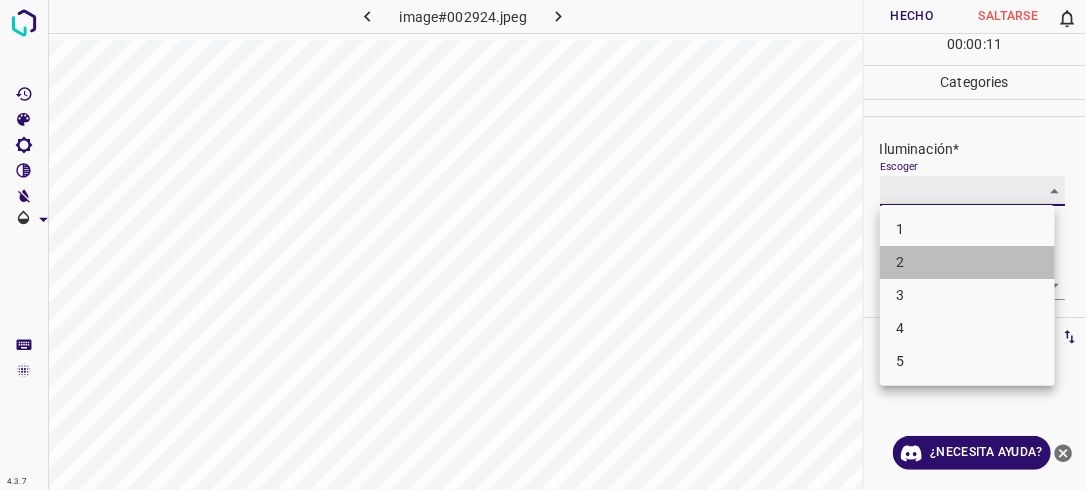 type on "2" 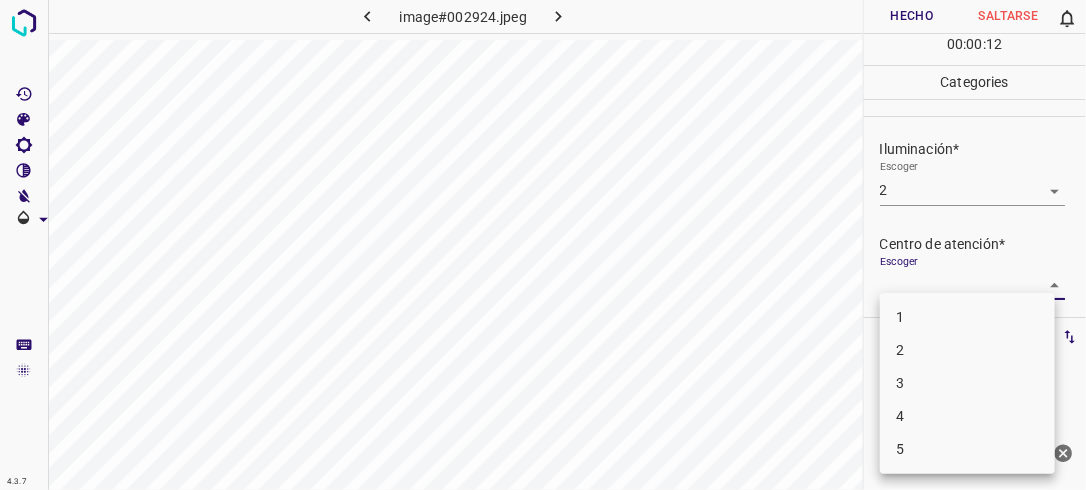 click on "4.3.7 image#002924.jpeg Hecho Saltarse 0 00   : 00   : 12   Categories Iluminación*  Escoger 2 2 Centro de atención*  Escoger ​ En general*  Escoger ​ Etiquetas 0 Categories 1 Lighting 2 Focus 3 Overall Tools Espacio Cambiar entre modos (Dibujar y Editar) Yo Etiquetado automático R Restaurar zoom M Acercar N Alejar Borrar Eliminar etiqueta de selección Filtros Z Restaurar filtros X Filtro de saturación C Filtro de brillo V Filtro de contraste B Filtro de escala de grises General O Descargar ¿Necesita ayuda? -Mensaje de texto -Esconder -Borrar 1 2 3 4 5" at bounding box center [543, 245] 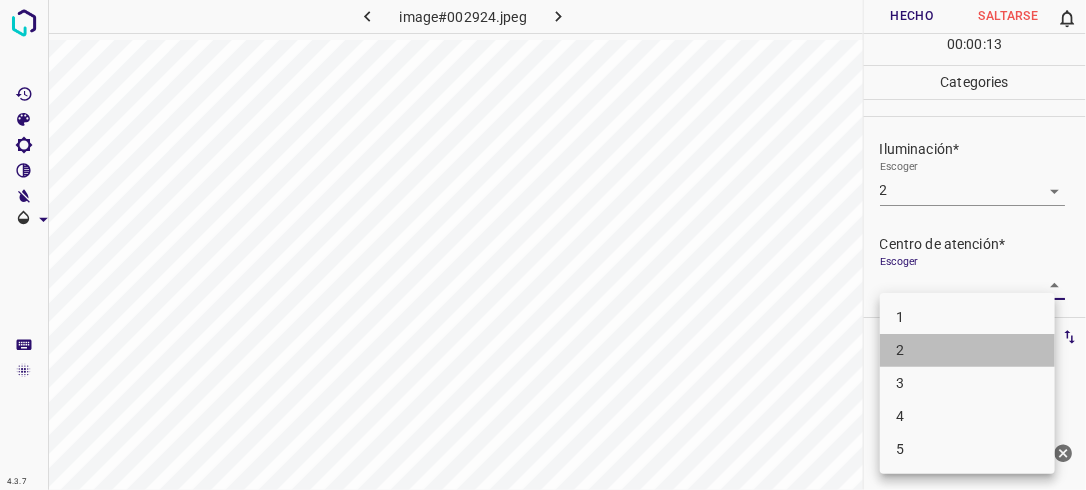 click on "2" at bounding box center (967, 350) 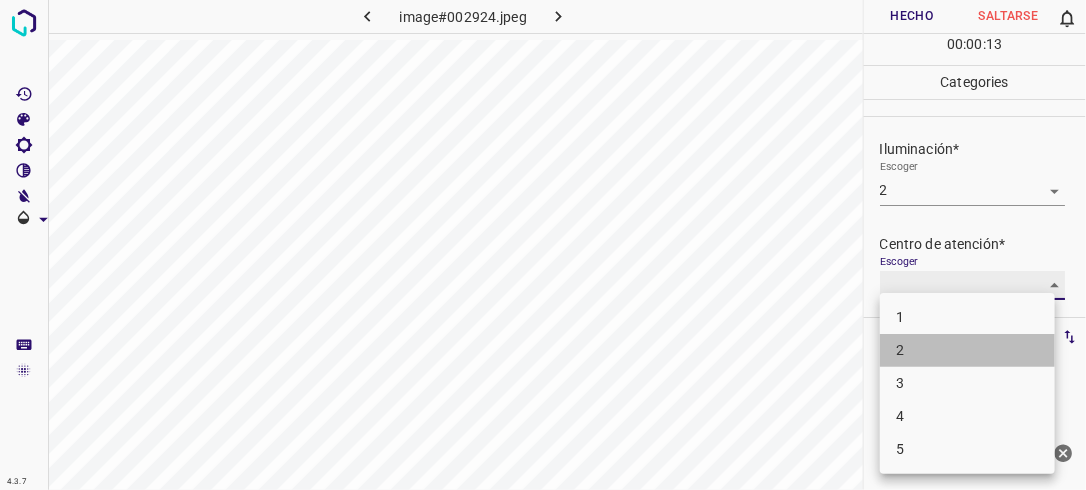 type on "2" 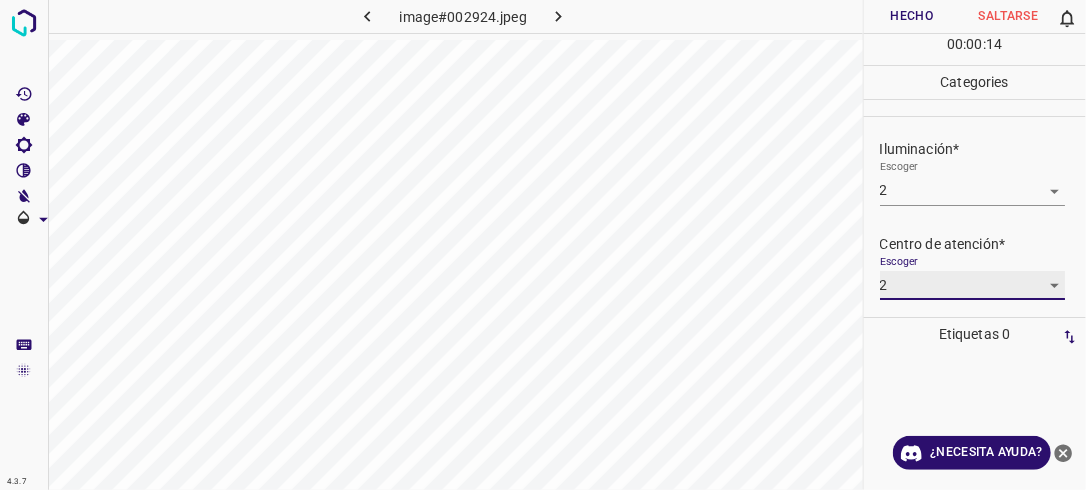 scroll, scrollTop: 98, scrollLeft: 0, axis: vertical 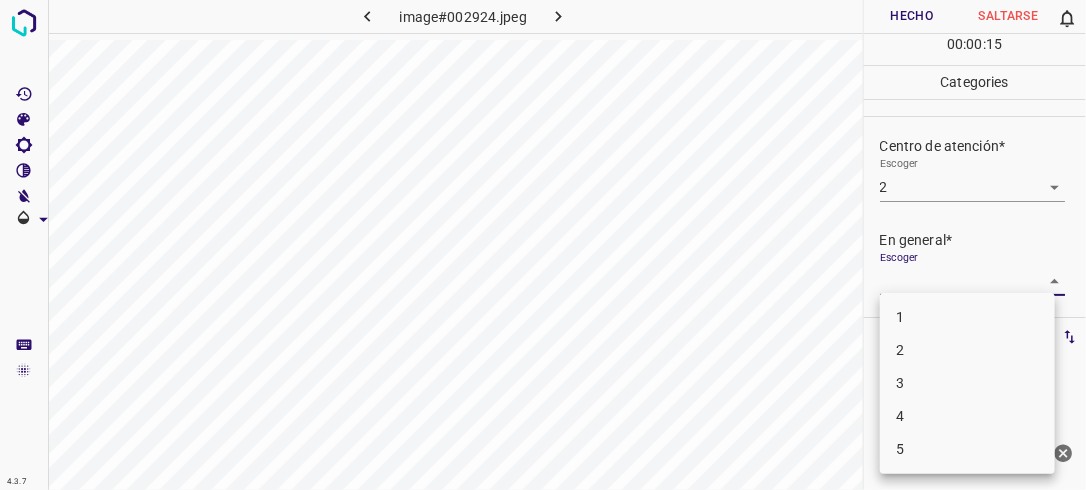 click on "4.3.7 image#002924.jpeg Hecho Saltarse 0 00   : 00   : 15   Categories Iluminación*  Escoger 2 2 Centro de atención*  Escoger 2 2 En general*  Escoger ​ Etiquetas 0 Categories 1 Lighting 2 Focus 3 Overall Tools Espacio Cambiar entre modos (Dibujar y Editar) Yo Etiquetado automático R Restaurar zoom M Acercar N Alejar Borrar Eliminar etiqueta de selección Filtros Z Restaurar filtros X Filtro de saturación C Filtro de brillo V Filtro de contraste B Filtro de escala de grises General O Descargar ¿Necesita ayuda? -Mensaje de texto -Esconder -Borrar 1 2 3 4 5" at bounding box center (543, 245) 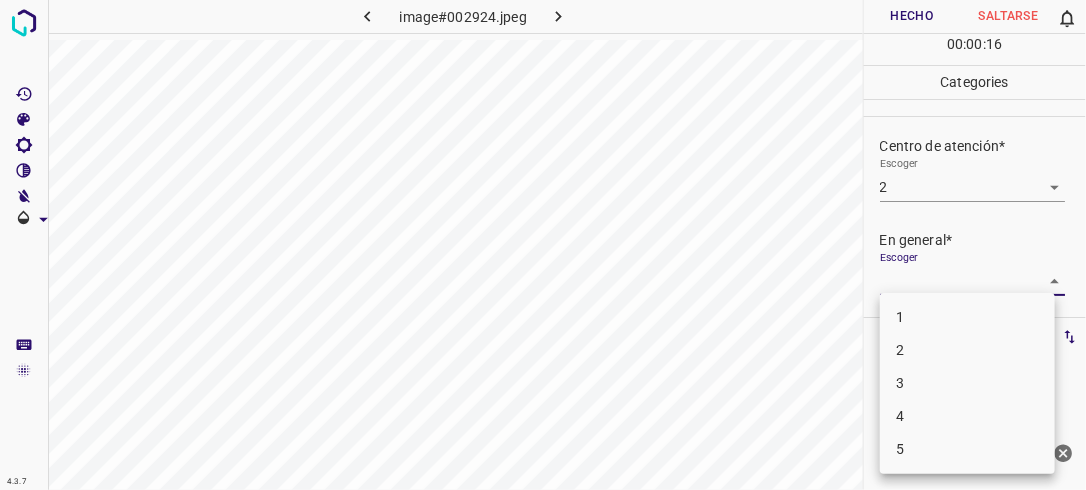 click on "2" at bounding box center (967, 350) 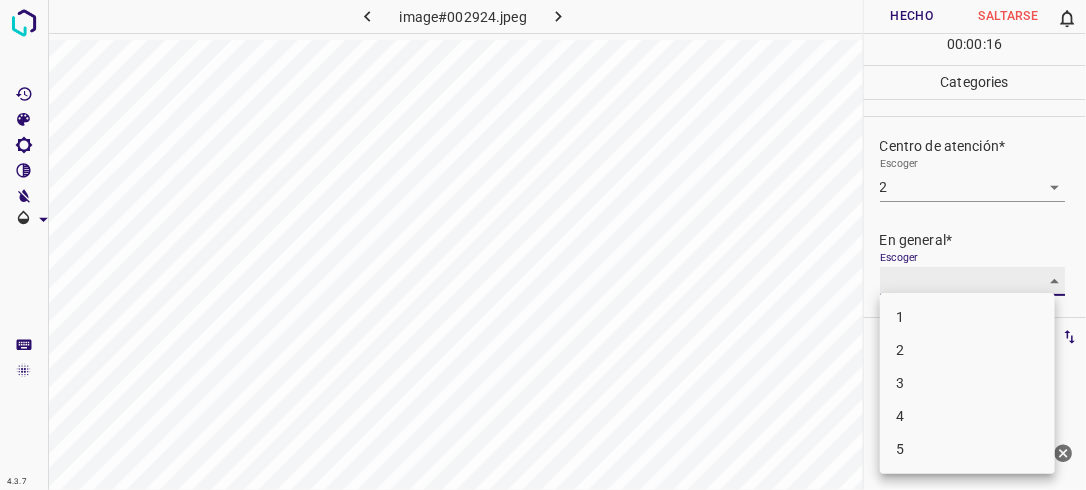type on "2" 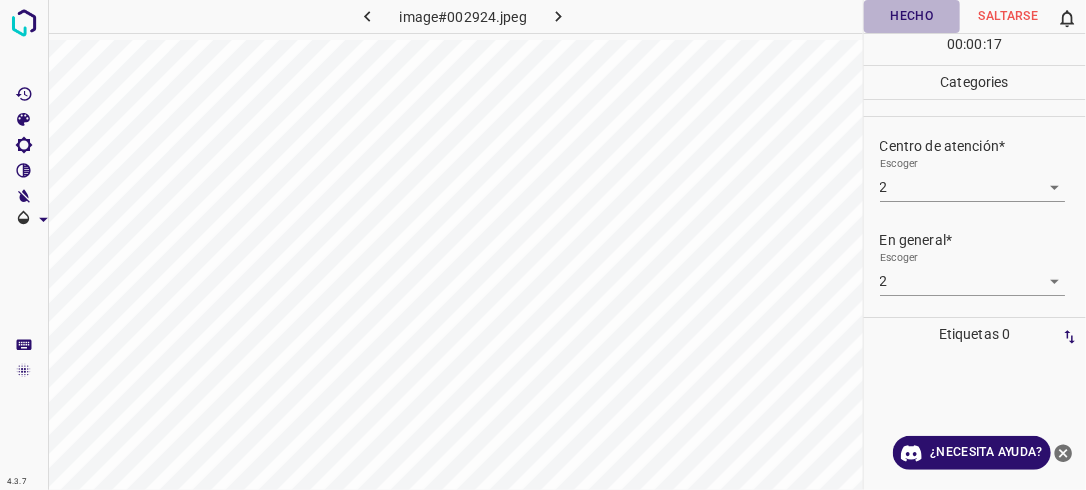 click on "Hecho" at bounding box center (912, 16) 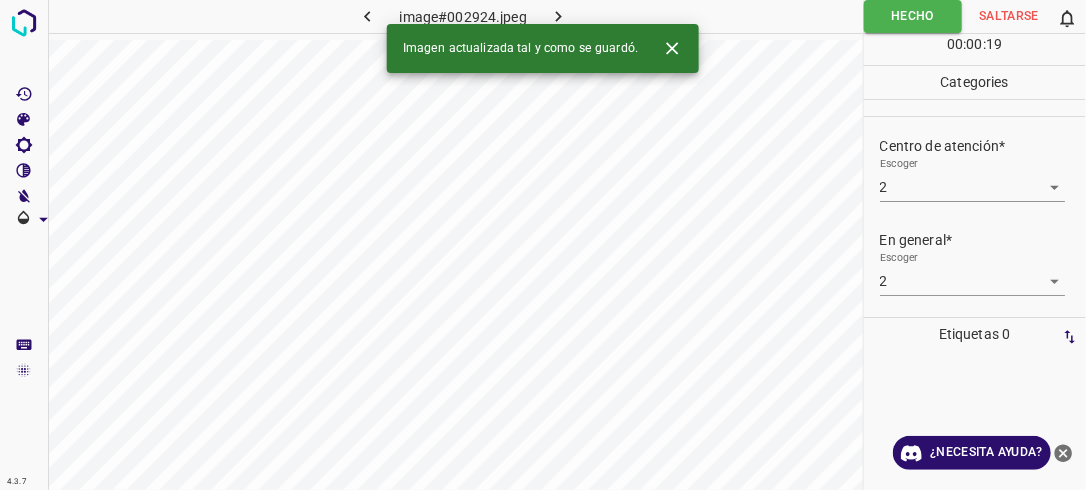 click 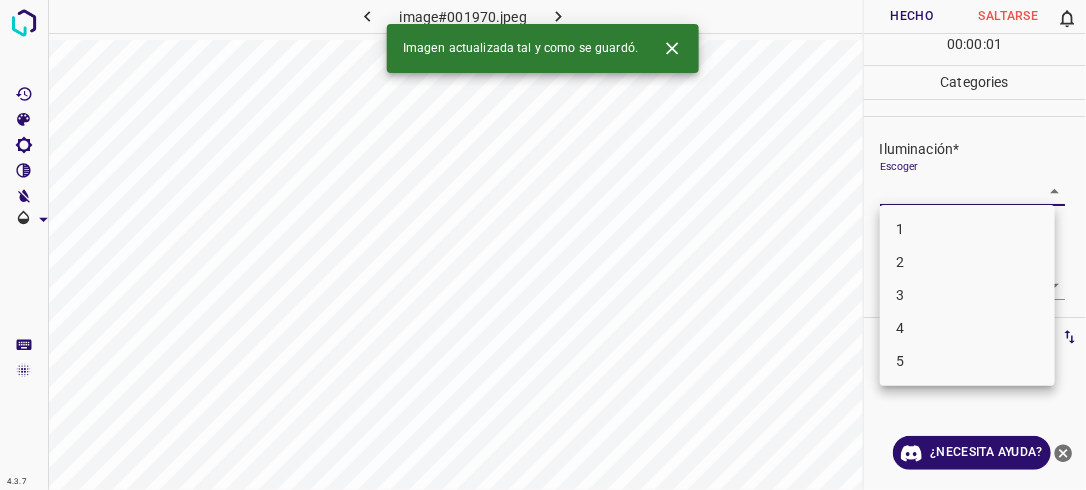 click on "4.3.7 image#001970.jpeg Hecho Saltarse 0 00   : 00   : 01   Categories Iluminación*  Escoger ​ Centro de atención*  Escoger ​ En general*  Escoger ​ Etiquetas 0 Categories 1 Lighting 2 Focus 3 Overall Tools Espacio Cambiar entre modos (Dibujar y Editar) Yo Etiquetado automático R Restaurar zoom M Acercar N Alejar Borrar Eliminar etiqueta de selección Filtros Z Restaurar filtros X Filtro de saturación C Filtro de brillo V Filtro de contraste B Filtro de escala de grises General O Descargar Imagen actualizada tal y como se guardó. ¿Necesita ayuda? -Mensaje de texto -Esconder -Borrar 1 2 3 4 5" at bounding box center (543, 245) 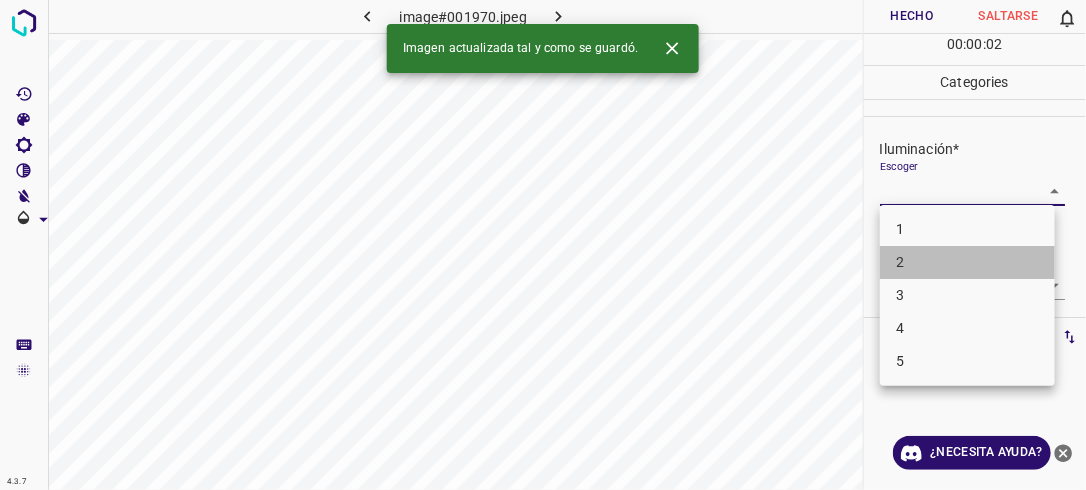 click on "2" at bounding box center (967, 262) 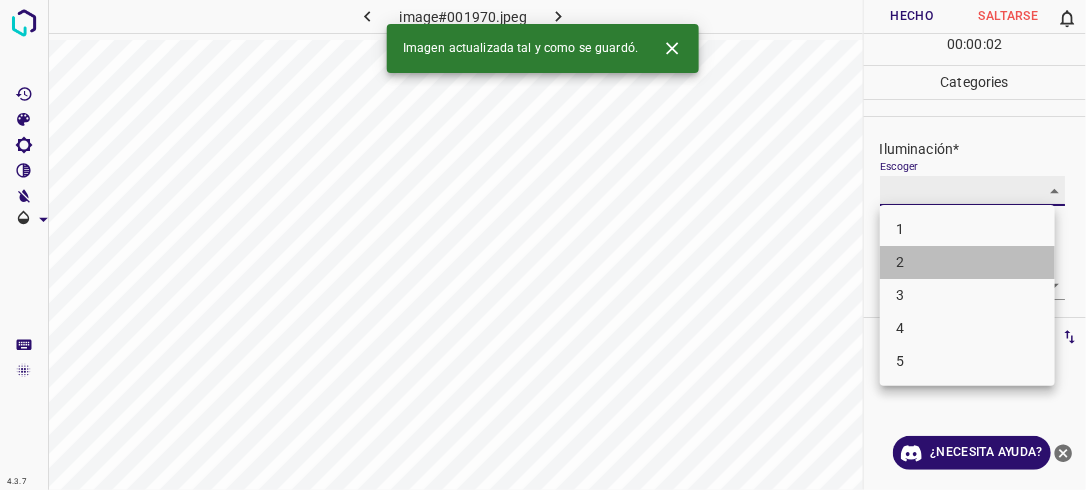type on "2" 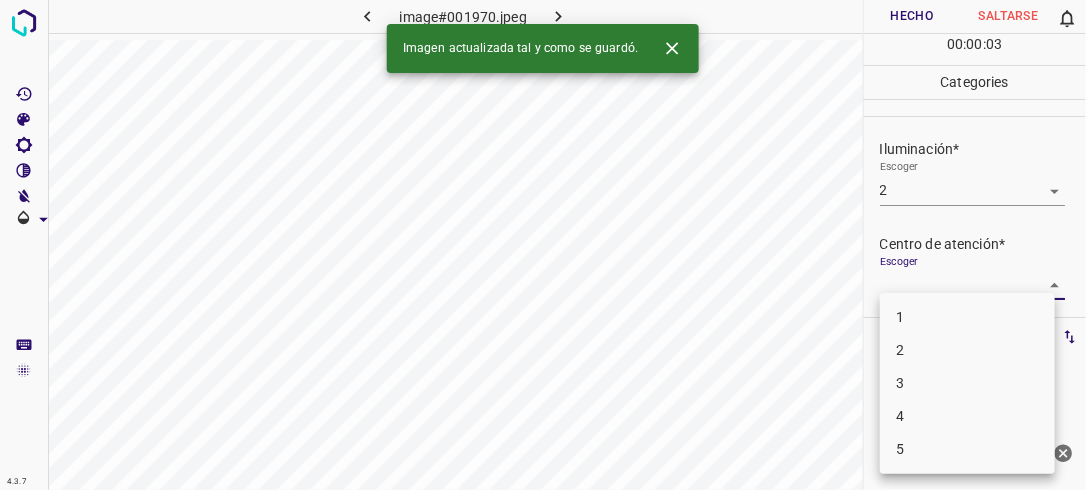 click on "4.3.7 image#001970.jpeg Hecho Saltarse 0 00   : 00   : 03   Categories Iluminación*  Escoger 2 2 Centro de atención*  Escoger ​ En general*  Escoger ​ Etiquetas 0 Categories 1 Lighting 2 Focus 3 Overall Tools Espacio Cambiar entre modos (Dibujar y Editar) Yo Etiquetado automático R Restaurar zoom M Acercar N Alejar Borrar Eliminar etiqueta de selección Filtros Z Restaurar filtros X Filtro de saturación C Filtro de brillo V Filtro de contraste B Filtro de escala de grises General O Descargar Imagen actualizada tal y como se guardó. ¿Necesita ayuda? -Mensaje de texto -Esconder -Borrar 1 2 3 4 5" at bounding box center [543, 245] 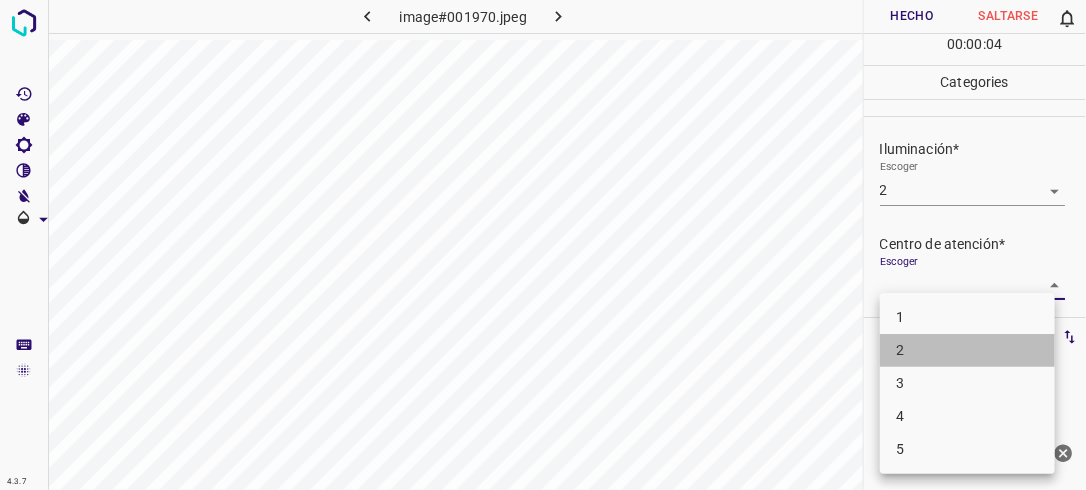 click on "2" at bounding box center (967, 350) 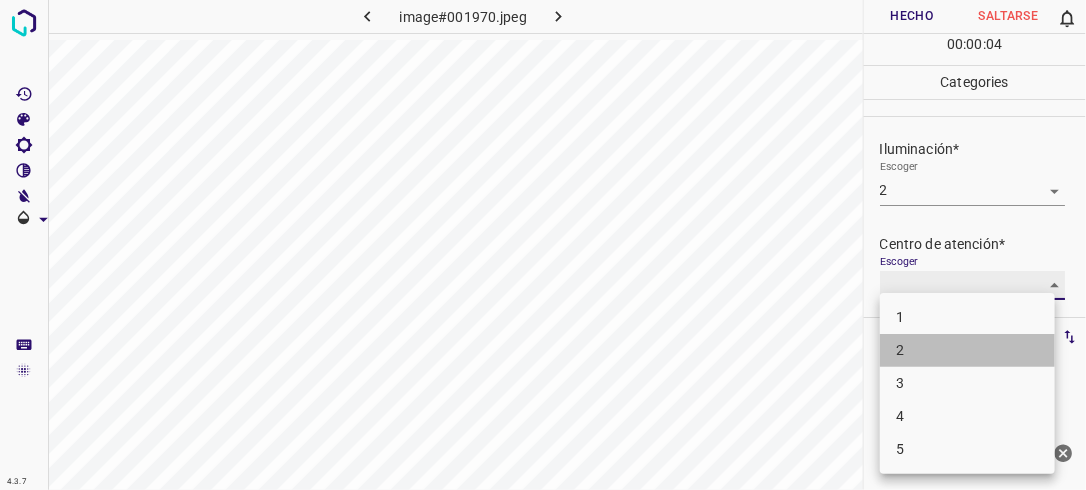 type on "2" 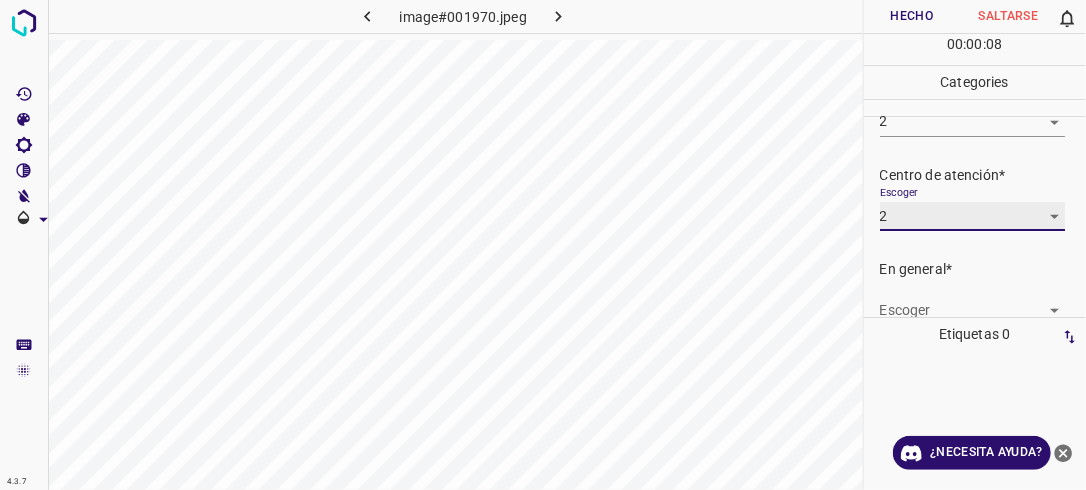 scroll, scrollTop: 80, scrollLeft: 0, axis: vertical 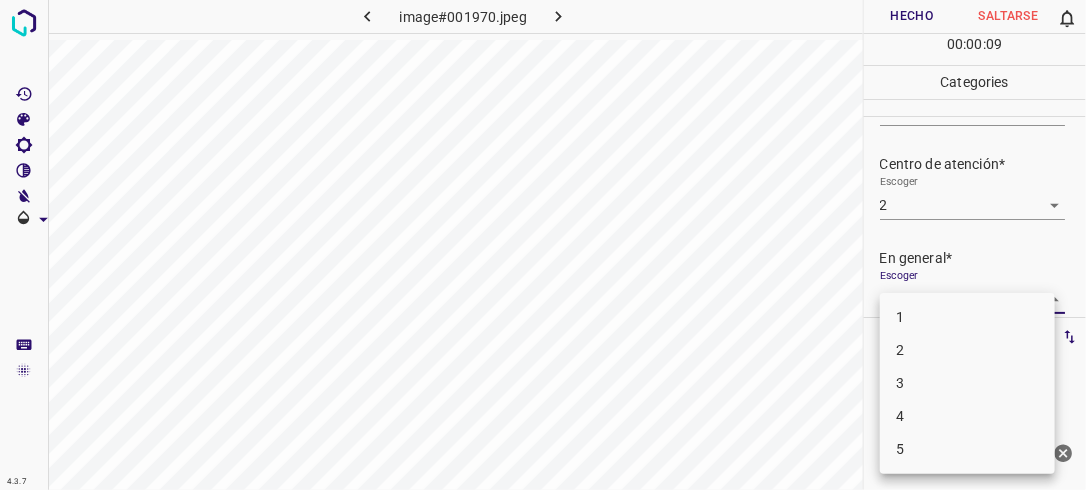 click on "4.3.7 image#001970.jpeg Hecho Saltarse 0 00   : 00   : 09   Categories Iluminación*  Escoger 2 2 Centro de atención*  Escoger 2 2 En general*  Escoger ​ Etiquetas 0 Categories 1 Lighting 2 Focus 3 Overall Tools Espacio Cambiar entre modos (Dibujar y Editar) Yo Etiquetado automático R Restaurar zoom M Acercar N Alejar Borrar Eliminar etiqueta de selección Filtros Z Restaurar filtros X Filtro de saturación C Filtro de brillo V Filtro de contraste B Filtro de escala de grises General O Descargar ¿Necesita ayuda? -Mensaje de texto -Esconder -Borrar 1 2 3 4 5" at bounding box center [543, 245] 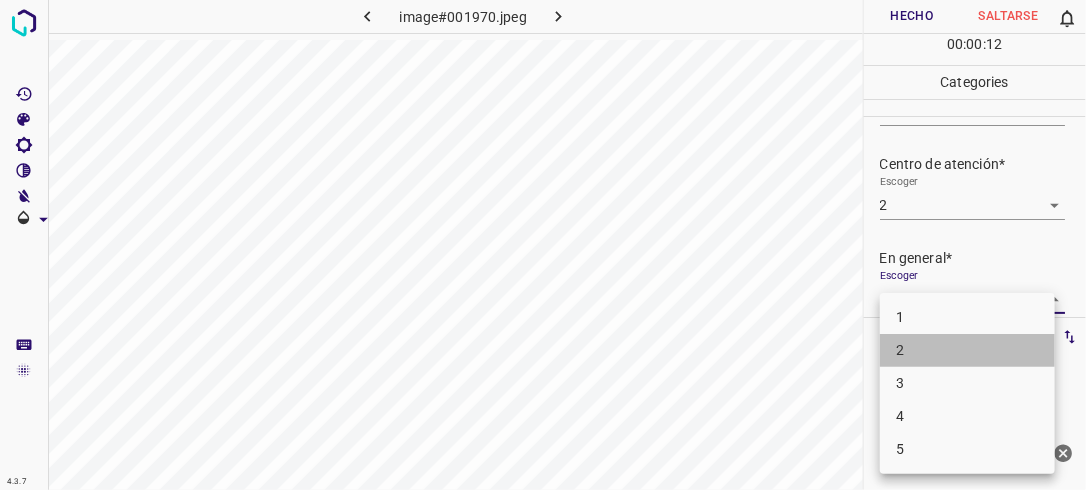 click on "2" at bounding box center [967, 350] 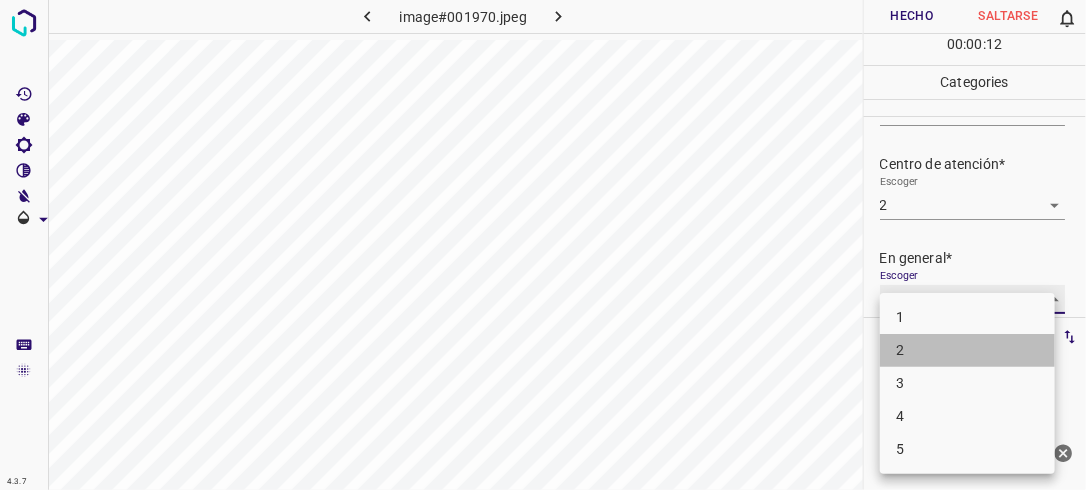 type on "2" 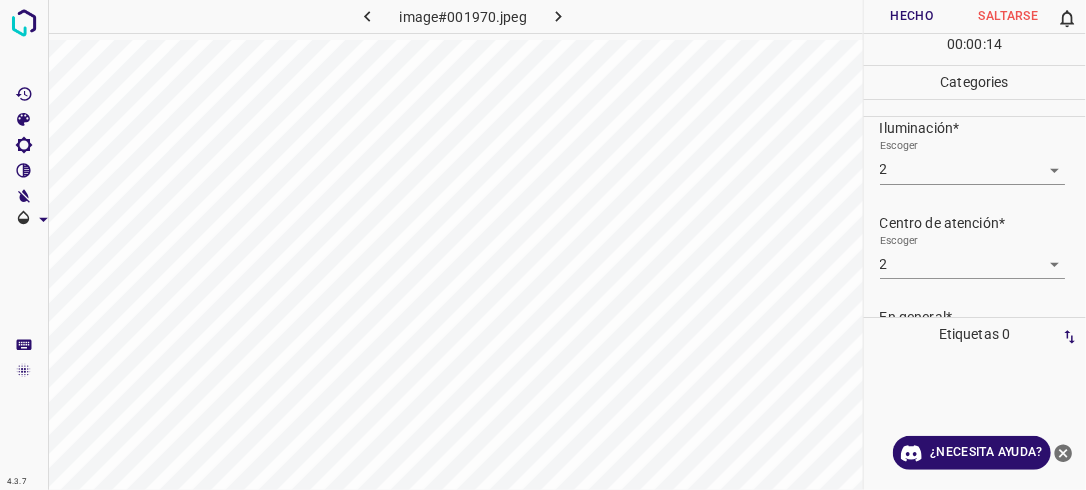 scroll, scrollTop: 19, scrollLeft: 0, axis: vertical 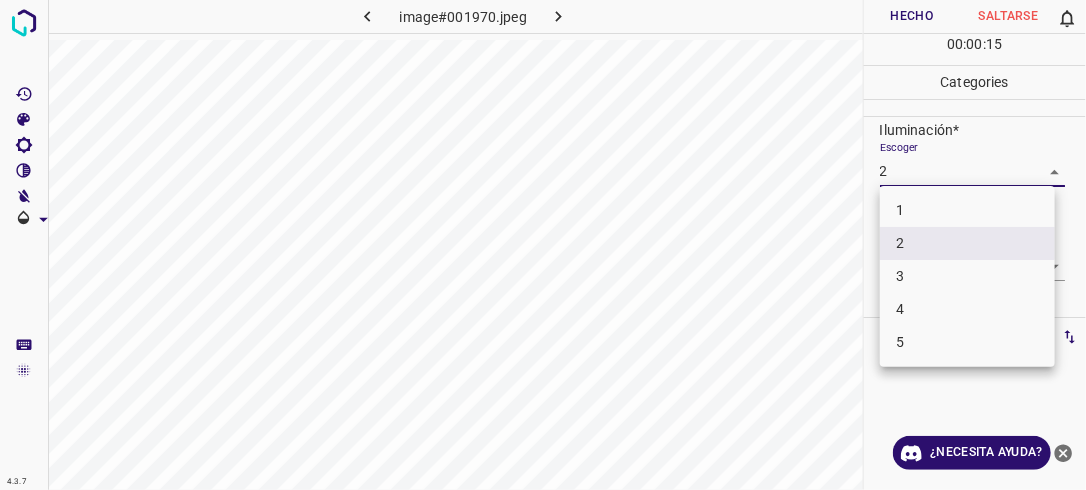 drag, startPoint x: 1049, startPoint y: 172, endPoint x: 1034, endPoint y: 208, distance: 39 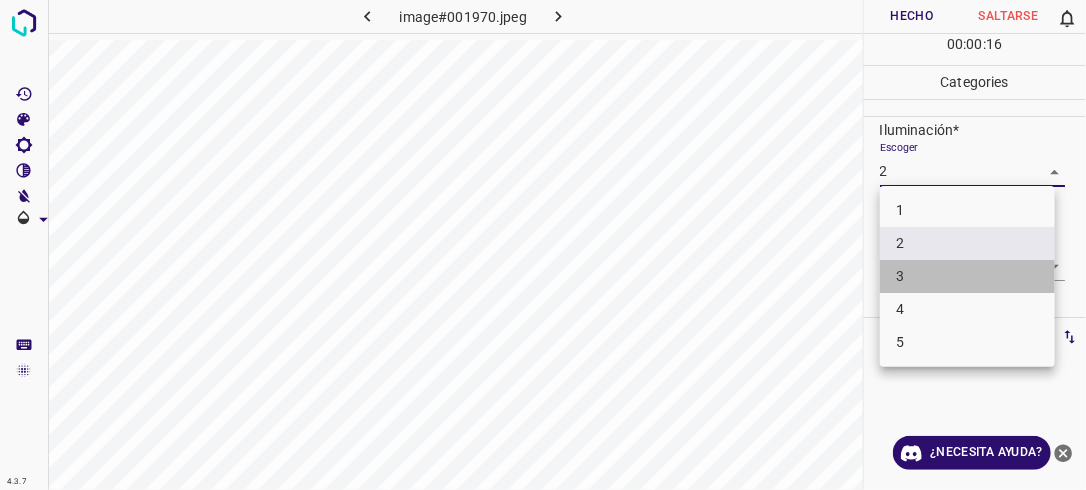 click on "3" at bounding box center (967, 276) 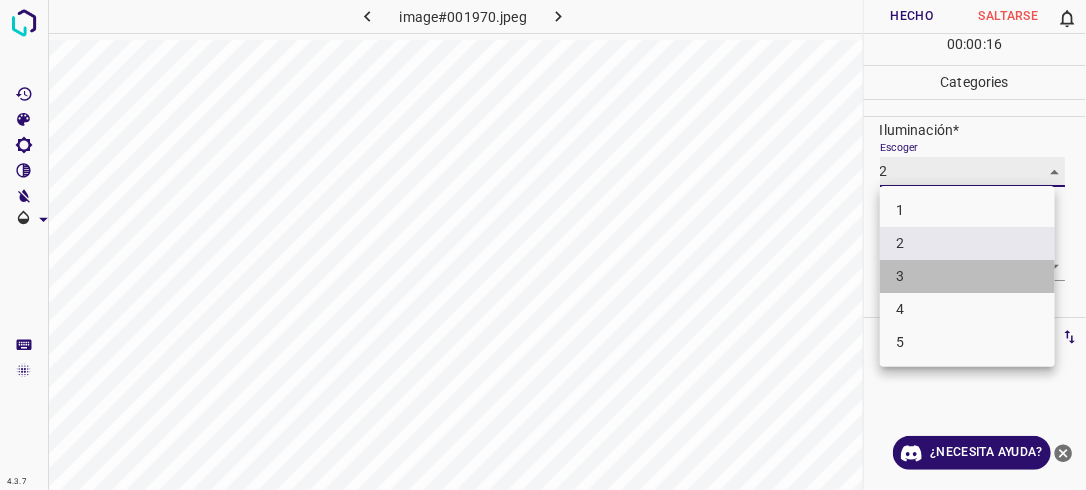 type on "3" 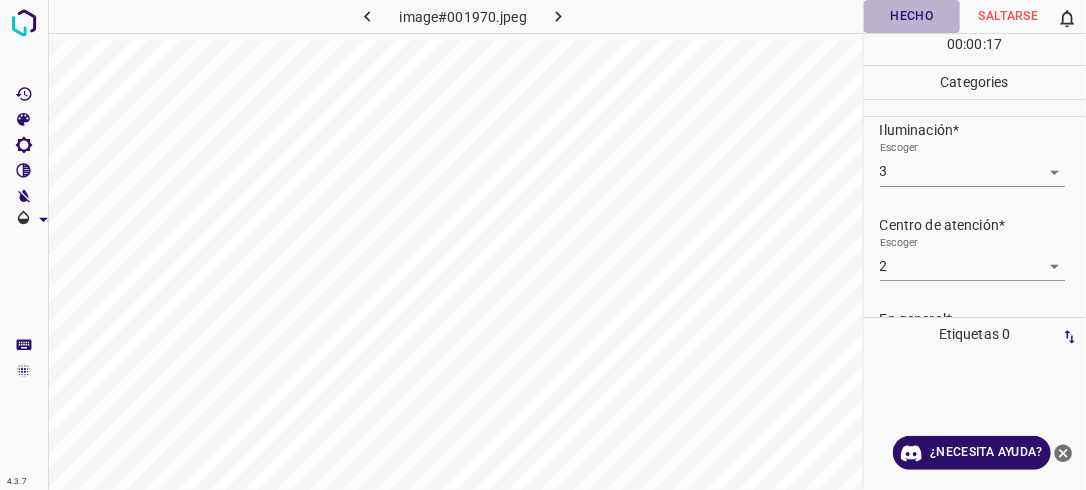 click on "Hecho" at bounding box center (912, 16) 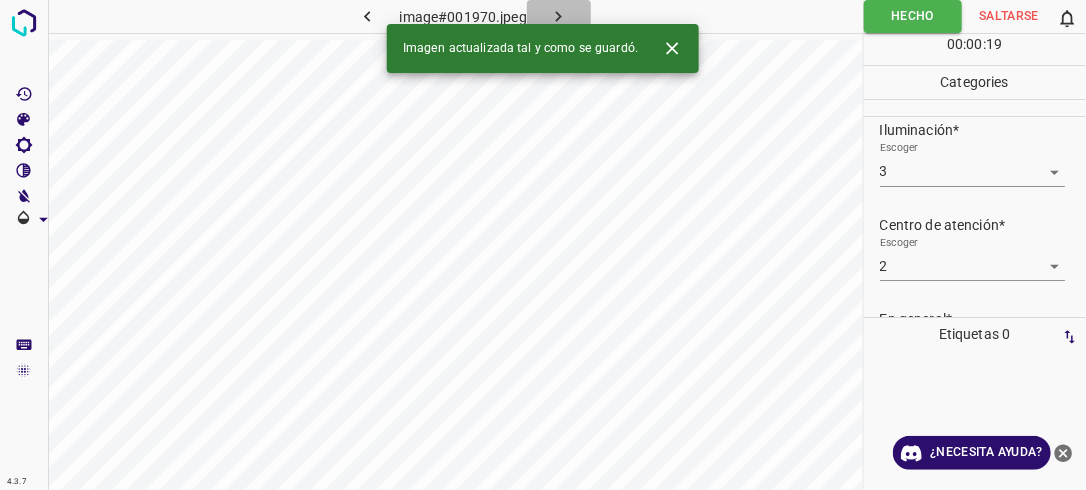 click 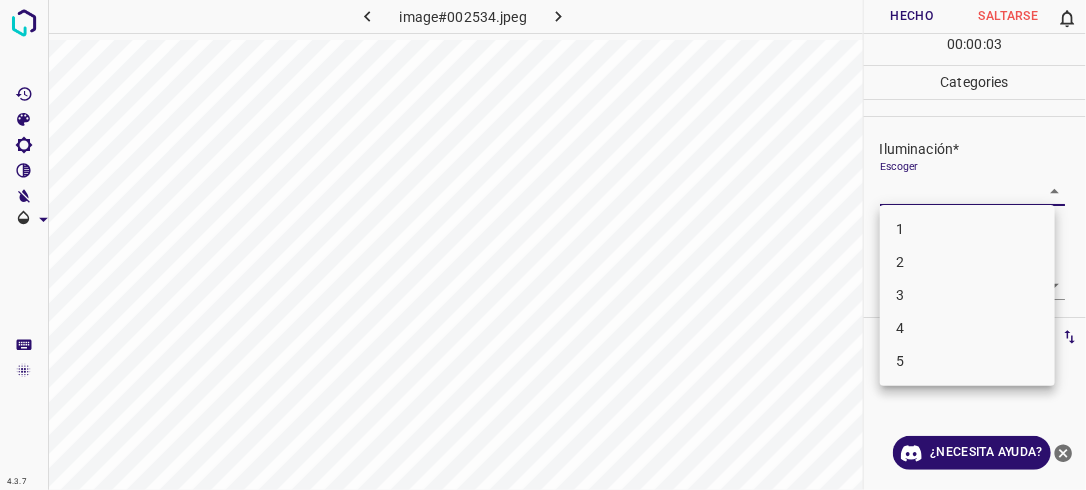 click on "4.3.7 image#002534.jpeg Hecho Saltarse 0 00   : 00   : 03   Categories Iluminación*  Escoger ​ Centro de atención*  Escoger ​ En general*  Escoger ​ Etiquetas 0 Categories 1 Lighting 2 Focus 3 Overall Tools Espacio Cambiar entre modos (Dibujar y Editar) Yo Etiquetado automático R Restaurar zoom M Acercar N Alejar Borrar Eliminar etiqueta de selección Filtros Z Restaurar filtros X Filtro de saturación C Filtro de brillo V Filtro de contraste B Filtro de escala de grises General O Descargar ¿Necesita ayuda? -Mensaje de texto -Esconder -Borrar 1 2 3 4 5" at bounding box center (543, 245) 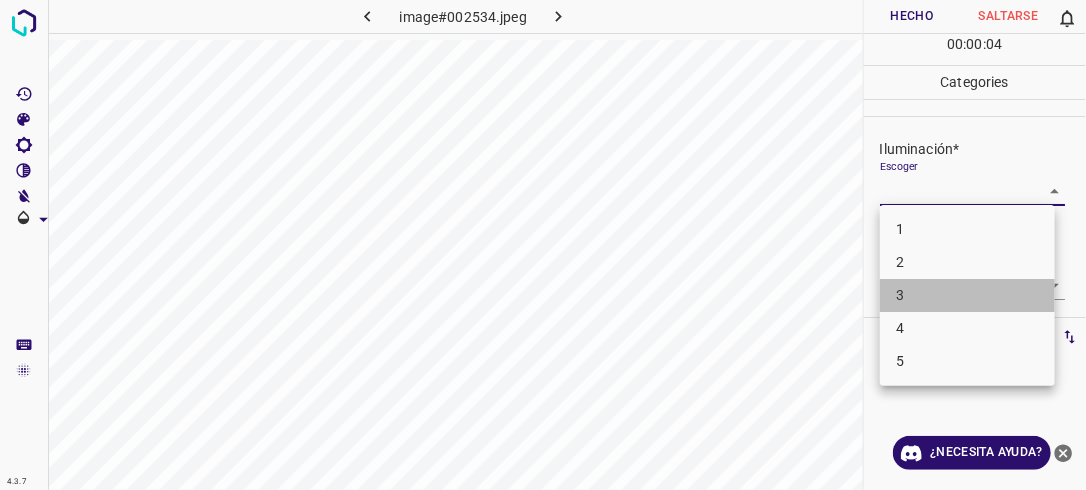 click on "3" at bounding box center (967, 295) 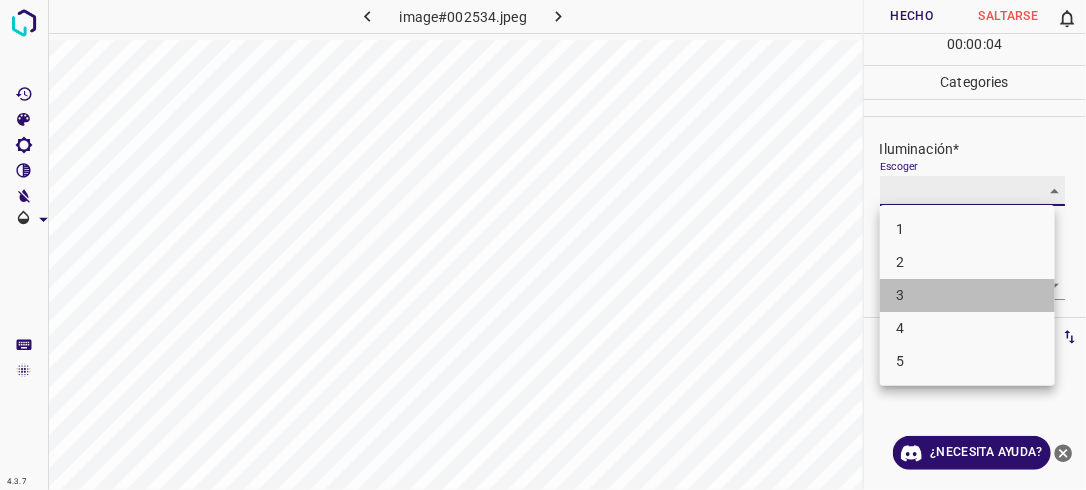 type on "3" 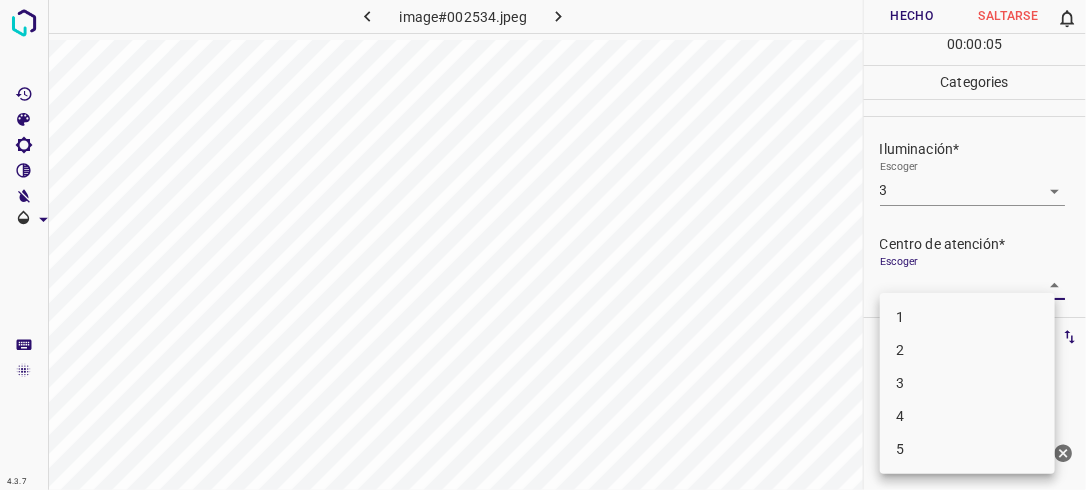 click on "4.3.7 image#002534.jpeg Hecho Saltarse 0 00   : 00   : 05   Categories Iluminación*  Escoger 3 3 Centro de atención*  Escoger ​ En general*  Escoger ​ Etiquetas 0 Categories 1 Lighting 2 Focus 3 Overall Tools Espacio Cambiar entre modos (Dibujar y Editar) Yo Etiquetado automático R Restaurar zoom M Acercar N Alejar Borrar Eliminar etiqueta de selección Filtros Z Restaurar filtros X Filtro de saturación C Filtro de brillo V Filtro de contraste B Filtro de escala de grises General O Descargar ¿Necesita ayuda? -Mensaje de texto -Esconder -Borrar 1 2 3 4 5" at bounding box center [543, 245] 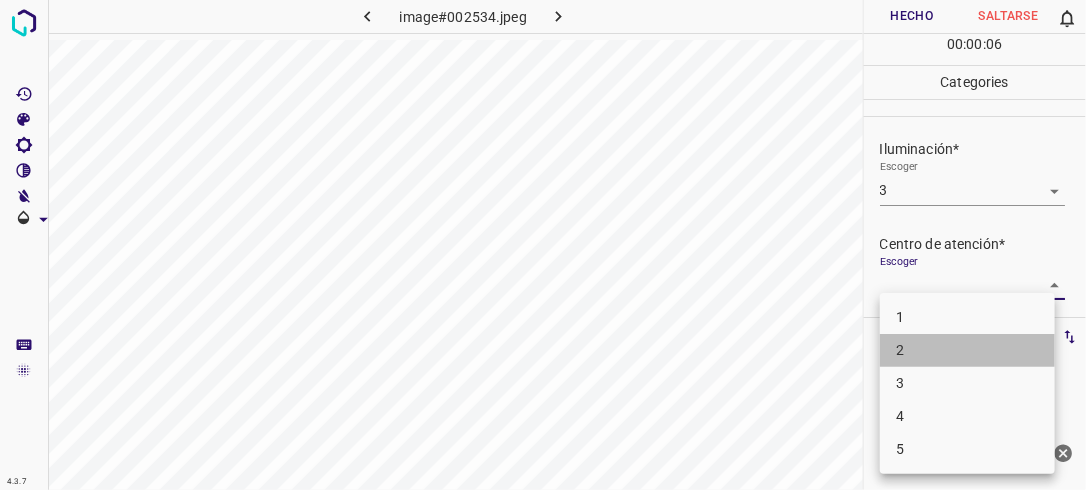 click on "2" at bounding box center [967, 350] 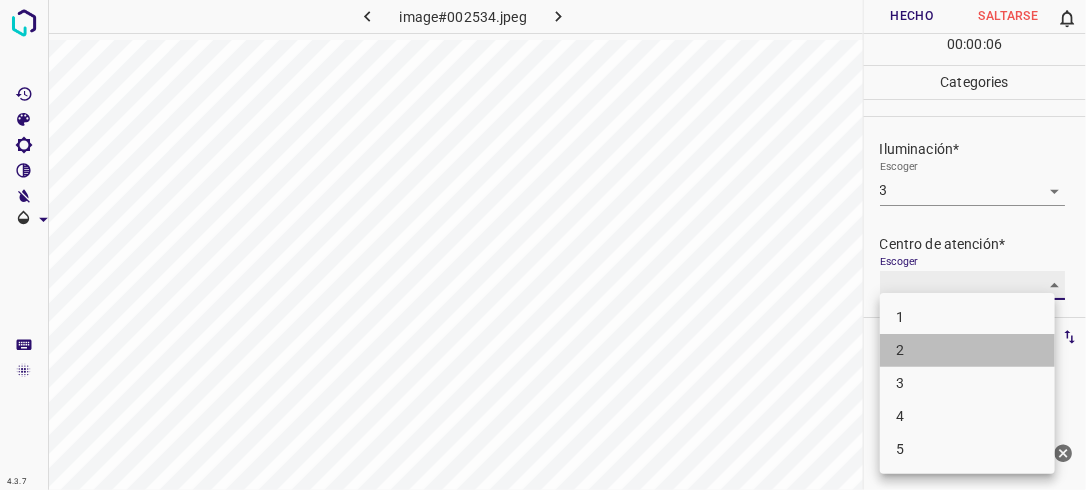 type on "2" 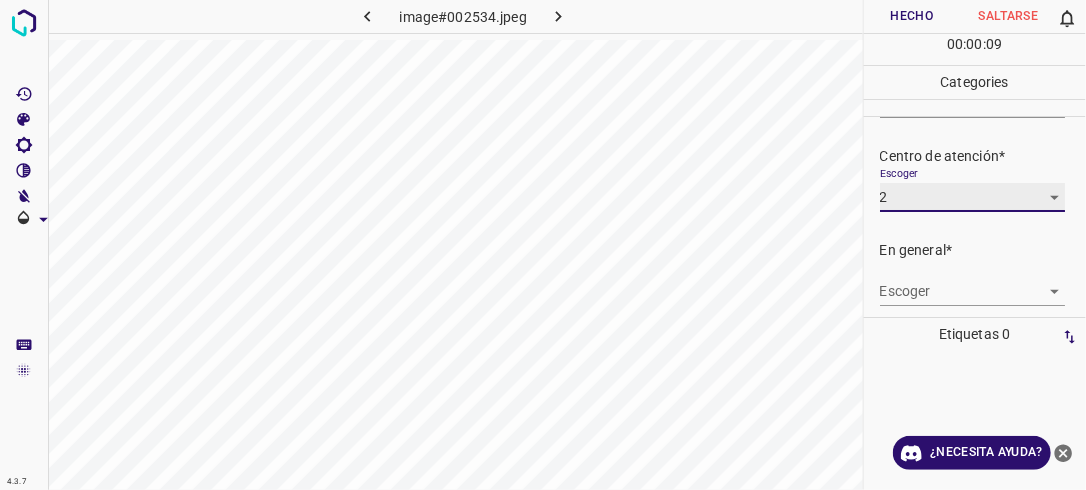 scroll, scrollTop: 98, scrollLeft: 0, axis: vertical 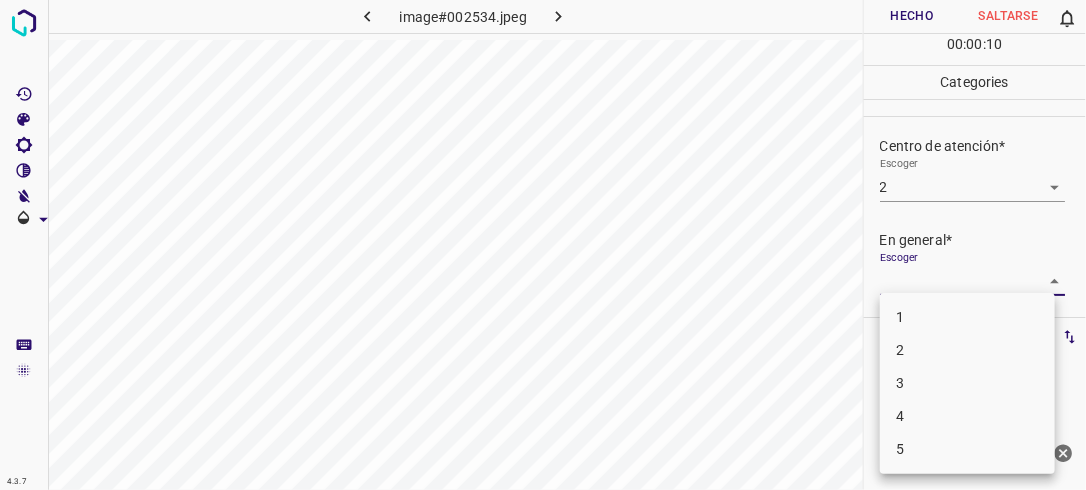 click on "4.3.7 image#002534.jpeg Hecho Saltarse 0 00   : 00   : 10   Categories Iluminación*  Escoger 3 3 Centro de atención*  Escoger 2 2 En general*  Escoger ​ Etiquetas 0 Categories 1 Lighting 2 Focus 3 Overall Tools Espacio Cambiar entre modos (Dibujar y Editar) Yo Etiquetado automático R Restaurar zoom M Acercar N Alejar Borrar Eliminar etiqueta de selección Filtros Z Restaurar filtros X Filtro de saturación C Filtro de brillo V Filtro de contraste B Filtro de escala de grises General O Descargar ¿Necesita ayuda? -Mensaje de texto -Esconder -Borrar 1 2 3 4 5" at bounding box center (543, 245) 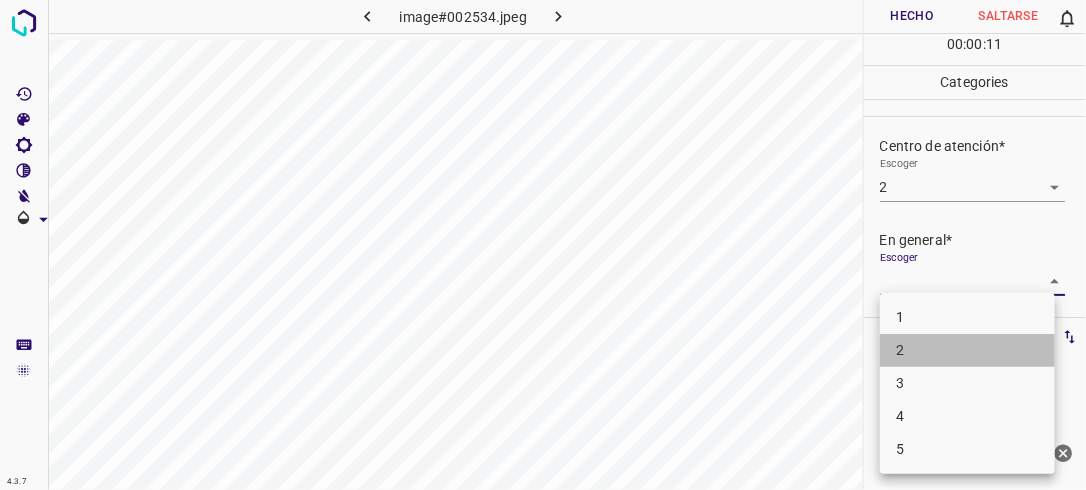click on "2" at bounding box center [967, 350] 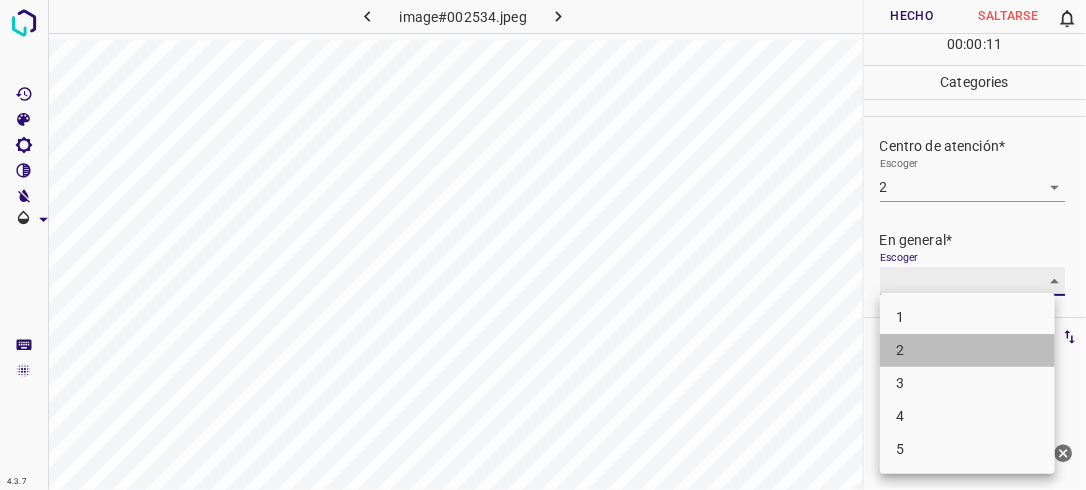 type on "2" 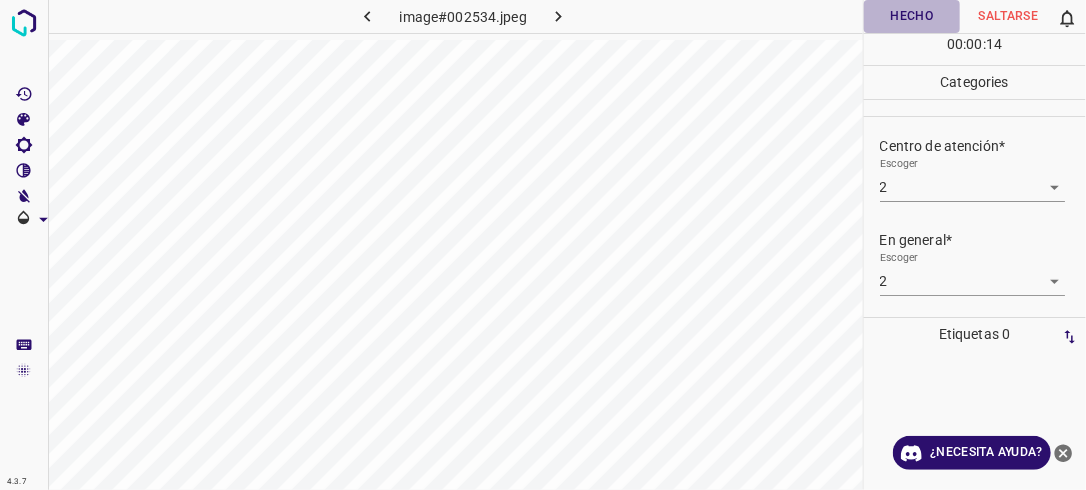 click on "Hecho" at bounding box center (912, 16) 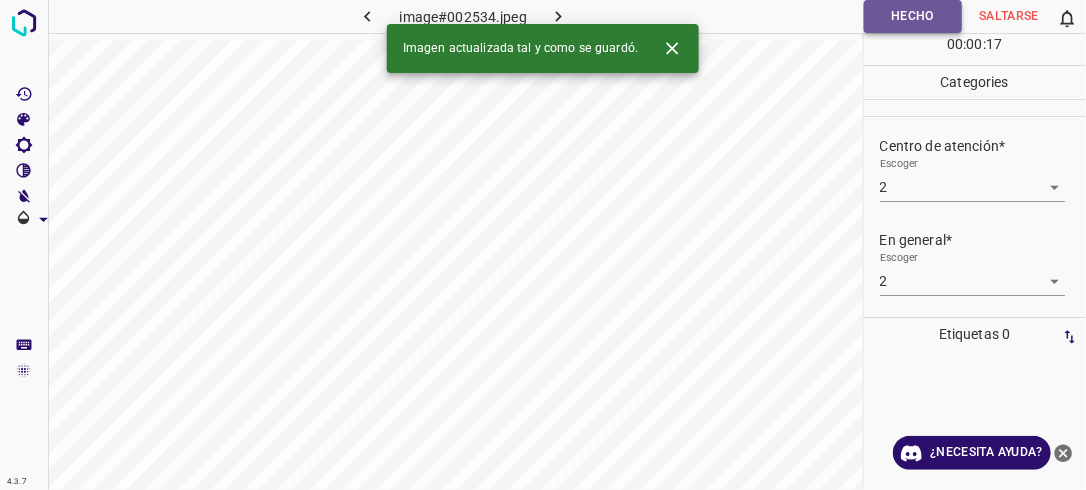 click on "Hecho" at bounding box center [913, 16] 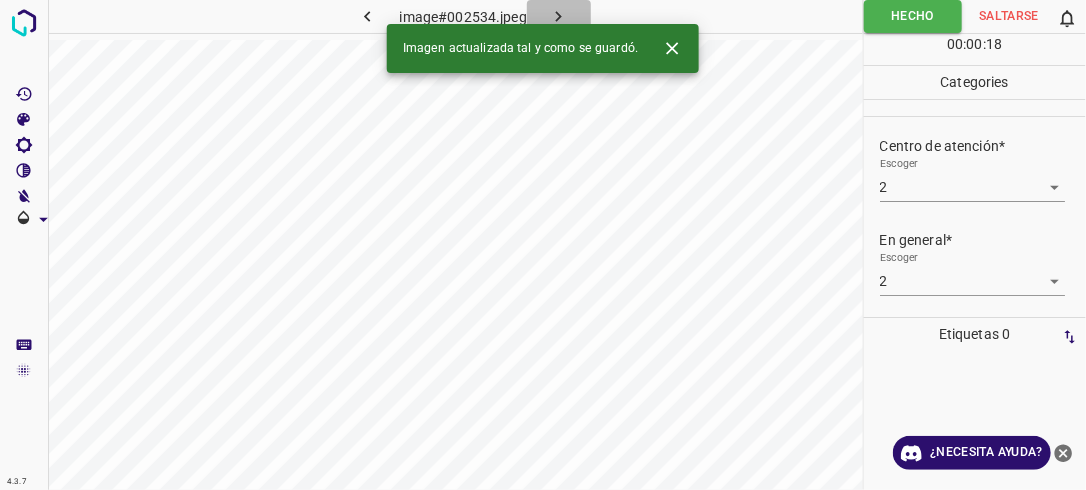 click at bounding box center [559, 16] 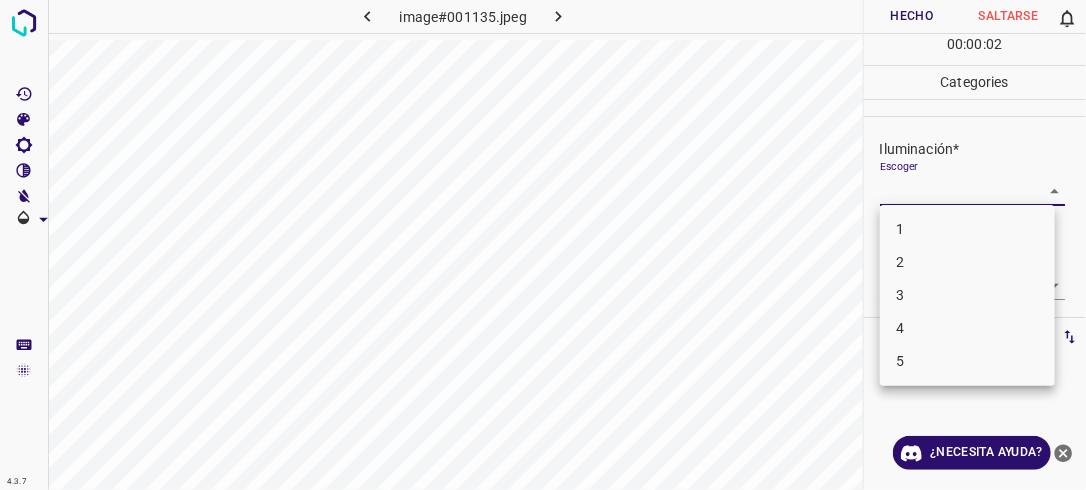 click on "4.3.7 image#001135.jpeg Hecho Saltarse 0 00   : 00   : 02   Categories Iluminación*  Escoger ​ Centro de atención*  Escoger ​ En general*  Escoger ​ Etiquetas 0 Categories 1 Lighting 2 Focus 3 Overall Tools Espacio Cambiar entre modos (Dibujar y Editar) Yo Etiquetado automático R Restaurar zoom M Acercar N Alejar Borrar Eliminar etiqueta de selección Filtros Z Restaurar filtros X Filtro de saturación C Filtro de brillo V Filtro de contraste B Filtro de escala de grises General O Descargar ¿Necesita ayuda? -Mensaje de texto -Esconder -Borrar 1 2 3 4 5" at bounding box center (543, 245) 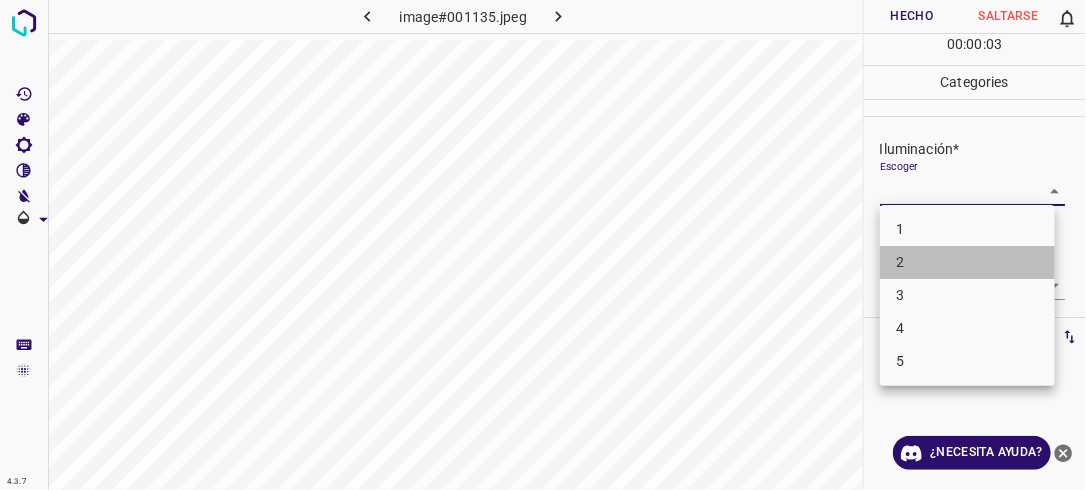 click on "2" at bounding box center [967, 262] 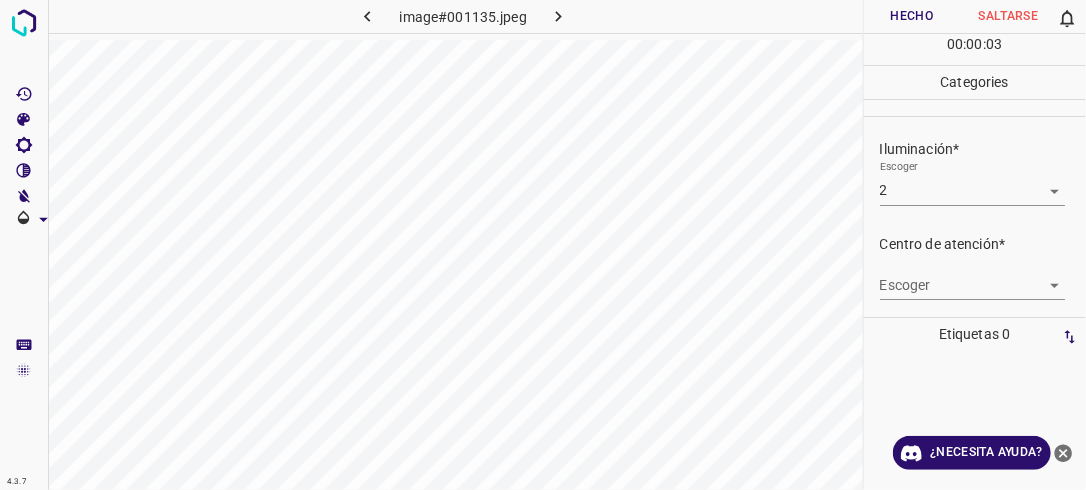 click on "2" at bounding box center [967, 237] 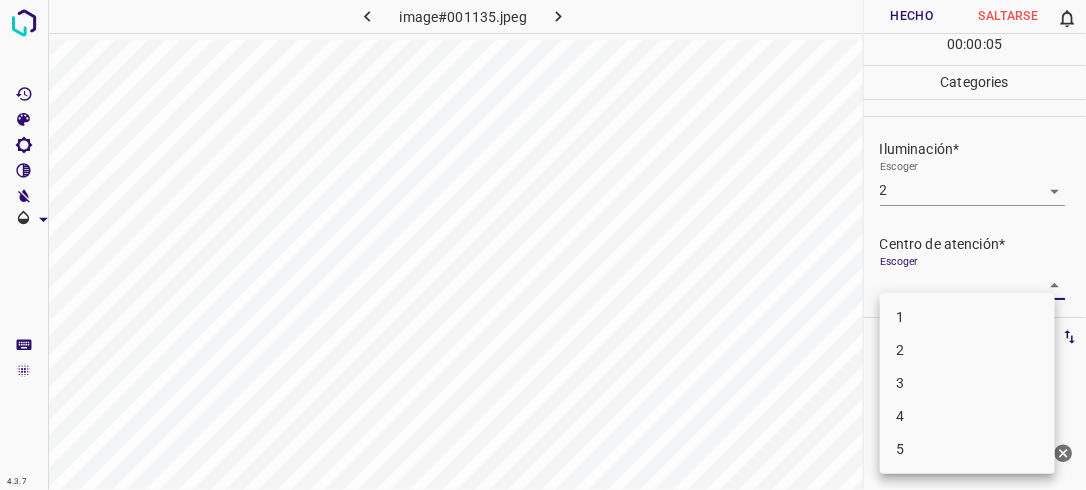 click on "4.3.7 image#001135.jpeg Hecho Saltarse 0 00   : 00   : 05   Categories Iluminación*  Escoger 2 2 Centro de atención*  Escoger ​ En general*  Escoger ​ Etiquetas 0 Categories 1 Lighting 2 Focus 3 Overall Tools Espacio Cambiar entre modos (Dibujar y Editar) Yo Etiquetado automático R Restaurar zoom M Acercar N Alejar Borrar Eliminar etiqueta de selección Filtros Z Restaurar filtros X Filtro de saturación C Filtro de brillo V Filtro de contraste B Filtro de escala de grises General O Descargar ¿Necesita ayuda? -Mensaje de texto -Esconder -Borrar 1 2 3 4 5" at bounding box center (543, 245) 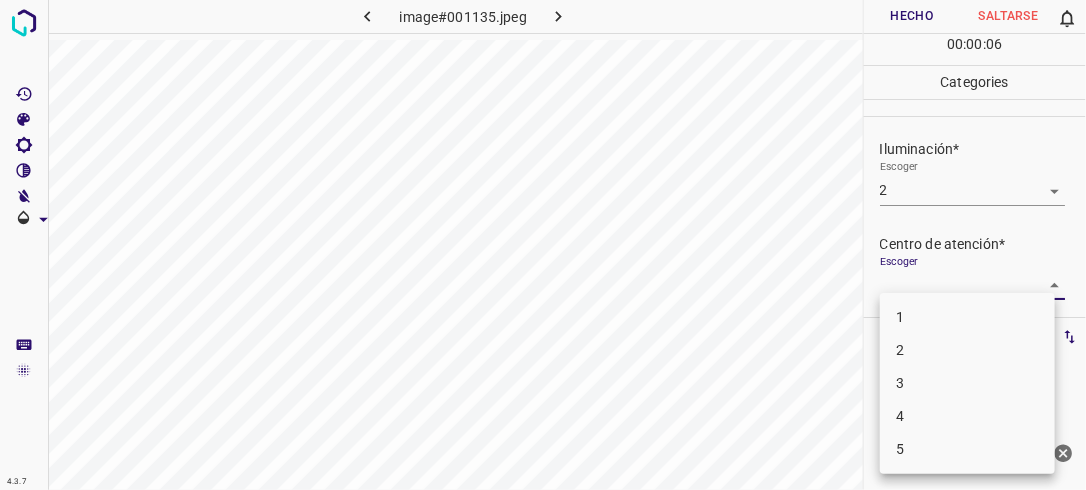 click on "2" at bounding box center [967, 350] 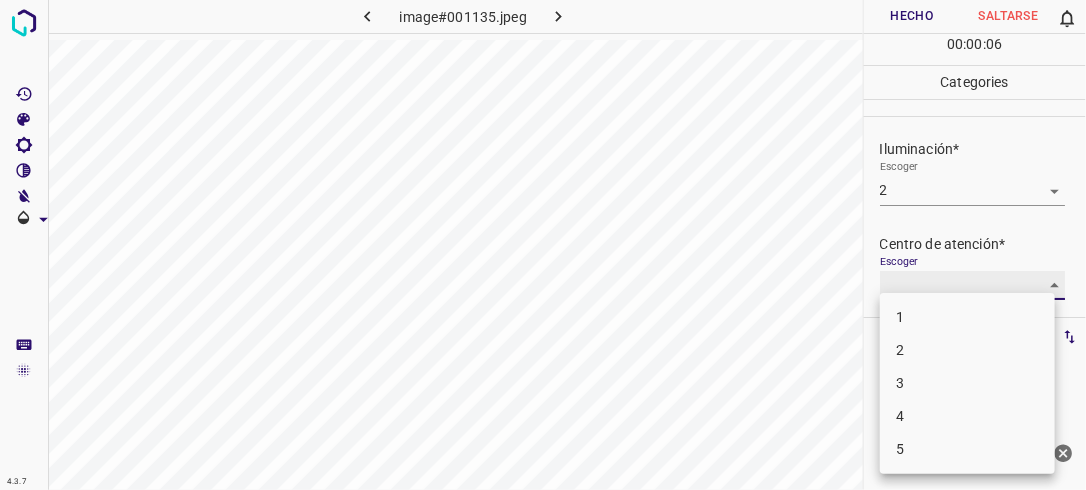type on "2" 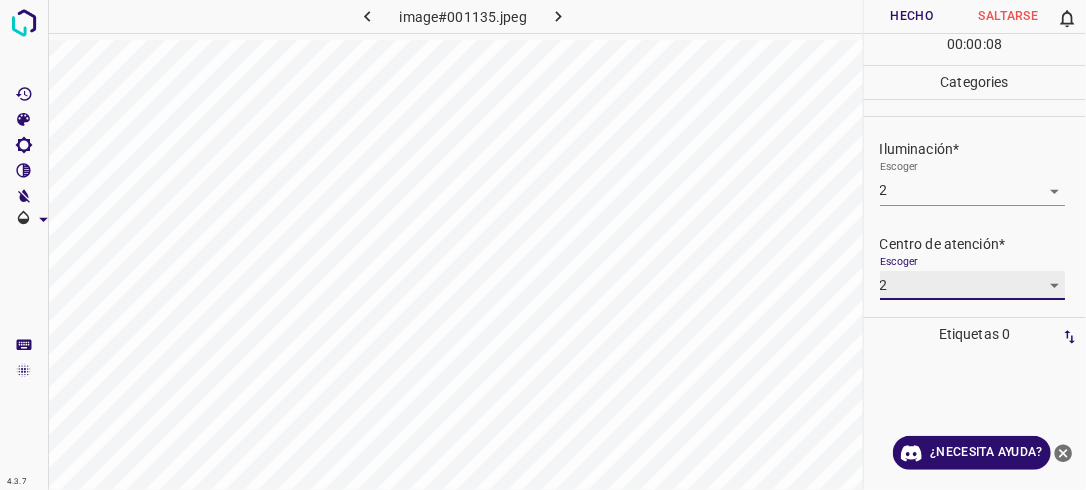 scroll, scrollTop: 79, scrollLeft: 0, axis: vertical 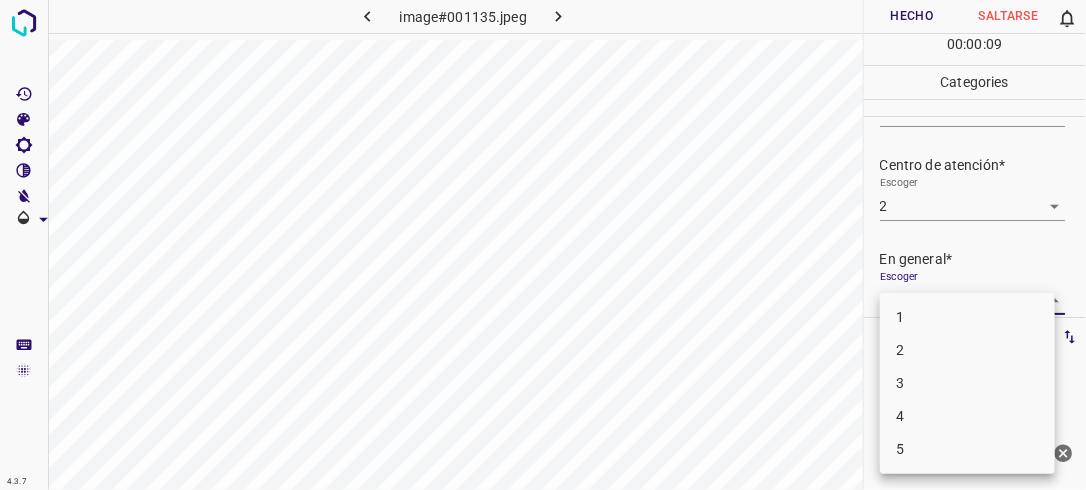 click on "4.3.7 image#001135.jpeg Hecho Saltarse 0 00   : 00   : 09   Categories Iluminación*  Escoger 2 2 Centro de atención*  Escoger 2 2 En general*  Escoger ​ Etiquetas 0 Categories 1 Lighting 2 Focus 3 Overall Tools Espacio Cambiar entre modos (Dibujar y Editar) Yo Etiquetado automático R Restaurar zoom M Acercar N Alejar Borrar Eliminar etiqueta de selección Filtros Z Restaurar filtros X Filtro de saturación C Filtro de brillo V Filtro de contraste B Filtro de escala de grises General O Descargar ¿Necesita ayuda? -Mensaje de texto -Esconder -Borrar 1 2 3 4 5" at bounding box center (543, 245) 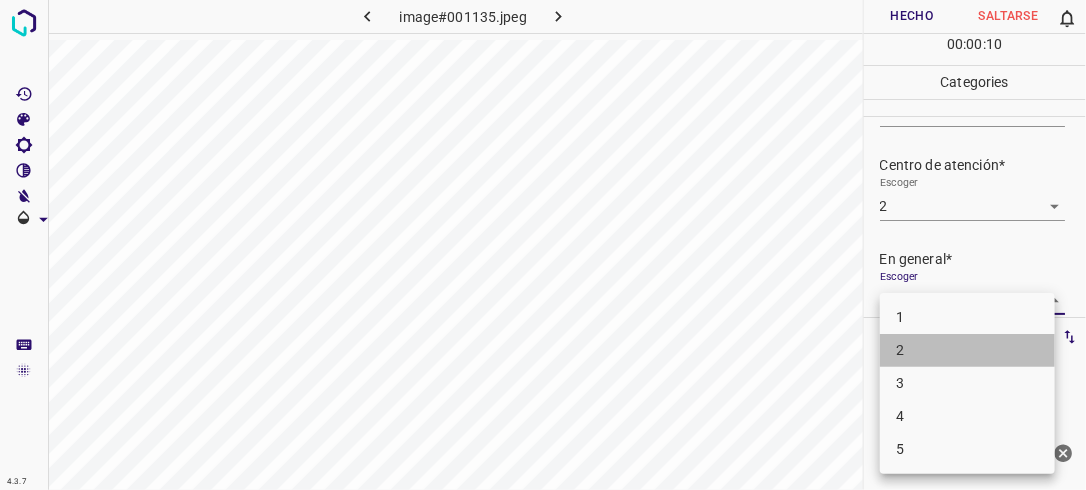 click on "2" at bounding box center [967, 350] 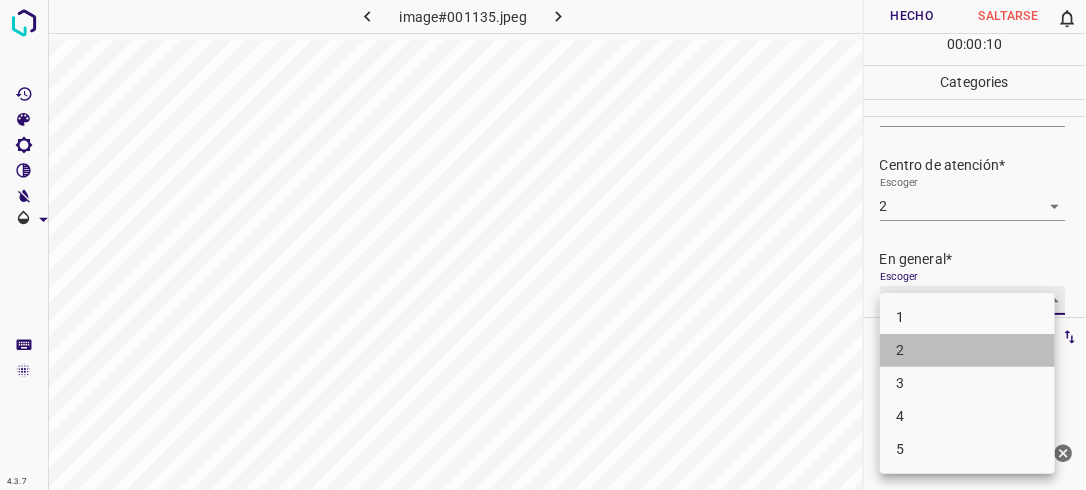 type on "2" 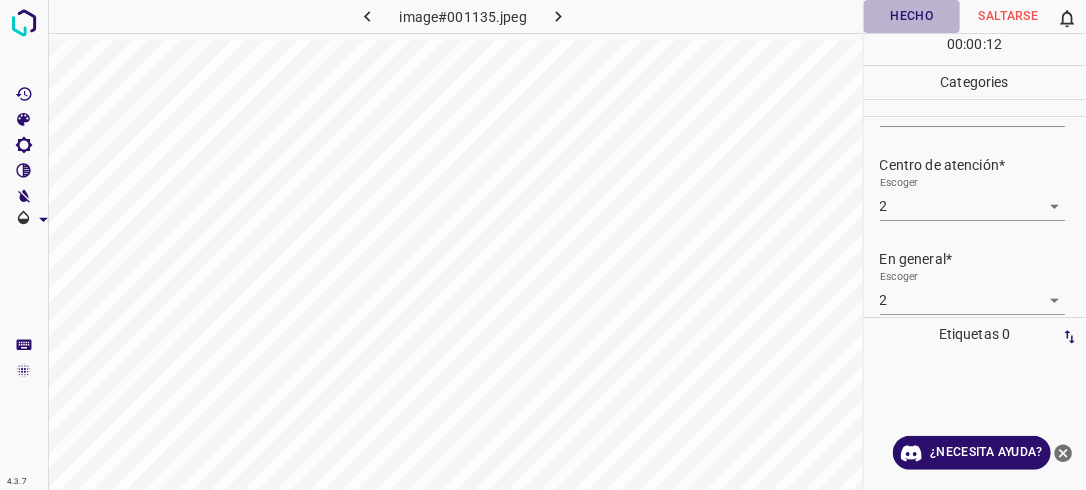 click on "Hecho" at bounding box center [912, 16] 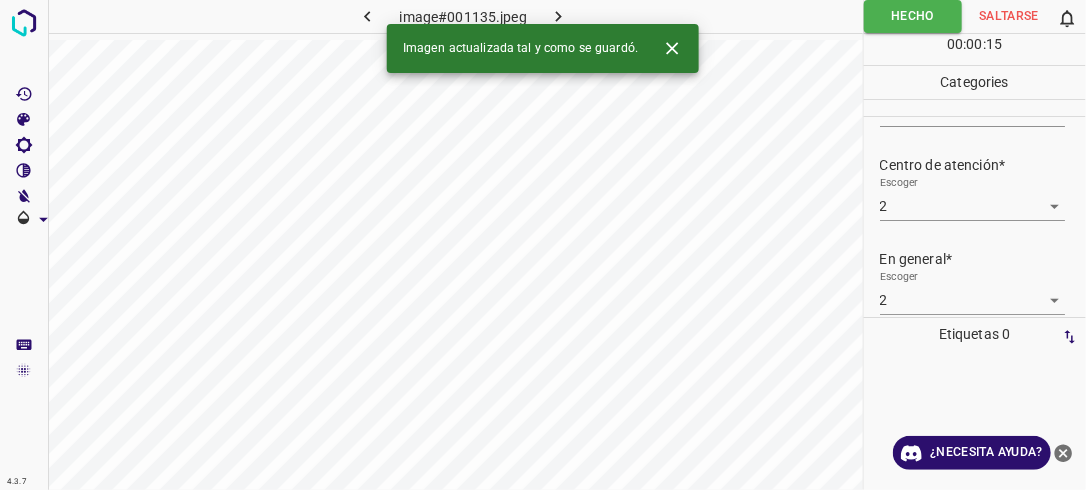 click on "image#001135.jpeg" at bounding box center (463, 16) 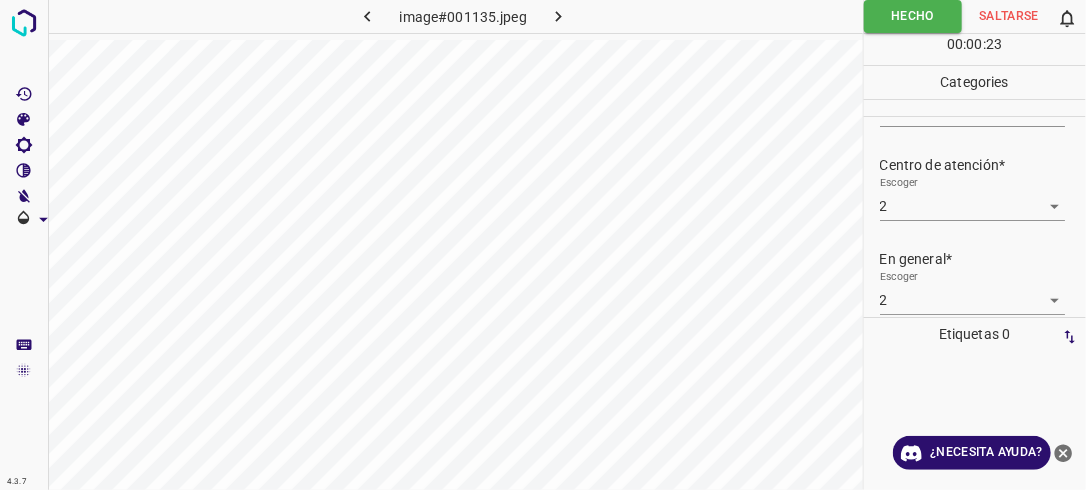 scroll, scrollTop: 79, scrollLeft: 0, axis: vertical 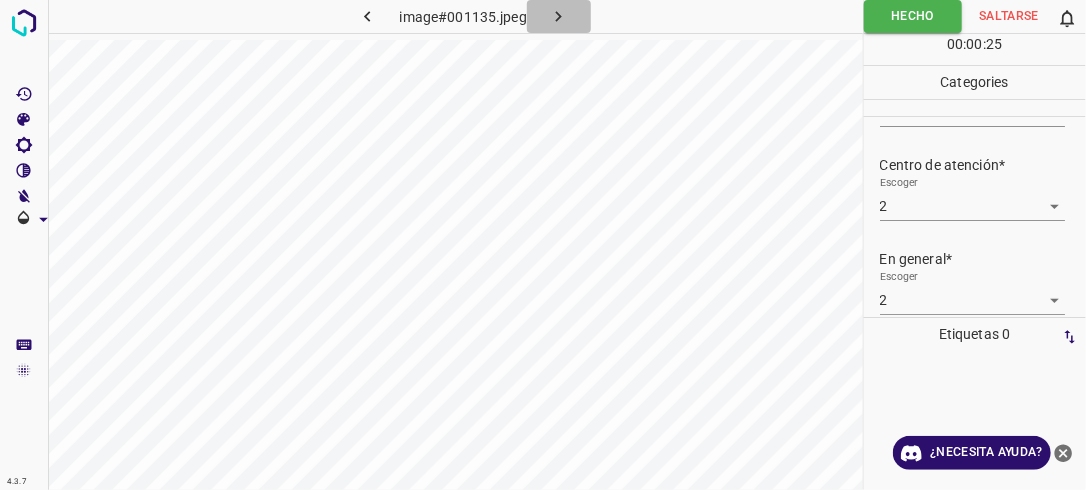 click at bounding box center [559, 16] 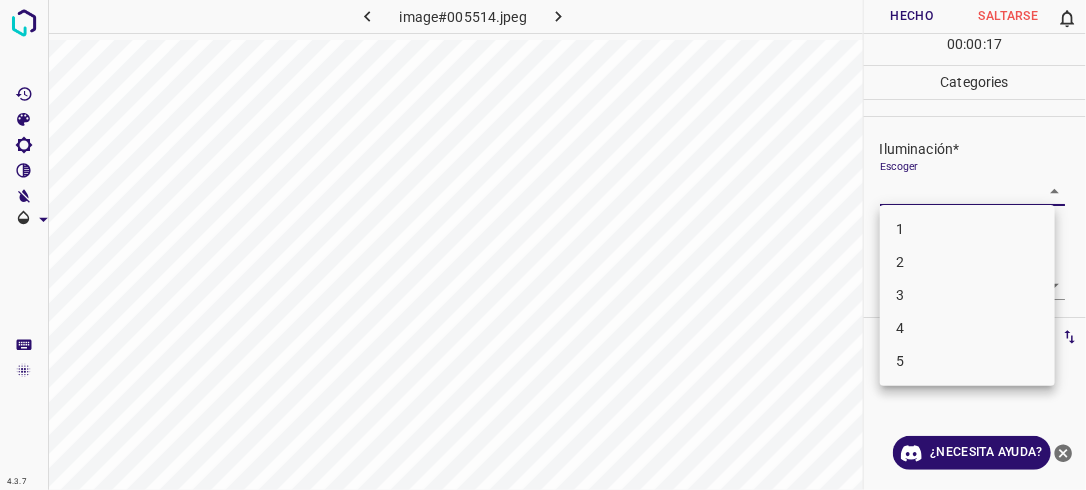 click on "4.3.7 image#005514.jpeg Hecho Saltarse 0 00   : 00   : 17   Categories Iluminación*  Escoger ​ Centro de atención*  Escoger ​ En general*  Escoger ​ Etiquetas 0 Categories 1 Lighting 2 Focus 3 Overall Tools Espacio Cambiar entre modos (Dibujar y Editar) Yo Etiquetado automático R Restaurar zoom M Acercar N Alejar Borrar Eliminar etiqueta de selección Filtros Z Restaurar filtros X Filtro de saturación C Filtro de brillo V Filtro de contraste B Filtro de escala de grises General O Descargar ¿Necesita ayuda? -Mensaje de texto -Esconder -Borrar 1 2 3 4 5" at bounding box center [543, 245] 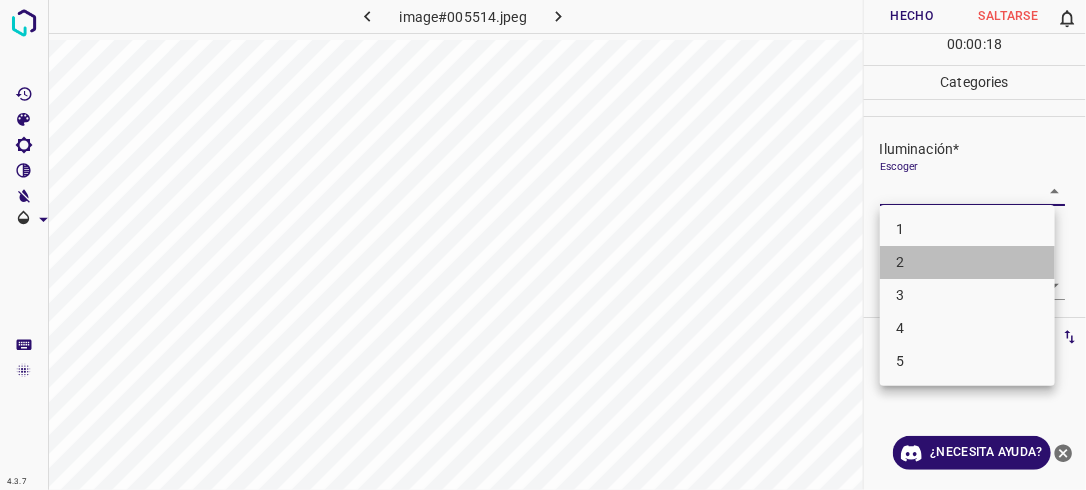 drag, startPoint x: 977, startPoint y: 256, endPoint x: 1029, endPoint y: 256, distance: 52 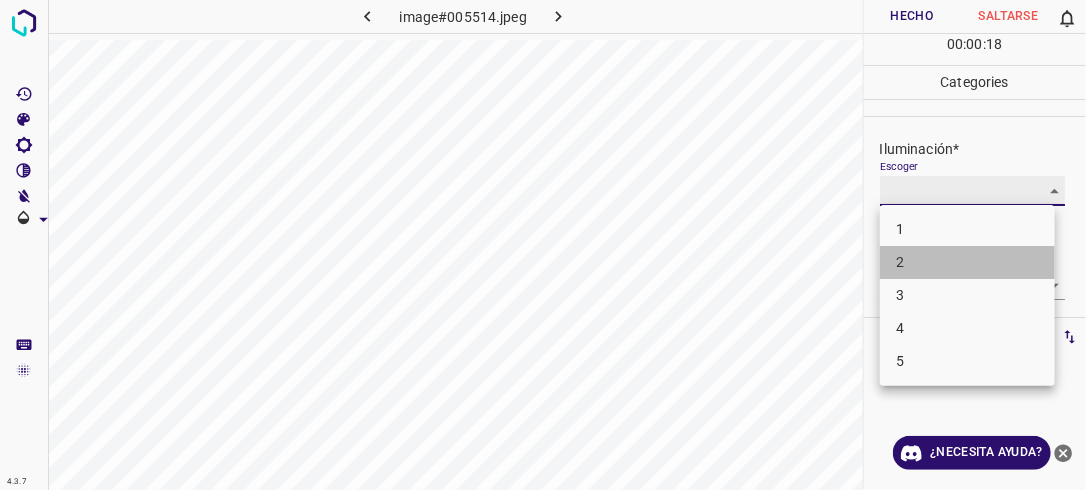 type on "2" 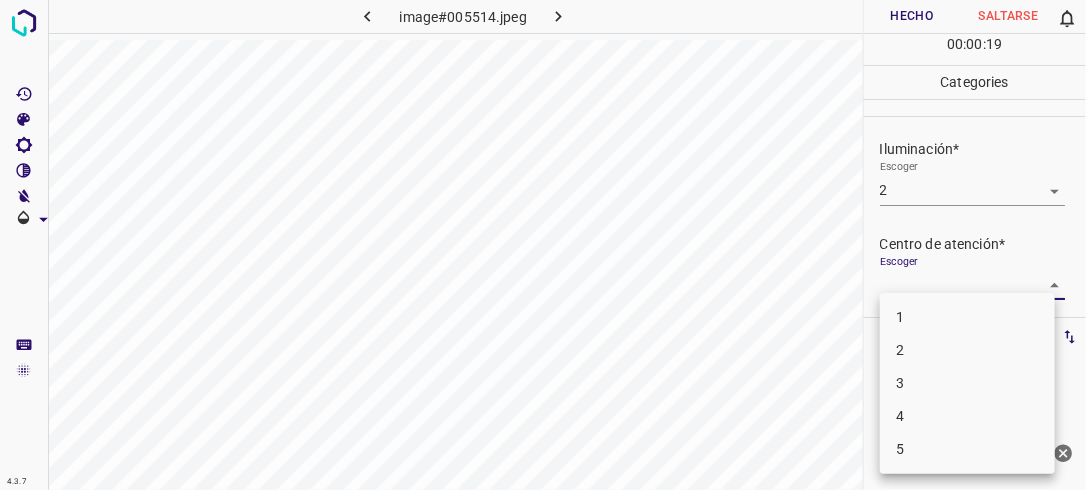 click on "4.3.7 image#005514.jpeg Hecho Saltarse 0 00   : 00   : 19   Categories Iluminación*  Escoger 2 2 Centro de atención*  Escoger ​ En general*  Escoger ​ Etiquetas 0 Categories 1 Lighting 2 Focus 3 Overall Tools Espacio Cambiar entre modos (Dibujar y Editar) Yo Etiquetado automático R Restaurar zoom M Acercar N Alejar Borrar Eliminar etiqueta de selección Filtros Z Restaurar filtros X Filtro de saturación C Filtro de brillo V Filtro de contraste B Filtro de escala de grises General O Descargar ¿Necesita ayuda? -Mensaje de texto -Esconder -Borrar 1 2 3 4 5" at bounding box center (543, 245) 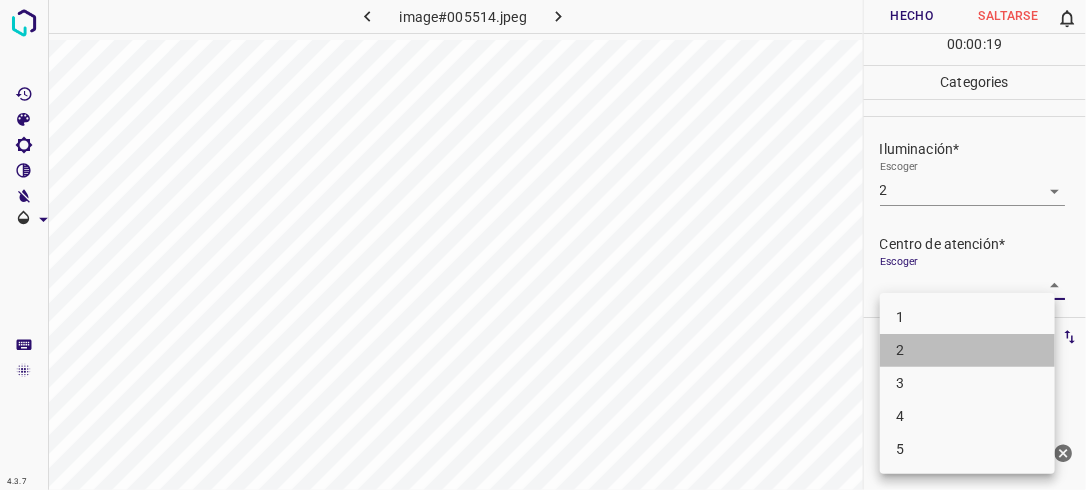 drag, startPoint x: 964, startPoint y: 344, endPoint x: 1025, endPoint y: 284, distance: 85.56284 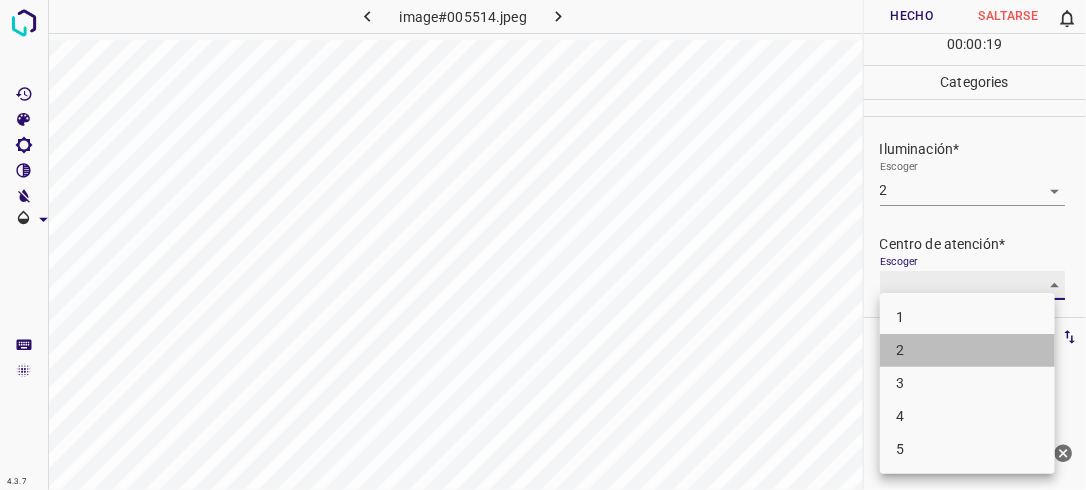 type on "2" 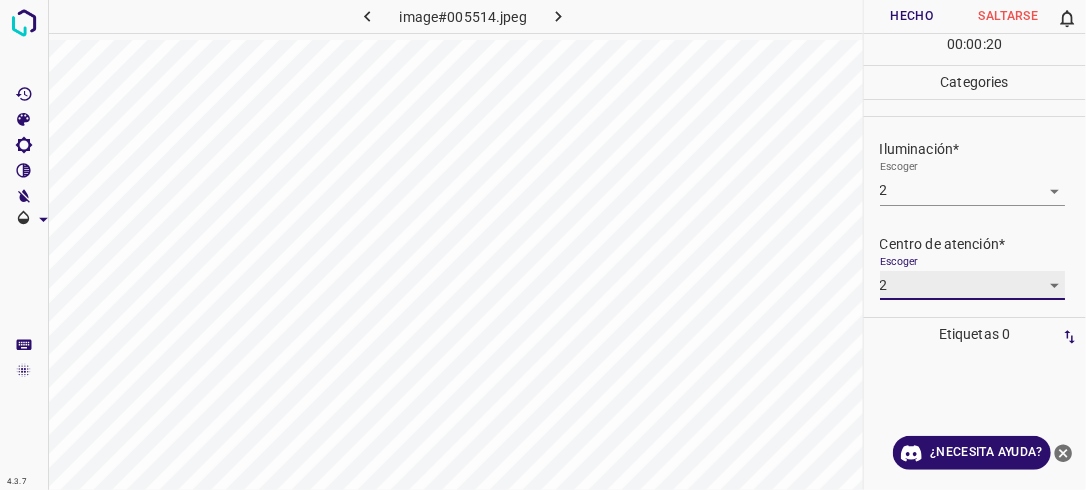 scroll, scrollTop: 98, scrollLeft: 0, axis: vertical 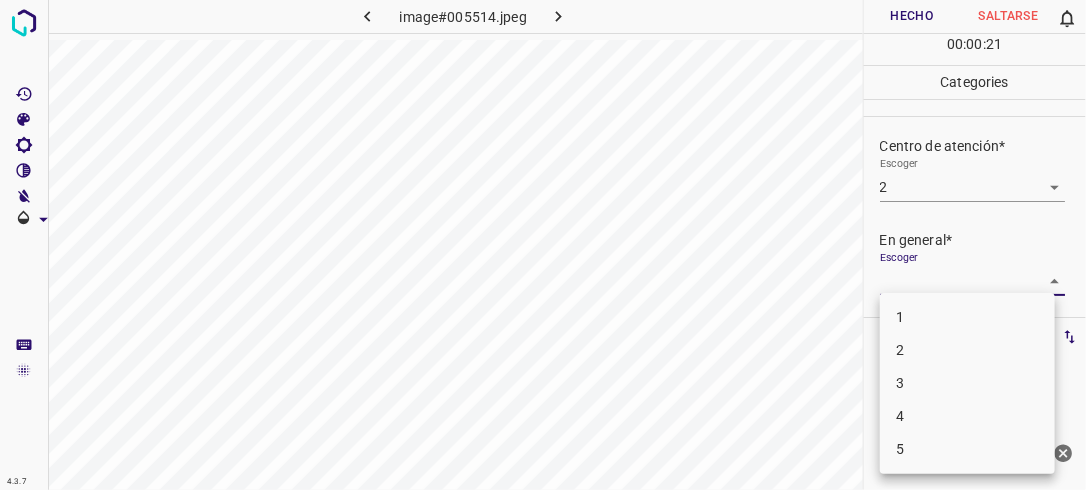 drag, startPoint x: 1033, startPoint y: 269, endPoint x: 943, endPoint y: 338, distance: 113.40635 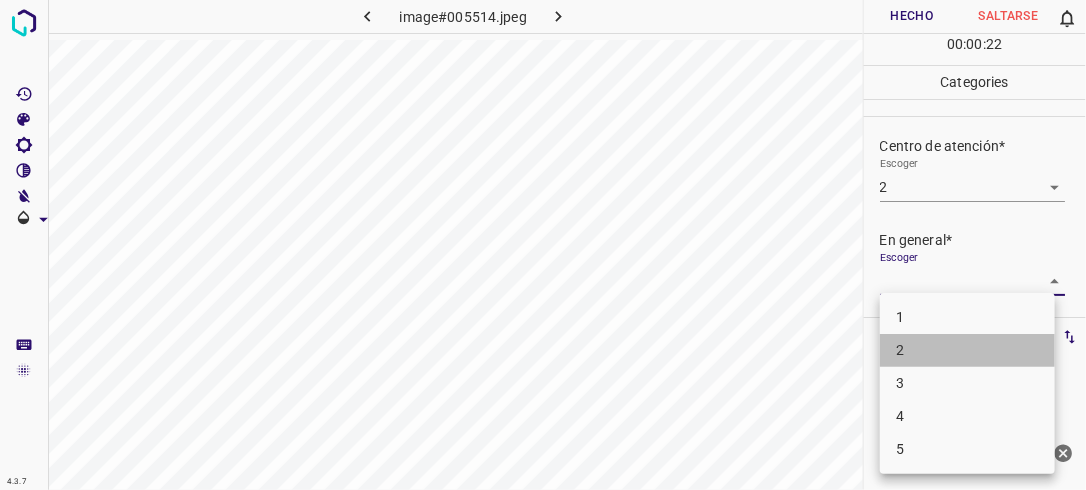click on "2" at bounding box center [967, 350] 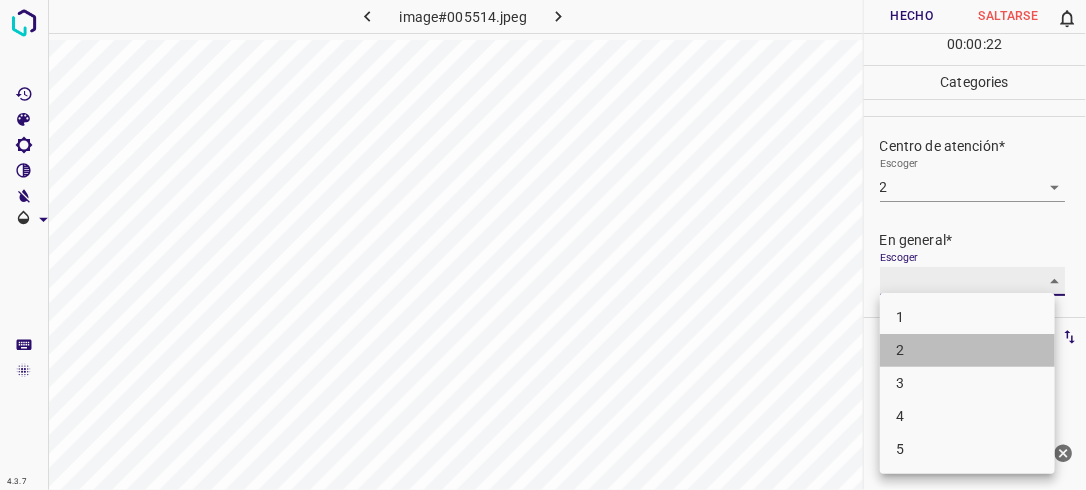 type on "2" 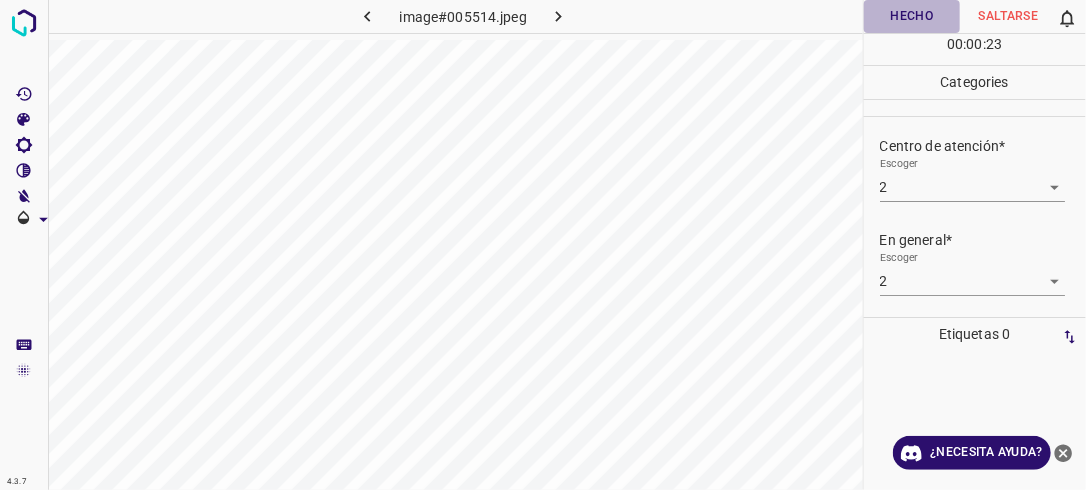 click on "Hecho" at bounding box center (912, 16) 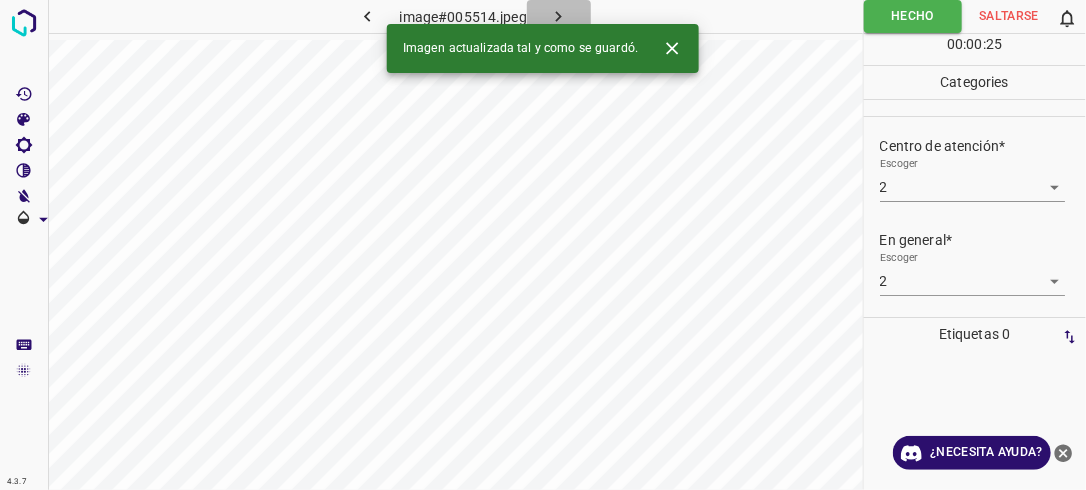 click at bounding box center [559, 16] 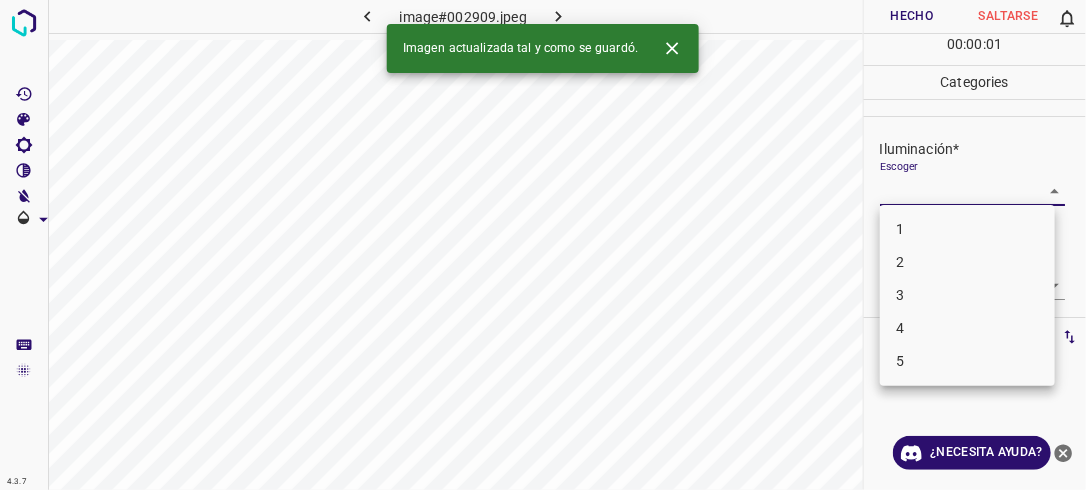 click on "4.3.7 image#002909.jpeg Hecho Saltarse 0 00   : 00   : 01   Categories Iluminación*  Escoger ​ Centro de atención*  Escoger ​ En general*  Escoger ​ Etiquetas 0 Categories 1 Lighting 2 Focus 3 Overall Tools Espacio Cambiar entre modos (Dibujar y Editar) Yo Etiquetado automático R Restaurar zoom M Acercar N Alejar Borrar Eliminar etiqueta de selección Filtros Z Restaurar filtros X Filtro de saturación C Filtro de brillo V Filtro de contraste B Filtro de escala de grises General O Descargar Imagen actualizada tal y como se guardó. ¿Necesita ayuda? -Mensaje de texto -Esconder -Borrar 1 2 3 4 5" at bounding box center (543, 245) 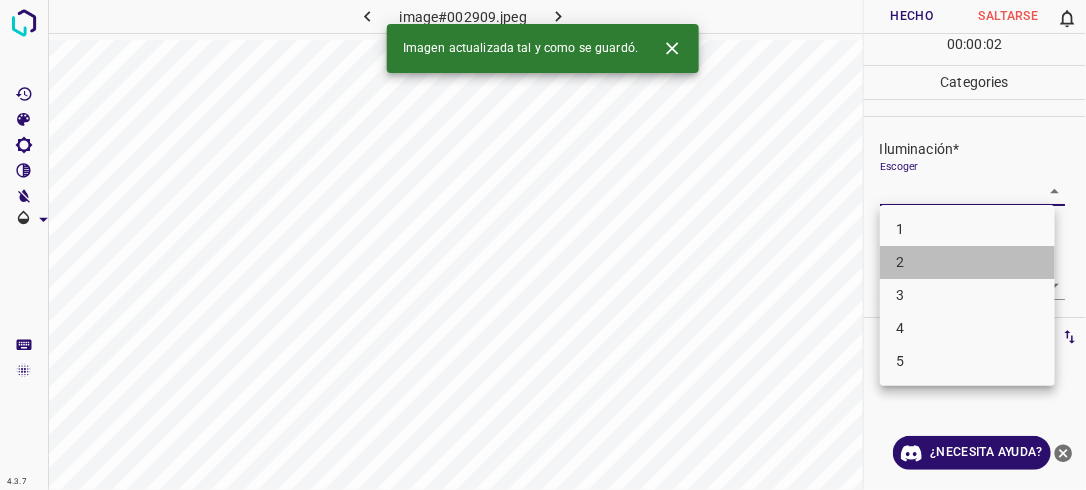 click on "2" at bounding box center [967, 262] 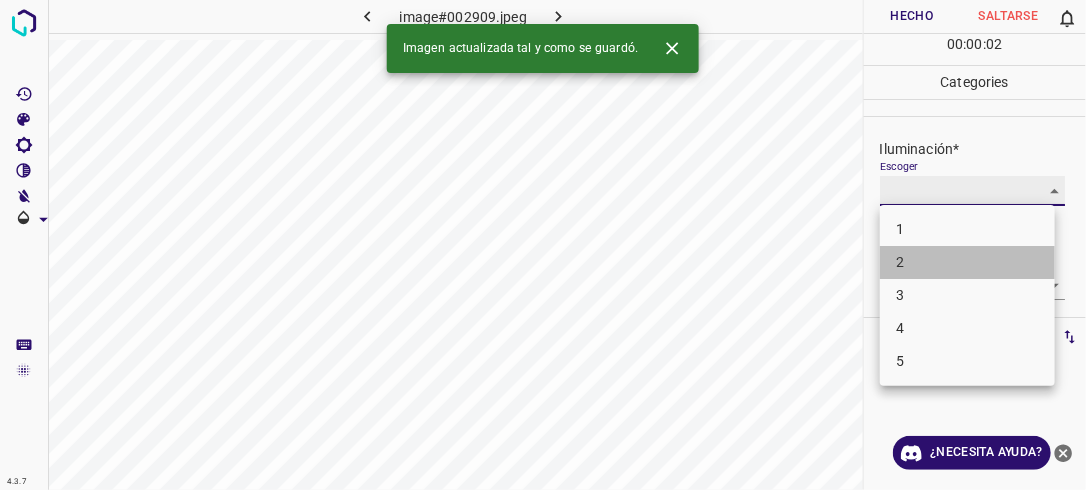 type on "2" 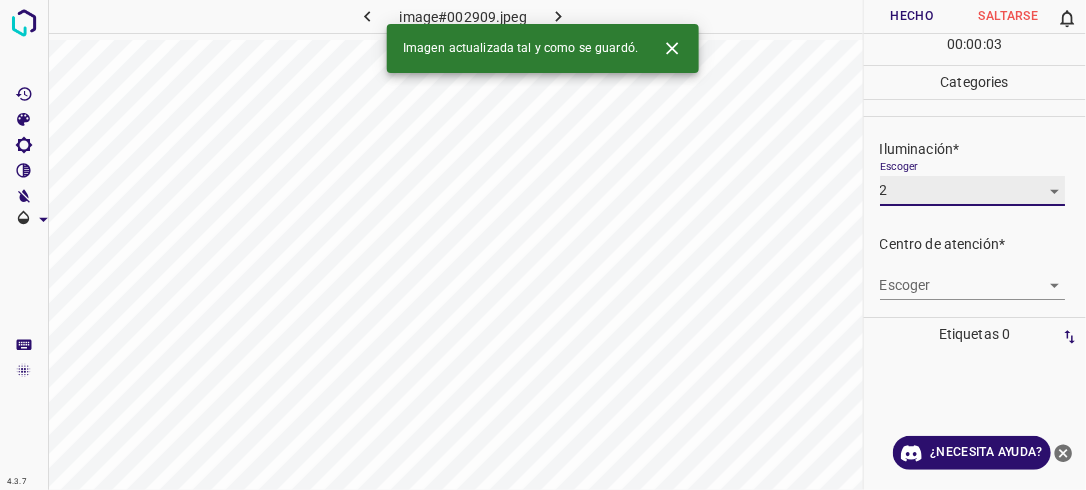 scroll, scrollTop: 91, scrollLeft: 0, axis: vertical 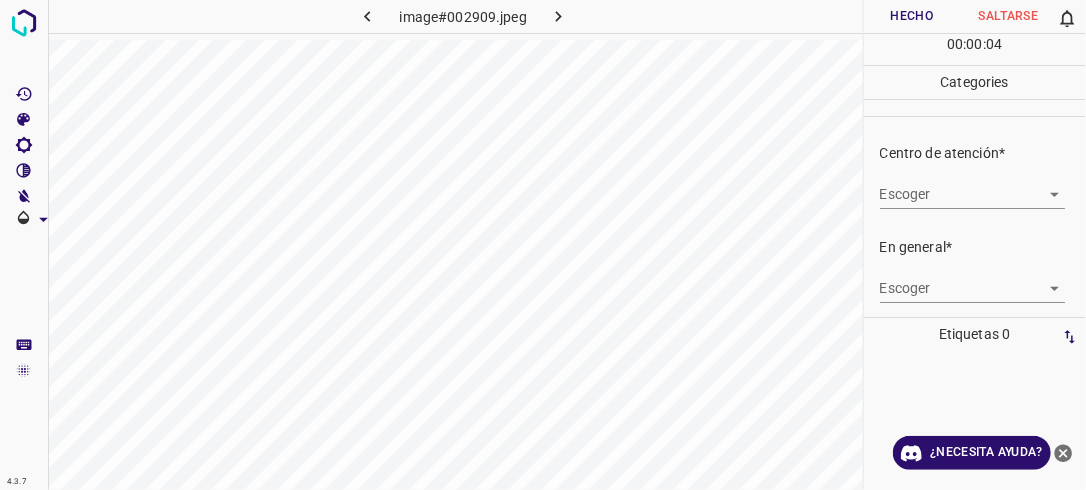 click on "4.3.7 image#002909.jpeg Hecho Saltarse 0 00   : 00   : 04   Categories Iluminación*  Escoger 2 2 Centro de atención*  Escoger ​ En general*  Escoger ​ Etiquetas 0 Categories 1 Lighting 2 Focus 3 Overall Tools Espacio Cambiar entre modos (Dibujar y Editar) Yo Etiquetado automático R Restaurar zoom M Acercar N Alejar Borrar Eliminar etiqueta de selección Filtros Z Restaurar filtros X Filtro de saturación C Filtro de brillo V Filtro de contraste B Filtro de escala de grises General O Descargar ¿Necesita ayuda? -Mensaje de texto -Esconder -Borrar" at bounding box center (543, 245) 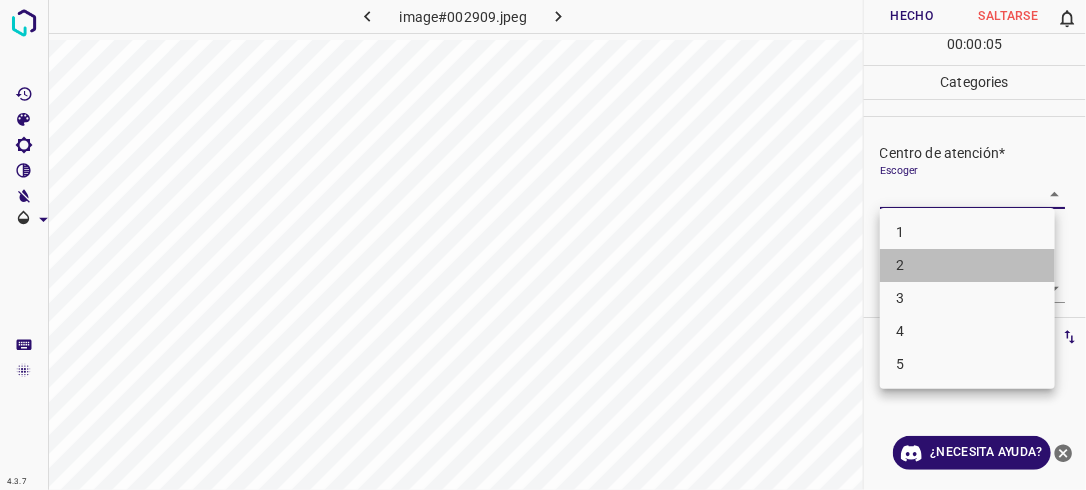 click on "2" at bounding box center [967, 265] 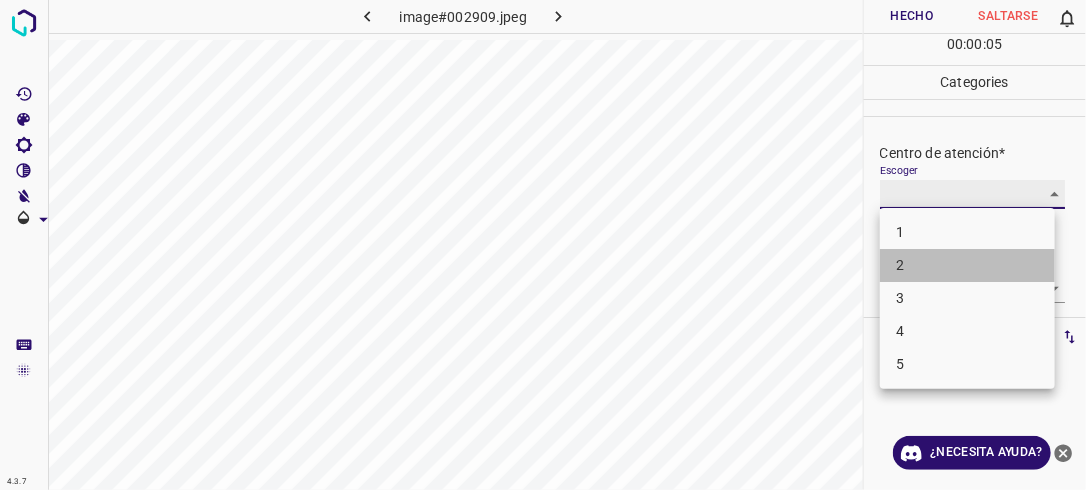 type on "2" 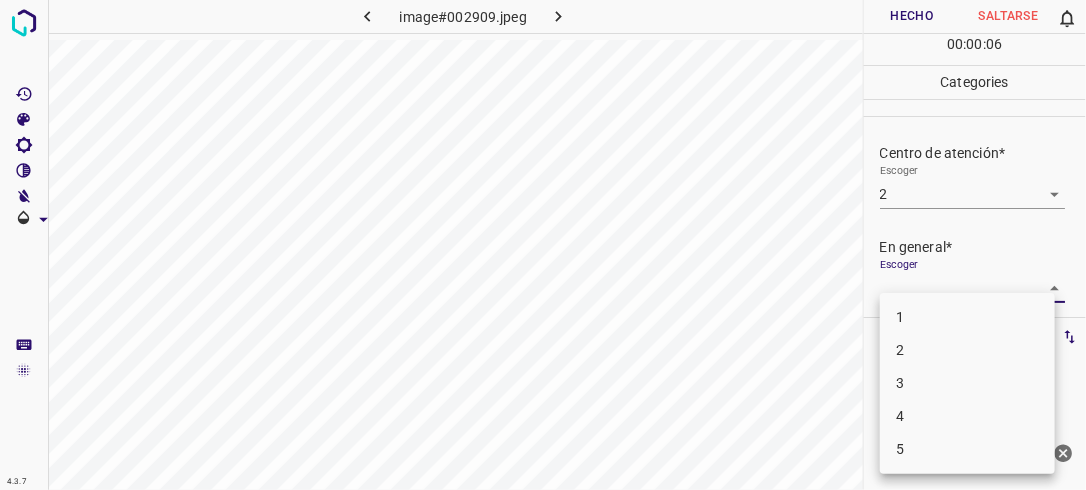 click on "4.3.7 image#002909.jpeg Hecho Saltarse 0 00   : 00   : 06   Categories Iluminación*  Escoger 2 2 Centro de atención*  Escoger 2 2 En general*  Escoger ​ Etiquetas 0 Categories 1 Lighting 2 Focus 3 Overall Tools Espacio Cambiar entre modos (Dibujar y Editar) Yo Etiquetado automático R Restaurar zoom M Acercar N Alejar Borrar Eliminar etiqueta de selección Filtros Z Restaurar filtros X Filtro de saturación C Filtro de brillo V Filtro de contraste B Filtro de escala de grises General O Descargar ¿Necesita ayuda? -Mensaje de texto -Esconder -Borrar 1 2 3 4 5" at bounding box center [543, 245] 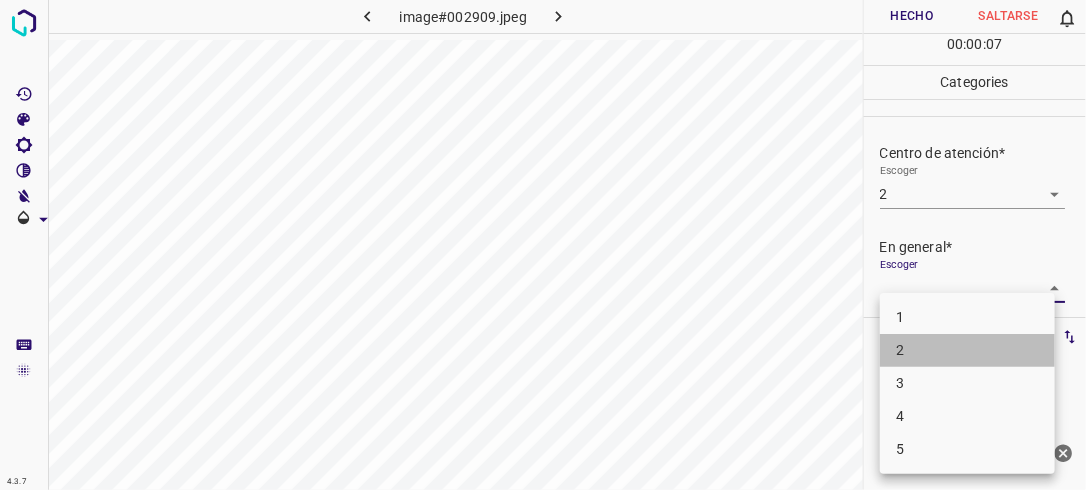 click on "2" at bounding box center [967, 350] 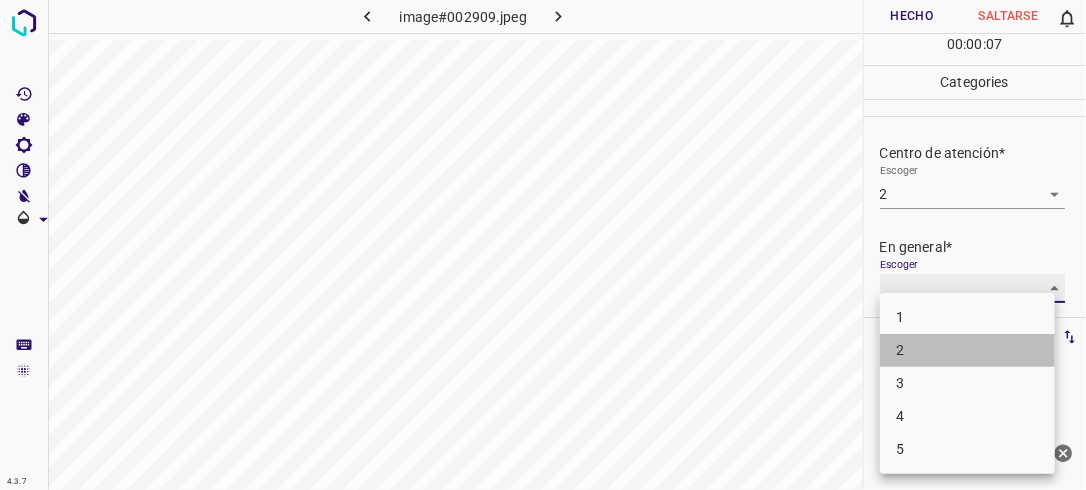 type on "2" 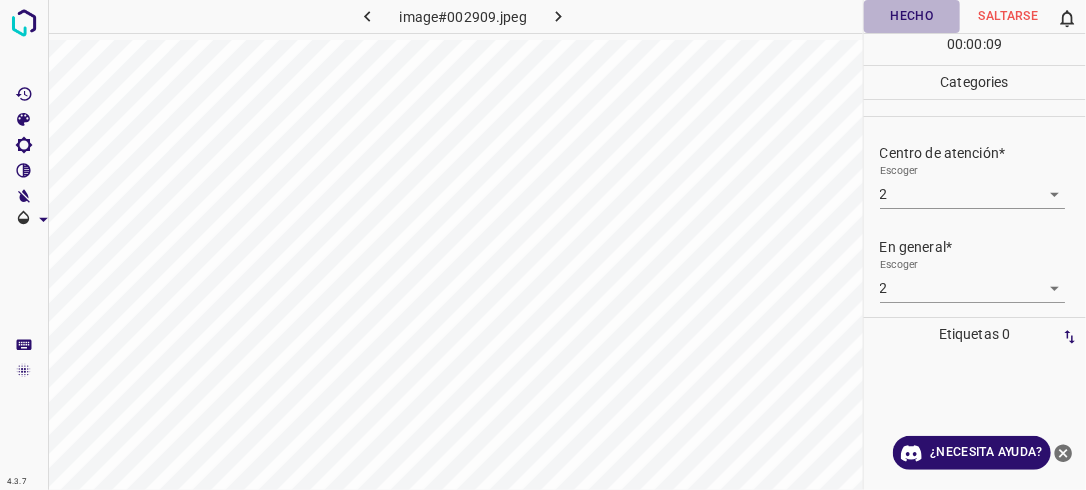 click on "Hecho" at bounding box center [912, 16] 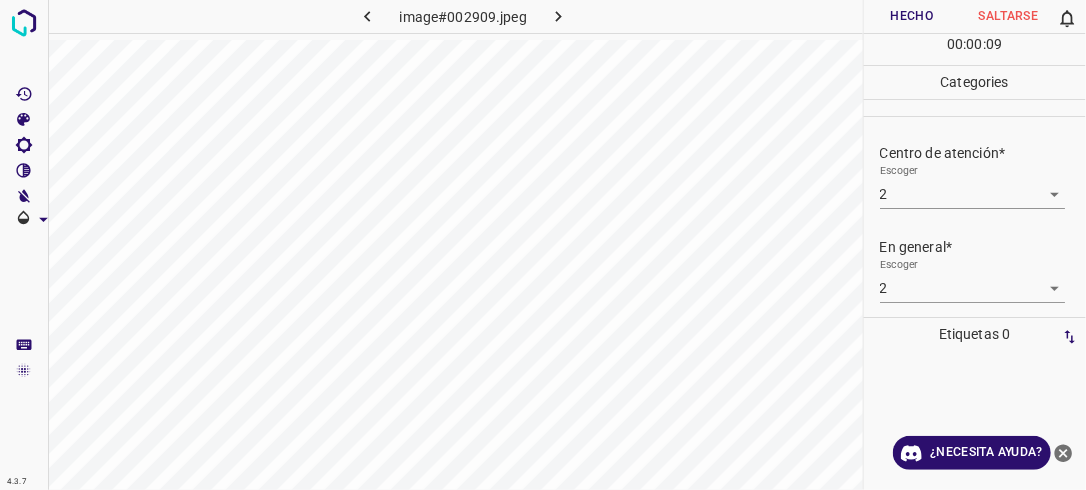 click on "Hecho" at bounding box center (912, 16) 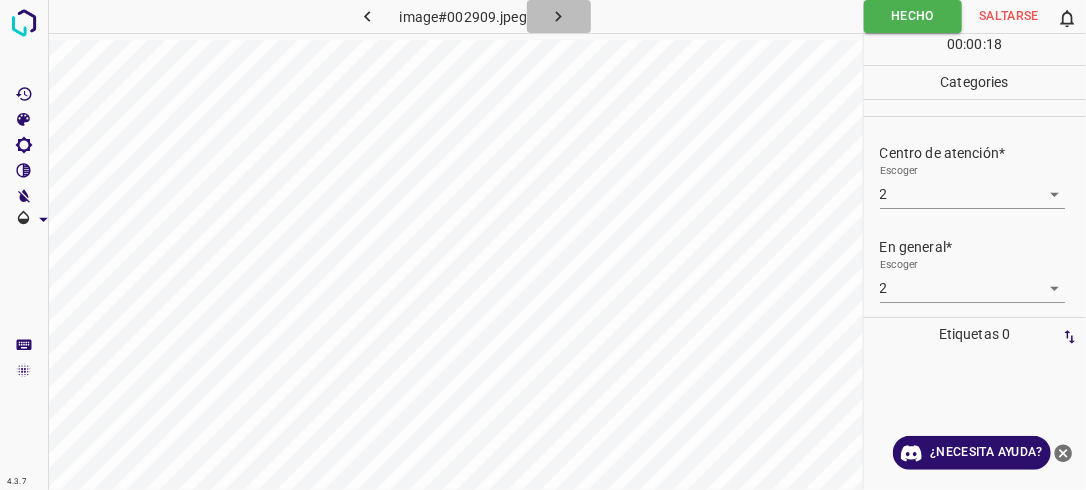 click 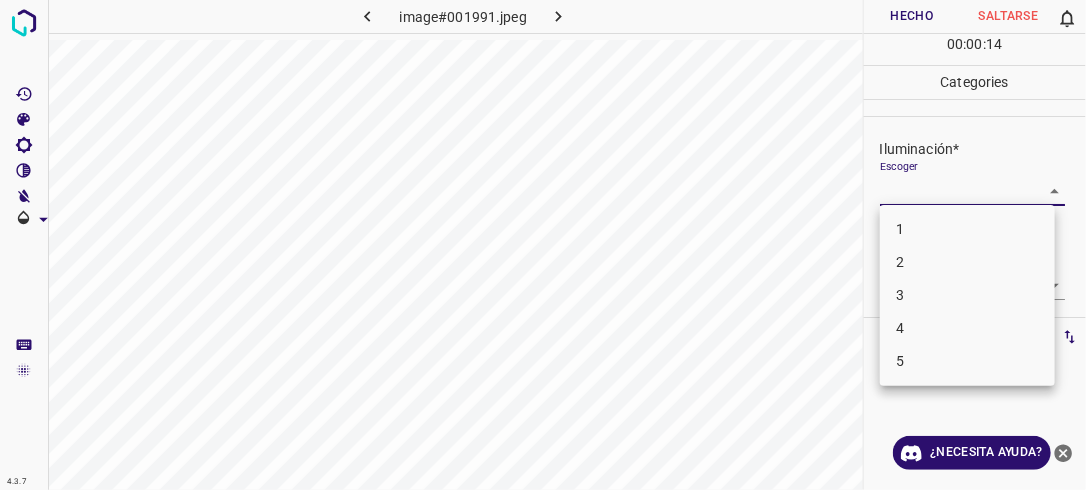 click on "4.3.7 image#001991.jpeg Hecho Saltarse 0 00   : 00   : 14   Categories Iluminación*  Escoger ​ Centro de atención*  Escoger ​ En general*  Escoger ​ Etiquetas 0 Categories 1 Lighting 2 Focus 3 Overall Tools Espacio Cambiar entre modos (Dibujar y Editar) Yo Etiquetado automático R Restaurar zoom M Acercar N Alejar Borrar Eliminar etiqueta de selección Filtros Z Restaurar filtros X Filtro de saturación C Filtro de brillo V Filtro de contraste B Filtro de escala de grises General O Descargar ¿Necesita ayuda? -Mensaje de texto -Esconder -Borrar 1 2 3 4 5" at bounding box center (543, 245) 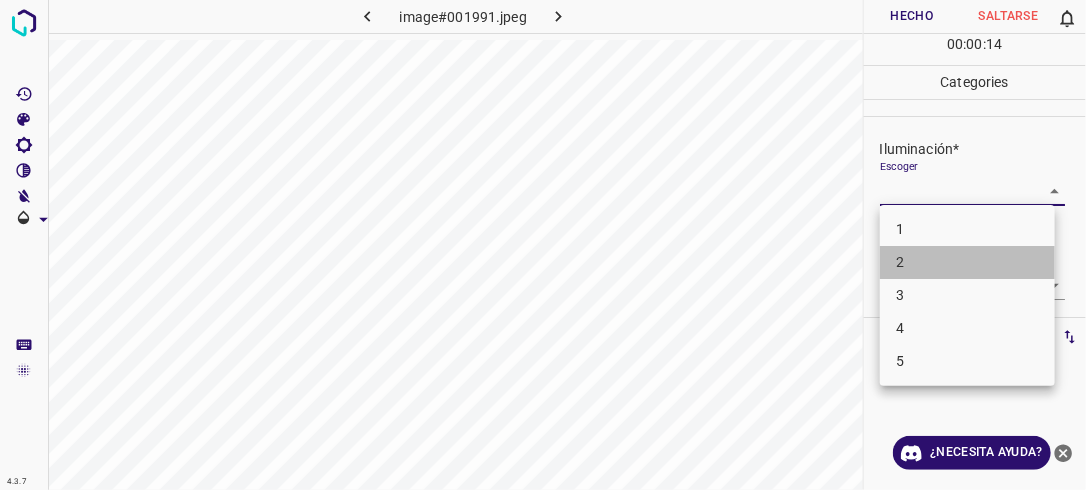 click on "2" at bounding box center [967, 262] 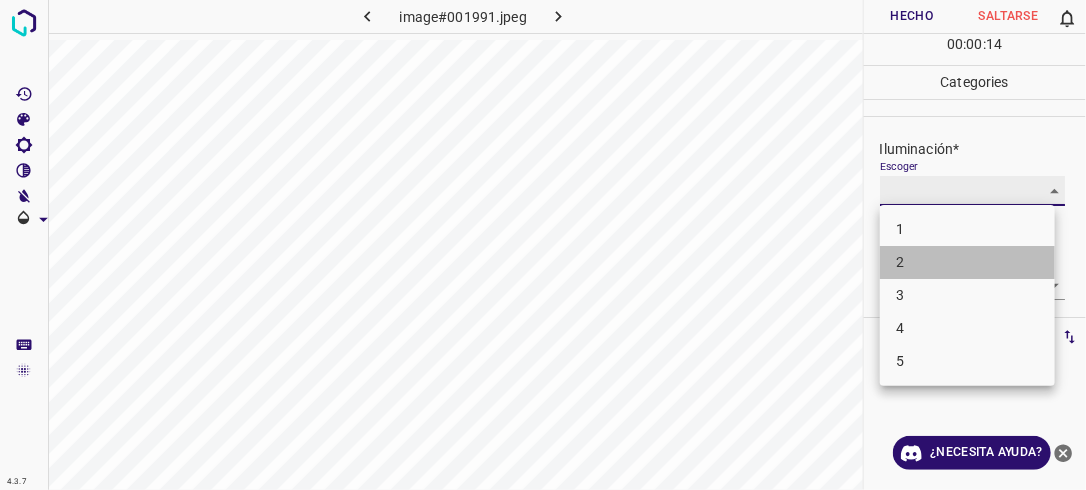 type on "2" 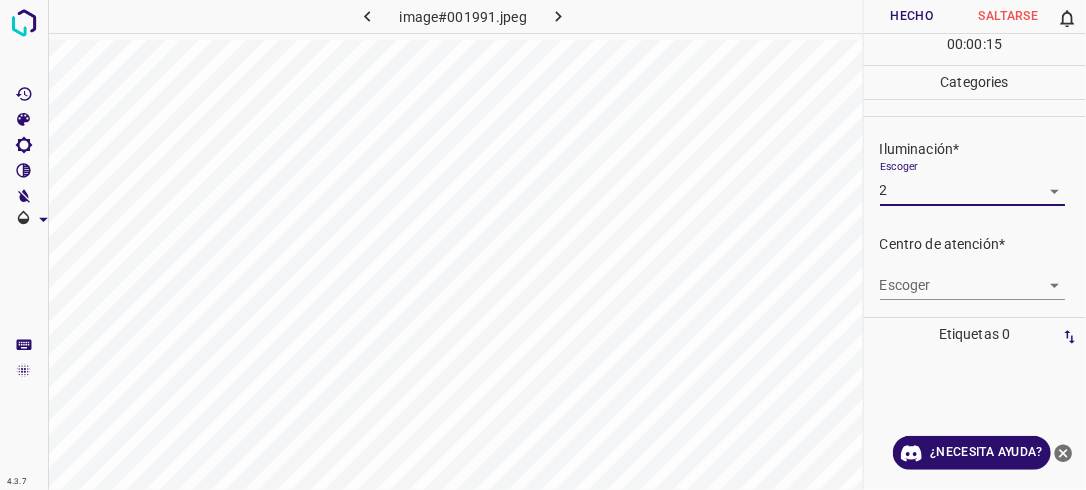 click on "4.3.7 image#001991.jpeg Hecho Saltarse 0 00   : 00   : 15   Categories Iluminación*  Escoger 2 2 Centro de atención*  Escoger ​ En general*  Escoger ​ Etiquetas 0 Categories 1 Lighting 2 Focus 3 Overall Tools Espacio Cambiar entre modos (Dibujar y Editar) Yo Etiquetado automático R Restaurar zoom M Acercar N Alejar Borrar Eliminar etiqueta de selección Filtros Z Restaurar filtros X Filtro de saturación C Filtro de brillo V Filtro de contraste B Filtro de escala de grises General O Descargar ¿Necesita ayuda? -Mensaje de texto -Esconder -Borrar" at bounding box center (543, 245) 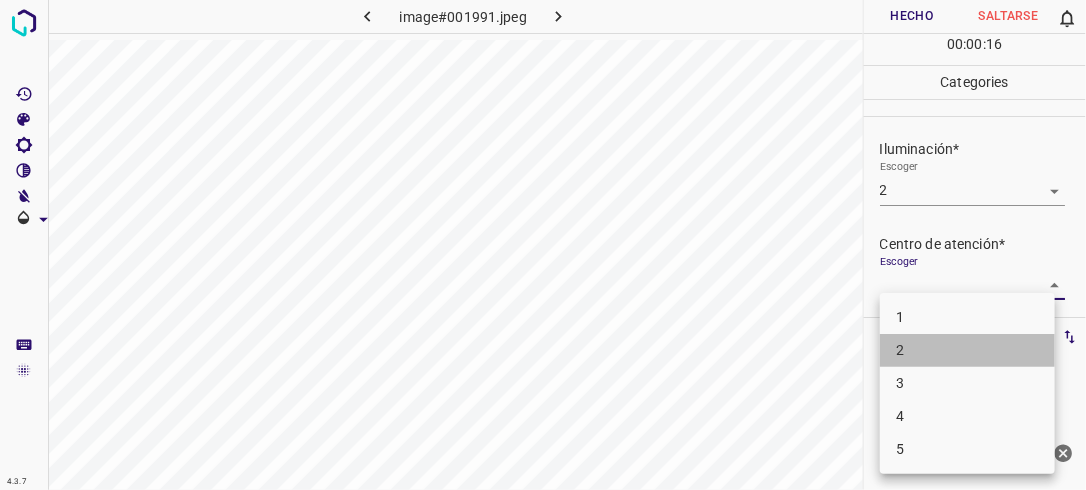 click on "2" at bounding box center [967, 350] 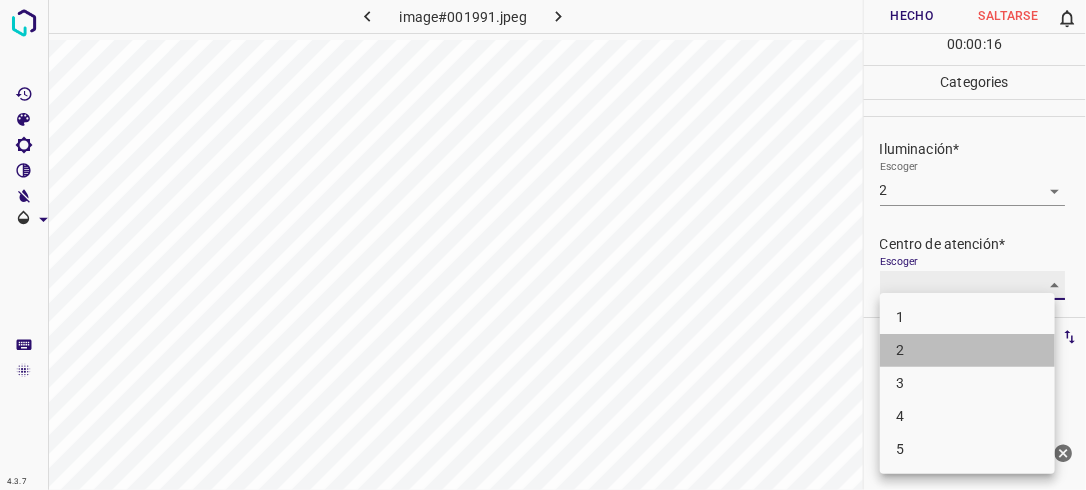 type on "2" 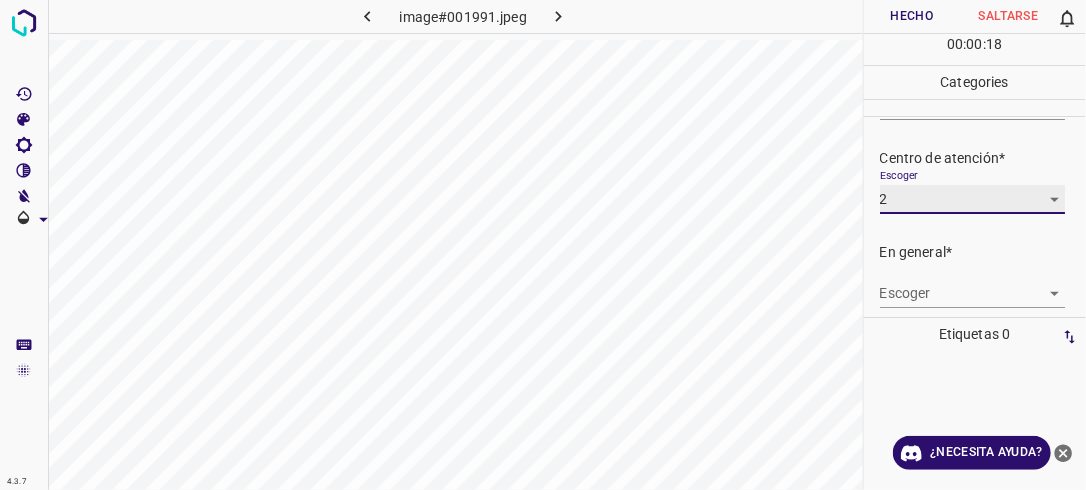 scroll, scrollTop: 91, scrollLeft: 0, axis: vertical 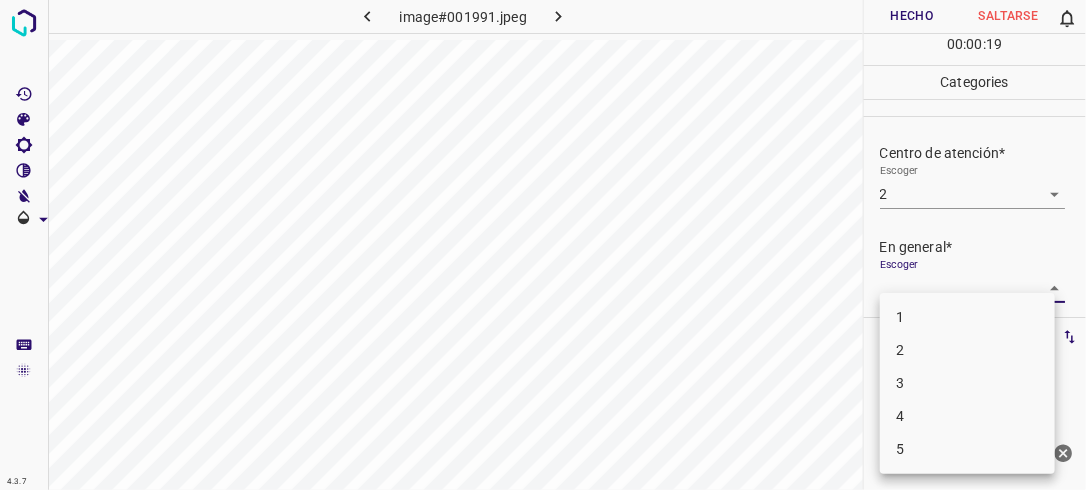 click on "4.3.7 image#001991.jpeg Hecho Saltarse 0 00   : 00   : 19   Categories Iluminación*  Escoger 2 2 Centro de atención*  Escoger 2 2 En general*  Escoger ​ Etiquetas 0 Categories 1 Lighting 2 Focus 3 Overall Tools Espacio Cambiar entre modos (Dibujar y Editar) Yo Etiquetado automático R Restaurar zoom M Acercar N Alejar Borrar Eliminar etiqueta de selección Filtros Z Restaurar filtros X Filtro de saturación C Filtro de brillo V Filtro de contraste B Filtro de escala de grises General O Descargar ¿Necesita ayuda? -Mensaje de texto -Esconder -Borrar 1 2 3 4 5" at bounding box center [543, 245] 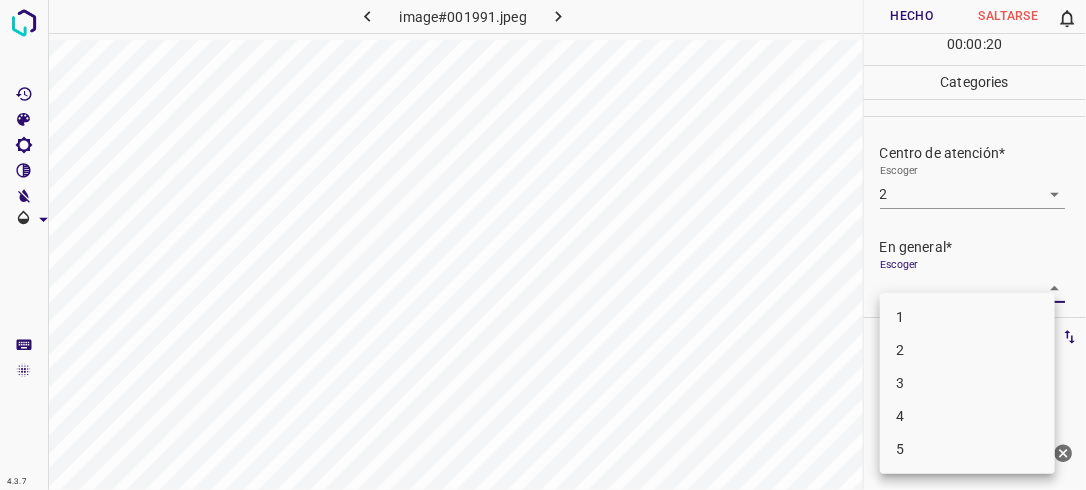 click on "2" at bounding box center [967, 350] 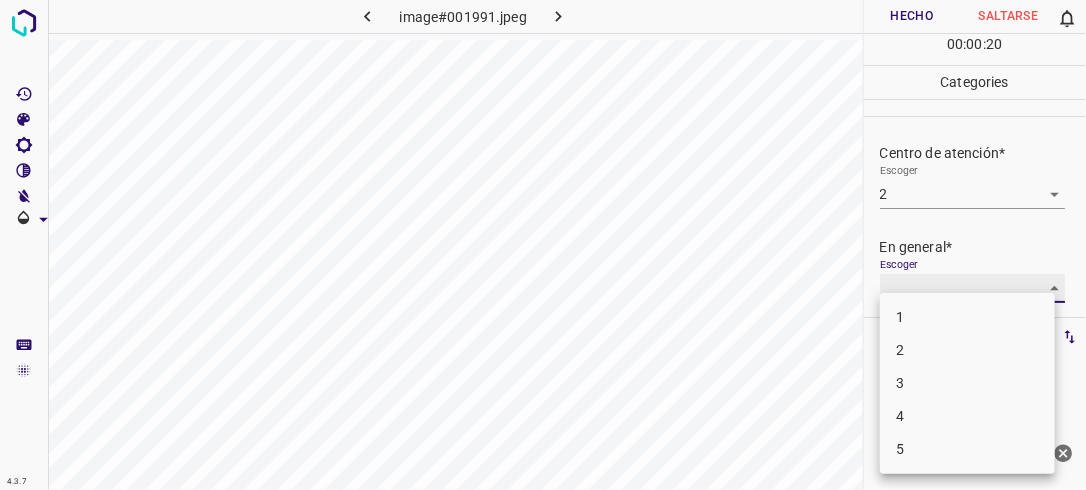type on "2" 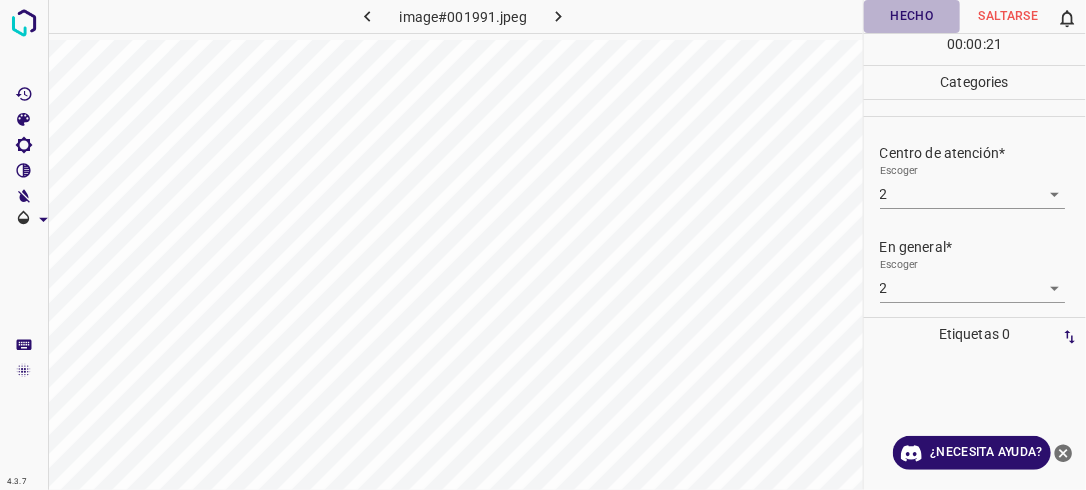 click on "Hecho" at bounding box center (912, 16) 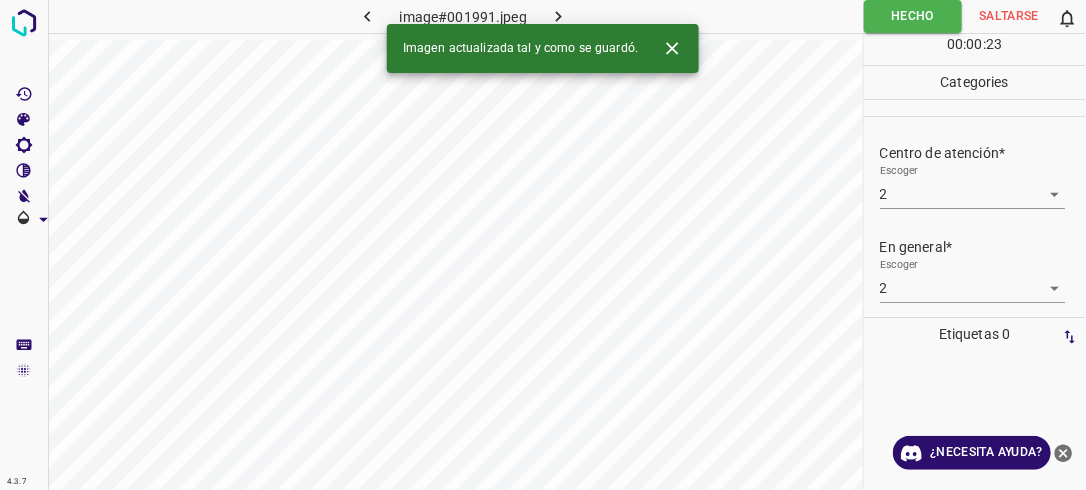 click at bounding box center [559, 16] 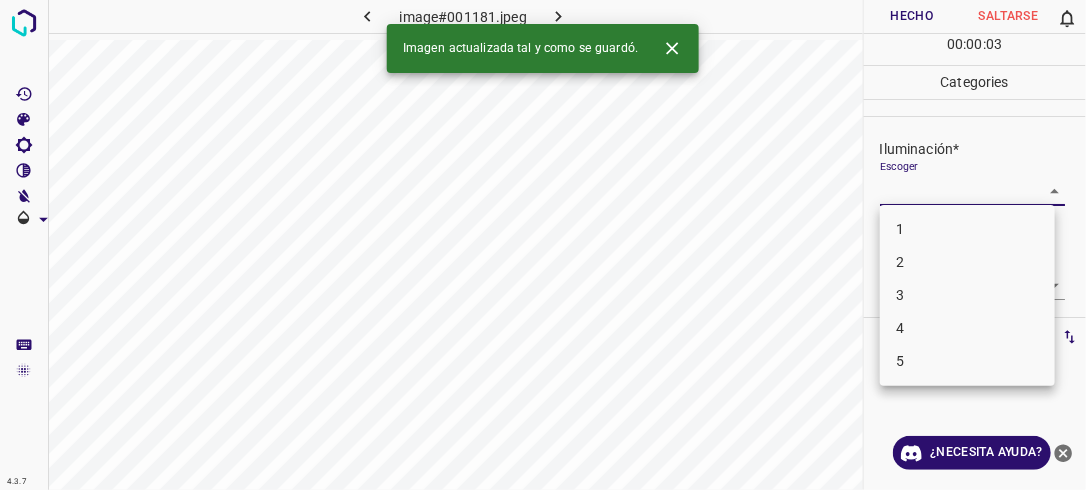 click on "4.3.7 image#001181.jpeg Hecho Saltarse 0 00   : 00   : 03   Categories Iluminación*  Escoger ​ Centro de atención*  Escoger ​ En general*  Escoger ​ Etiquetas 0 Categories 1 Lighting 2 Focus 3 Overall Tools Espacio Cambiar entre modos (Dibujar y Editar) Yo Etiquetado automático R Restaurar zoom M Acercar N Alejar Borrar Eliminar etiqueta de selección Filtros Z Restaurar filtros X Filtro de saturación C Filtro de brillo V Filtro de contraste B Filtro de escala de grises General O Descargar Imagen actualizada tal y como se guardó. ¿Necesita ayuda? -Mensaje de texto -Esconder -Borrar 1 2 3 4 5" at bounding box center [543, 245] 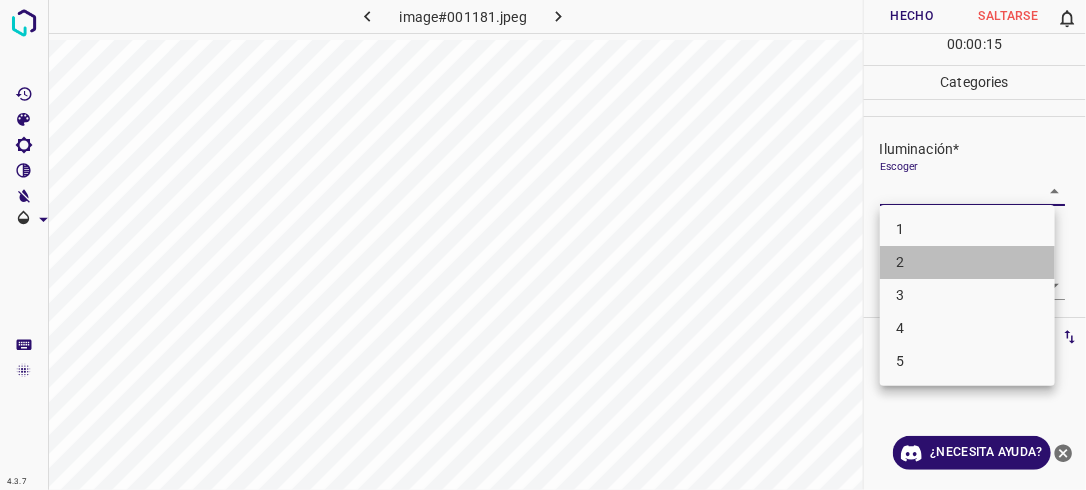 click on "2" at bounding box center [967, 262] 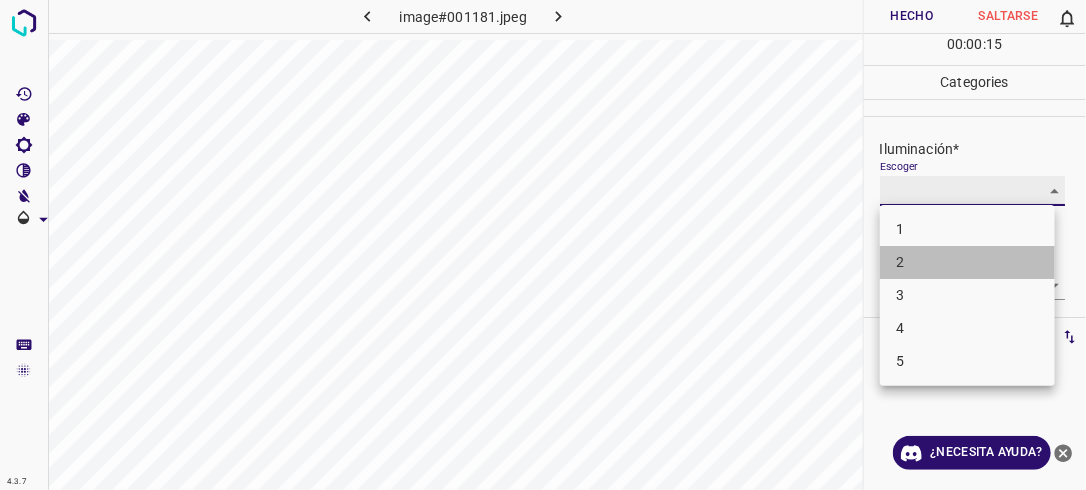 type on "2" 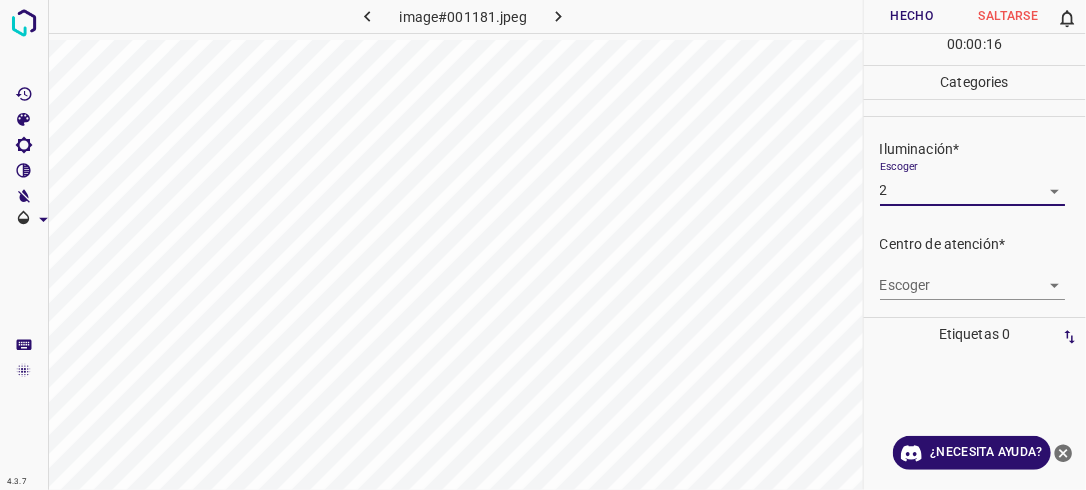 click on "Escoger ​" at bounding box center [973, 277] 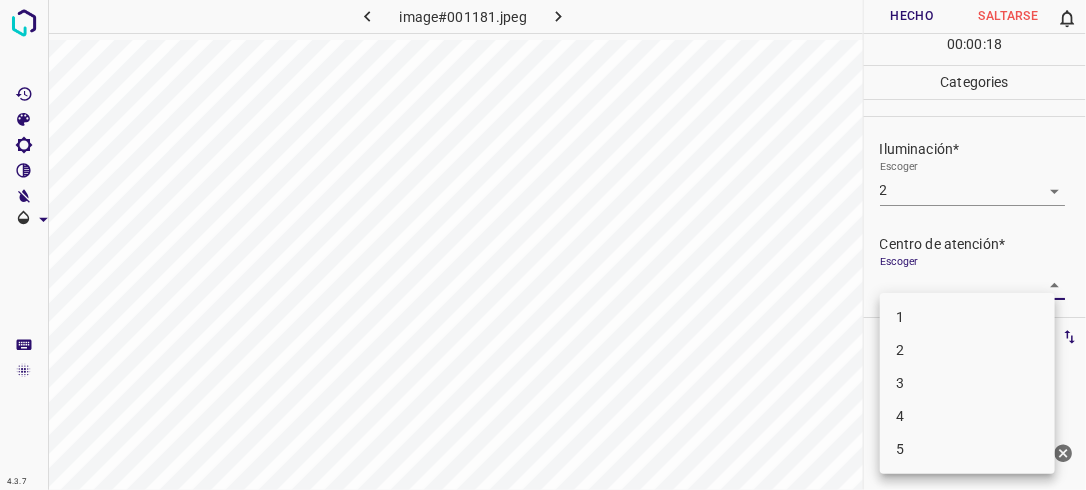 click on "4.3.7 image#001181.jpeg Hecho Saltarse 0 00   : 00   : 18   Categories Iluminación*  Escoger 2 2 Centro de atención*  Escoger ​ En general*  Escoger ​ Etiquetas 0 Categories 1 Lighting 2 Focus 3 Overall Tools Espacio Cambiar entre modos (Dibujar y Editar) Yo Etiquetado automático R Restaurar zoom M Acercar N Alejar Borrar Eliminar etiqueta de selección Filtros Z Restaurar filtros X Filtro de saturación C Filtro de brillo V Filtro de contraste B Filtro de escala de grises General O Descargar ¿Necesita ayuda? -Mensaje de texto -Esconder -Borrar 1 2 3 4 5" at bounding box center (543, 245) 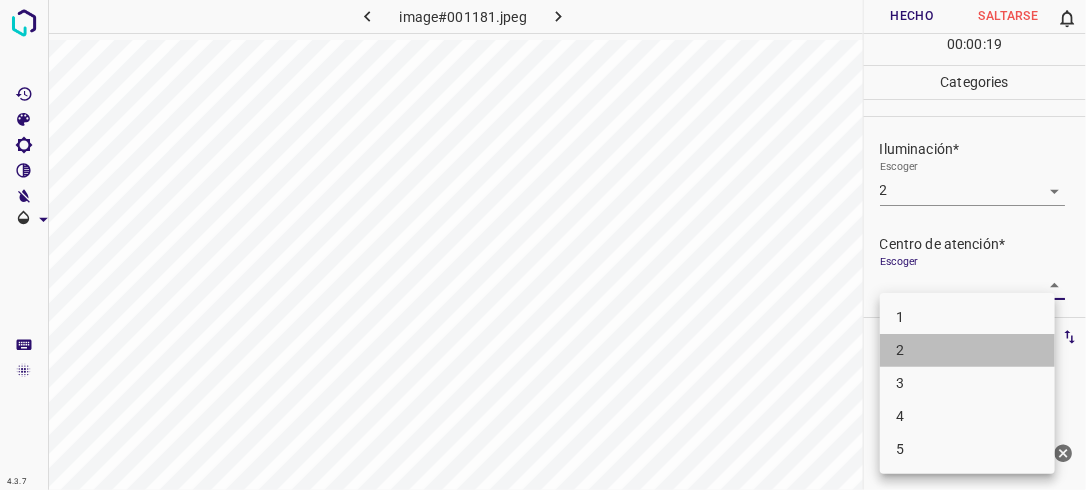click on "2" at bounding box center [967, 350] 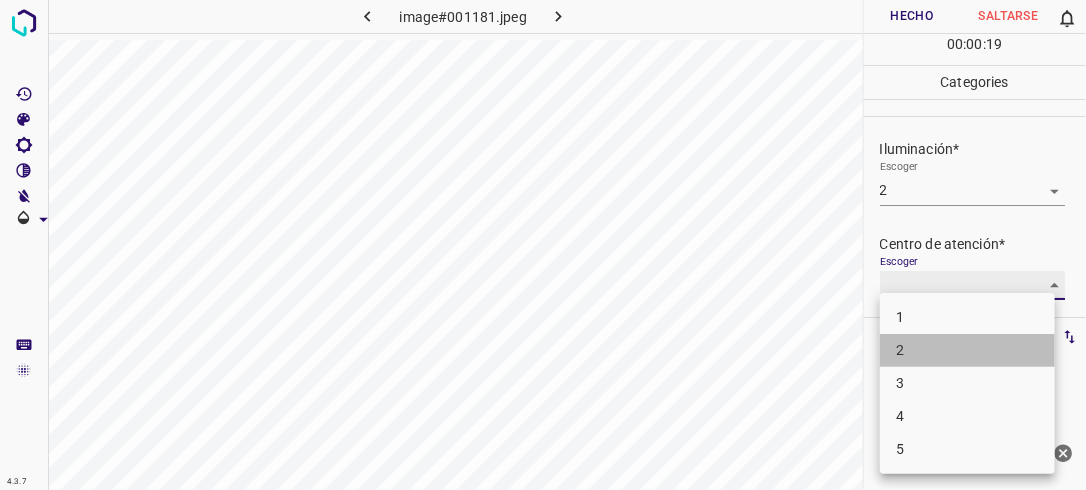 type on "2" 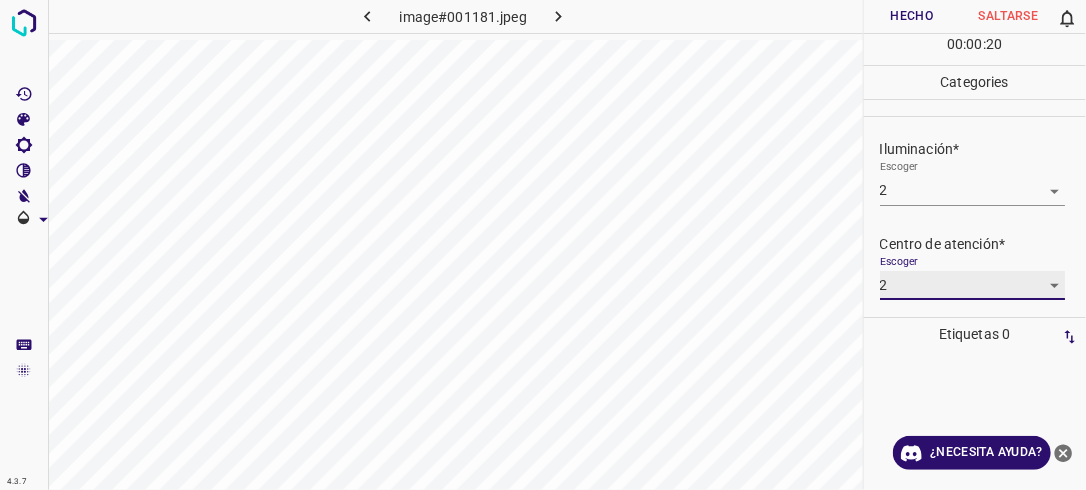 scroll, scrollTop: 98, scrollLeft: 0, axis: vertical 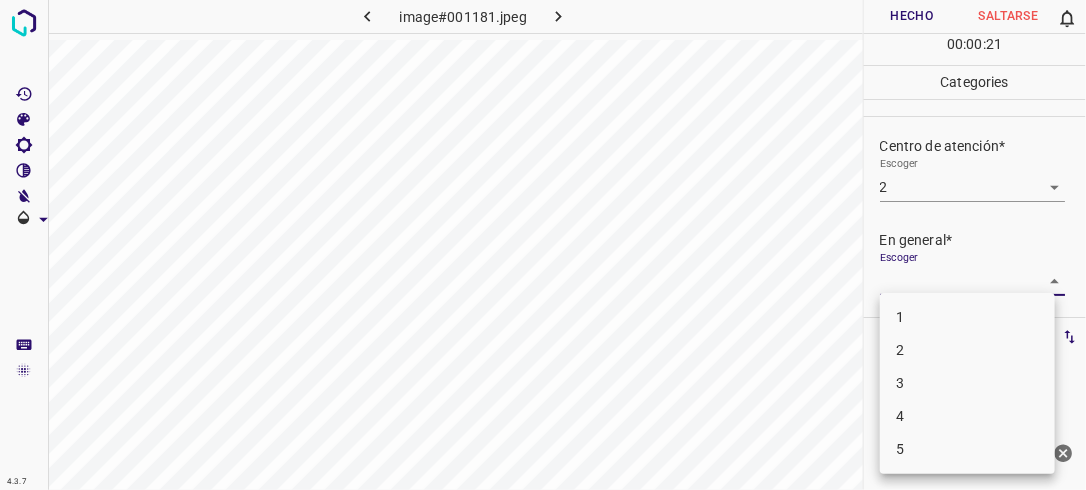 drag, startPoint x: 1045, startPoint y: 276, endPoint x: 990, endPoint y: 328, distance: 75.690155 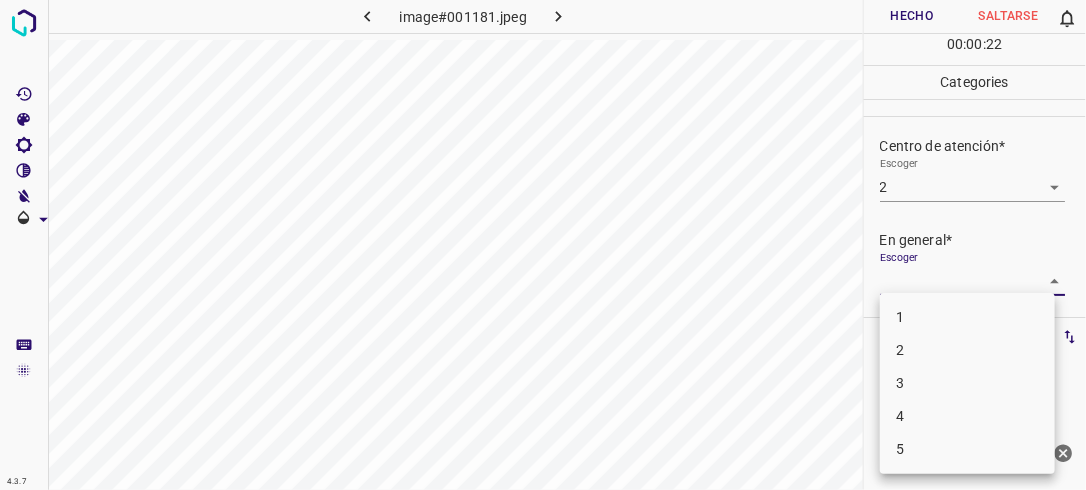 click on "2" at bounding box center [967, 350] 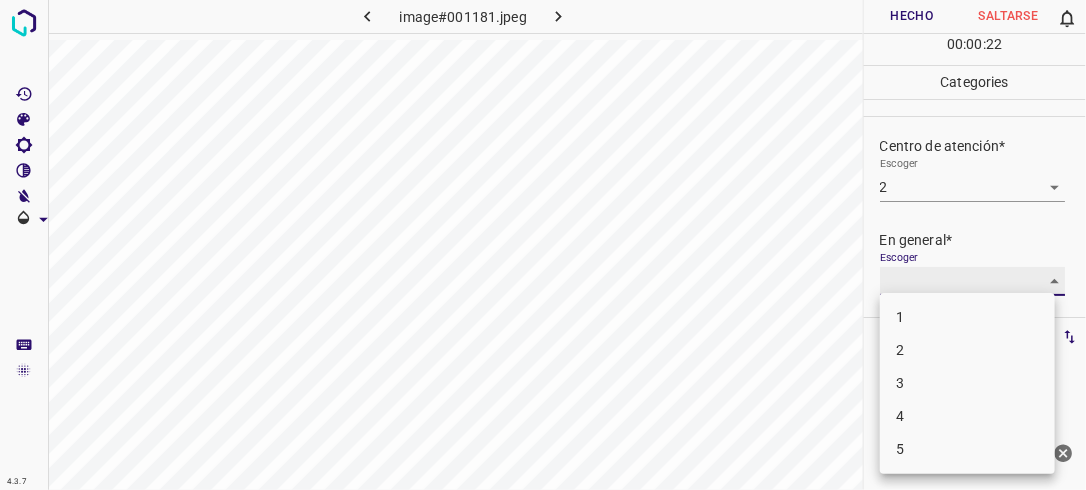type on "2" 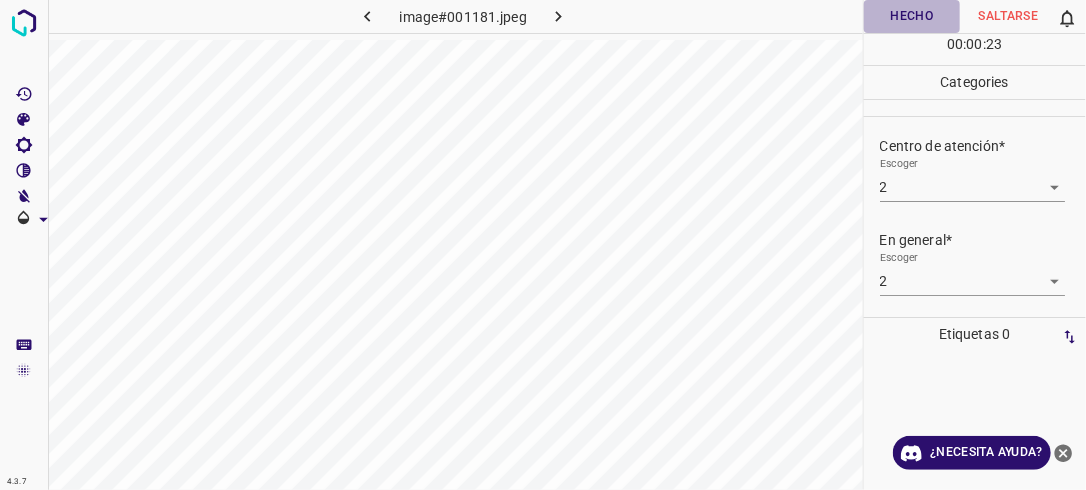 click on "Hecho" at bounding box center [912, 16] 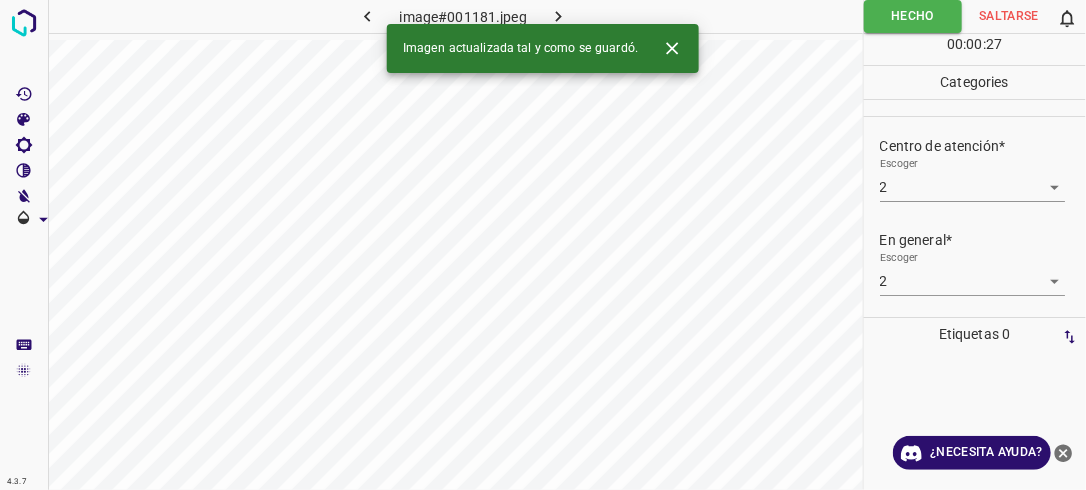 click at bounding box center [559, 16] 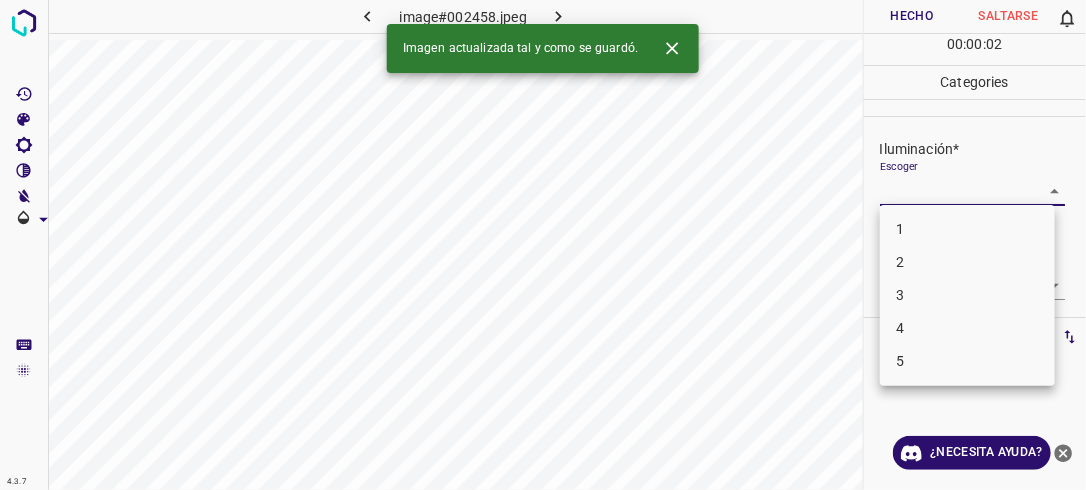 click on "4.3.7 image#002458.jpeg Hecho Saltarse 0 00   : 00   : 02   Categories Iluminación*  Escoger ​ Centro de atención*  Escoger ​ En general*  Escoger ​ Etiquetas 0 Categories 1 Lighting 2 Focus 3 Overall Tools Espacio Cambiar entre modos (Dibujar y Editar) Yo Etiquetado automático R Restaurar zoom M Acercar N Alejar Borrar Eliminar etiqueta de selección Filtros Z Restaurar filtros X Filtro de saturación C Filtro de brillo V Filtro de contraste B Filtro de escala de grises General O Descargar Imagen actualizada tal y como se guardó. ¿Necesita ayuda? -Mensaje de texto -Esconder -Borrar 1 2 3 4 5" at bounding box center (543, 245) 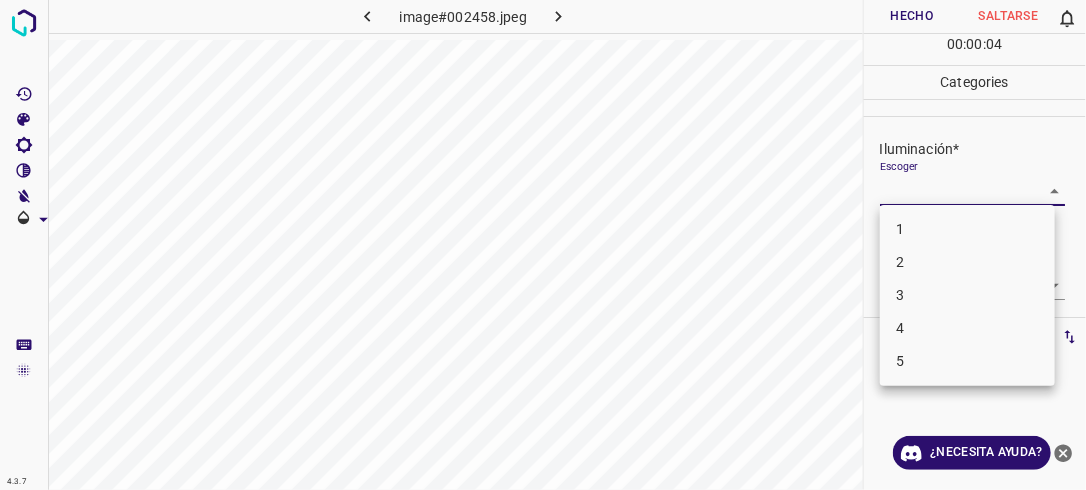 click on "2" at bounding box center (967, 262) 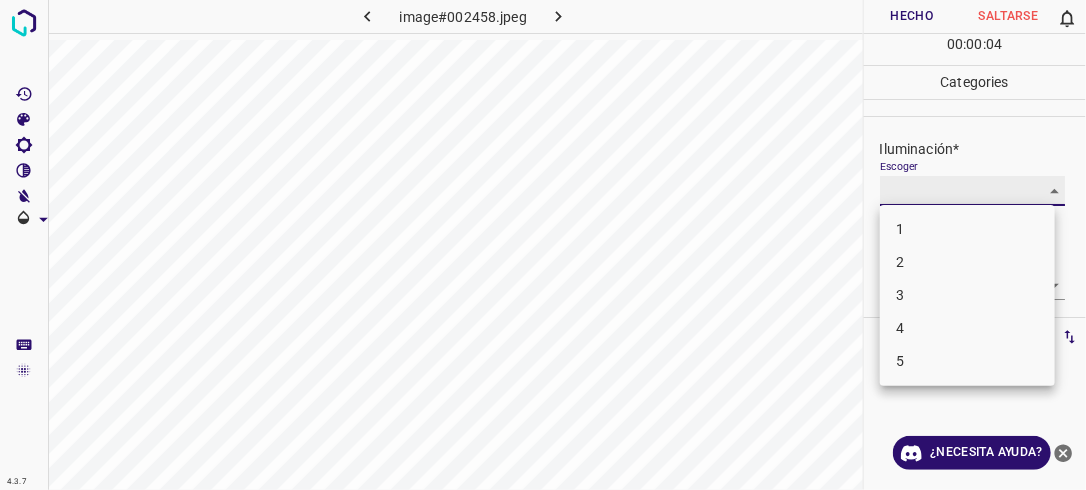 type on "2" 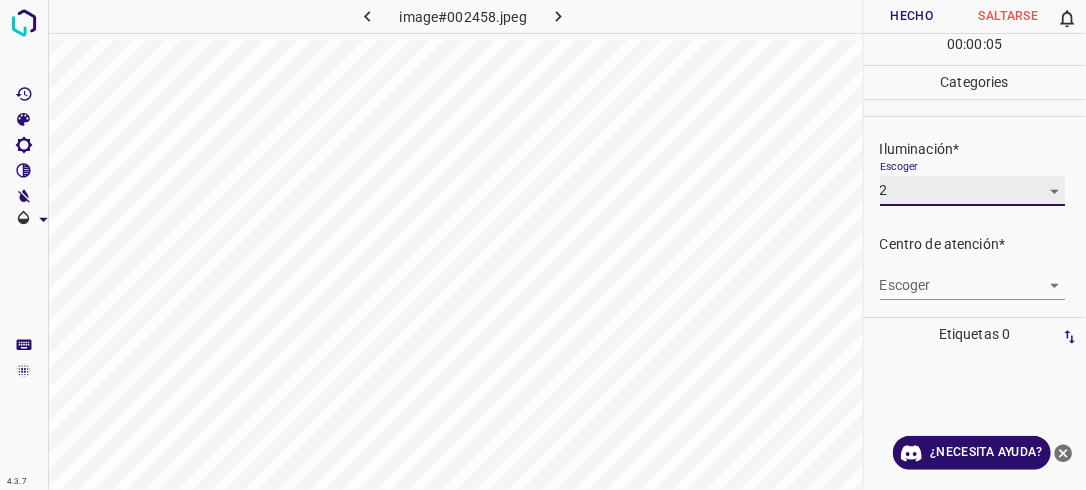 scroll, scrollTop: 93, scrollLeft: 0, axis: vertical 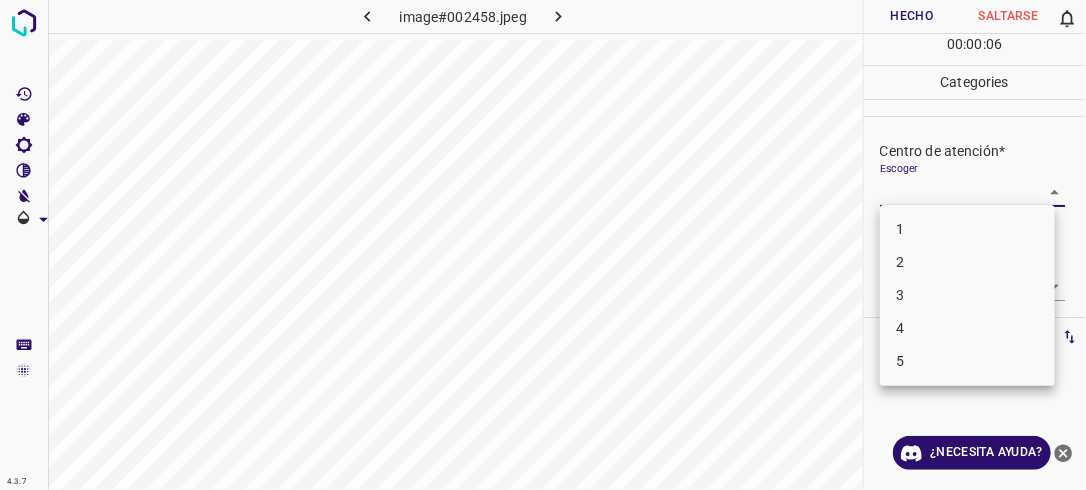 click on "4.3.7 image#002458.jpeg Hecho Saltarse 0 00   : 00   : 06   Categories Iluminación*  Escoger 2 2 Centro de atención*  Escoger ​ En general*  Escoger ​ Etiquetas 0 Categories 1 Lighting 2 Focus 3 Overall Tools Espacio Cambiar entre modos (Dibujar y Editar) Yo Etiquetado automático R Restaurar zoom M Acercar N Alejar Borrar Eliminar etiqueta de selección Filtros Z Restaurar filtros X Filtro de saturación C Filtro de brillo V Filtro de contraste B Filtro de escala de grises General O Descargar ¿Necesita ayuda? -Mensaje de texto -Esconder -Borrar 1 2 3 4 5" at bounding box center [543, 245] 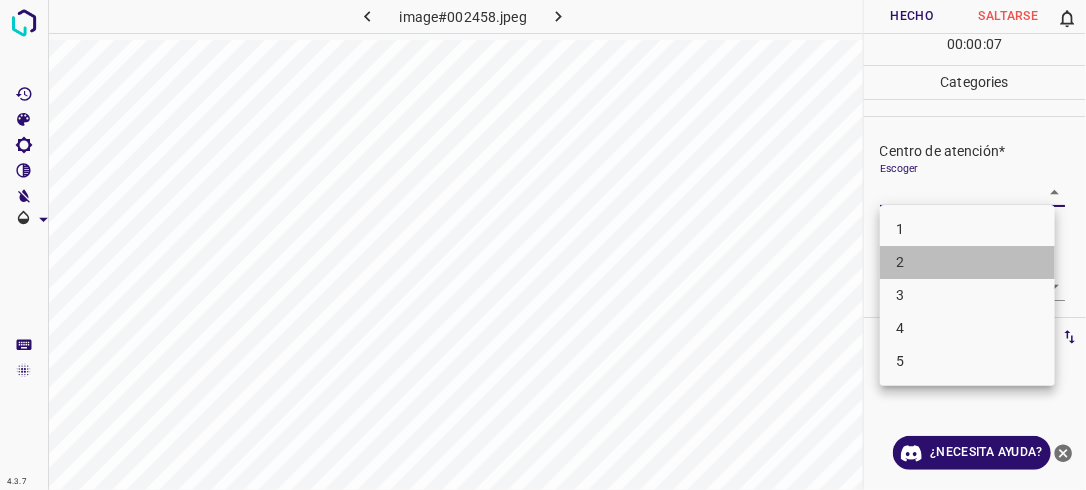 click on "2" at bounding box center (967, 262) 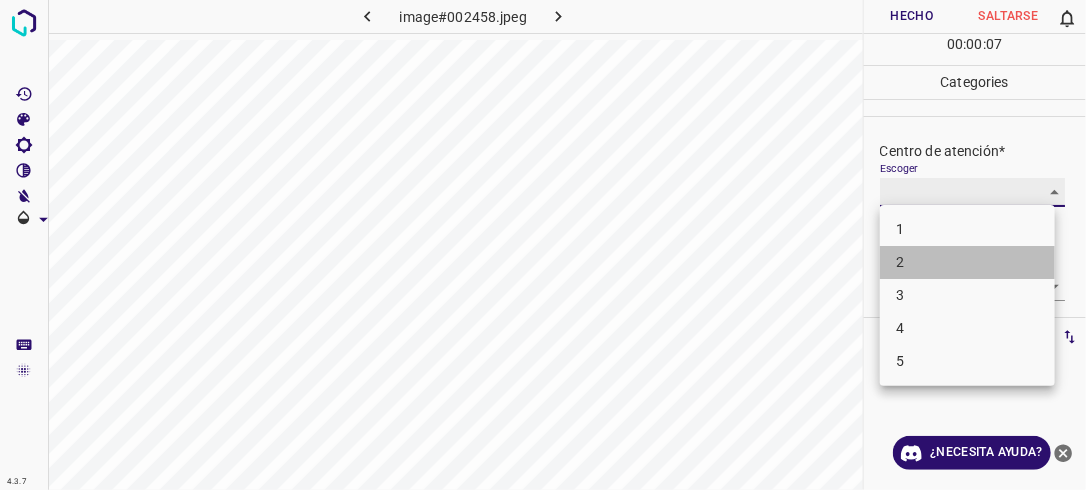 type on "2" 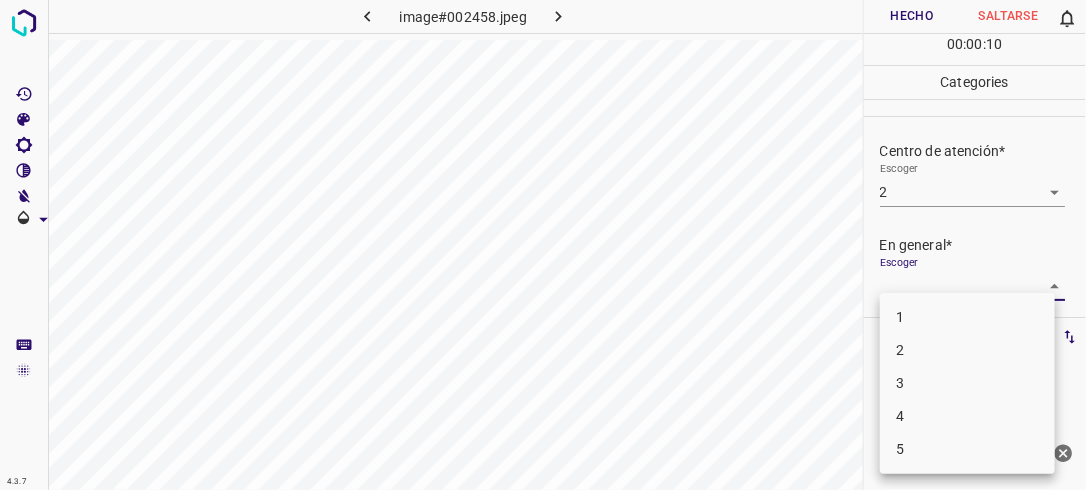 click on "4.3.7 image#002458.jpeg Hecho Saltarse 0 00   : 00   : 10   Categories Iluminación*  Escoger 2 2 Centro de atención*  Escoger 2 2 En general*  Escoger ​ Etiquetas 0 Categories 1 Lighting 2 Focus 3 Overall Tools Espacio Cambiar entre modos (Dibujar y Editar) Yo Etiquetado automático R Restaurar zoom M Acercar N Alejar Borrar Eliminar etiqueta de selección Filtros Z Restaurar filtros X Filtro de saturación C Filtro de brillo V Filtro de contraste B Filtro de escala de grises General O Descargar ¿Necesita ayuda? -Mensaje de texto -Esconder -Borrar 1 2 3 4 5" at bounding box center [543, 245] 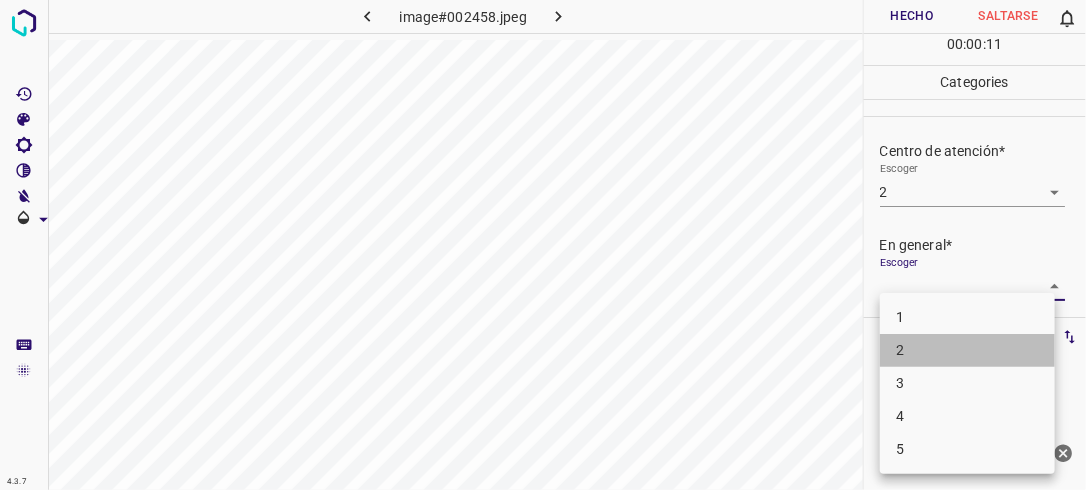 click on "2" at bounding box center (967, 350) 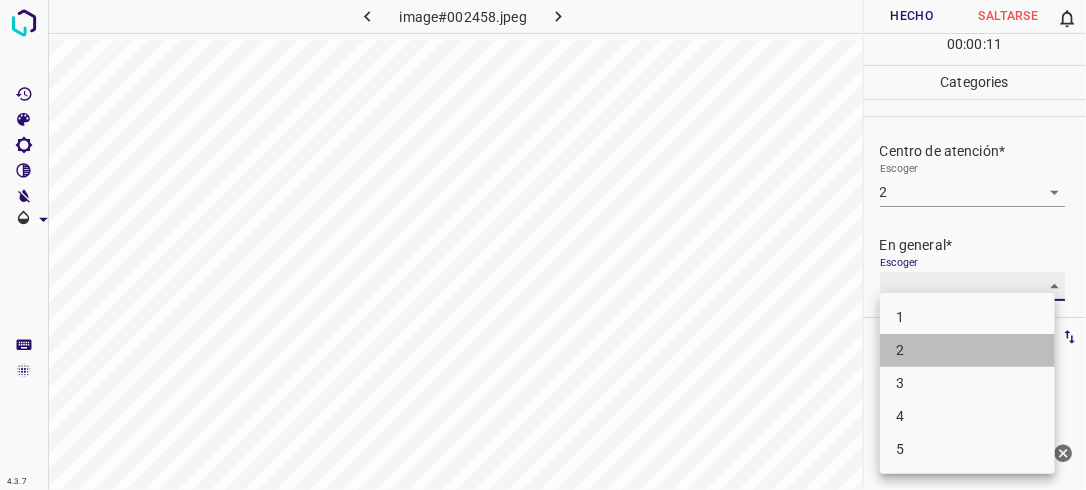 type on "2" 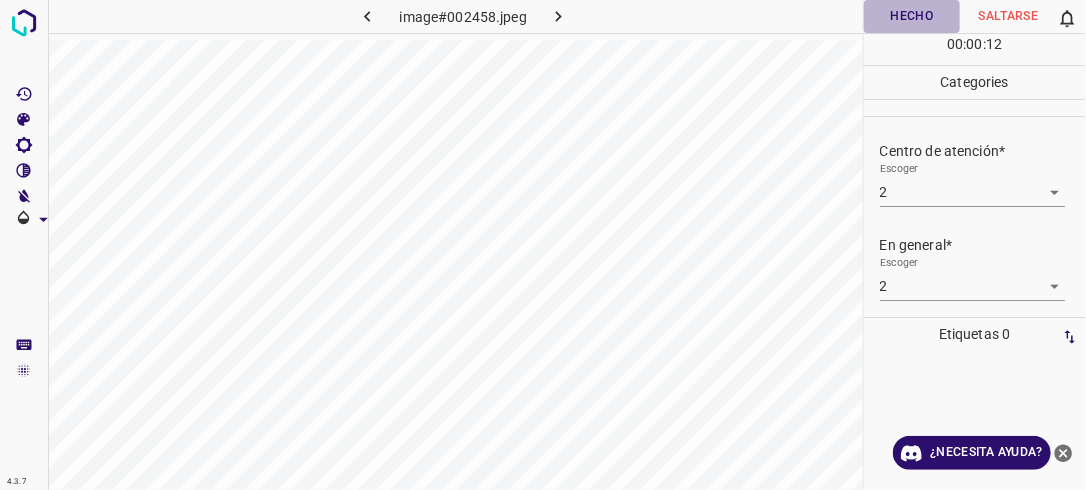 click on "Hecho" at bounding box center [912, 16] 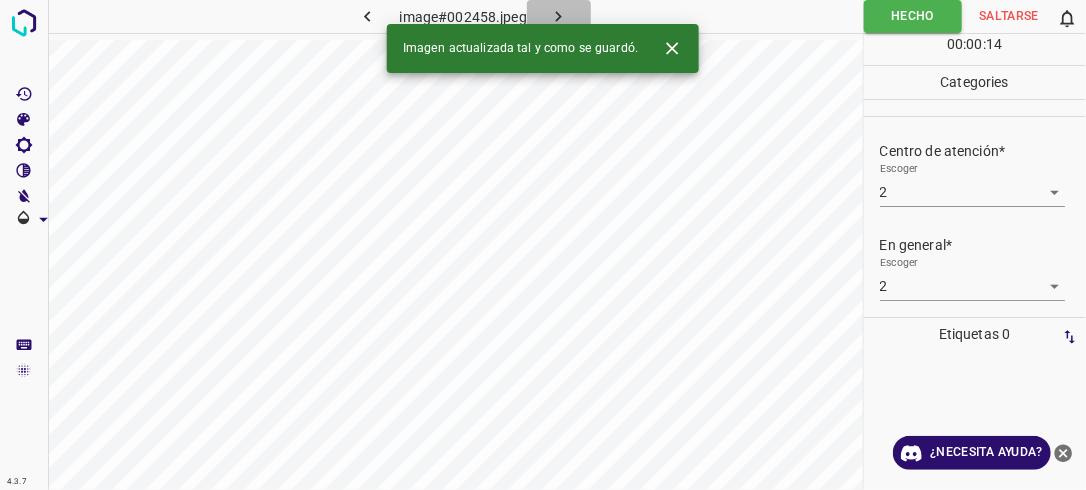 click at bounding box center (559, 16) 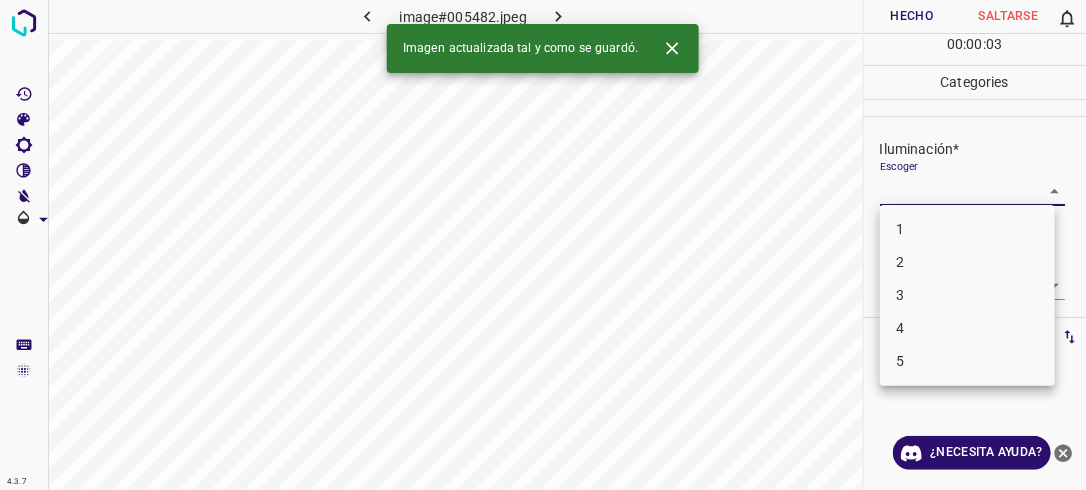 click on "4.3.7 image#005482.jpeg Hecho Saltarse 0 00   : 00   : 03   Categories Iluminación*  Escoger ​ Centro de atención*  Escoger ​ En general*  Escoger ​ Etiquetas 0 Categories 1 Lighting 2 Focus 3 Overall Tools Espacio Cambiar entre modos (Dibujar y Editar) Yo Etiquetado automático R Restaurar zoom M Acercar N Alejar Borrar Eliminar etiqueta de selección Filtros Z Restaurar filtros X Filtro de saturación C Filtro de brillo V Filtro de contraste B Filtro de escala de grises General O Descargar Imagen actualizada tal y como se guardó. ¿Necesita ayuda? -Mensaje de texto -Esconder -Borrar 1 2 3 4 5" at bounding box center [543, 245] 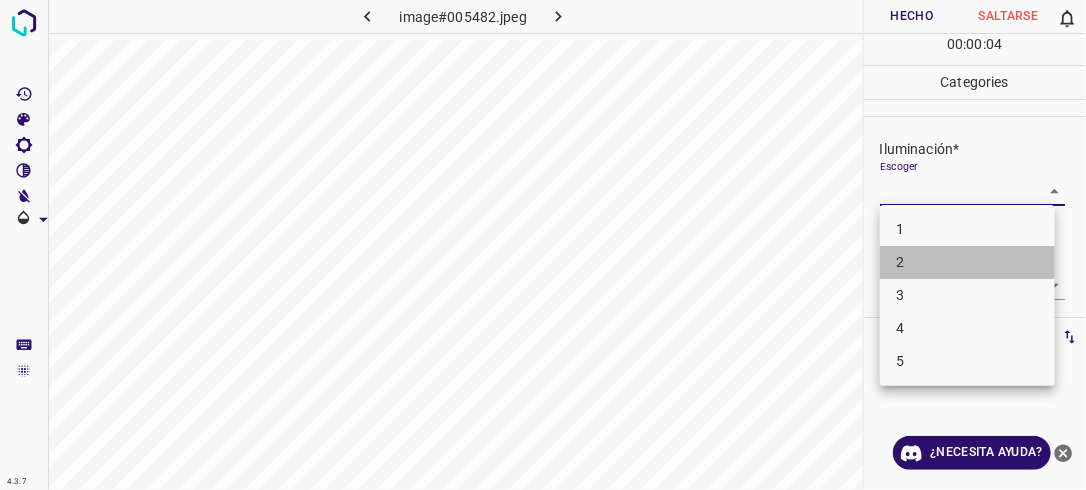 click on "2" at bounding box center (967, 262) 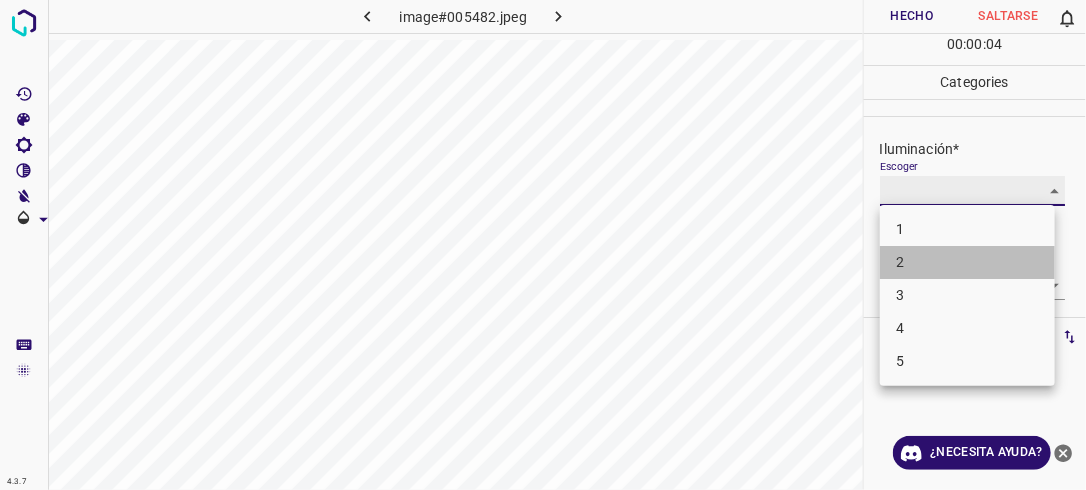 type on "2" 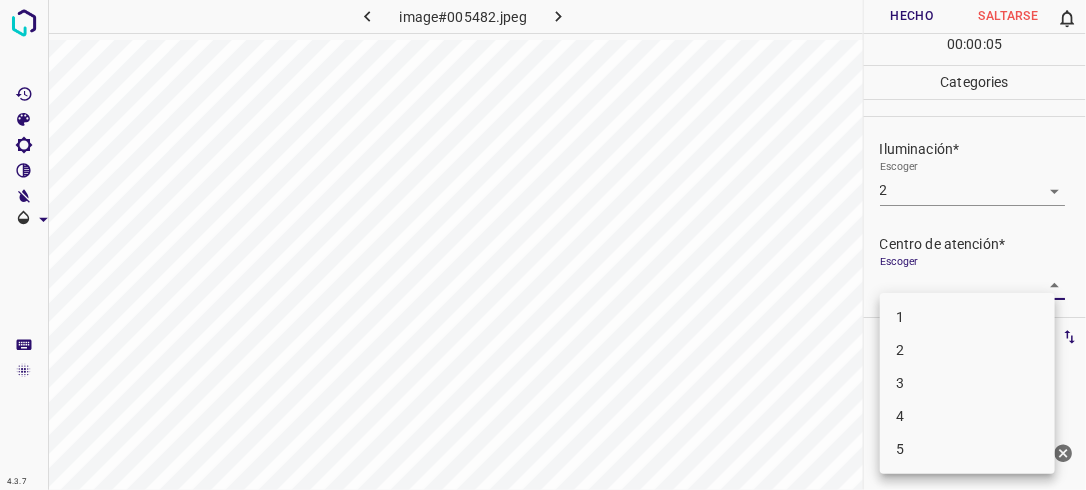 click on "4.3.7 image#005482.jpeg Hecho Saltarse 0 00   : 00   : 05   Categories Iluminación*  Escoger 2 2 Centro de atención*  Escoger ​ En general*  Escoger ​ Etiquetas 0 Categories 1 Lighting 2 Focus 3 Overall Tools Espacio Cambiar entre modos (Dibujar y Editar) Yo Etiquetado automático R Restaurar zoom M Acercar N Alejar Borrar Eliminar etiqueta de selección Filtros Z Restaurar filtros X Filtro de saturación C Filtro de brillo V Filtro de contraste B Filtro de escala de grises General O Descargar ¿Necesita ayuda? -Mensaje de texto -Esconder -Borrar 1 2 3 4 5" at bounding box center (543, 245) 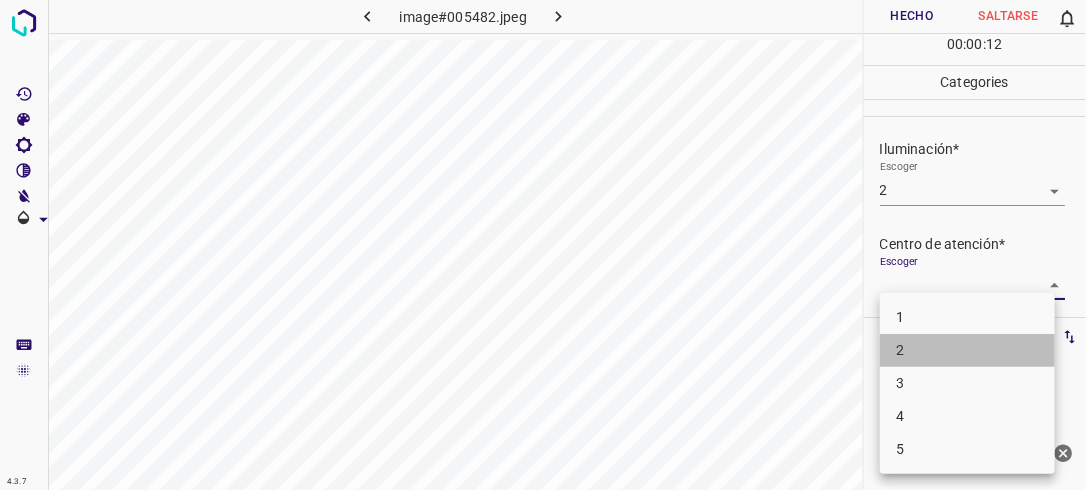 click on "2" at bounding box center (967, 350) 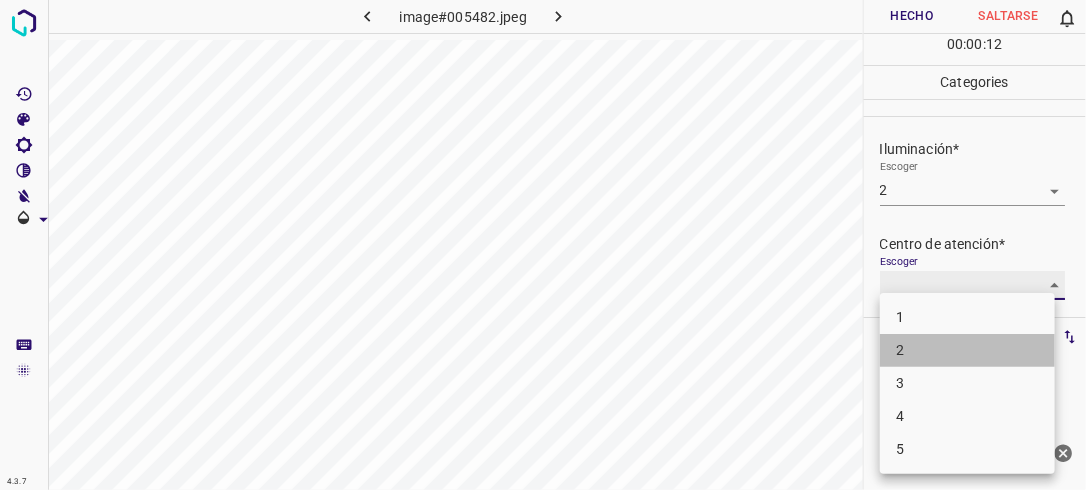 type on "2" 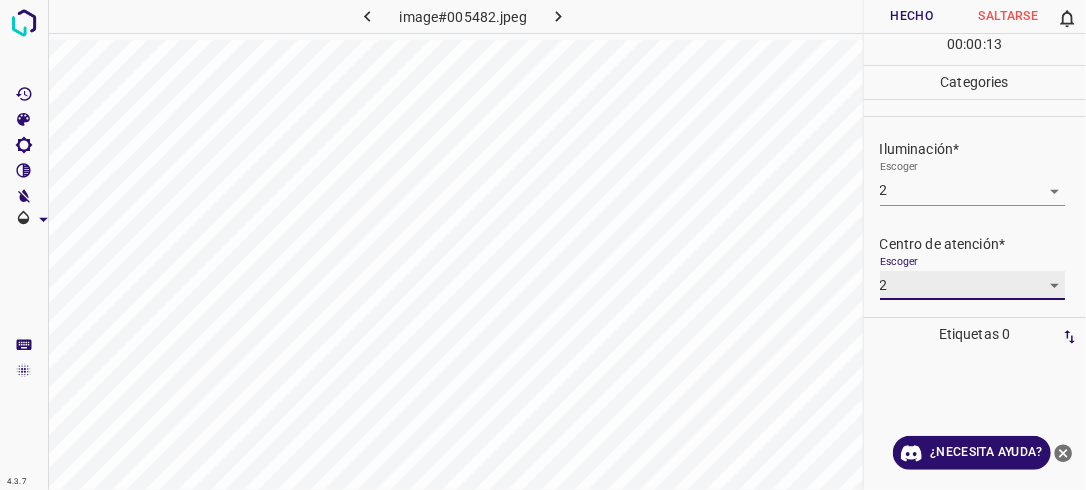 scroll, scrollTop: 98, scrollLeft: 0, axis: vertical 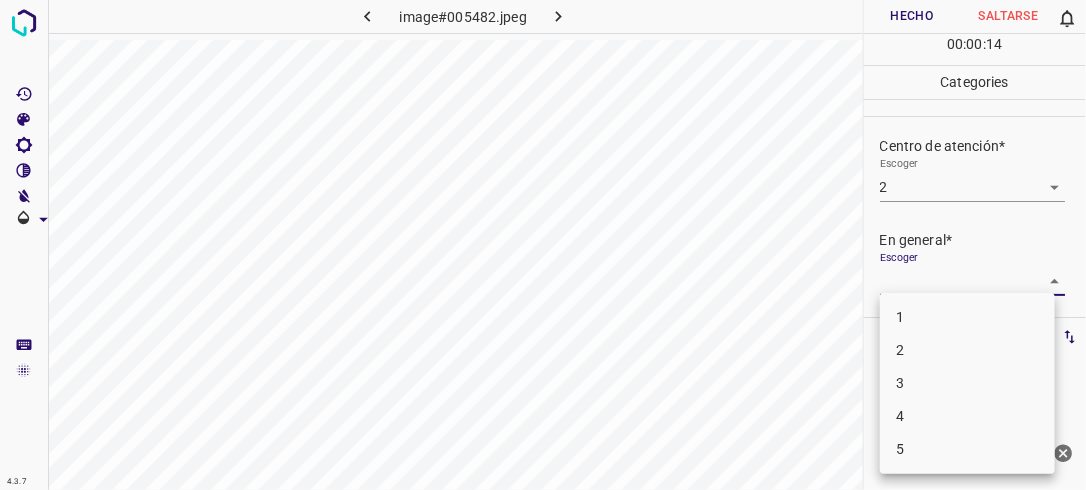 click on "4.3.7 image#005482.jpeg Hecho Saltarse 0 00   : 00   : 14   Categories Iluminación*  Escoger 2 2 Centro de atención*  Escoger 2 2 En general*  Escoger ​ Etiquetas 0 Categories 1 Lighting 2 Focus 3 Overall Tools Espacio Cambiar entre modos (Dibujar y Editar) Yo Etiquetado automático R Restaurar zoom M Acercar N Alejar Borrar Eliminar etiqueta de selección Filtros Z Restaurar filtros X Filtro de saturación C Filtro de brillo V Filtro de contraste B Filtro de escala de grises General O Descargar ¿Necesita ayuda? -Mensaje de texto -Esconder -Borrar 1 2 3 4 5" at bounding box center [543, 245] 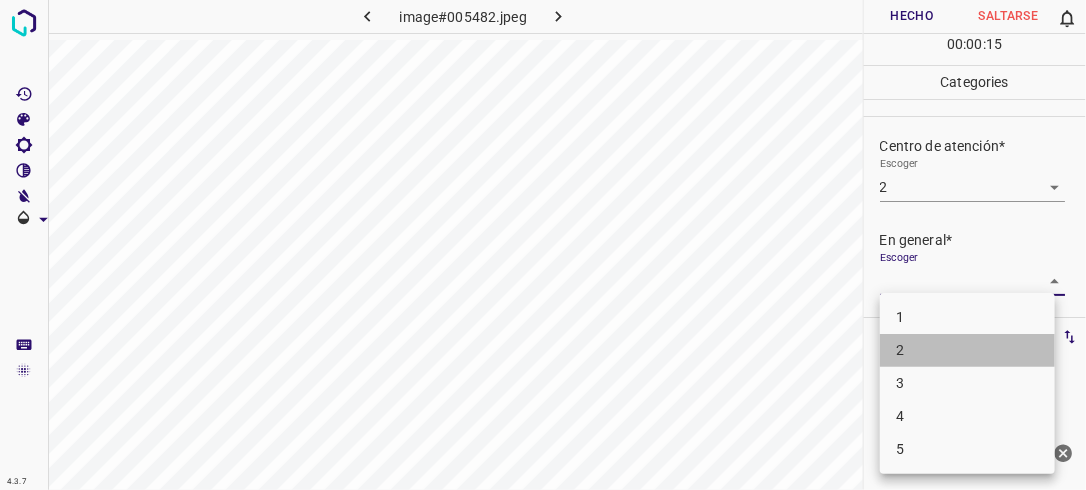 click on "2" at bounding box center (967, 350) 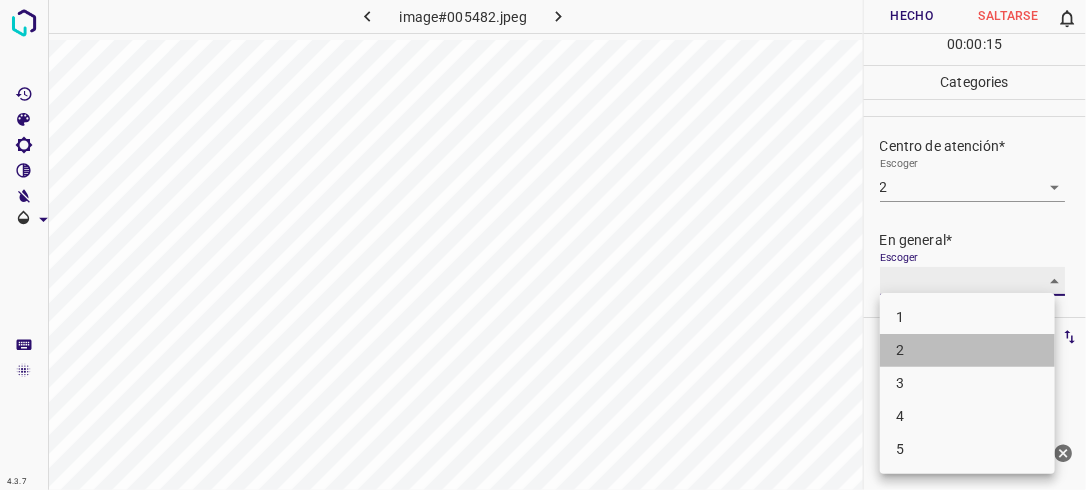 type on "2" 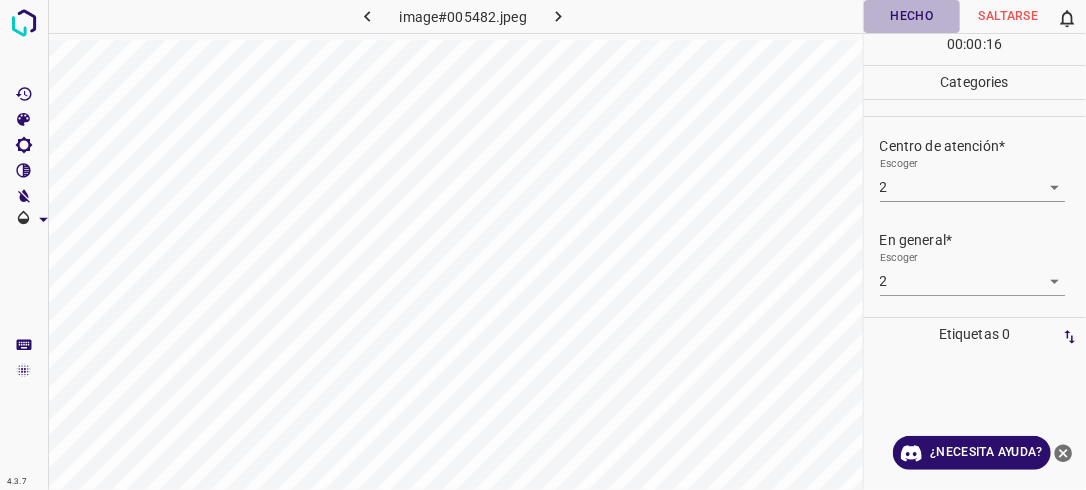 click on "Hecho" at bounding box center [912, 16] 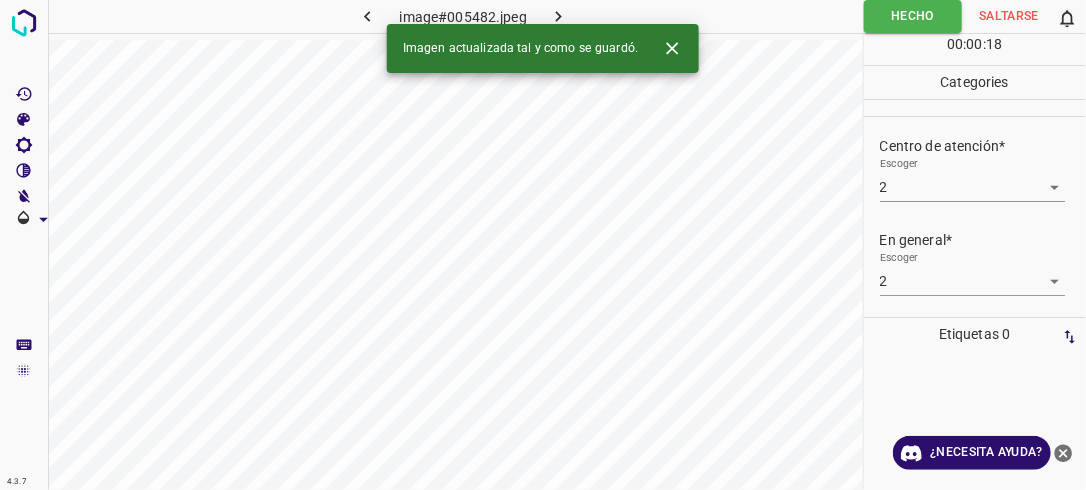 click 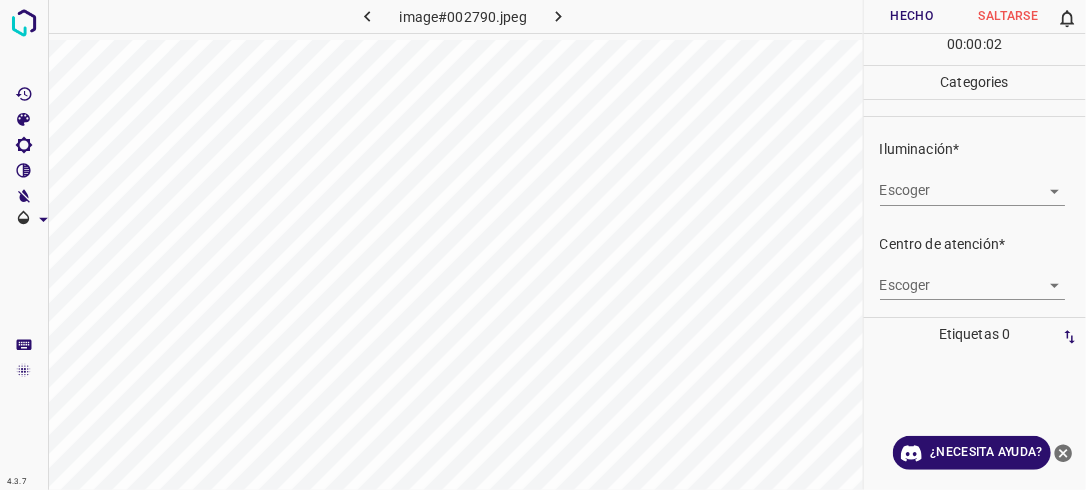 click on "4.3.7 image#002790.jpeg Hecho Saltarse 0 00   : 00   : 02   Categories Iluminación*  Escoger ​ Centro de atención*  Escoger ​ En general*  Escoger ​ Etiquetas 0 Categories 1 Lighting 2 Focus 3 Overall Tools Espacio Cambiar entre modos (Dibujar y Editar) Yo Etiquetado automático R Restaurar zoom M Acercar N Alejar Borrar Eliminar etiqueta de selección Filtros Z Restaurar filtros X Filtro de saturación C Filtro de brillo V Filtro de contraste B Filtro de escala de grises General O Descargar ¿Necesita ayuda? -Mensaje de texto -Esconder -Borrar" at bounding box center [543, 245] 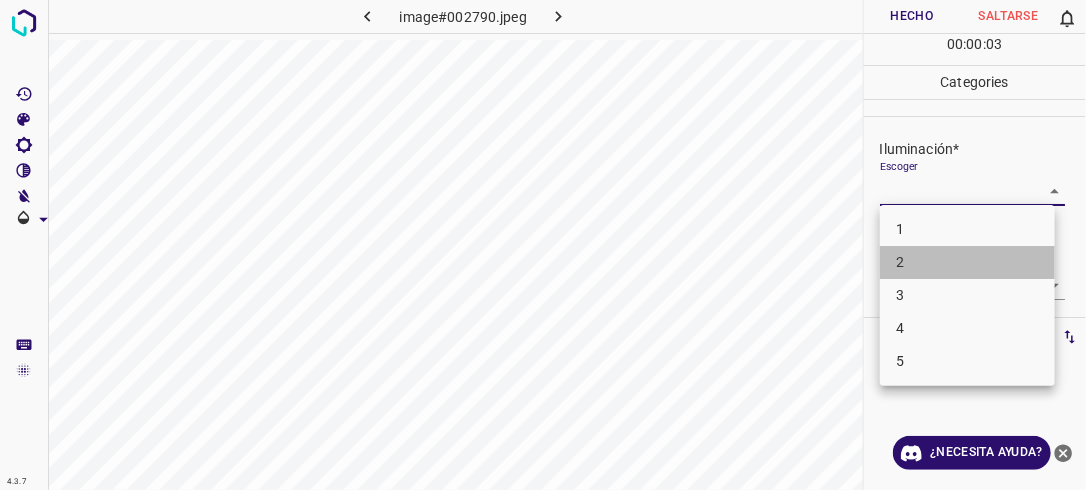 click on "2" at bounding box center (967, 262) 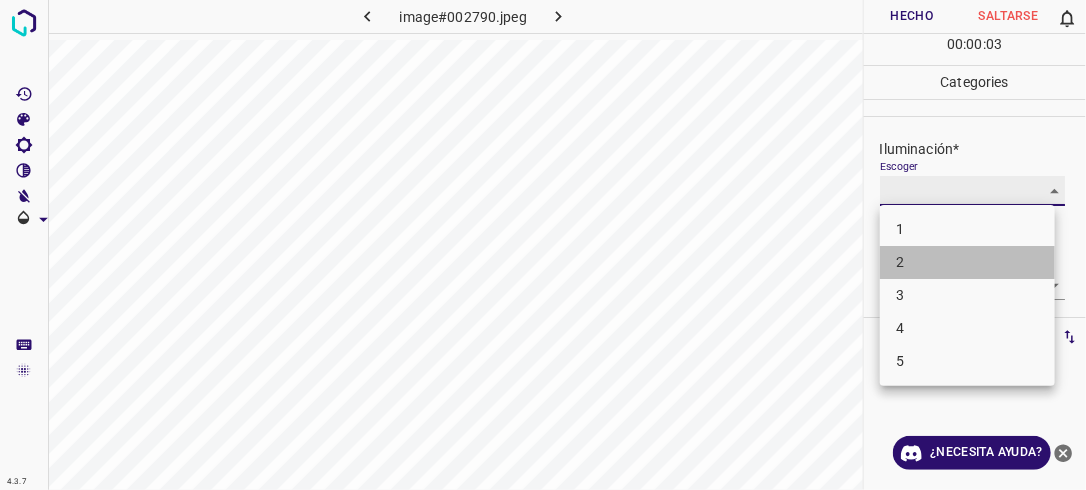 type on "2" 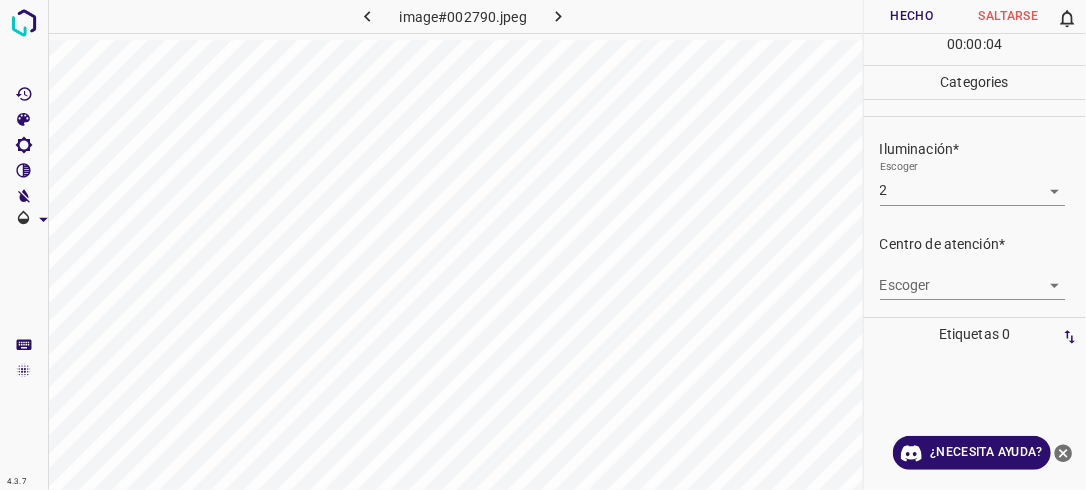 click on "Escoger ​" at bounding box center (973, 277) 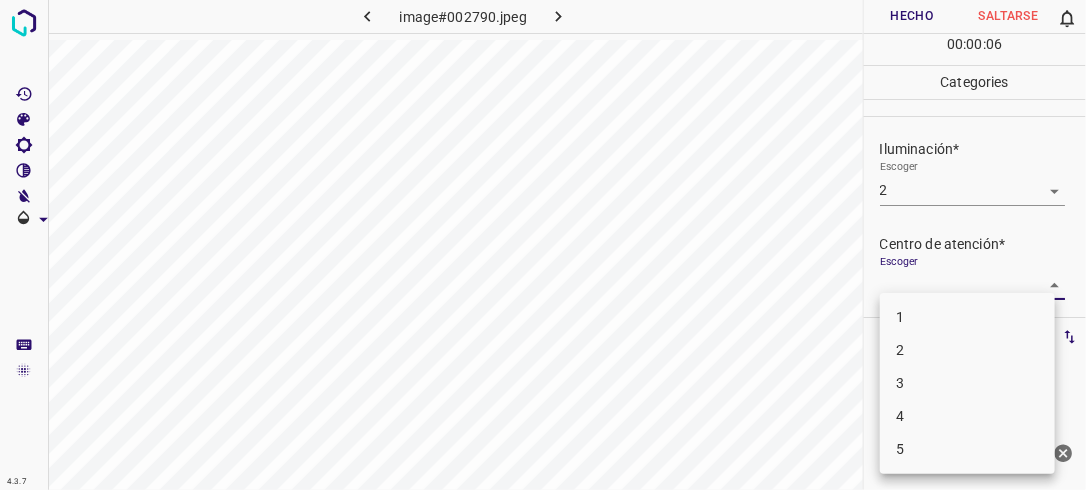 click on "4.3.7 image#002790.jpeg Hecho Saltarse 0 00   : 00   : 06   Categories Iluminación*  Escoger 2 2 Centro de atención*  Escoger ​ En general*  Escoger ​ Etiquetas 0 Categories 1 Lighting 2 Focus 3 Overall Tools Espacio Cambiar entre modos (Dibujar y Editar) Yo Etiquetado automático R Restaurar zoom M Acercar N Alejar Borrar Eliminar etiqueta de selección Filtros Z Restaurar filtros X Filtro de saturación C Filtro de brillo V Filtro de contraste B Filtro de escala de grises General O Descargar ¿Necesita ayuda? -Mensaje de texto -Esconder -Borrar 1 2 3 4 5" at bounding box center [543, 245] 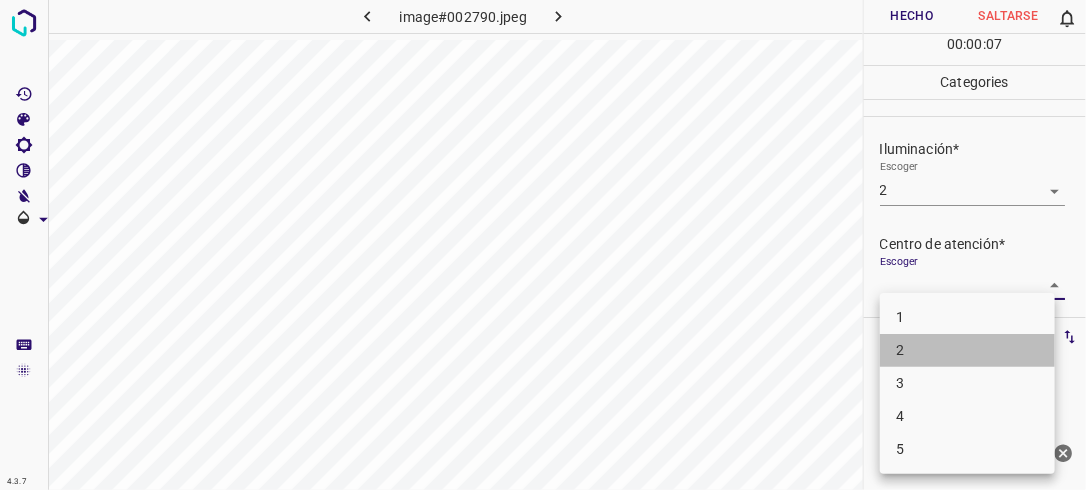 click on "2" at bounding box center [967, 350] 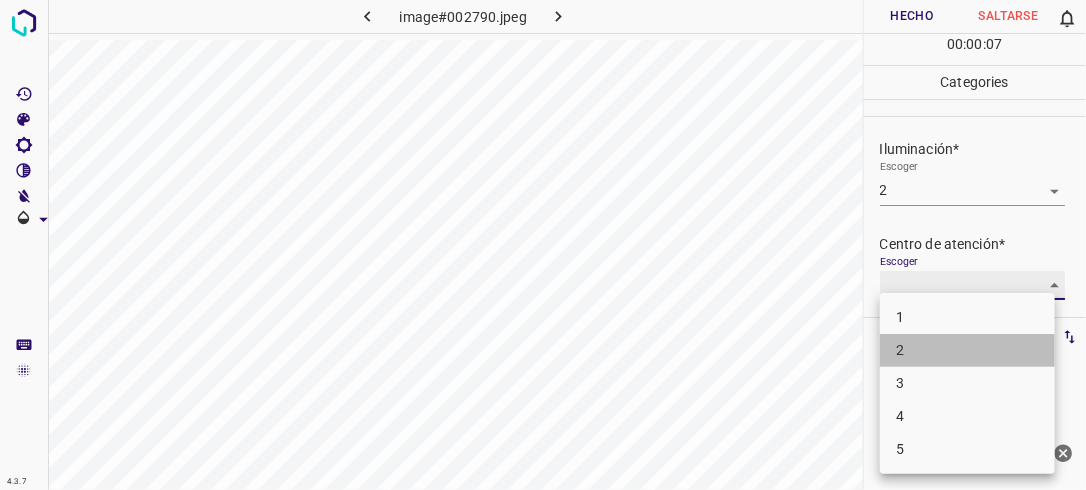 type on "2" 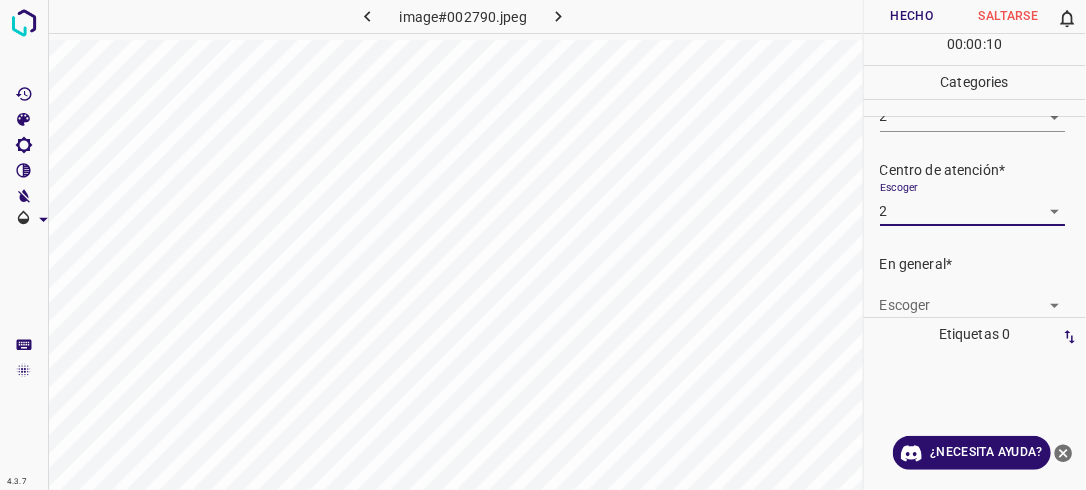 scroll, scrollTop: 76, scrollLeft: 0, axis: vertical 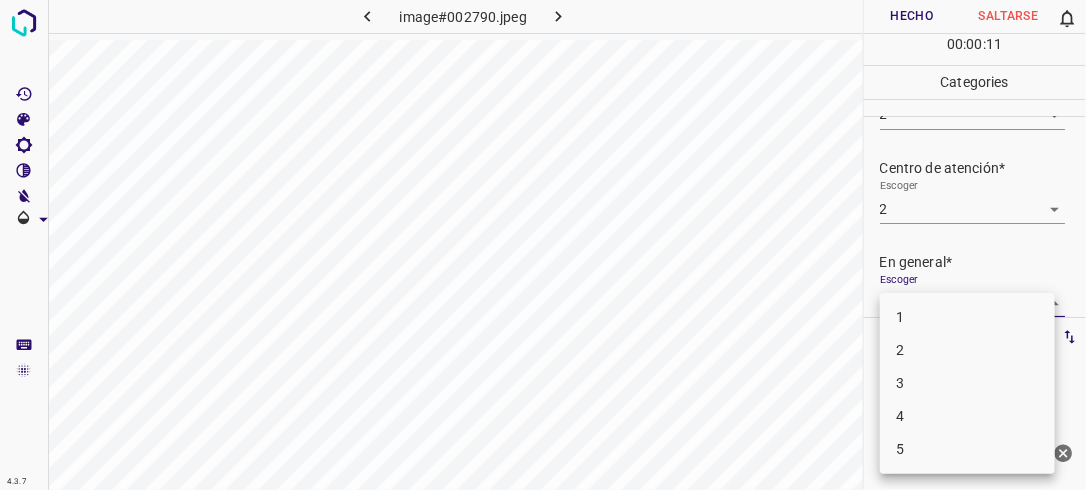 click on "4.3.7 image#002790.jpeg Hecho Saltarse 0 00   : 00   : 11   Categories Iluminación*  Escoger 2 2 Centro de atención*  Escoger 2 2 En general*  Escoger ​ Etiquetas 0 Categories 1 Lighting 2 Focus 3 Overall Tools Espacio Cambiar entre modos (Dibujar y Editar) Yo Etiquetado automático R Restaurar zoom M Acercar N Alejar Borrar Eliminar etiqueta de selección Filtros Z Restaurar filtros X Filtro de saturación C Filtro de brillo V Filtro de contraste B Filtro de escala de grises General O Descargar ¿Necesita ayuda? -Mensaje de texto -Esconder -Borrar 1 2 3 4 5" at bounding box center [543, 245] 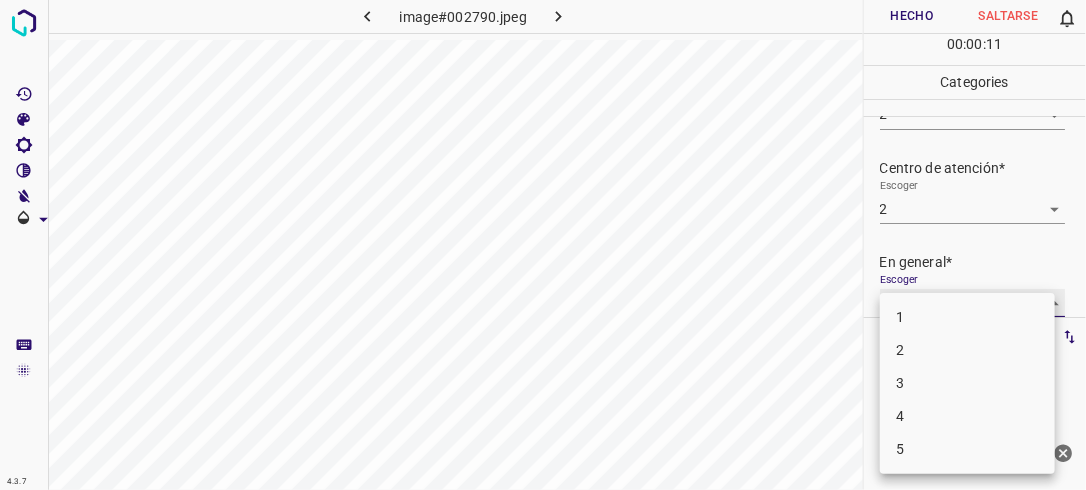 type on "2" 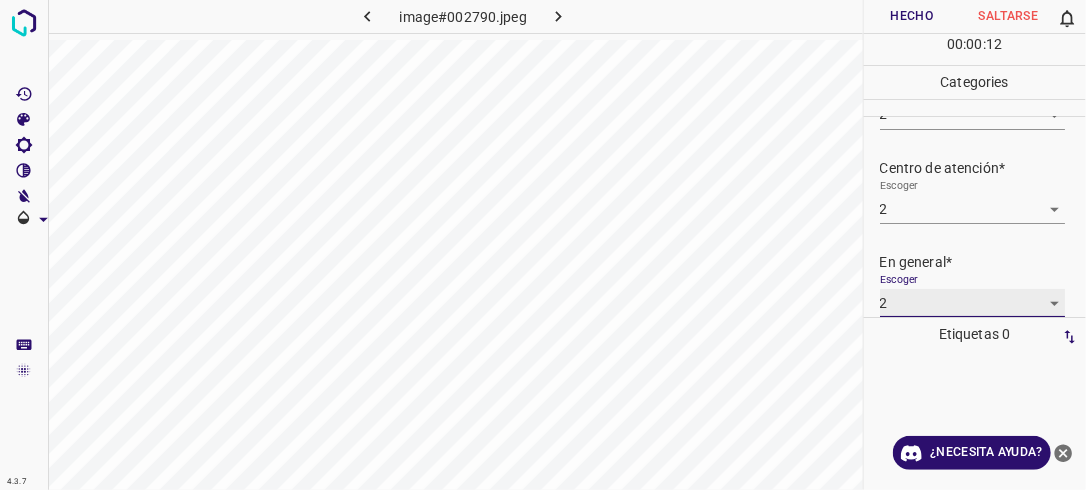 scroll, scrollTop: 76, scrollLeft: 0, axis: vertical 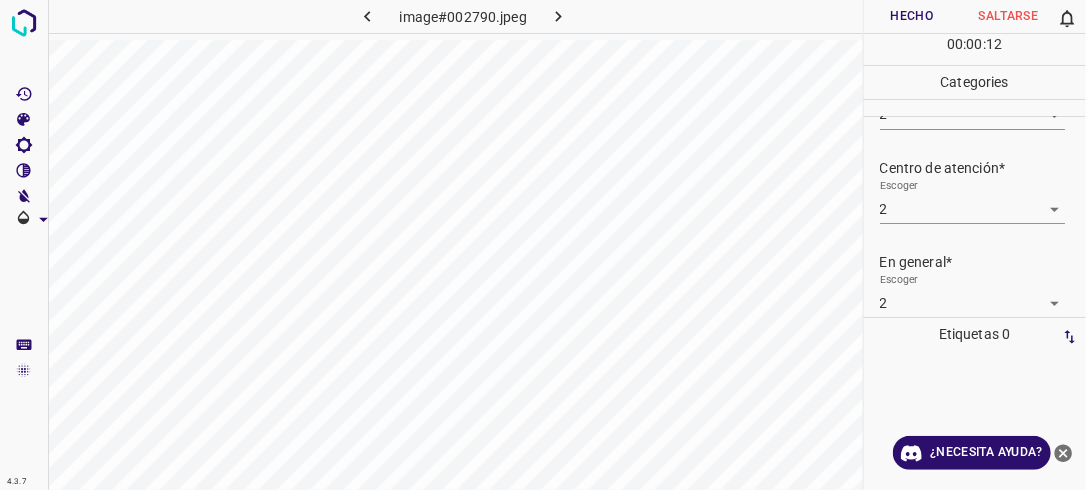 click on "00   : 00   : 12" at bounding box center (975, 49) 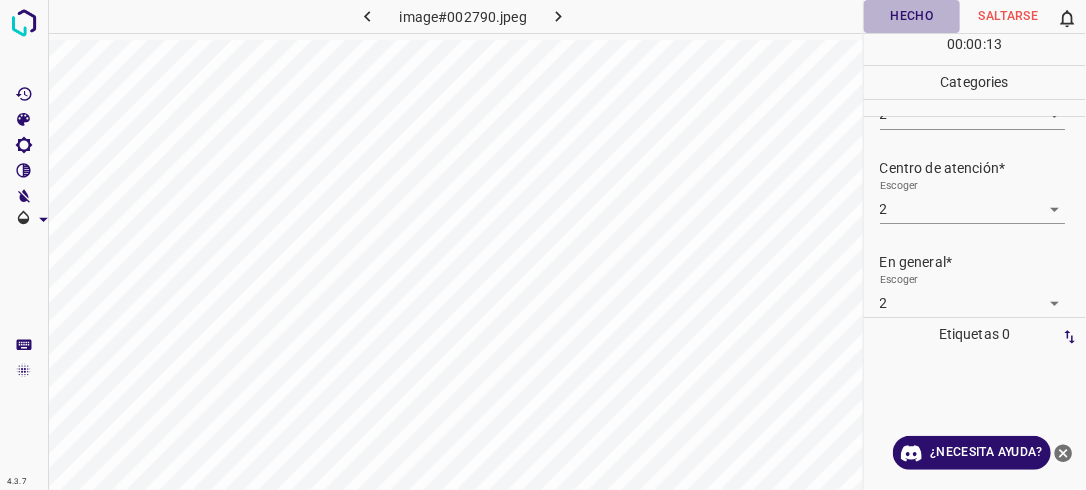 click on "Hecho" at bounding box center (912, 16) 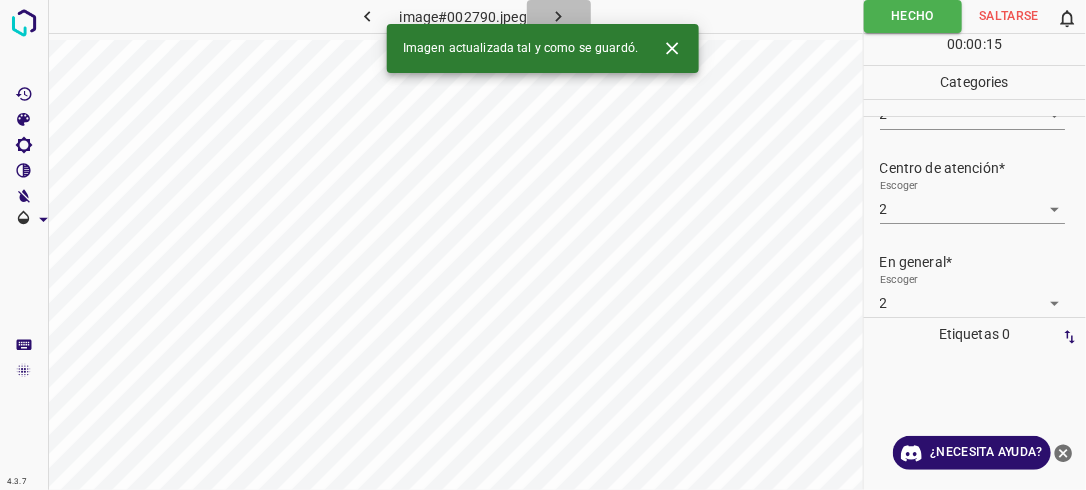 click 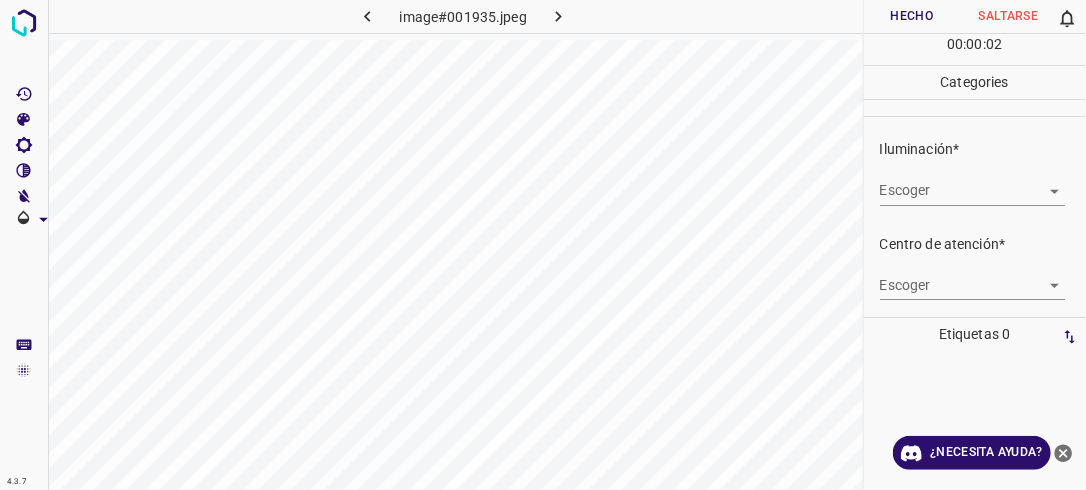 click on "4.3.7 image#001935.jpeg Hecho Saltarse 0 00   : 00   : 02   Categories Iluminación*  Escoger ​ Centro de atención*  Escoger ​ En general*  Escoger ​ Etiquetas 0 Categories 1 Lighting 2 Focus 3 Overall Tools Espacio Cambiar entre modos (Dibujar y Editar) Yo Etiquetado automático R Restaurar zoom M Acercar N Alejar Borrar Eliminar etiqueta de selección Filtros Z Restaurar filtros X Filtro de saturación C Filtro de brillo V Filtro de contraste B Filtro de escala de grises General O Descargar ¿Necesita ayuda? -Mensaje de texto -Esconder -Borrar" at bounding box center (543, 245) 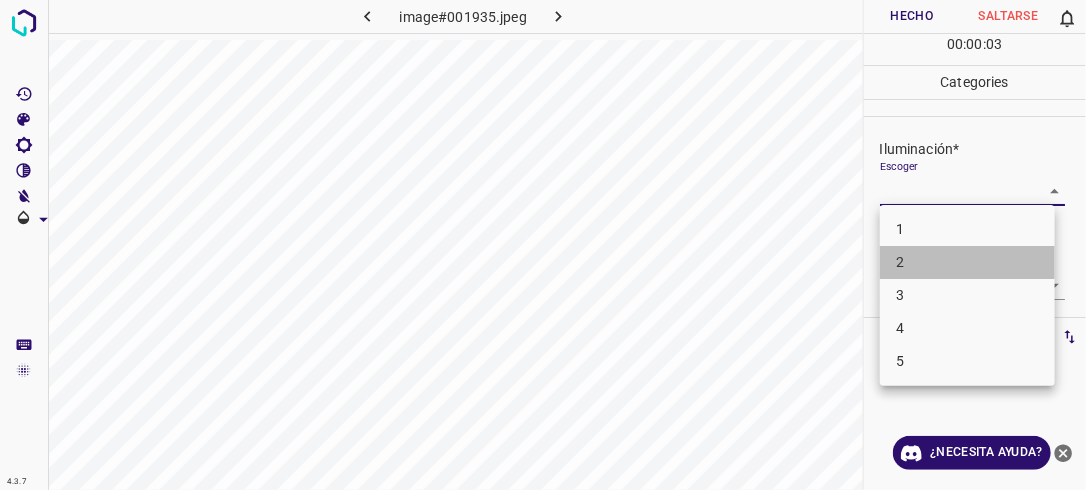 click on "2" at bounding box center (967, 262) 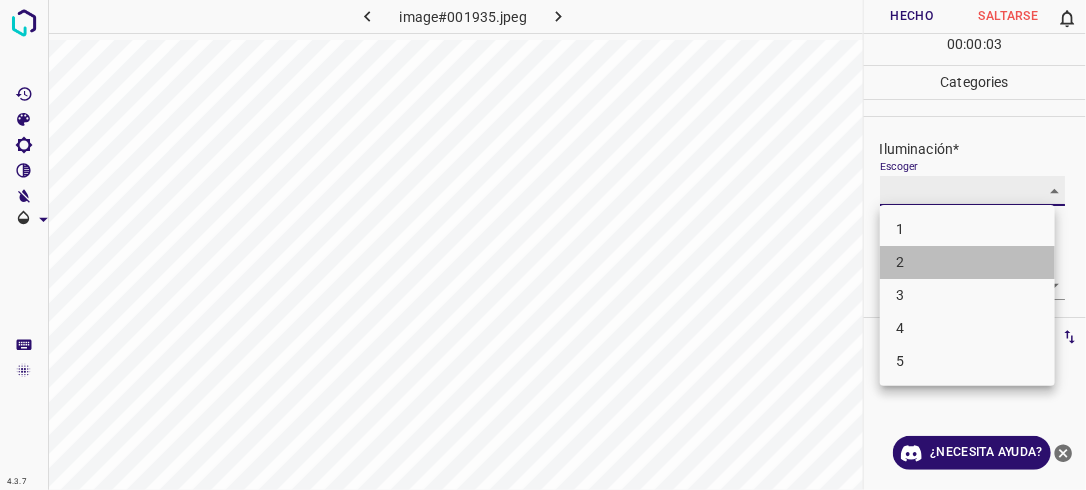 type on "2" 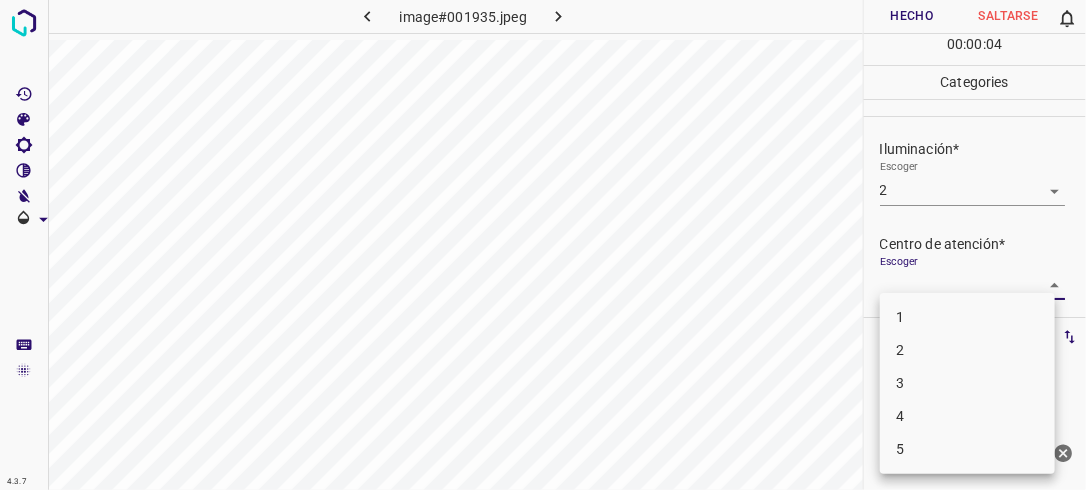 click on "4.3.7 image#001935.jpeg Hecho Saltarse 0 00   : 00   : 04   Categories Iluminación*  Escoger 2 2 Centro de atención*  Escoger ​ En general*  Escoger ​ Etiquetas 0 Categories 1 Lighting 2 Focus 3 Overall Tools Espacio Cambiar entre modos (Dibujar y Editar) Yo Etiquetado automático R Restaurar zoom M Acercar N Alejar Borrar Eliminar etiqueta de selección Filtros Z Restaurar filtros X Filtro de saturación C Filtro de brillo V Filtro de contraste B Filtro de escala de grises General O Descargar ¿Necesita ayuda? -Mensaje de texto -Esconder -Borrar 1 2 3 4 5" at bounding box center (543, 245) 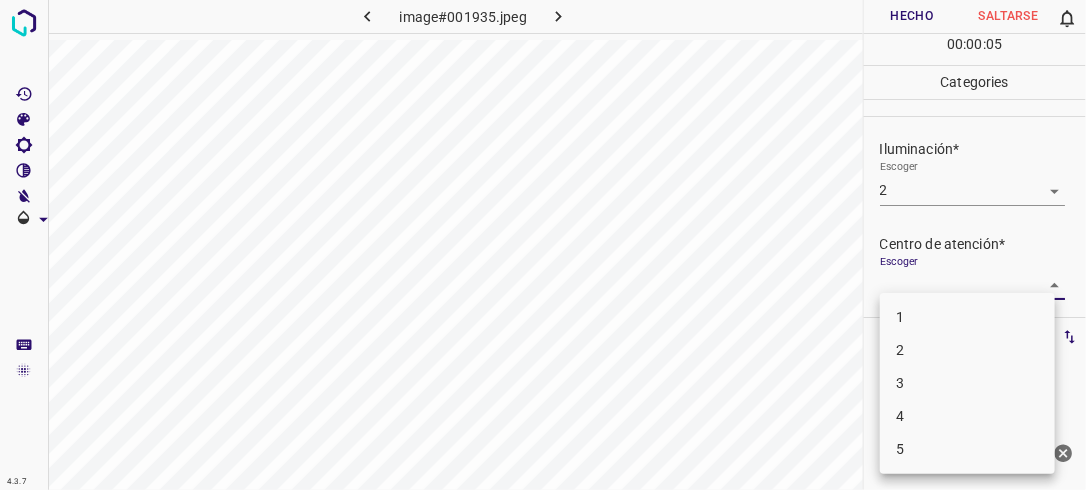 click on "2" at bounding box center (967, 350) 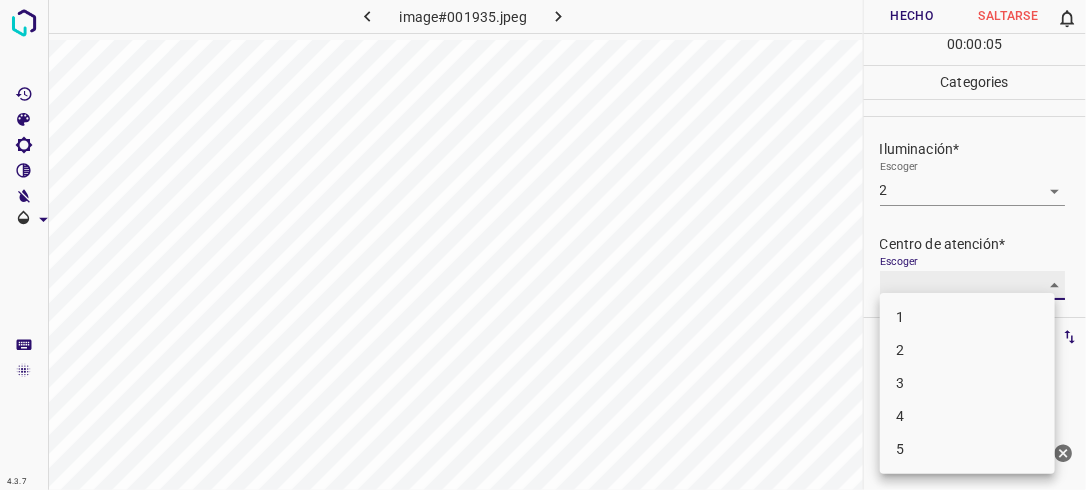 type on "2" 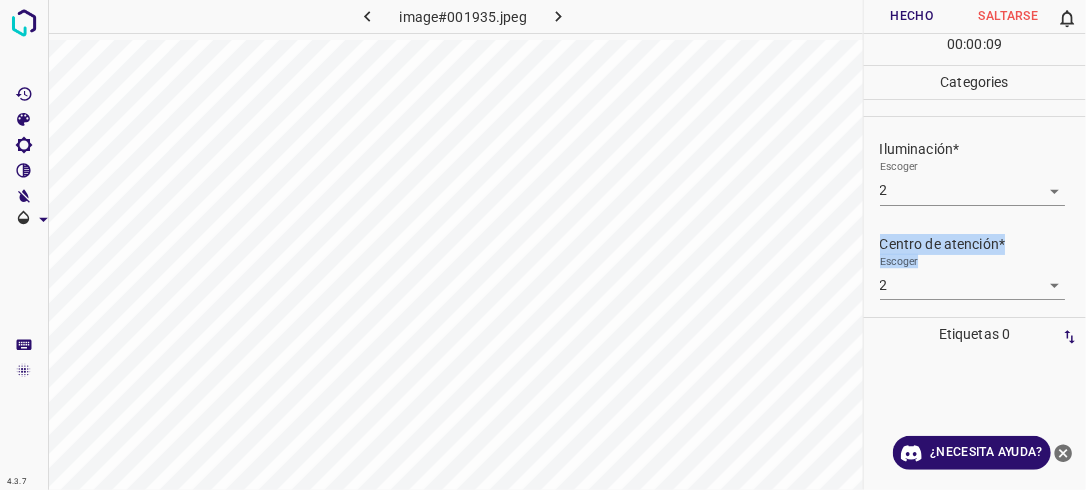 drag, startPoint x: 1085, startPoint y: 176, endPoint x: 1074, endPoint y: 290, distance: 114.52947 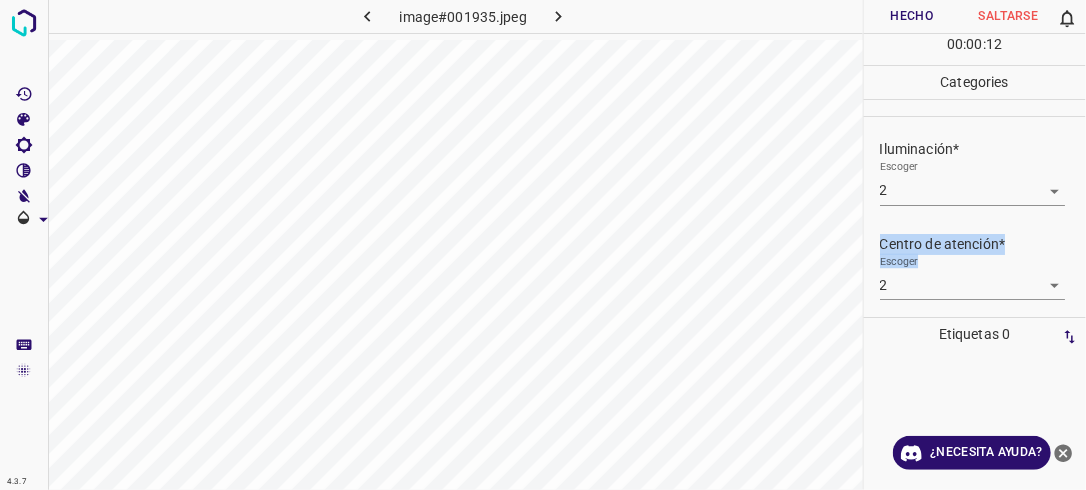 scroll, scrollTop: 98, scrollLeft: 0, axis: vertical 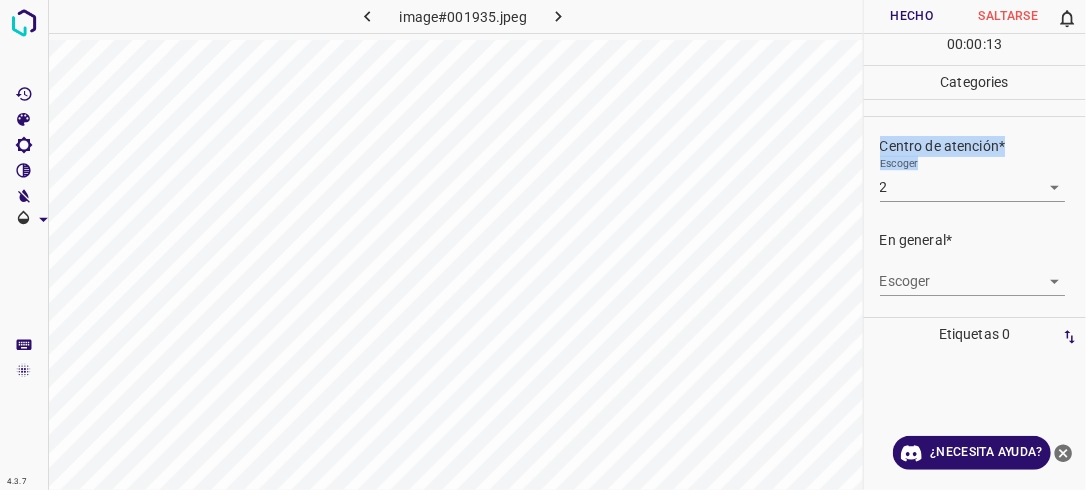 click on "4.3.7 image#001935.jpeg Hecho Saltarse 0 00   : 00   : 13   Categories Iluminación*  Escoger 2 2 Centro de atención*  Escoger 2 2 En general*  Escoger ​ Etiquetas 0 Categories 1 Lighting 2 Focus 3 Overall Tools Espacio Cambiar entre modos (Dibujar y Editar) Yo Etiquetado automático R Restaurar zoom M Acercar N Alejar Borrar Eliminar etiqueta de selección Filtros Z Restaurar filtros X Filtro de saturación C Filtro de brillo V Filtro de contraste B Filtro de escala de grises General O Descargar ¿Necesita ayuda? -Mensaje de texto -Esconder -Borrar" at bounding box center (543, 245) 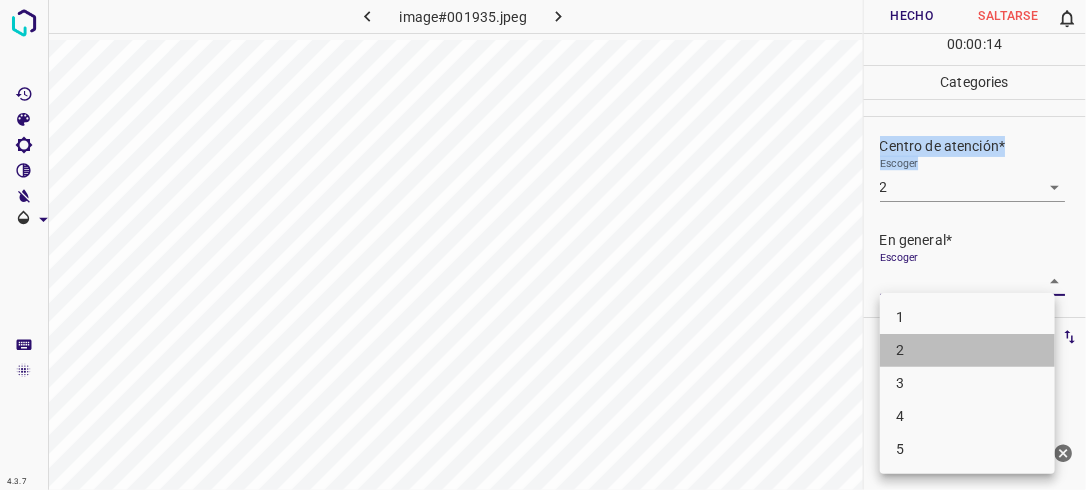 click on "2" at bounding box center [967, 350] 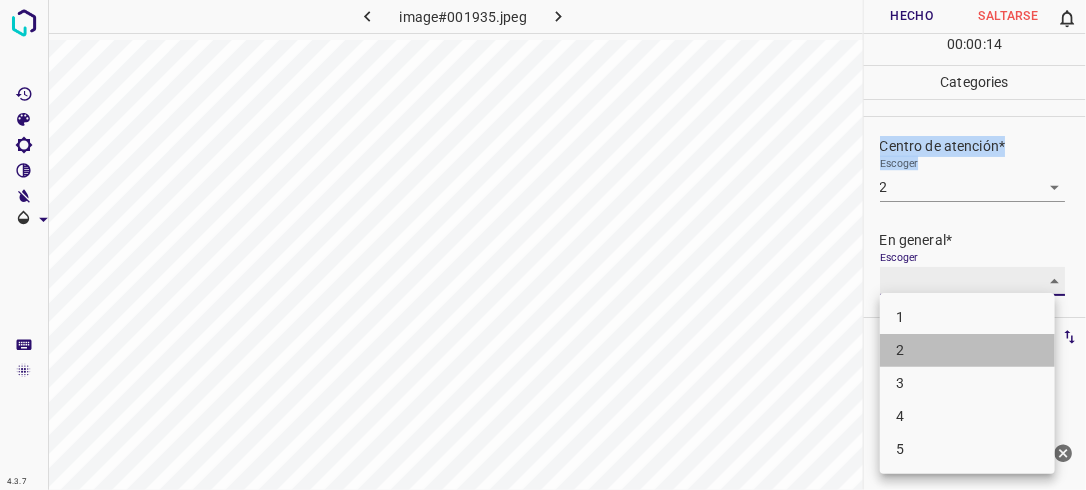 type on "2" 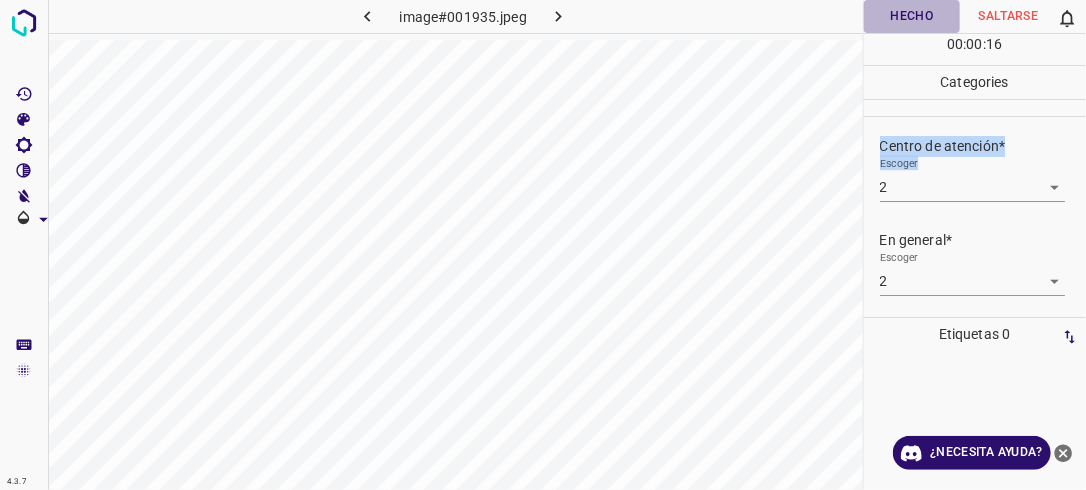 click on "Hecho" at bounding box center [912, 16] 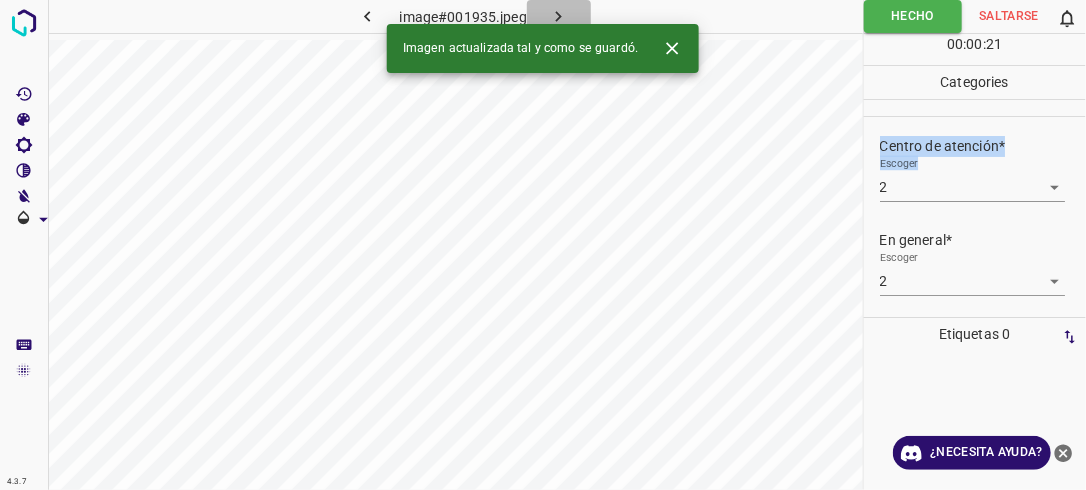 click at bounding box center [559, 16] 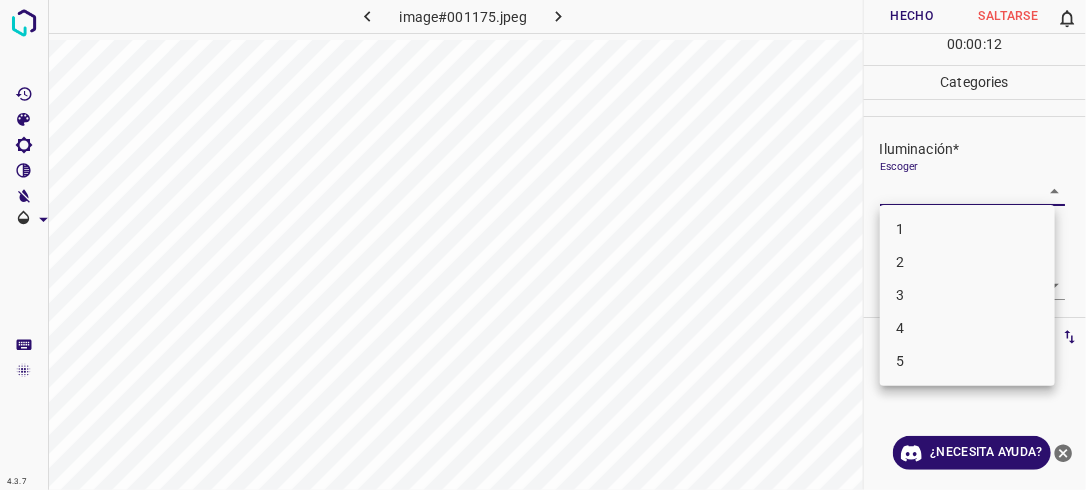 click on "4.3.7 image#001175.jpeg Hecho Saltarse 0 00   : 00   : 12   Categories Iluminación*  Escoger ​ Centro de atención*  Escoger ​ En general*  Escoger ​ Etiquetas 0 Categories 1 Lighting 2 Focus 3 Overall Tools Espacio Cambiar entre modos (Dibujar y Editar) Yo Etiquetado automático R Restaurar zoom M Acercar N Alejar Borrar Eliminar etiqueta de selección Filtros Z Restaurar filtros X Filtro de saturación C Filtro de brillo V Filtro de contraste B Filtro de escala de grises General O Descargar ¿Necesita ayuda? -Mensaje de texto -Esconder -Borrar 1 2 3 4 5" at bounding box center [543, 245] 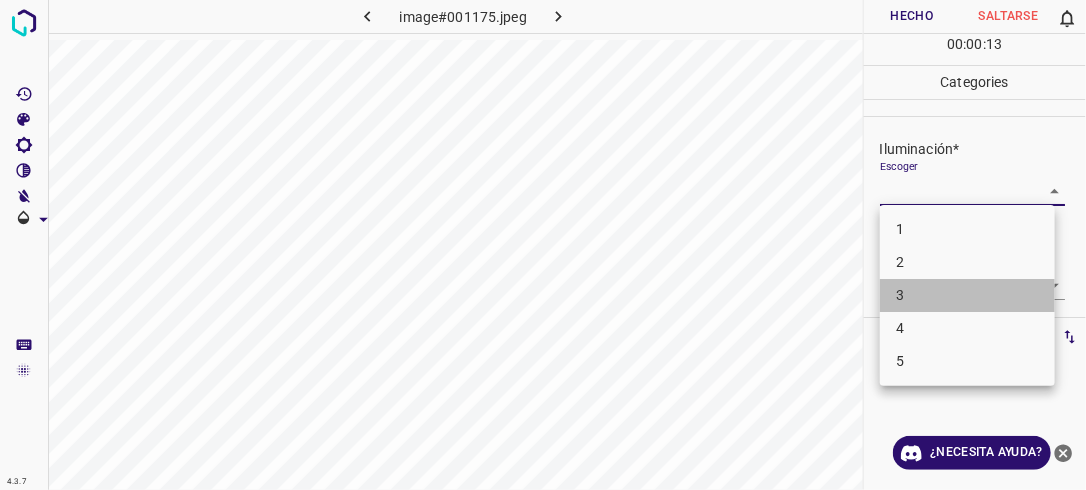 click on "3" at bounding box center (967, 295) 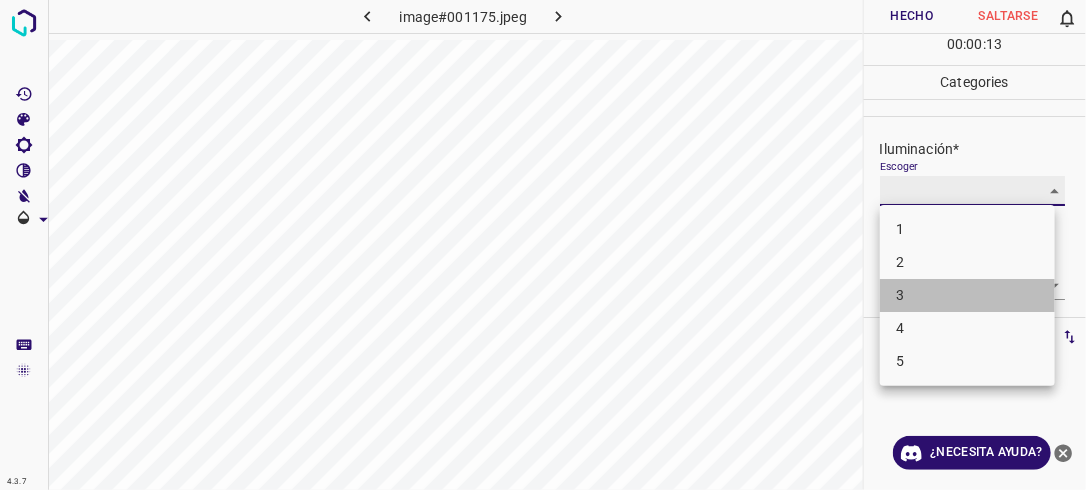 type on "3" 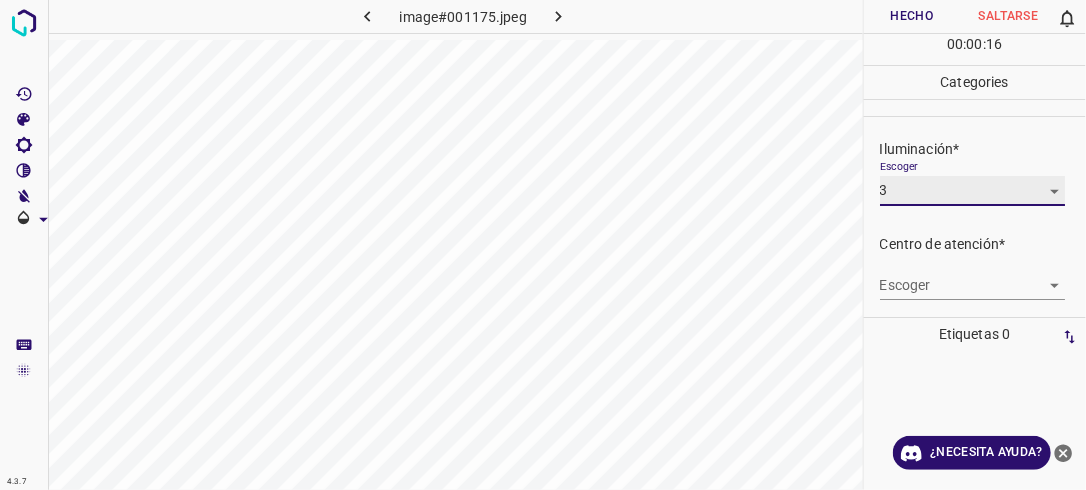 scroll, scrollTop: 98, scrollLeft: 0, axis: vertical 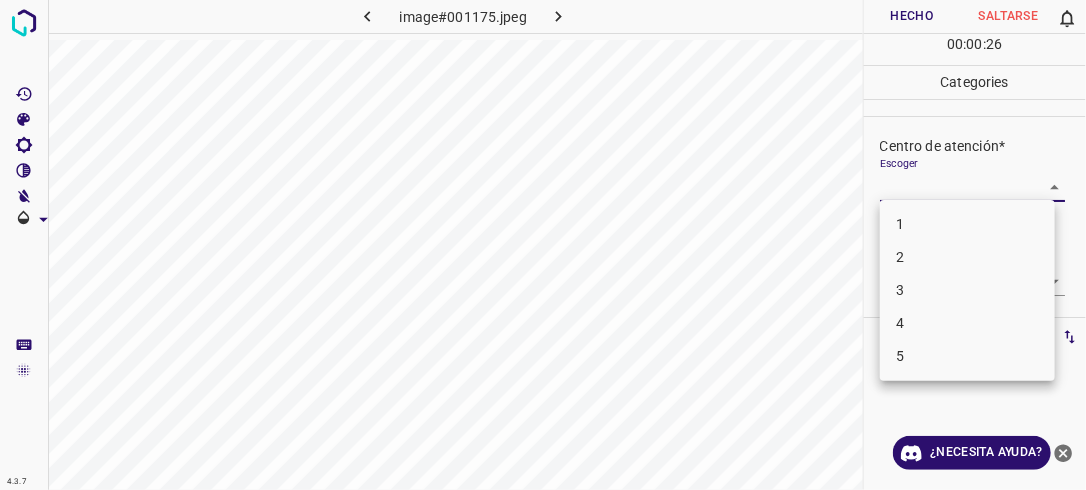 click on "4.3.7 image#001175.jpeg Hecho Saltarse 0 00   : 00   : 26   Categories Iluminación*  Escoger 3 3 Centro de atención*  Escoger ​ En general*  Escoger ​ Etiquetas 0 Categories 1 Lighting 2 Focus 3 Overall Tools Espacio Cambiar entre modos (Dibujar y Editar) Yo Etiquetado automático R Restaurar zoom M Acercar N Alejar Borrar Eliminar etiqueta de selección Filtros Z Restaurar filtros X Filtro de saturación C Filtro de brillo V Filtro de contraste B Filtro de escala de grises General O Descargar ¿Necesita ayuda? -Mensaje de texto -Esconder -Borrar 1 2 3 4 5" at bounding box center (543, 245) 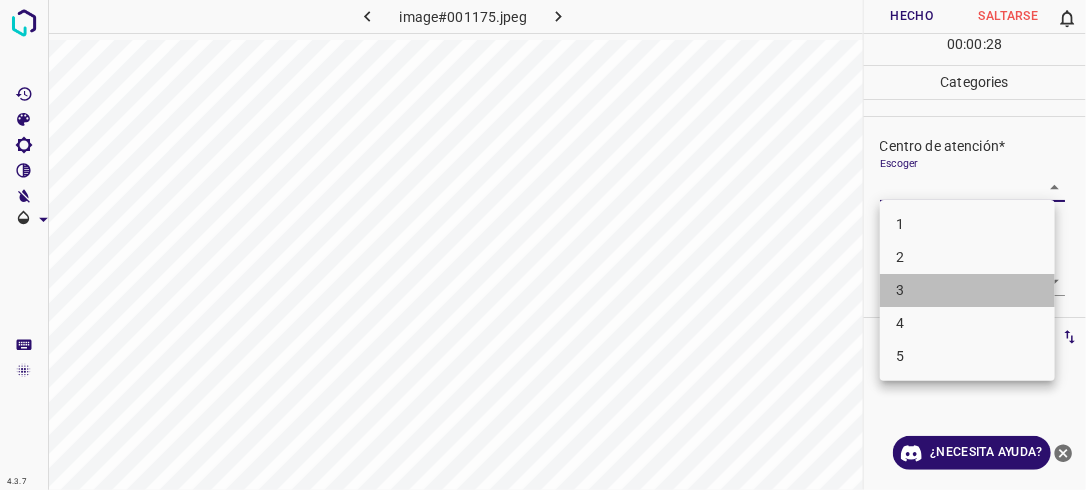 click on "3" at bounding box center (967, 290) 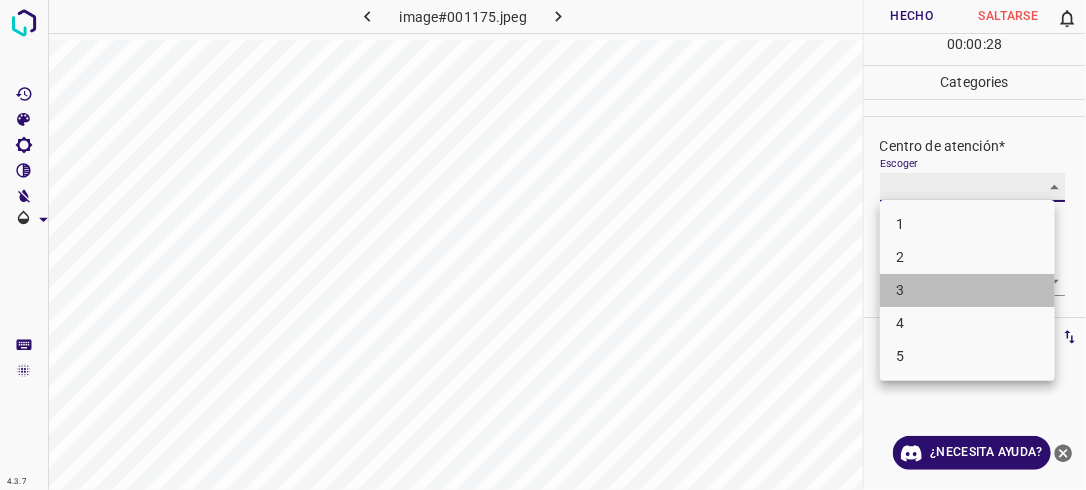 type on "3" 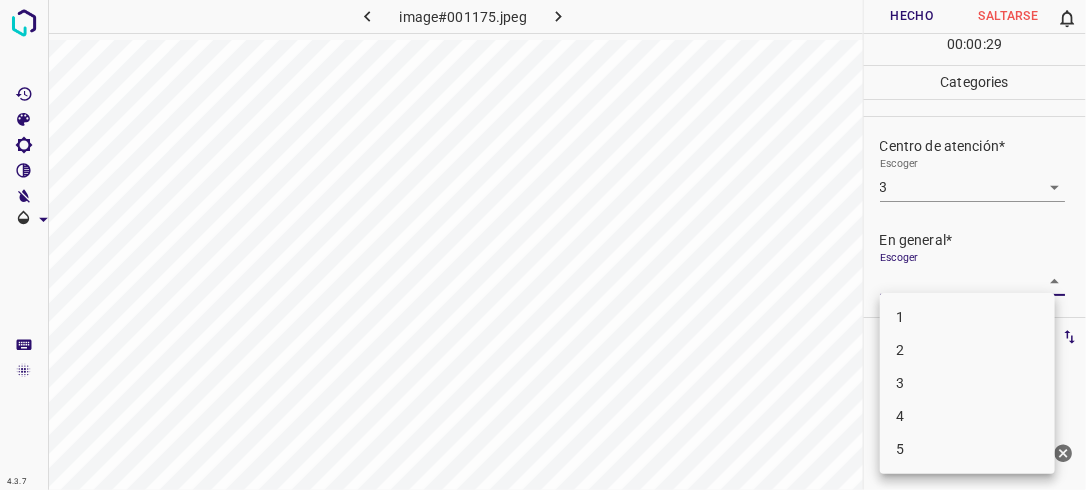 click on "4.3.7 image#001175.jpeg Hecho Saltarse 0 00   : 00   : 29   Categories Iluminación*  Escoger 3 3 Centro de atención*  Escoger 3 3 En general*  Escoger ​ Etiquetas 0 Categories 1 Lighting 2 Focus 3 Overall Tools Espacio Cambiar entre modos (Dibujar y Editar) Yo Etiquetado automático R Restaurar zoom M Acercar N Alejar Borrar Eliminar etiqueta de selección Filtros Z Restaurar filtros X Filtro de saturación C Filtro de brillo V Filtro de contraste B Filtro de escala de grises General O Descargar ¿Necesita ayuda? -Mensaje de texto -Esconder -Borrar 1 2 3 4 5" at bounding box center [543, 245] 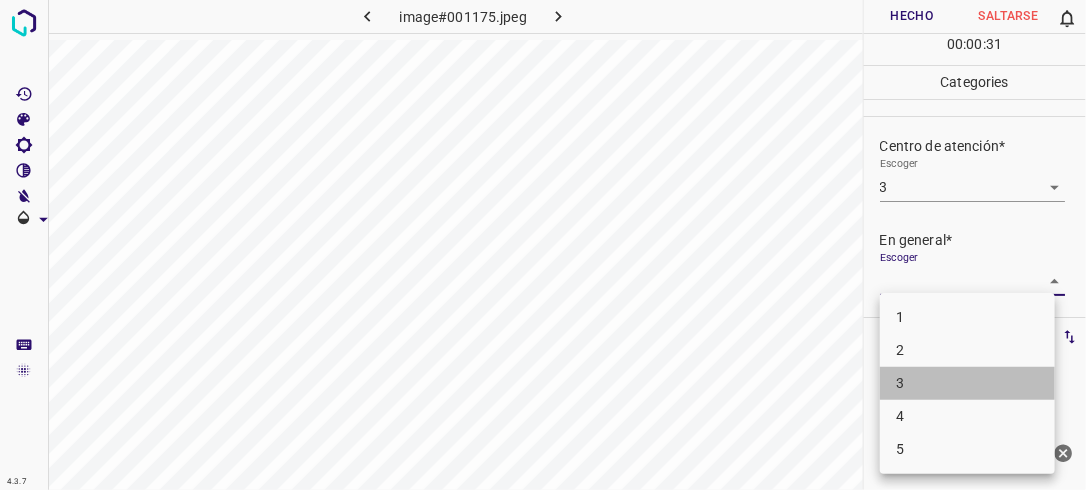 click on "3" at bounding box center (967, 383) 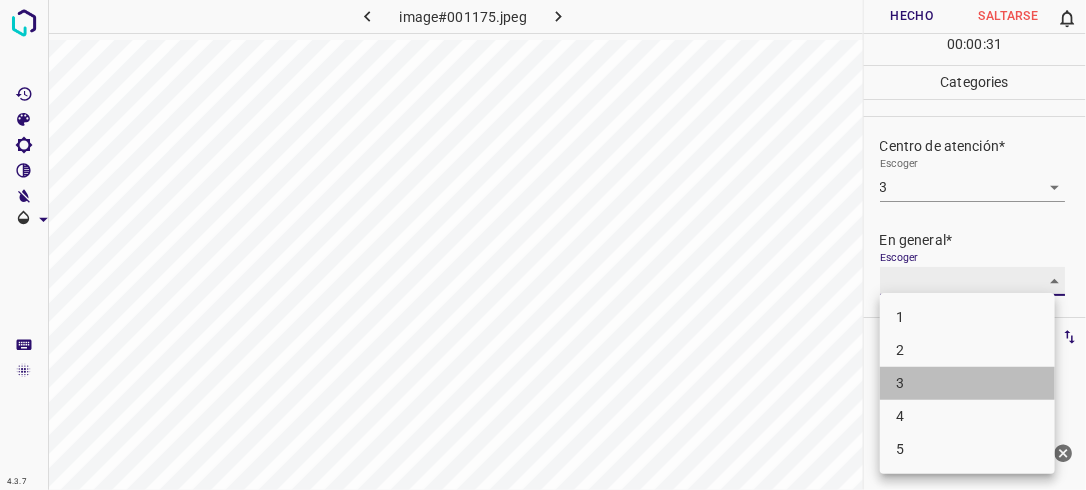 type on "3" 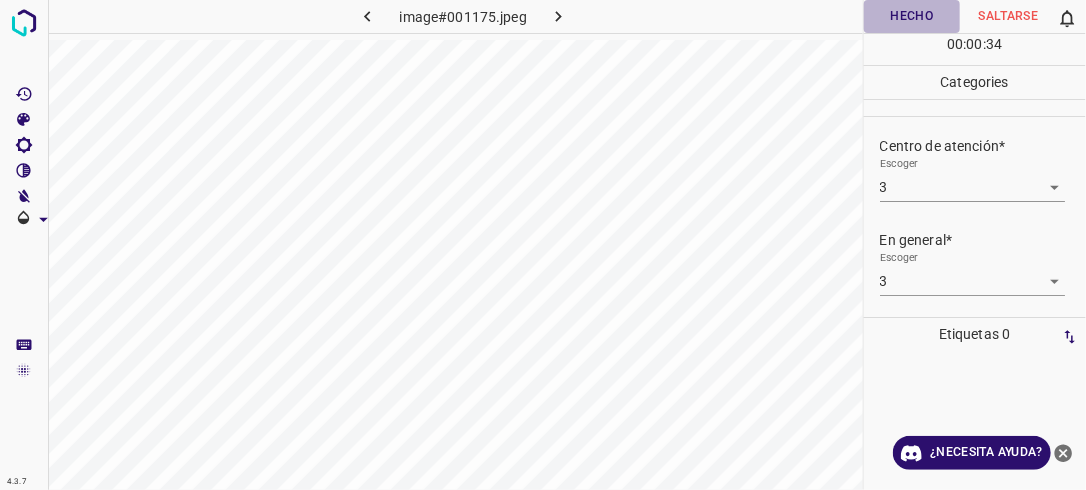 click on "Hecho" at bounding box center (912, 16) 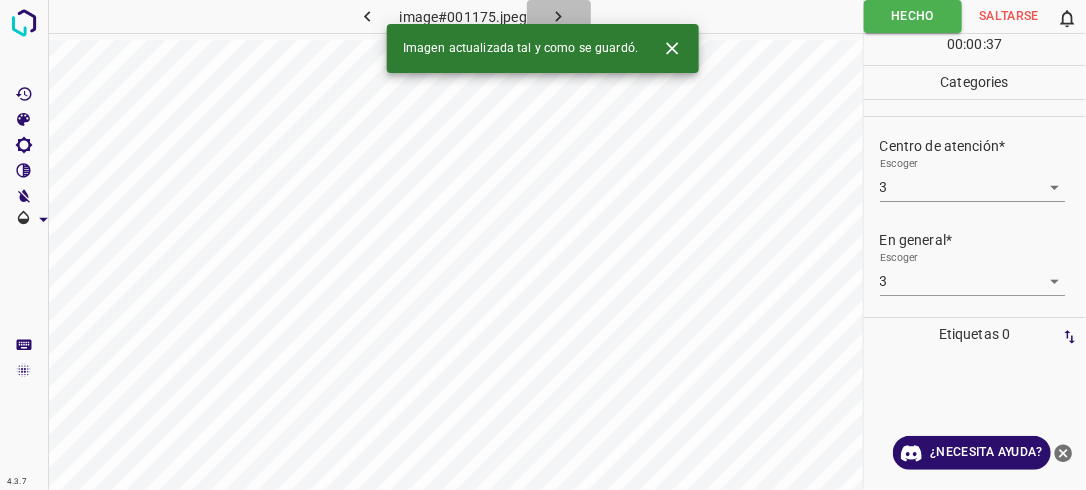 click at bounding box center [559, 16] 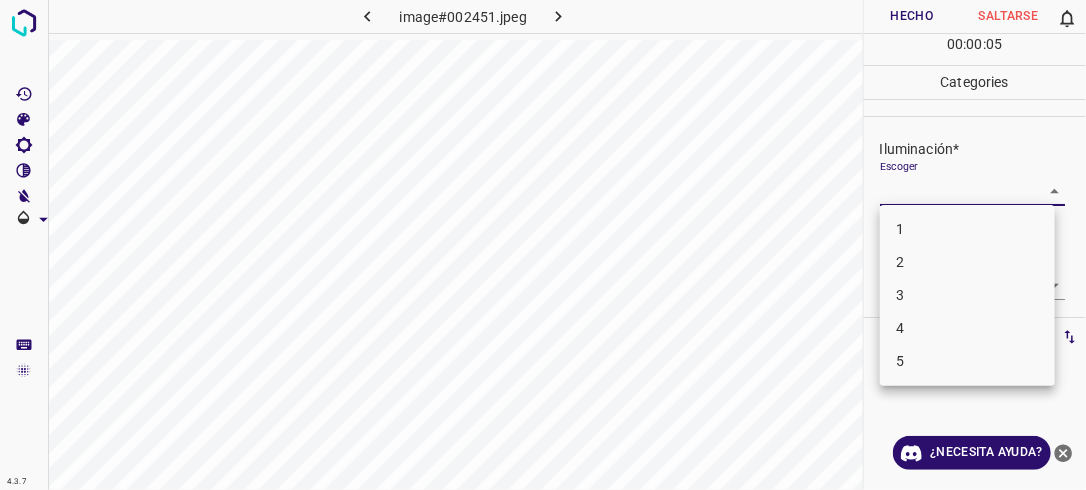 click on "4.3.7 image#002451.jpeg Hecho Saltarse 0 00   : 00   : 05   Categories Iluminación*  Escoger ​ Centro de atención*  Escoger ​ En general*  Escoger ​ Etiquetas 0 Categories 1 Lighting 2 Focus 3 Overall Tools Espacio Cambiar entre modos (Dibujar y Editar) Yo Etiquetado automático R Restaurar zoom M Acercar N Alejar Borrar Eliminar etiqueta de selección Filtros Z Restaurar filtros X Filtro de saturación C Filtro de brillo V Filtro de contraste B Filtro de escala de grises General O Descargar ¿Necesita ayuda? -Mensaje de texto -Esconder -Borrar 1 2 3 4 5" at bounding box center [543, 245] 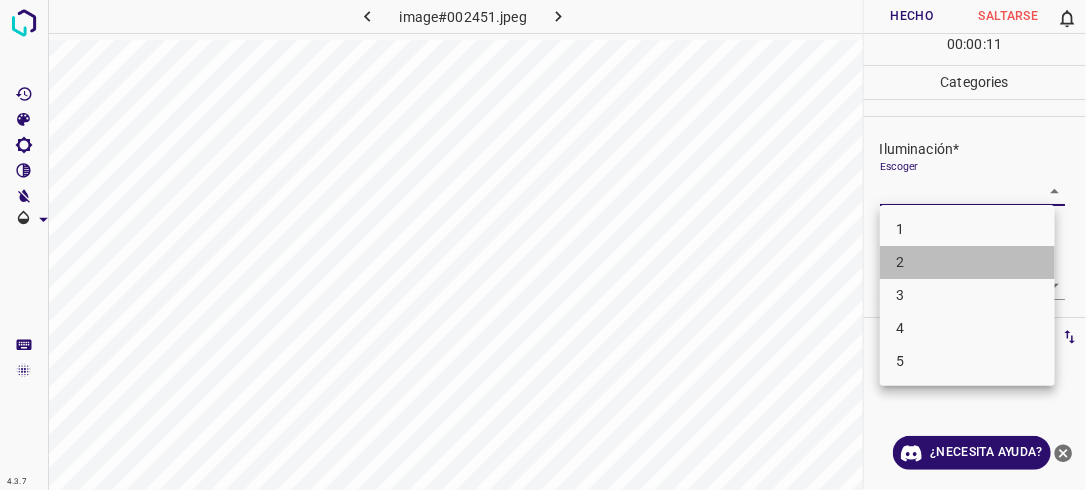 click on "2" at bounding box center [967, 262] 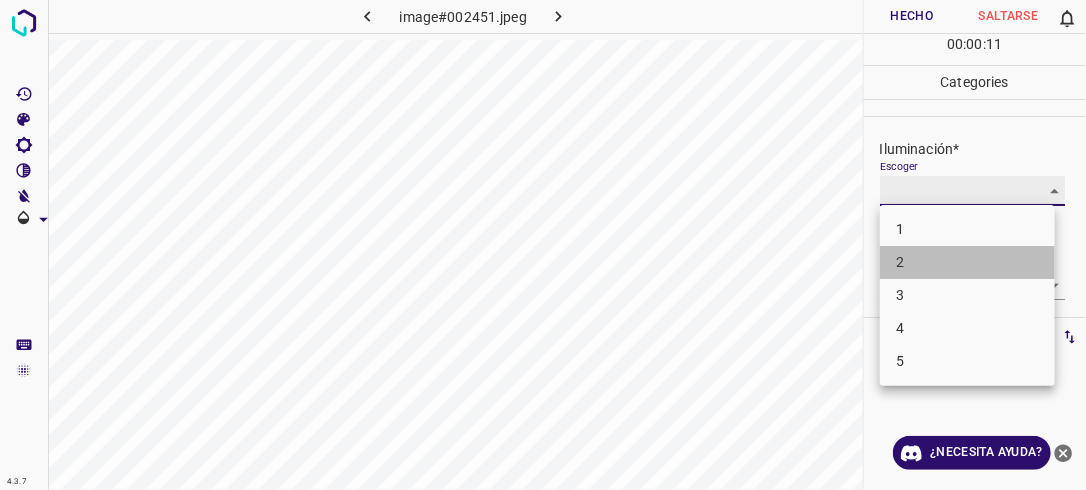 type on "2" 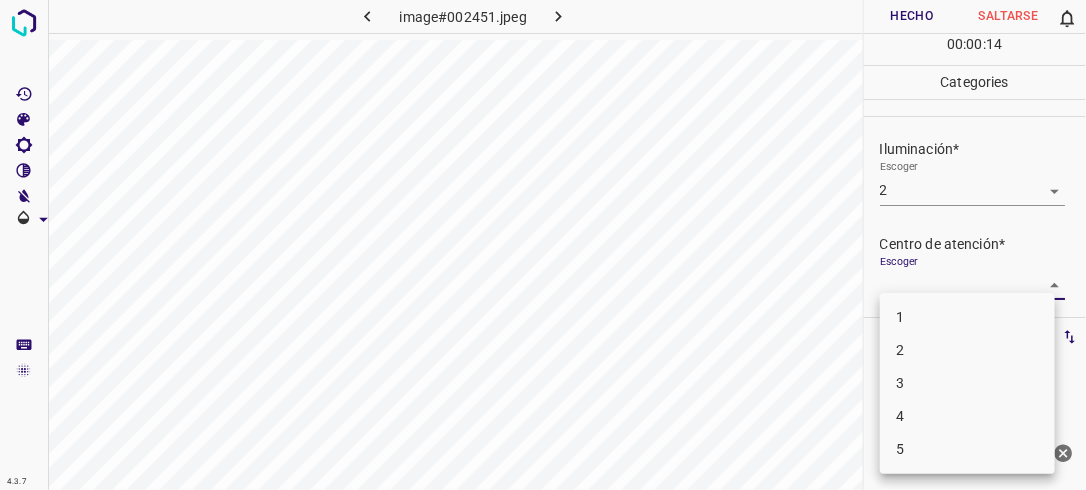 click on "4.3.7 image#002451.jpeg Hecho Saltarse 0 00   : 00   : 14   Categories Iluminación*  Escoger 2 2 Centro de atención*  Escoger ​ En general*  Escoger ​ Etiquetas 0 Categories 1 Lighting 2 Focus 3 Overall Tools Espacio Cambiar entre modos (Dibujar y Editar) Yo Etiquetado automático R Restaurar zoom M Acercar N Alejar Borrar Eliminar etiqueta de selección Filtros Z Restaurar filtros X Filtro de saturación C Filtro de brillo V Filtro de contraste B Filtro de escala de grises General O Descargar ¿Necesita ayuda? -Mensaje de texto -Esconder -Borrar 1 2 3 4 5" at bounding box center (543, 245) 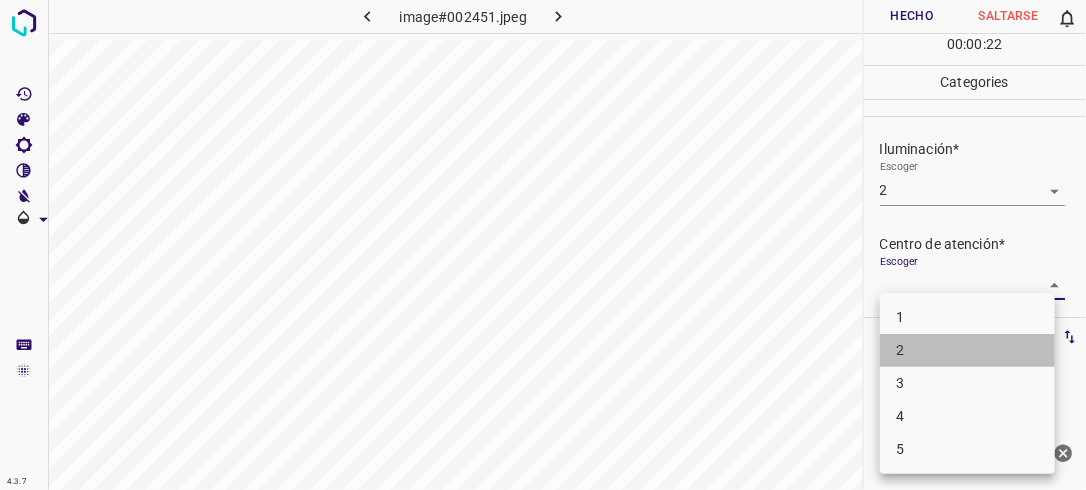 click on "2" at bounding box center (967, 350) 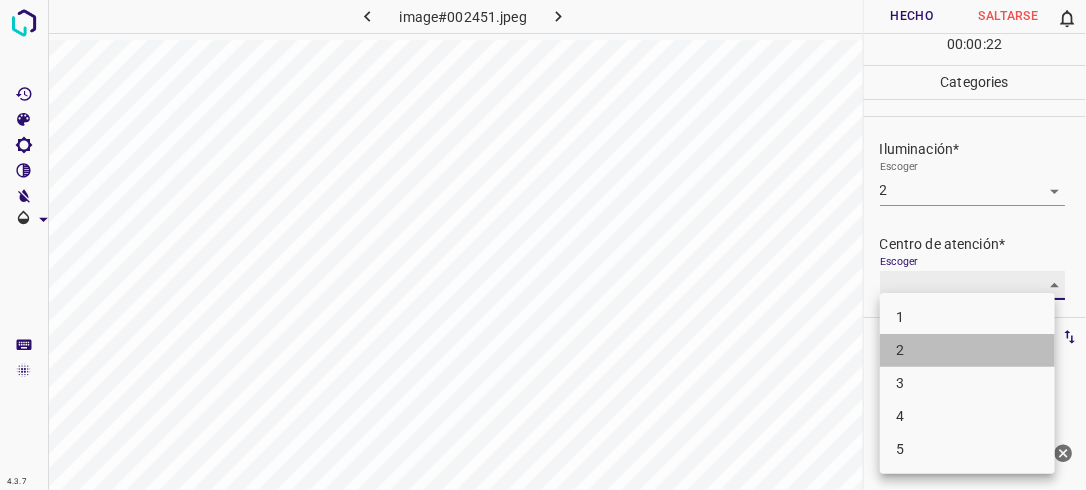 type on "2" 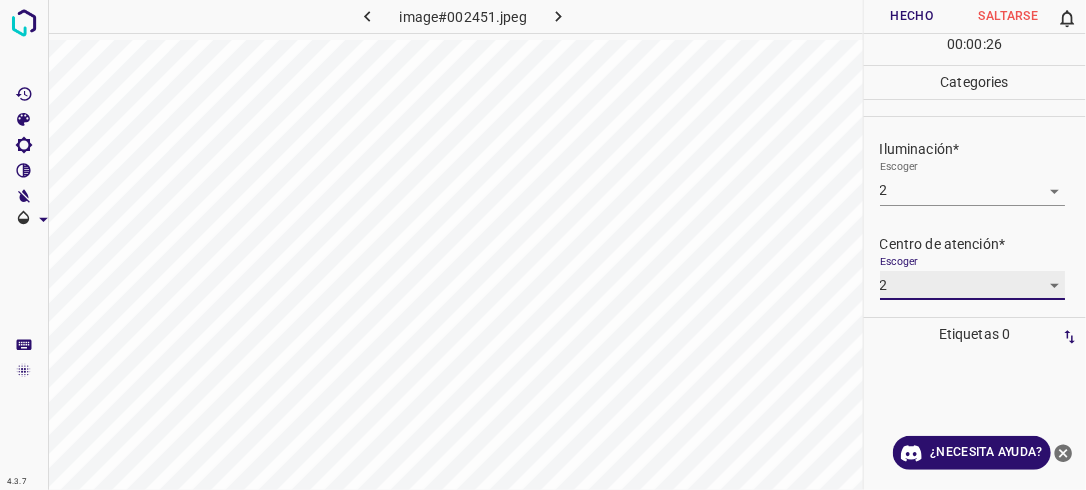 scroll, scrollTop: 49, scrollLeft: 0, axis: vertical 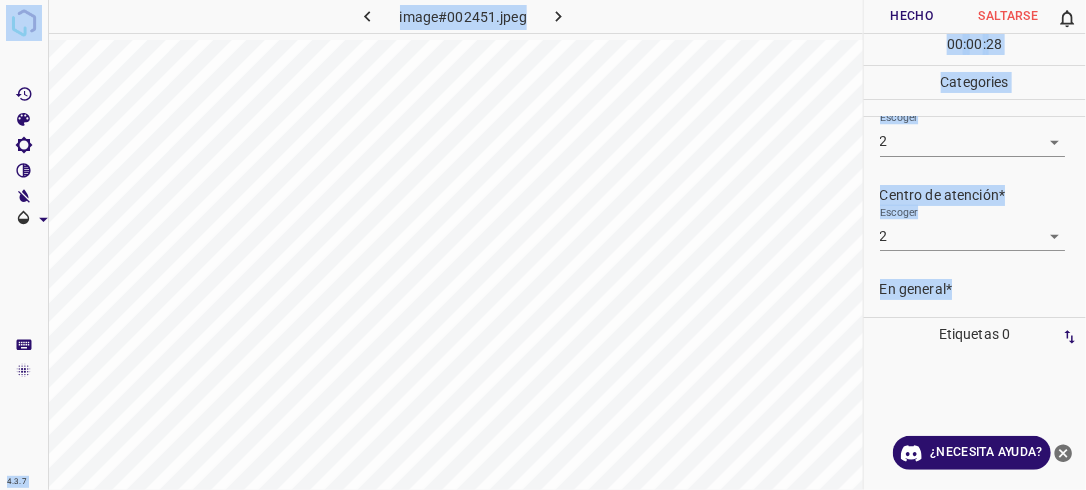 click on "4.3.7 image#002451.jpeg Hecho Saltarse 0 00   : 00   : 28   Categories Iluminación*  Escoger 2 2 Centro de atención*  Escoger 2 2 En general*  Escoger ​ Etiquetas 0 Categories 1 Lighting 2 Focus 3 Overall Tools Espacio Cambiar entre modos (Dibujar y Editar) Yo Etiquetado automático R Restaurar zoom M Acercar N Alejar Borrar Eliminar etiqueta de selección Filtros Z Restaurar filtros X Filtro de saturación C Filtro de brillo V Filtro de contraste B Filtro de escala de grises General O Descargar ¿Necesita ayuda? -Mensaje de texto -Esconder -Borrar" at bounding box center [543, 245] 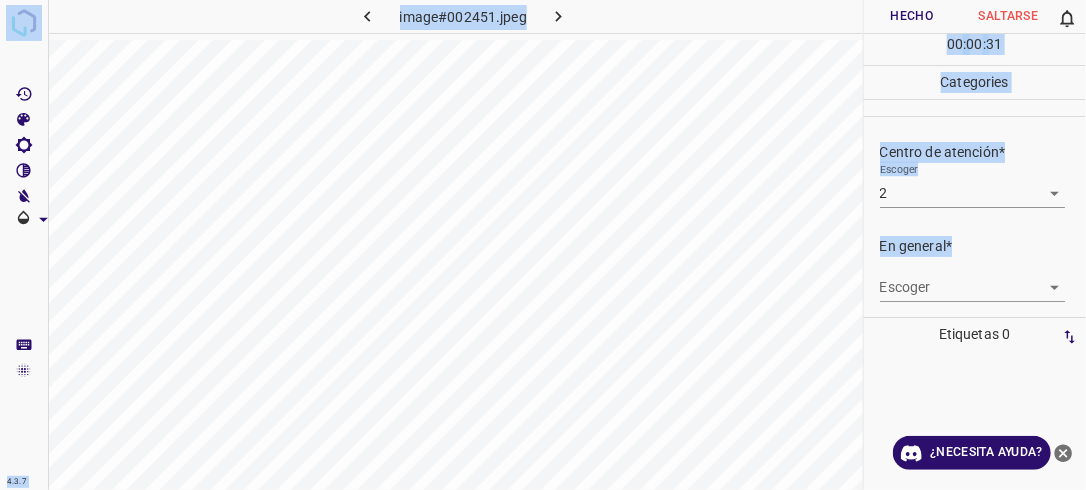 scroll, scrollTop: 98, scrollLeft: 0, axis: vertical 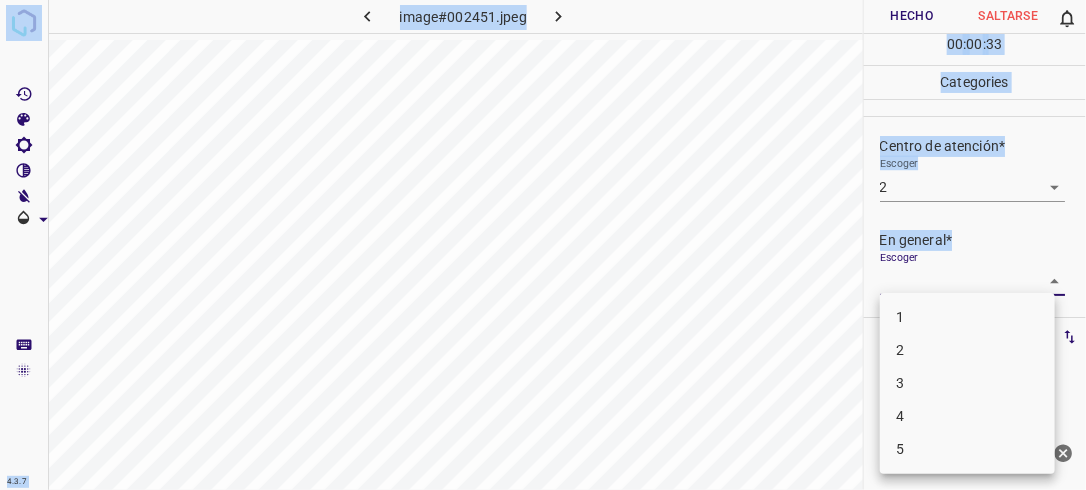 click on "4.3.7 image#002451.jpeg Hecho Saltarse 0 00   : 00   : 33   Categories Iluminación*  Escoger 2 2 Centro de atención*  Escoger 2 2 En general*  Escoger ​ Etiquetas 0 Categories 1 Lighting 2 Focus 3 Overall Tools Espacio Cambiar entre modos (Dibujar y Editar) Yo Etiquetado automático R Restaurar zoom M Acercar N Alejar Borrar Eliminar etiqueta de selección Filtros Z Restaurar filtros X Filtro de saturación C Filtro de brillo V Filtro de contraste B Filtro de escala de grises General O Descargar ¿Necesita ayuda? -Mensaje de texto -Esconder -Borrar 1 2 3 4 5" at bounding box center [543, 245] 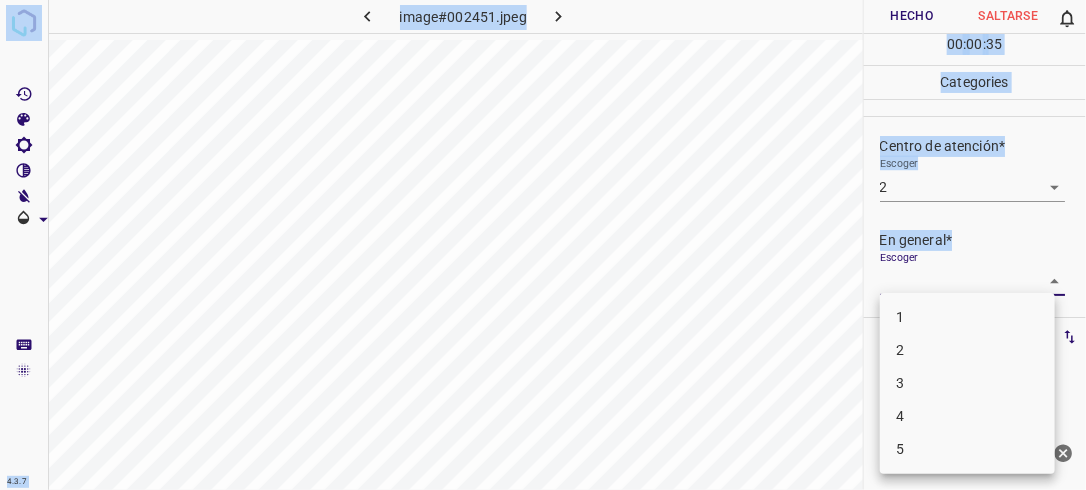 click on "2" at bounding box center (967, 350) 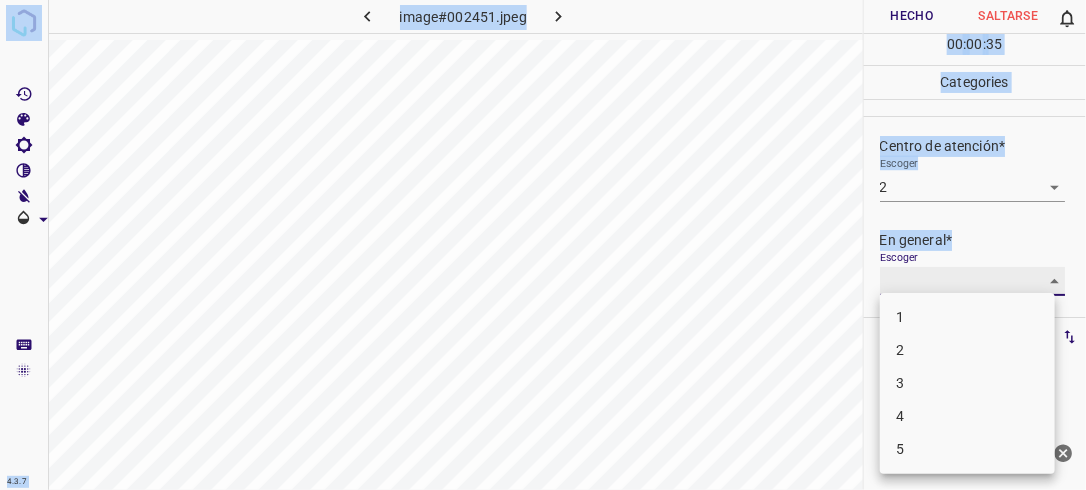 type on "2" 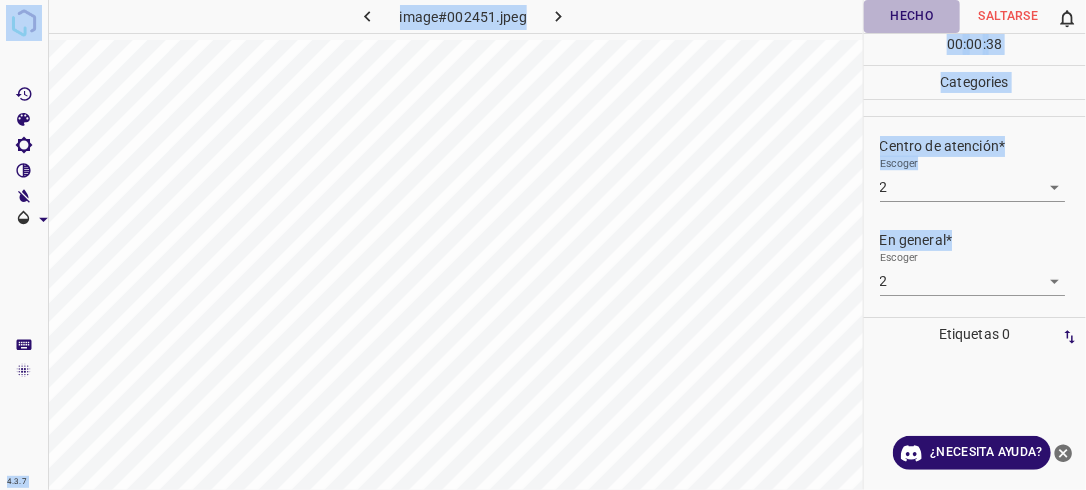 click on "Hecho" at bounding box center [912, 16] 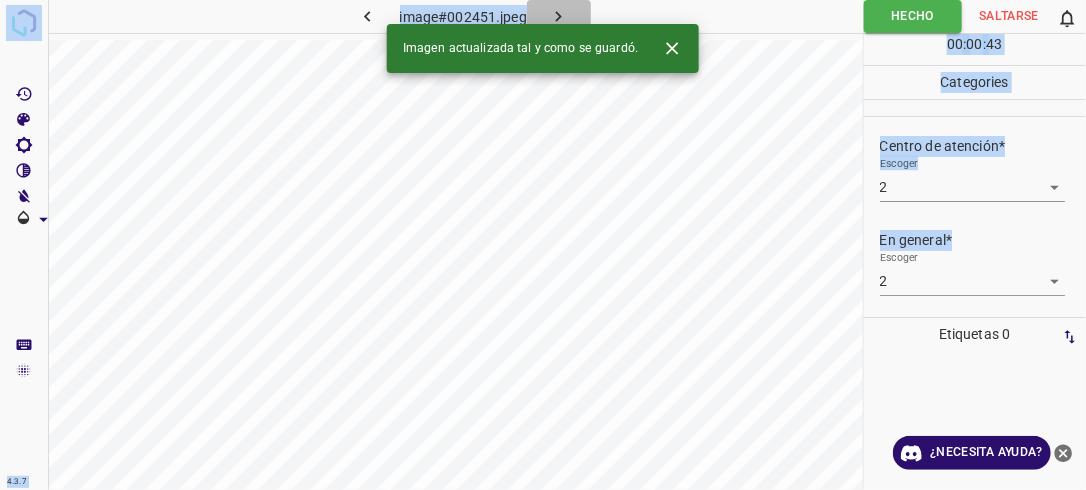 click at bounding box center (559, 16) 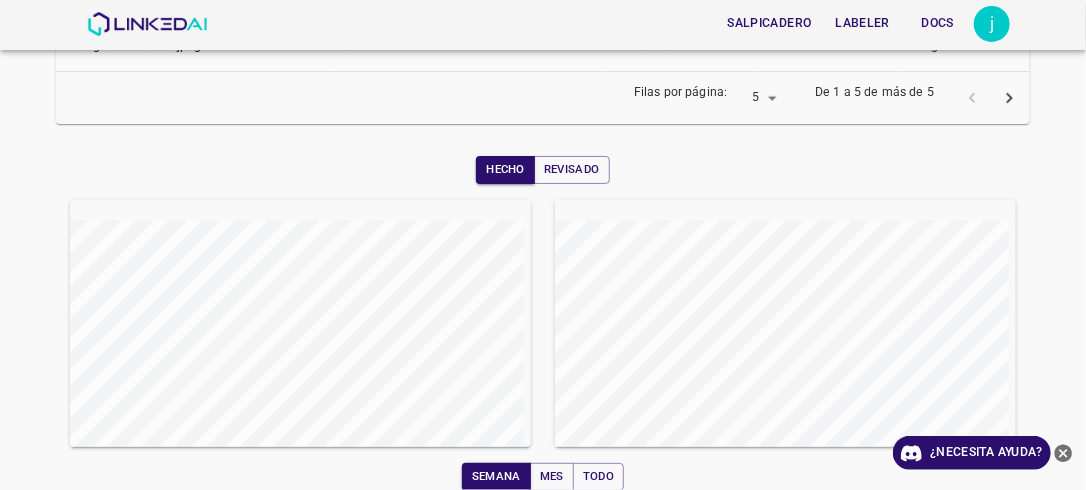 scroll, scrollTop: 628, scrollLeft: 0, axis: vertical 